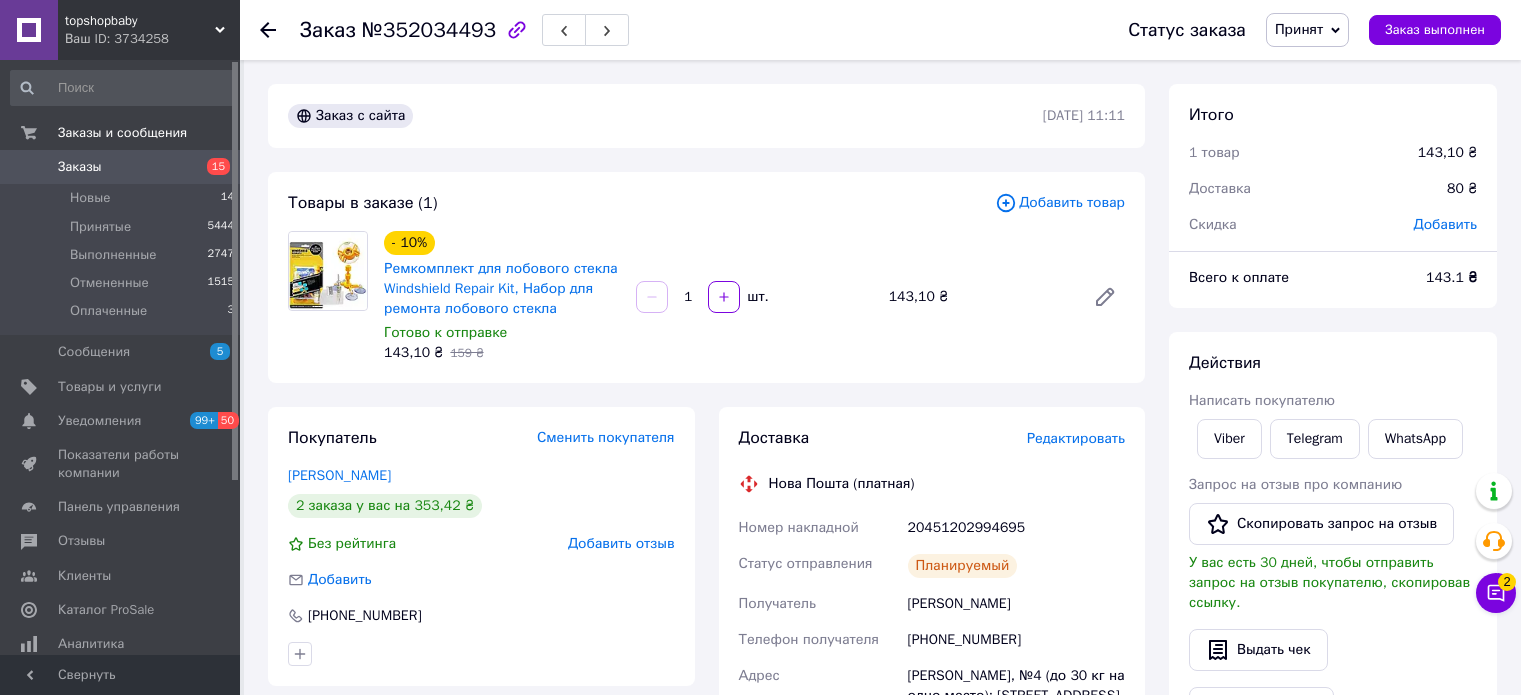 scroll, scrollTop: 587, scrollLeft: 0, axis: vertical 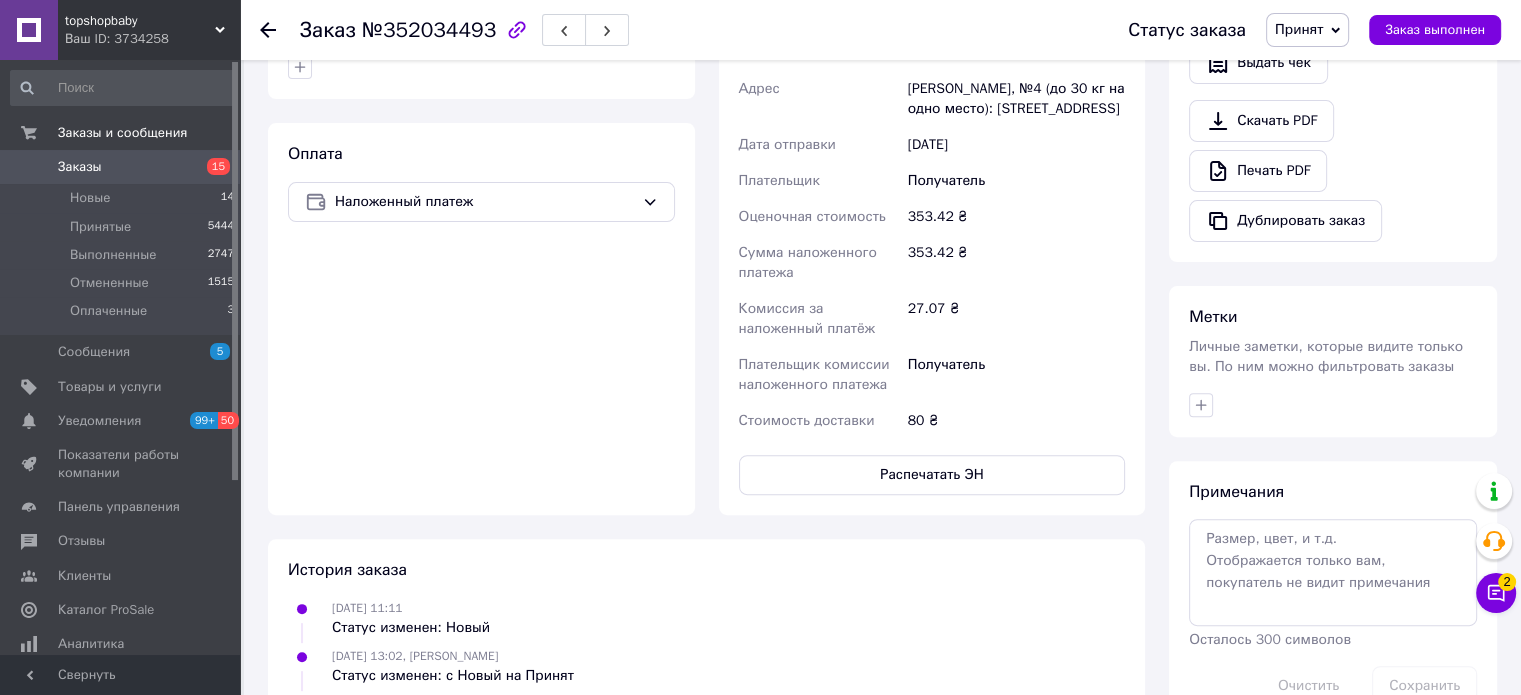 click on "Заказы" at bounding box center [121, 167] 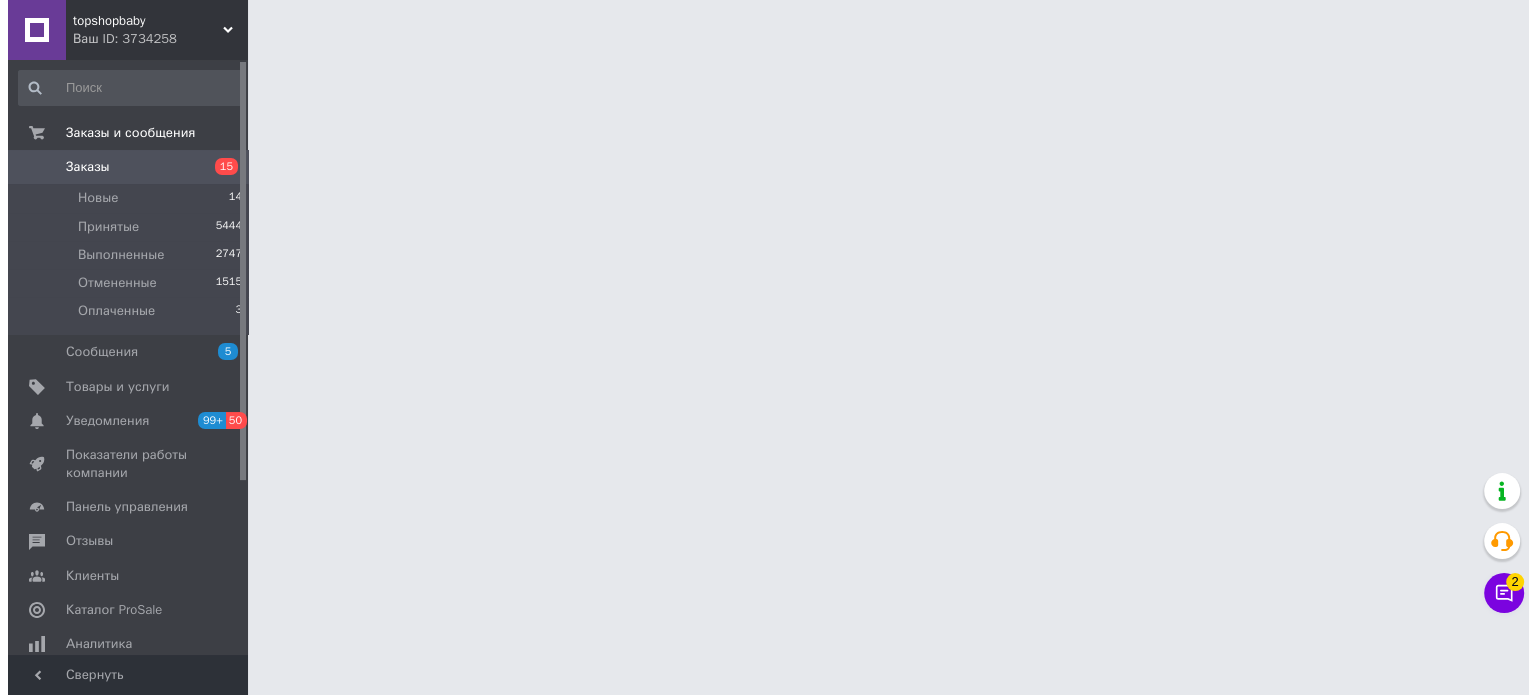 scroll, scrollTop: 0, scrollLeft: 0, axis: both 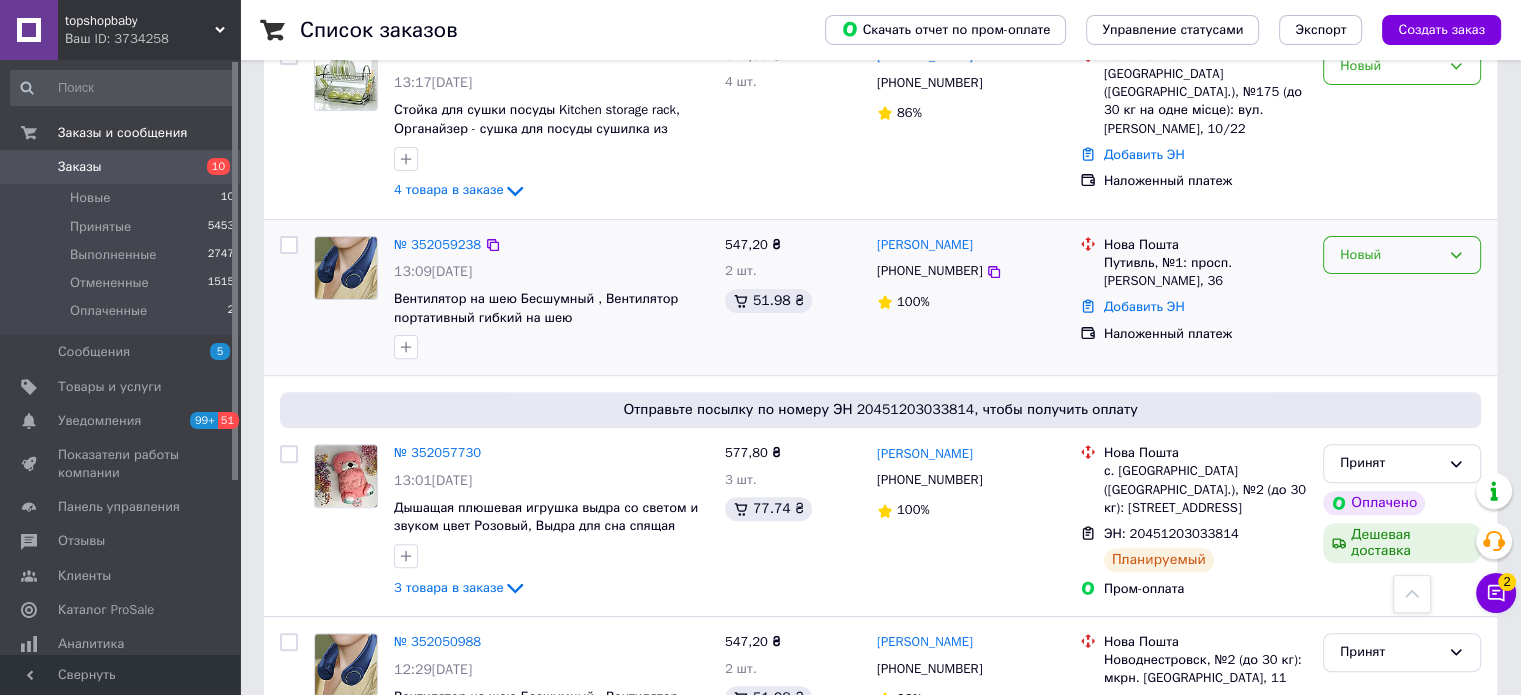 click on "Новый" at bounding box center (1390, 255) 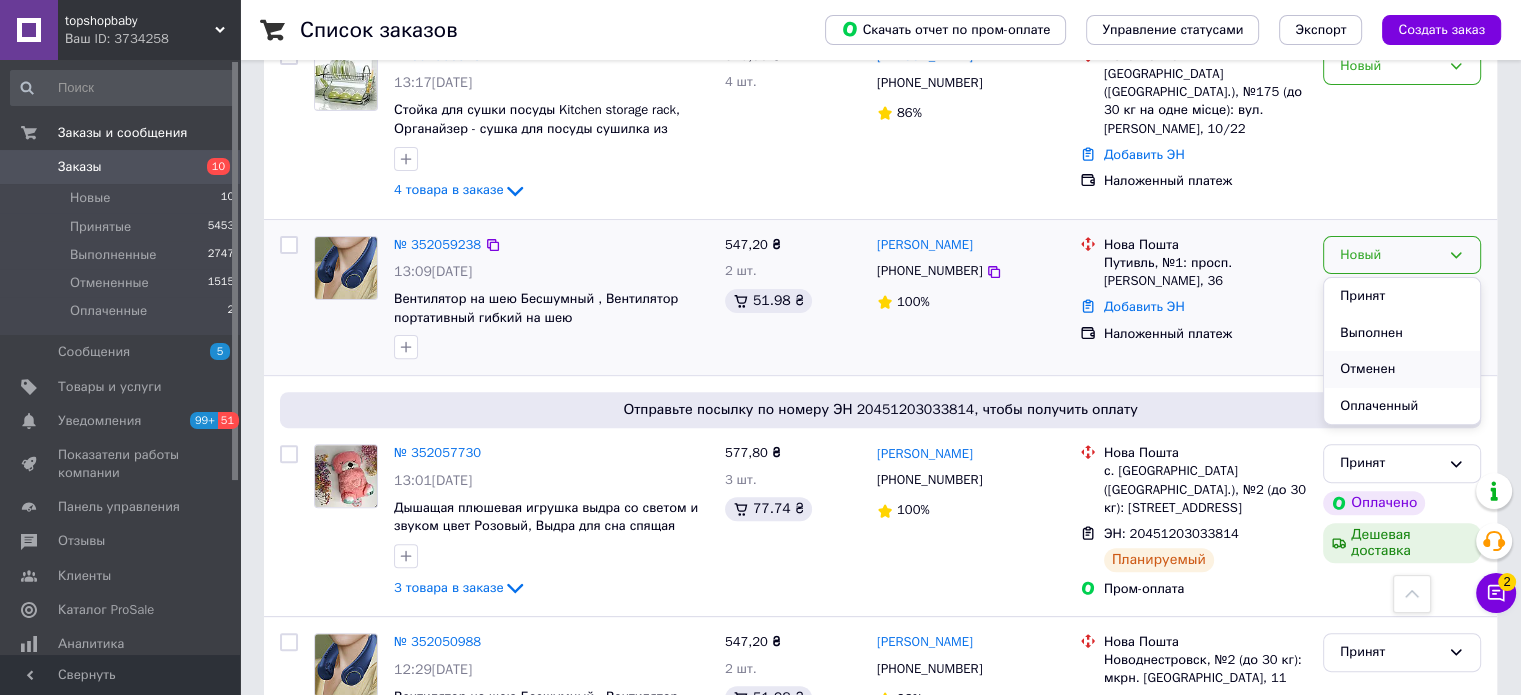click on "Отменен" at bounding box center (1402, 369) 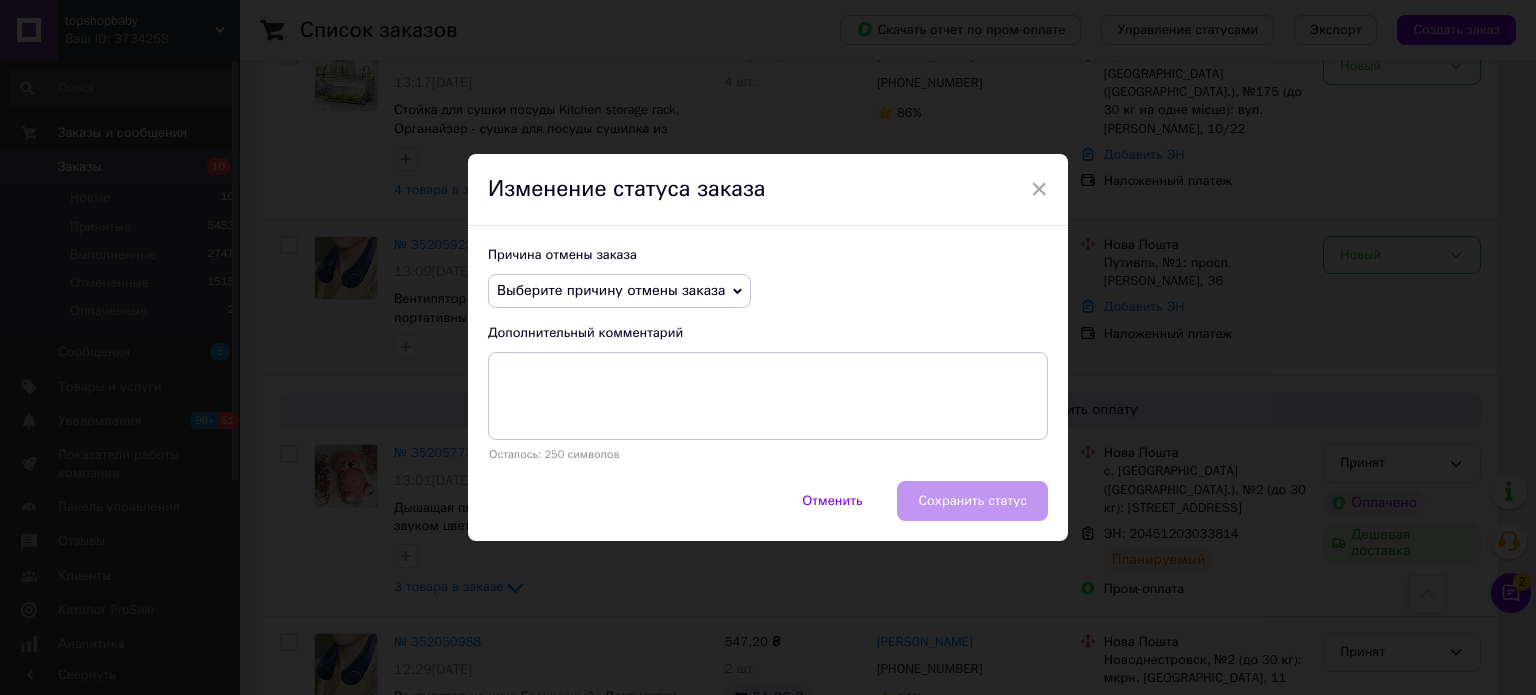 click on "Выберите причину отмены заказа" at bounding box center (611, 290) 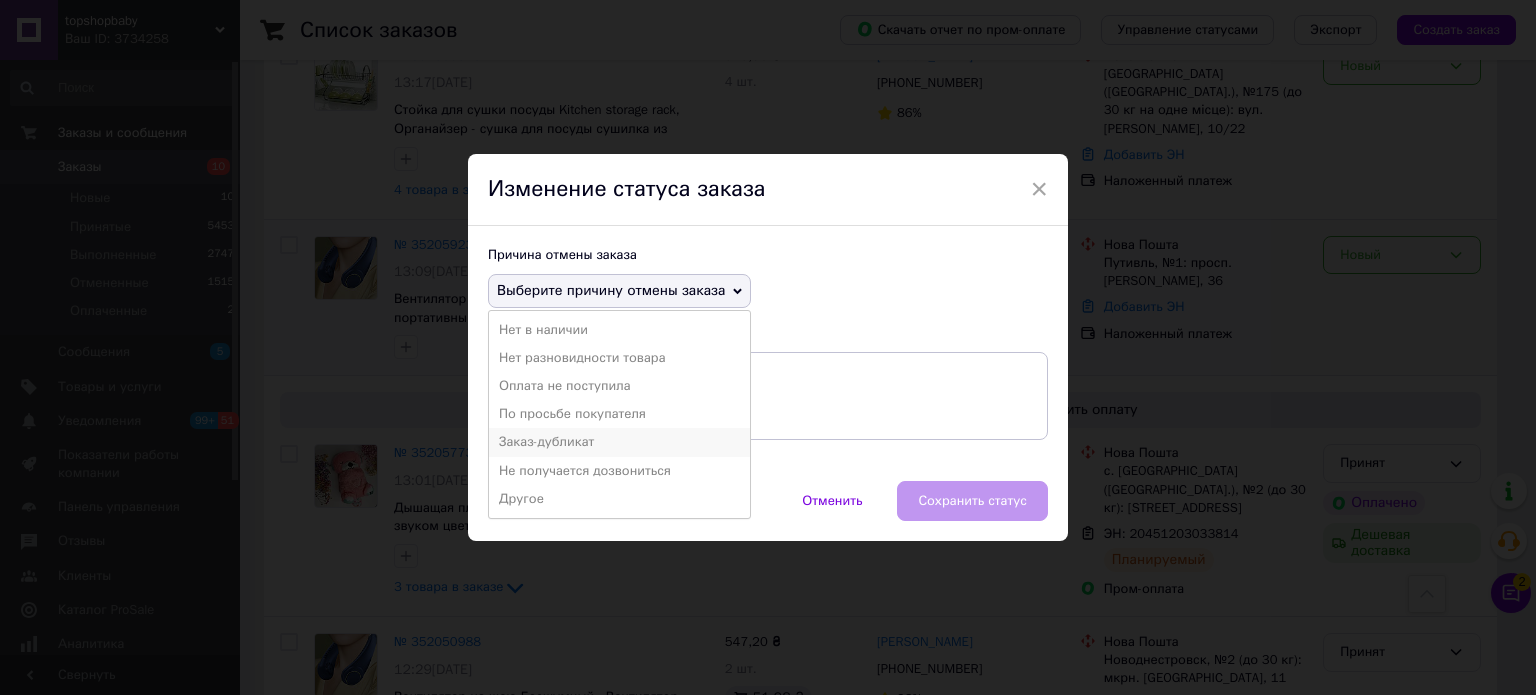 click on "Заказ-дубликат" at bounding box center [619, 442] 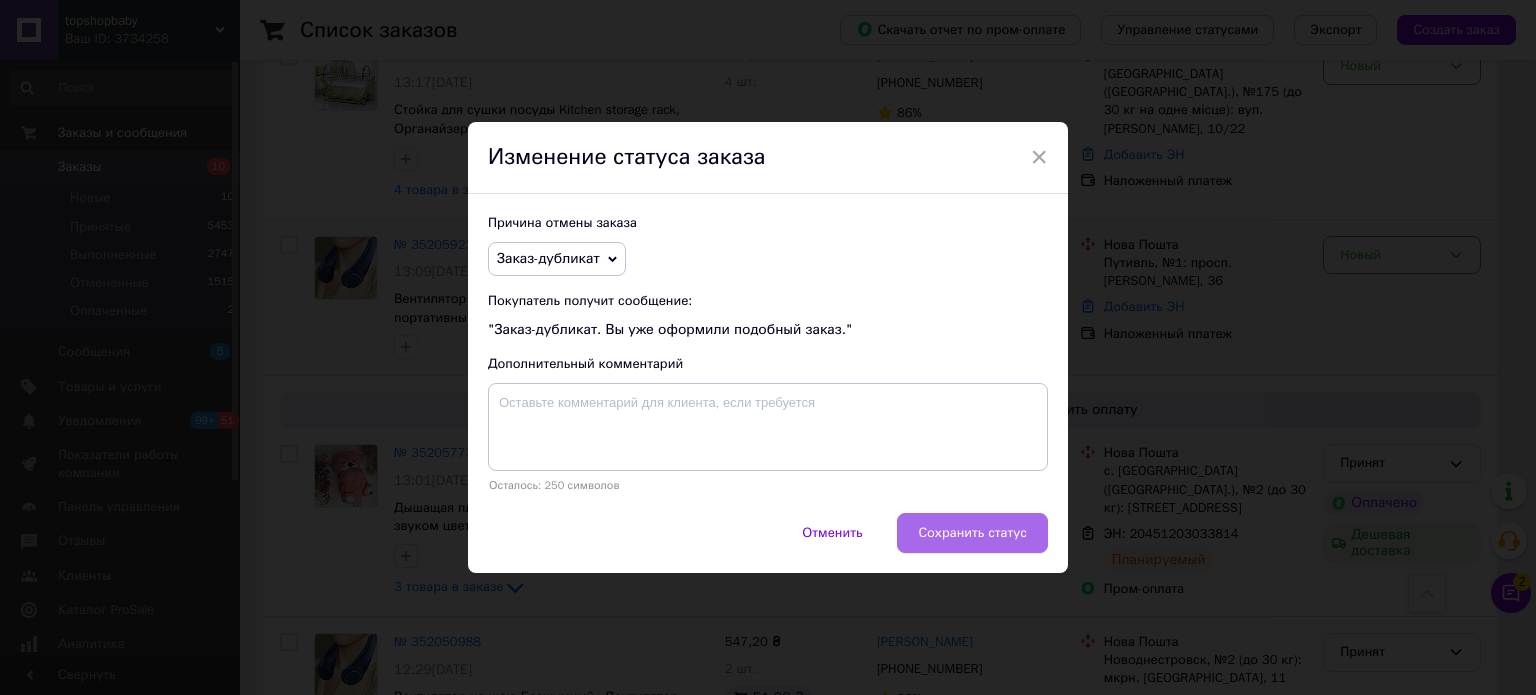click on "Сохранить статус" at bounding box center [972, 533] 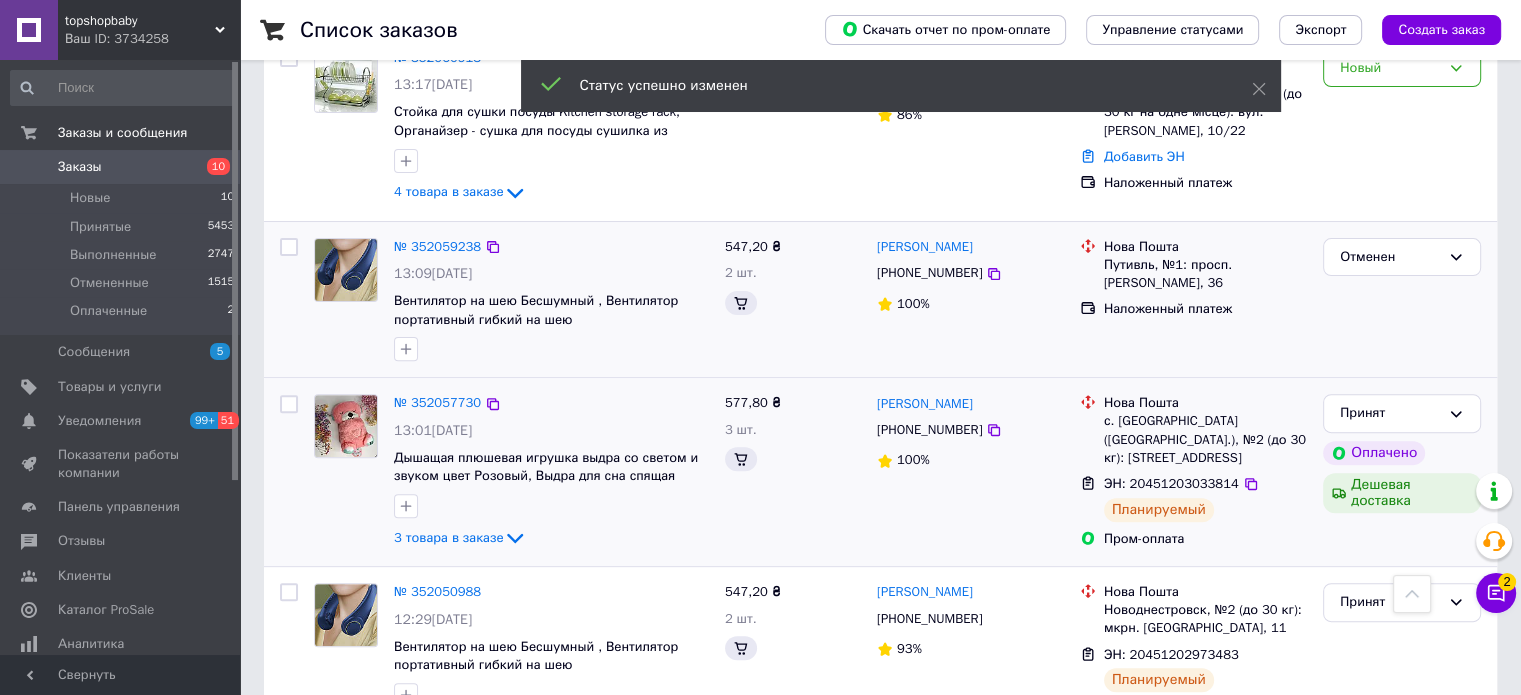 scroll, scrollTop: 400, scrollLeft: 0, axis: vertical 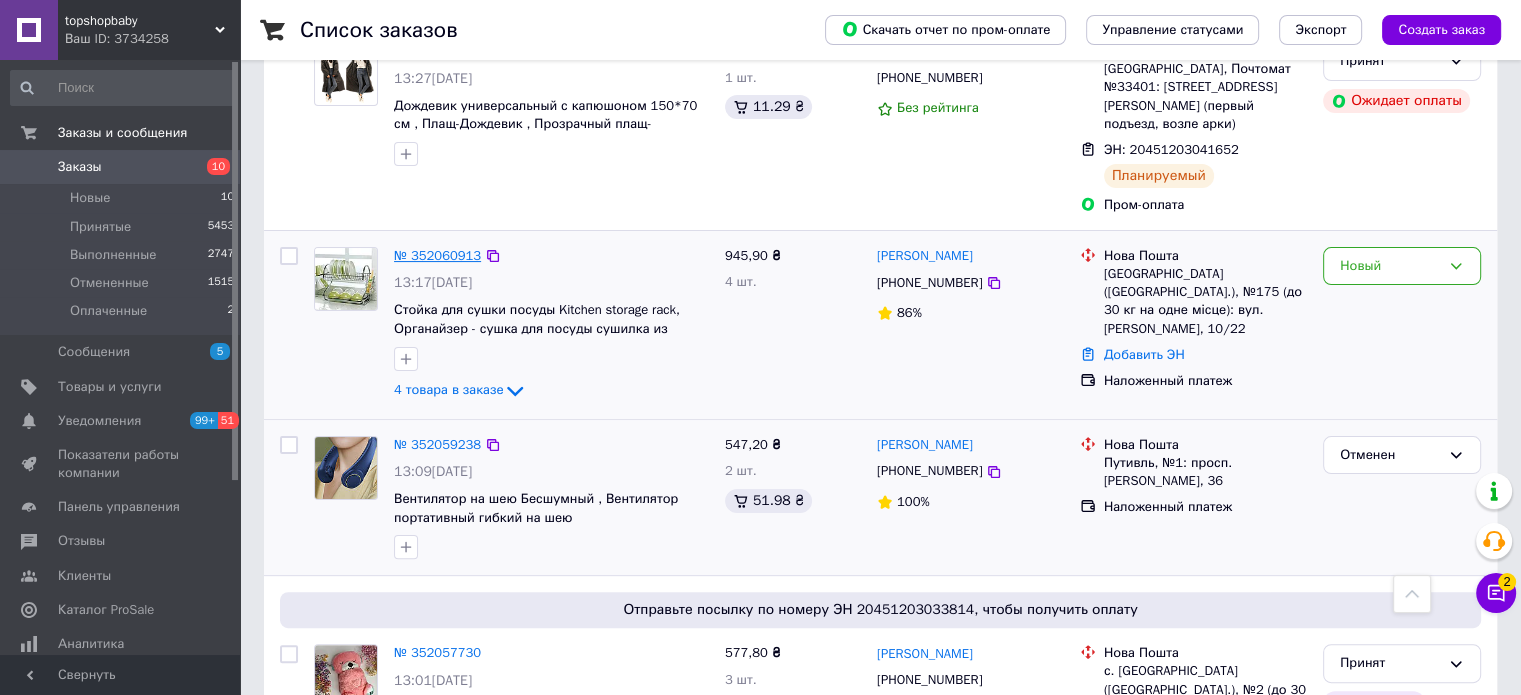 click on "№ 352060913" at bounding box center (437, 255) 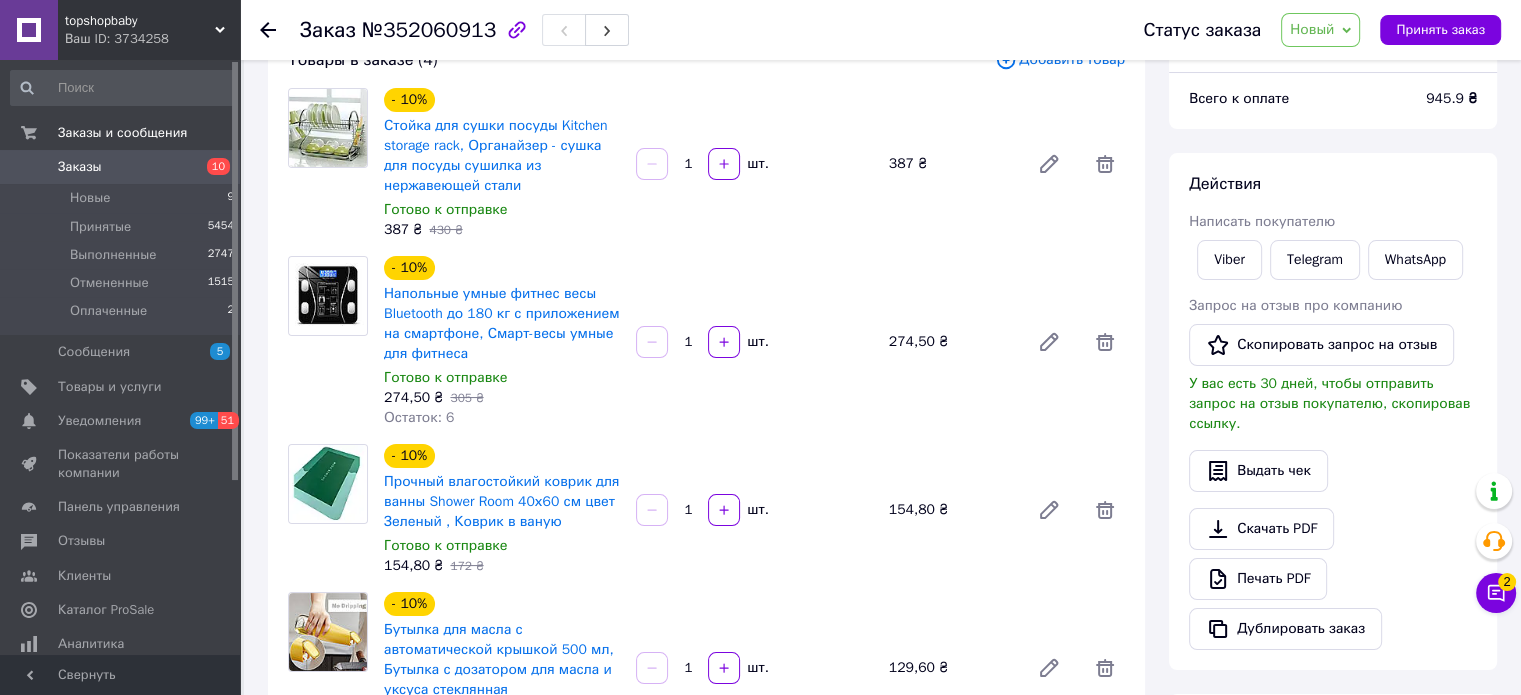 scroll, scrollTop: 300, scrollLeft: 0, axis: vertical 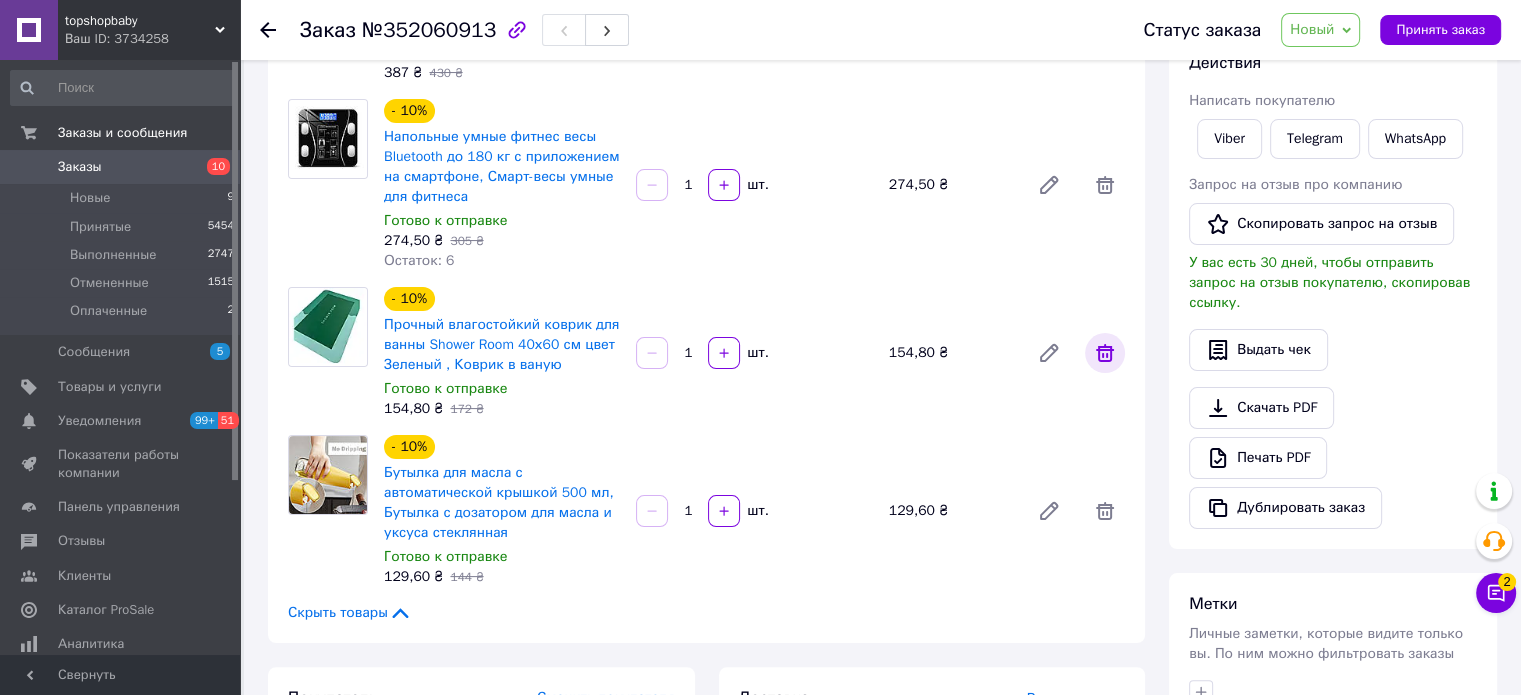 click 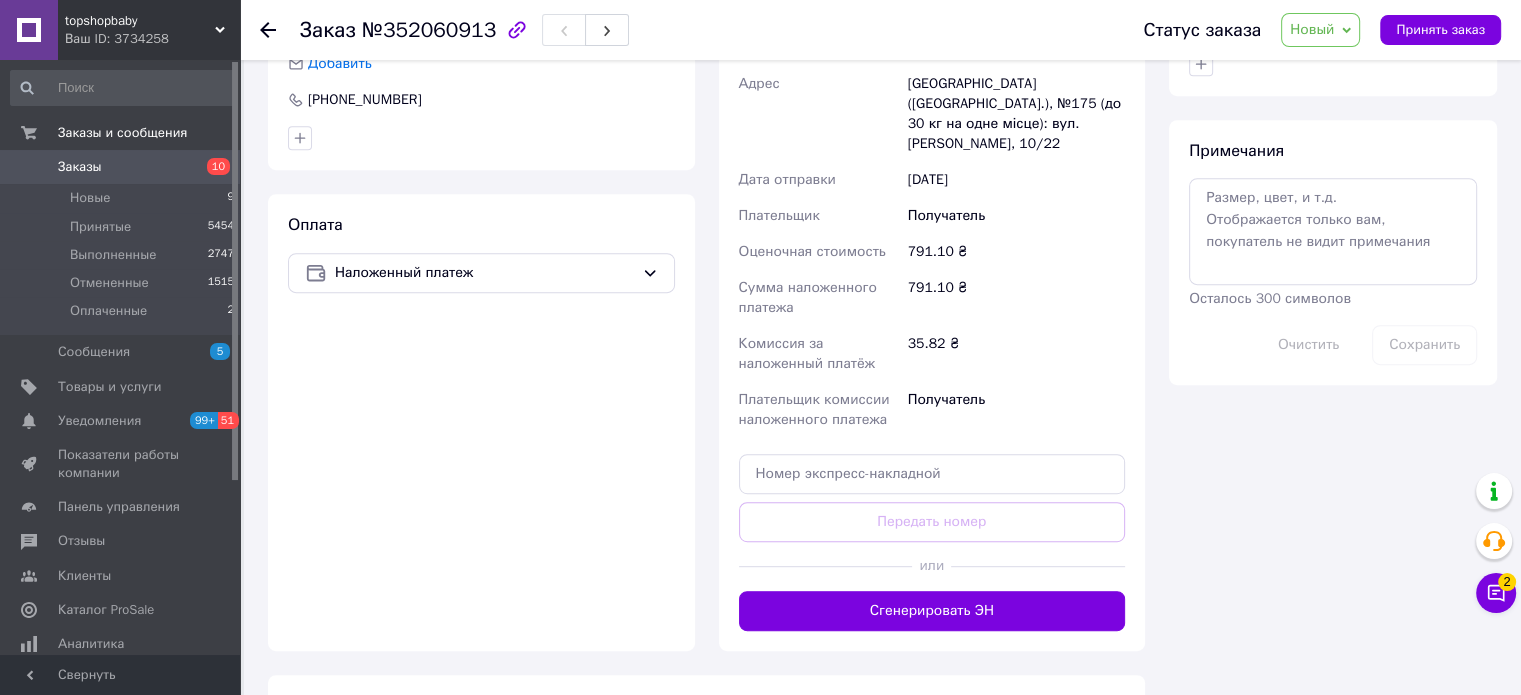 scroll, scrollTop: 1000, scrollLeft: 0, axis: vertical 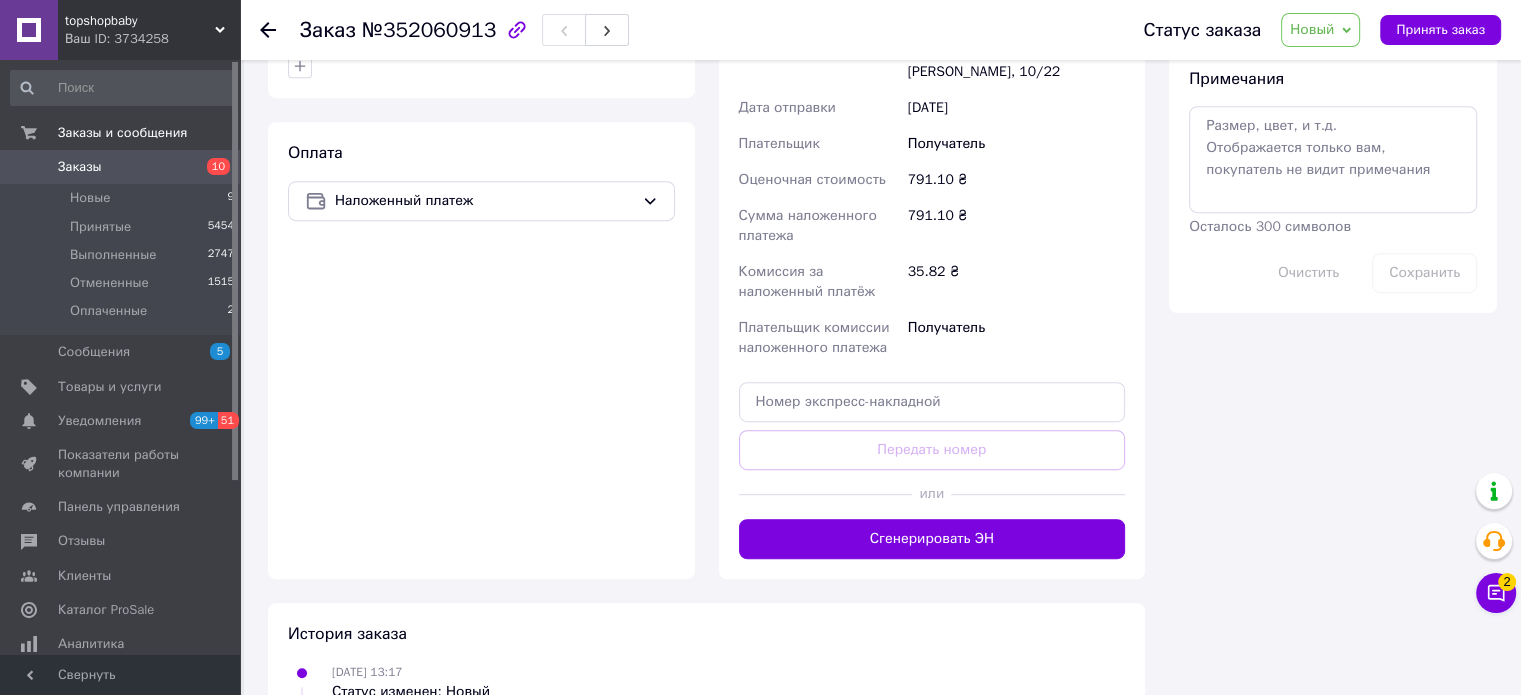click on "Сгенерировать ЭН" at bounding box center [932, 539] 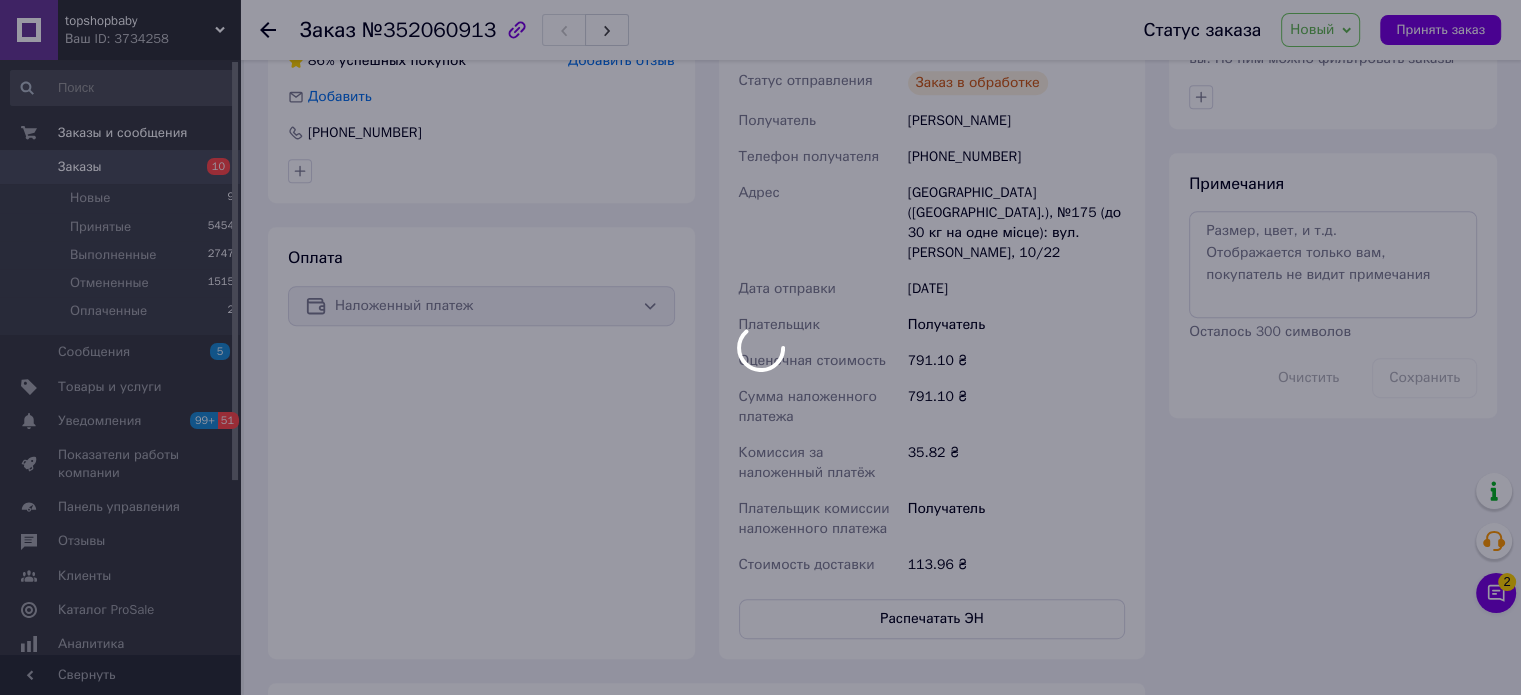 scroll, scrollTop: 800, scrollLeft: 0, axis: vertical 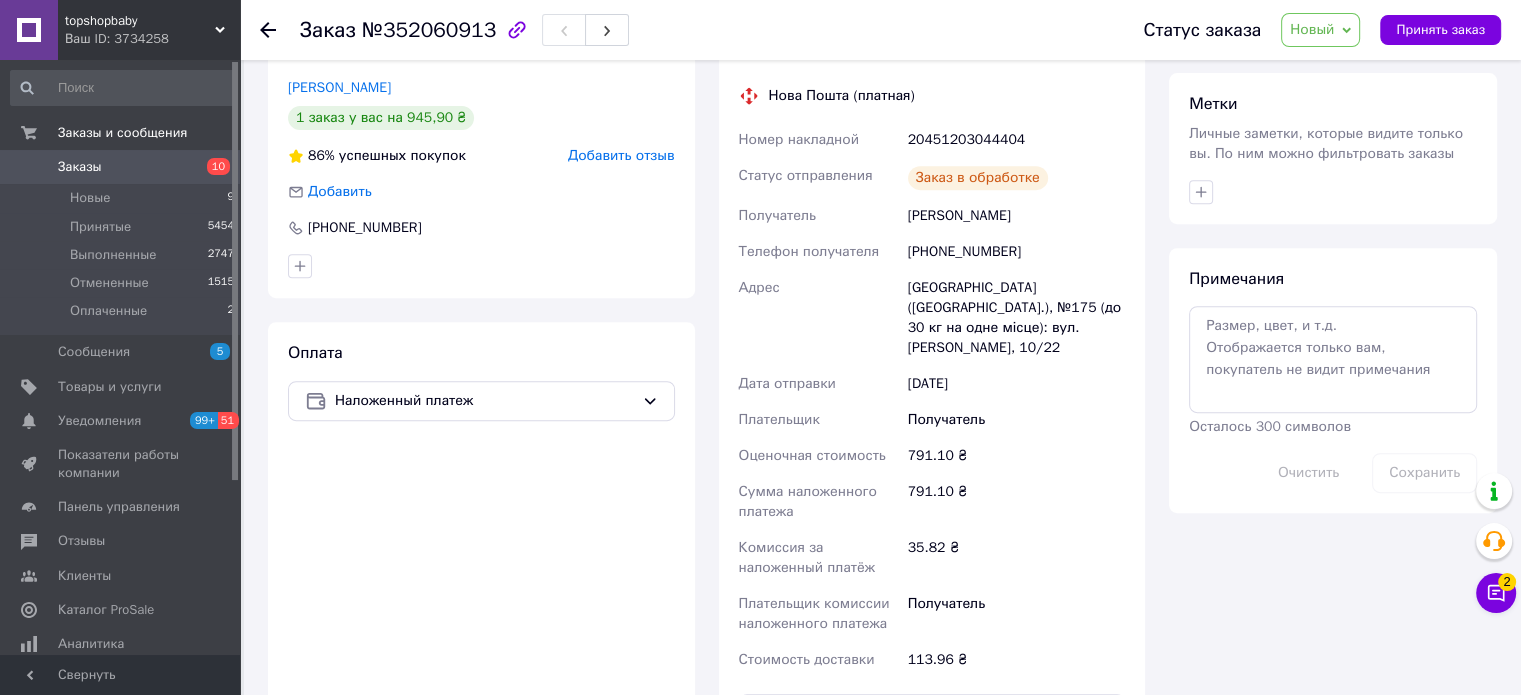 click on "Новый" at bounding box center (1312, 29) 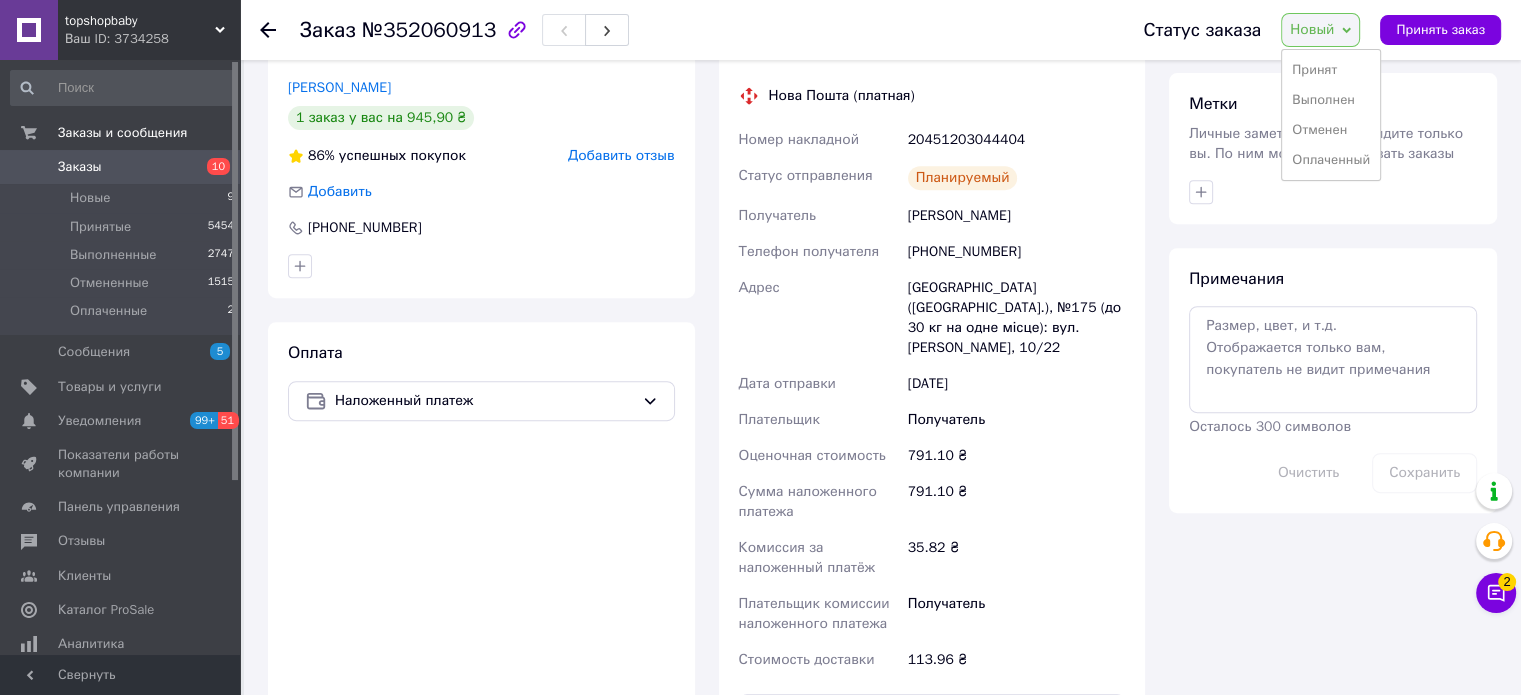 drag, startPoint x: 1312, startPoint y: 74, endPoint x: 1164, endPoint y: 197, distance: 192.4396 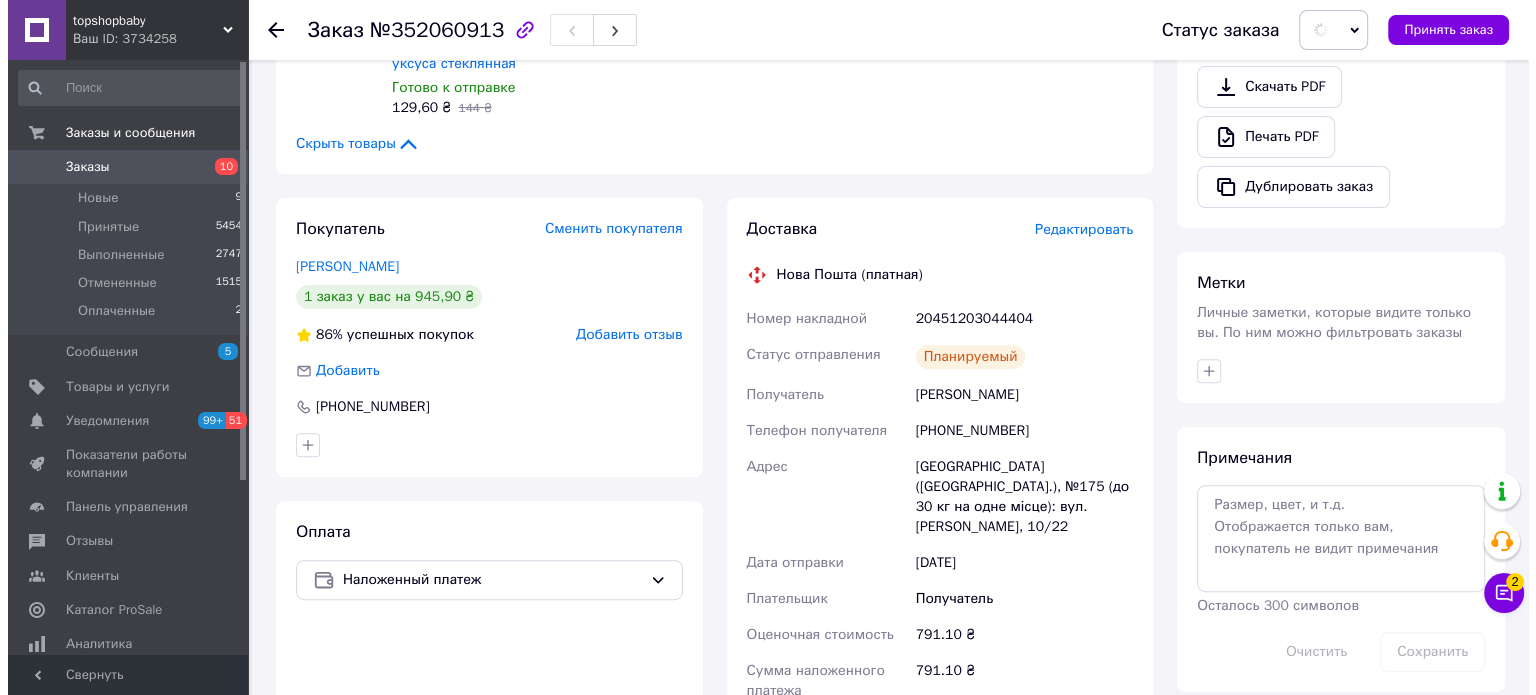 scroll, scrollTop: 400, scrollLeft: 0, axis: vertical 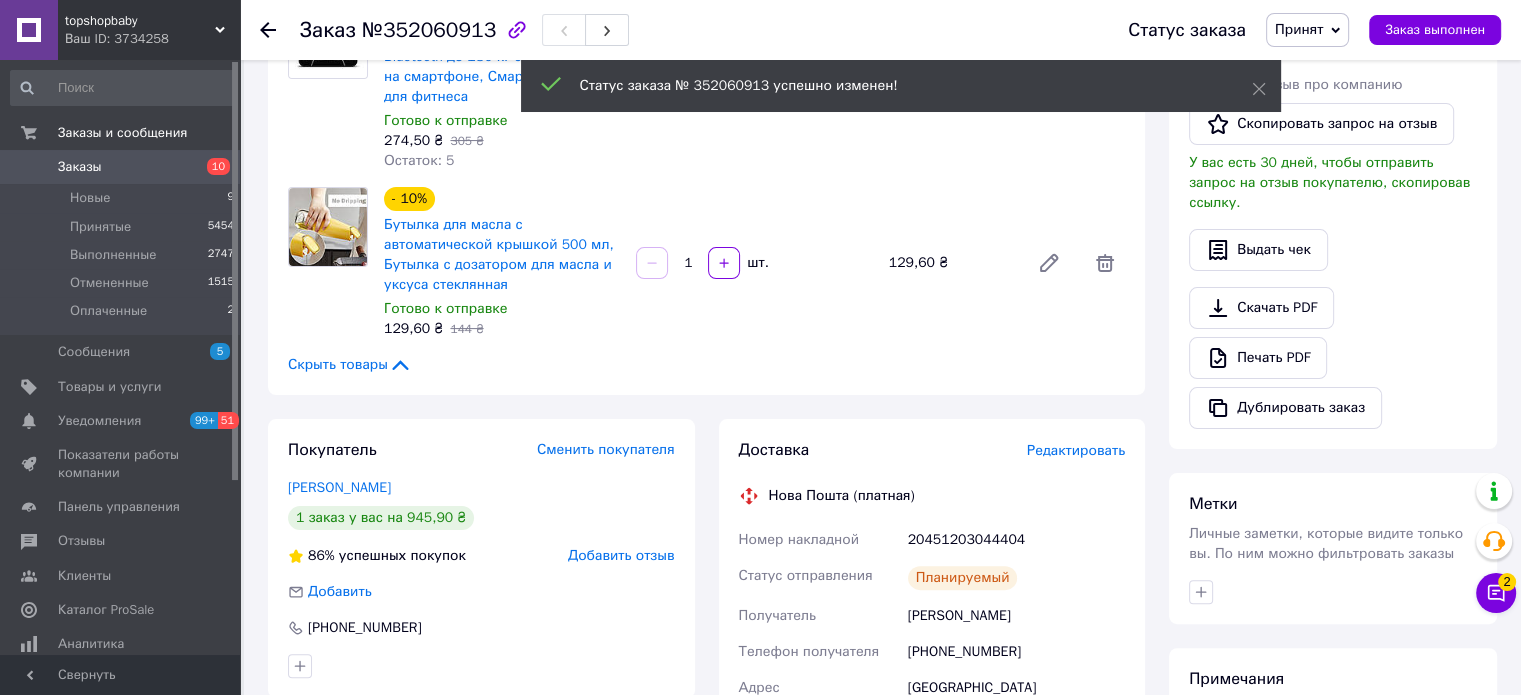 click on "Редактировать" at bounding box center [1076, 450] 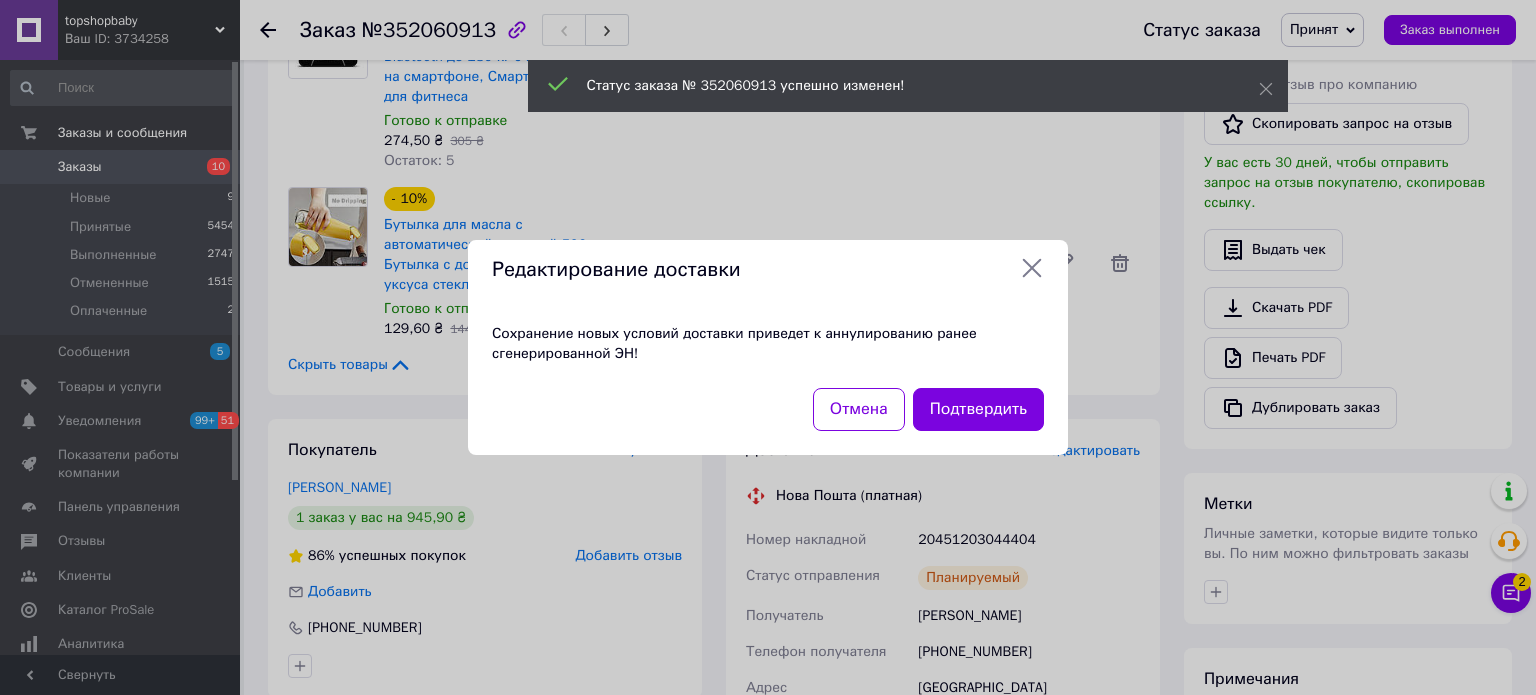 click on "Сохранение новых условий доставки приведет к аннулированию ранее сгенерированной ЭН!" at bounding box center [768, 344] 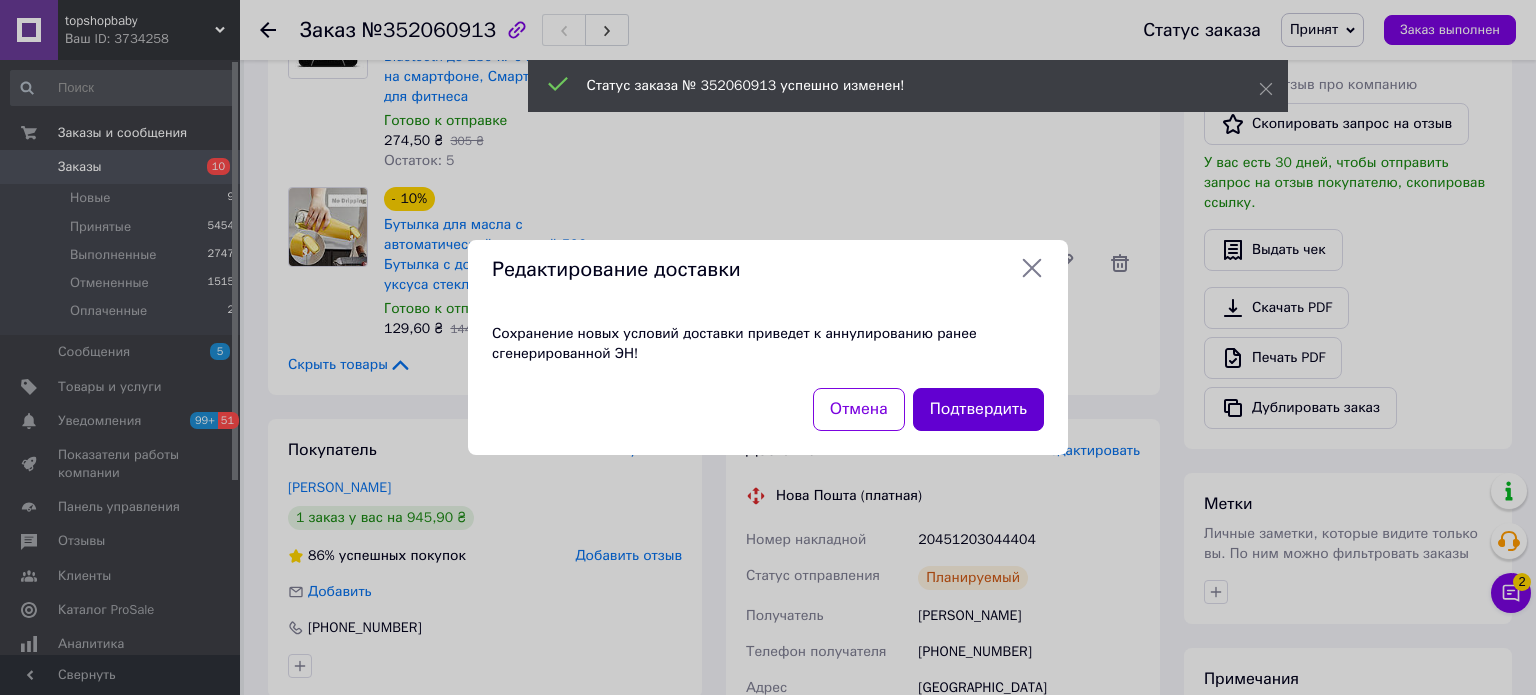 click on "Подтвердить" at bounding box center [978, 409] 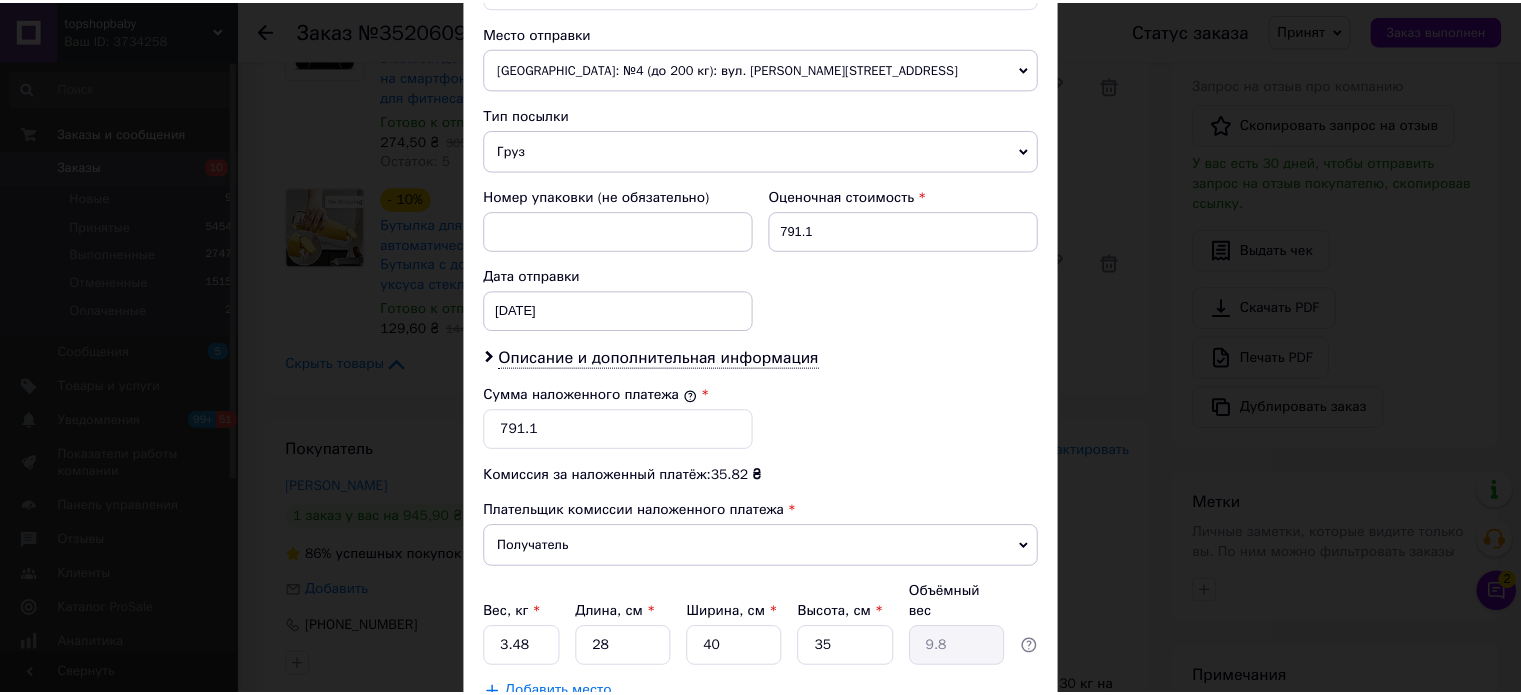 scroll, scrollTop: 824, scrollLeft: 0, axis: vertical 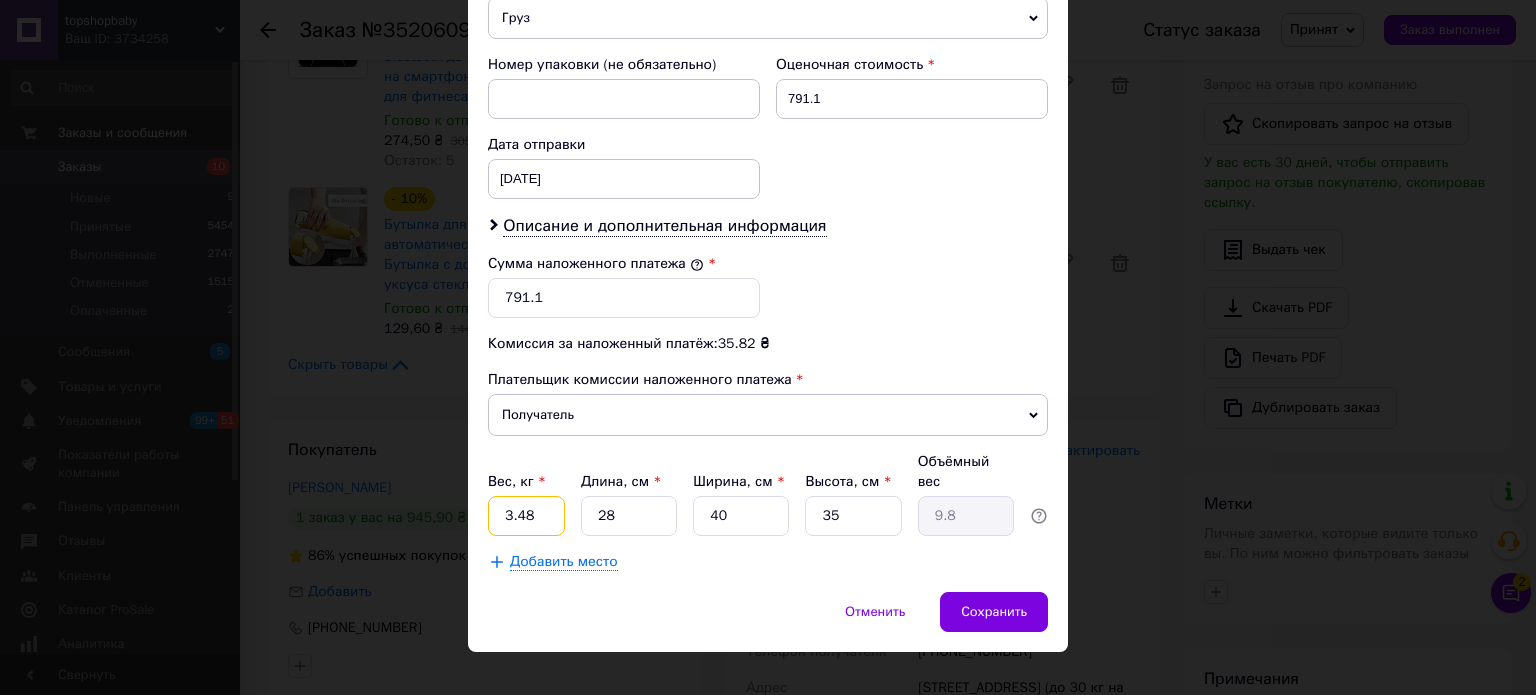 click on "3.48" at bounding box center [526, 516] 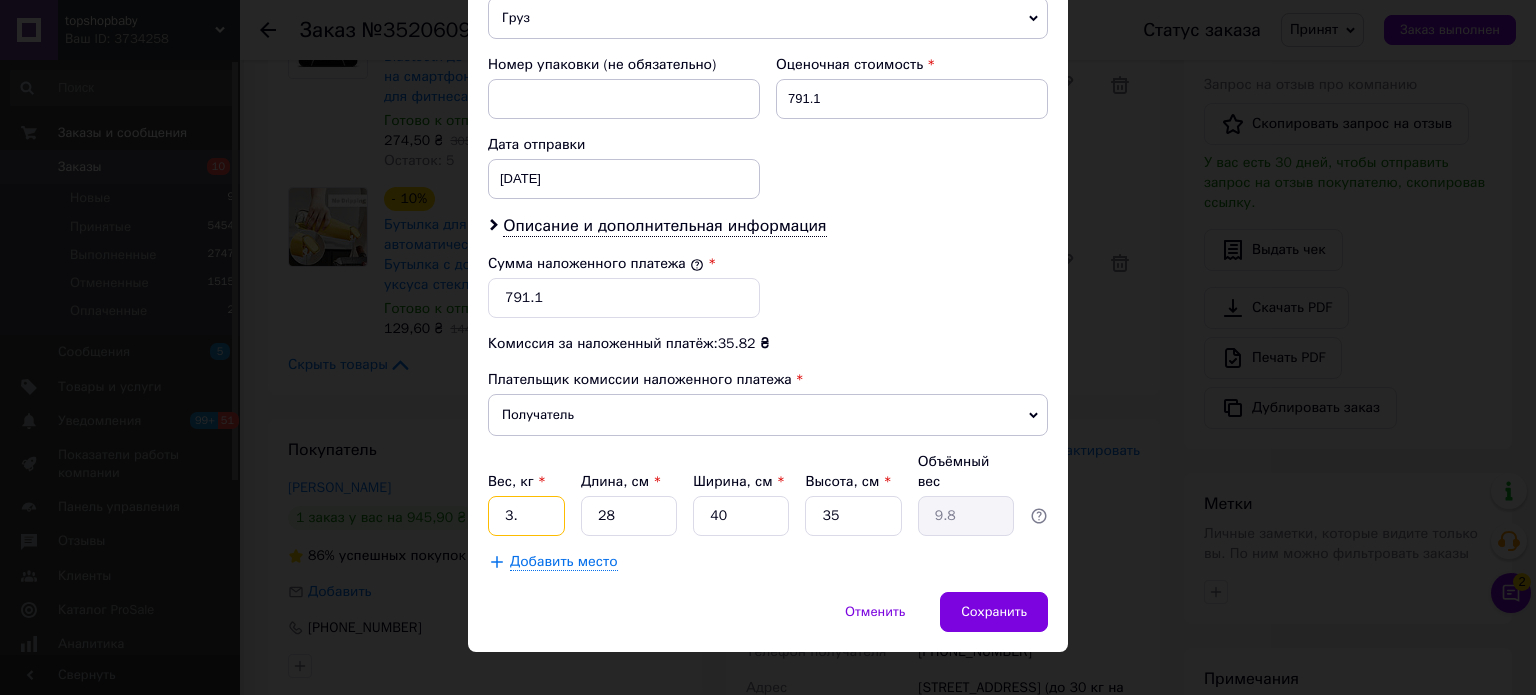 type on "3" 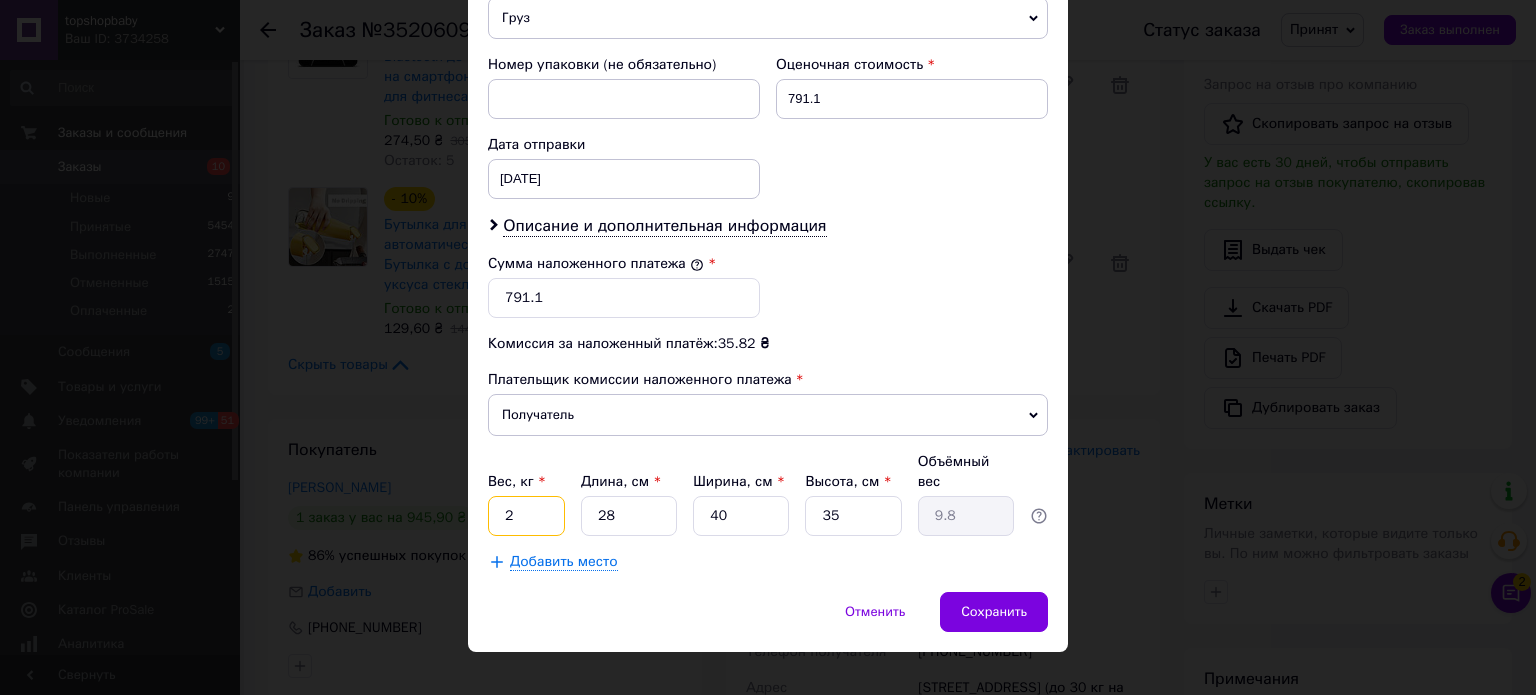 type on "2" 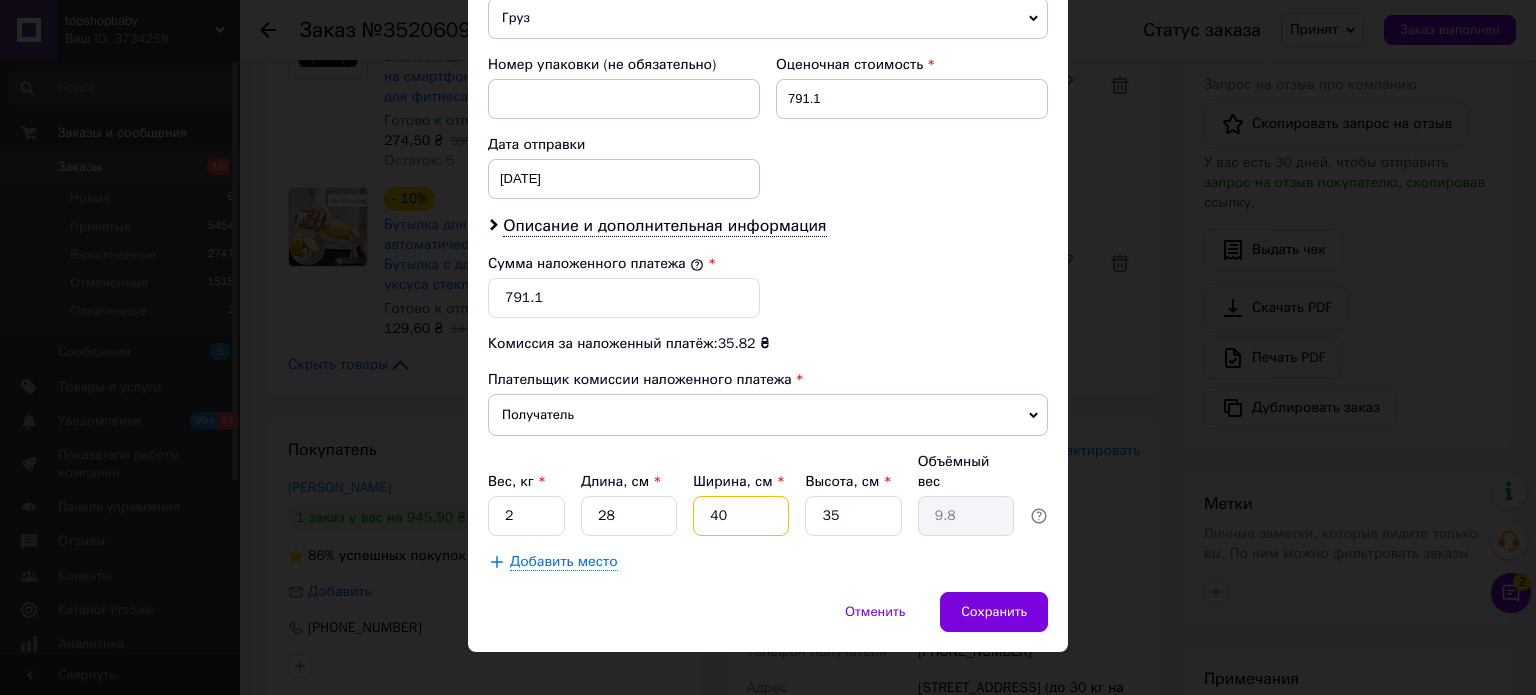 drag, startPoint x: 766, startPoint y: 501, endPoint x: 695, endPoint y: 507, distance: 71.25307 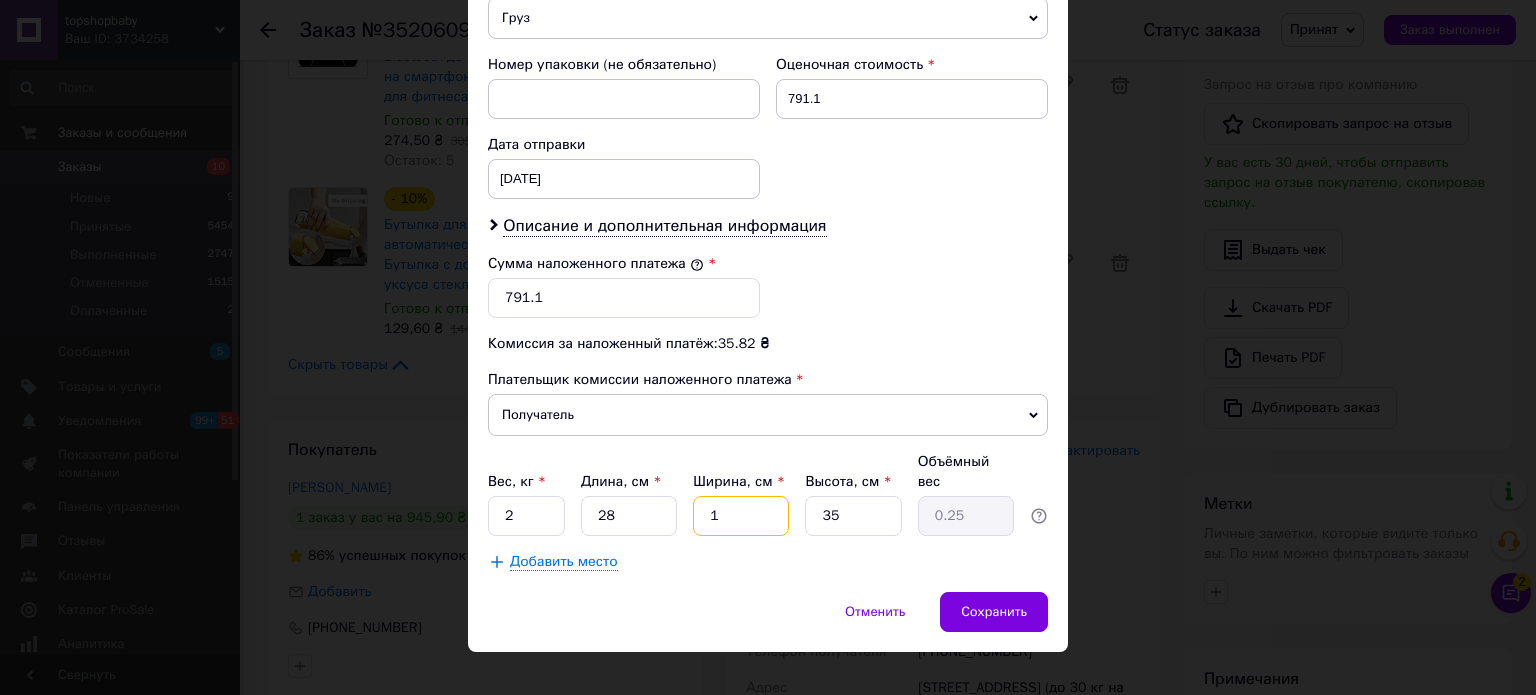 type on "16" 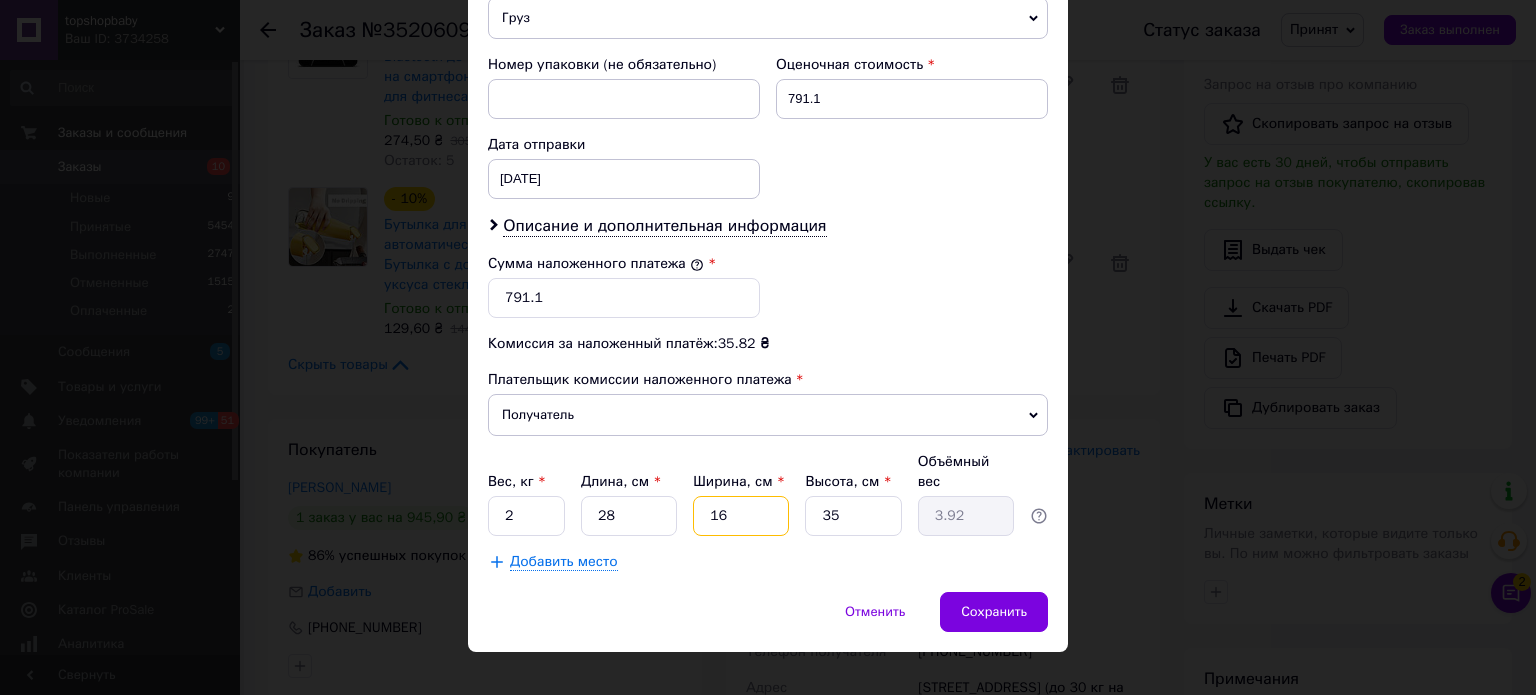 type on "1" 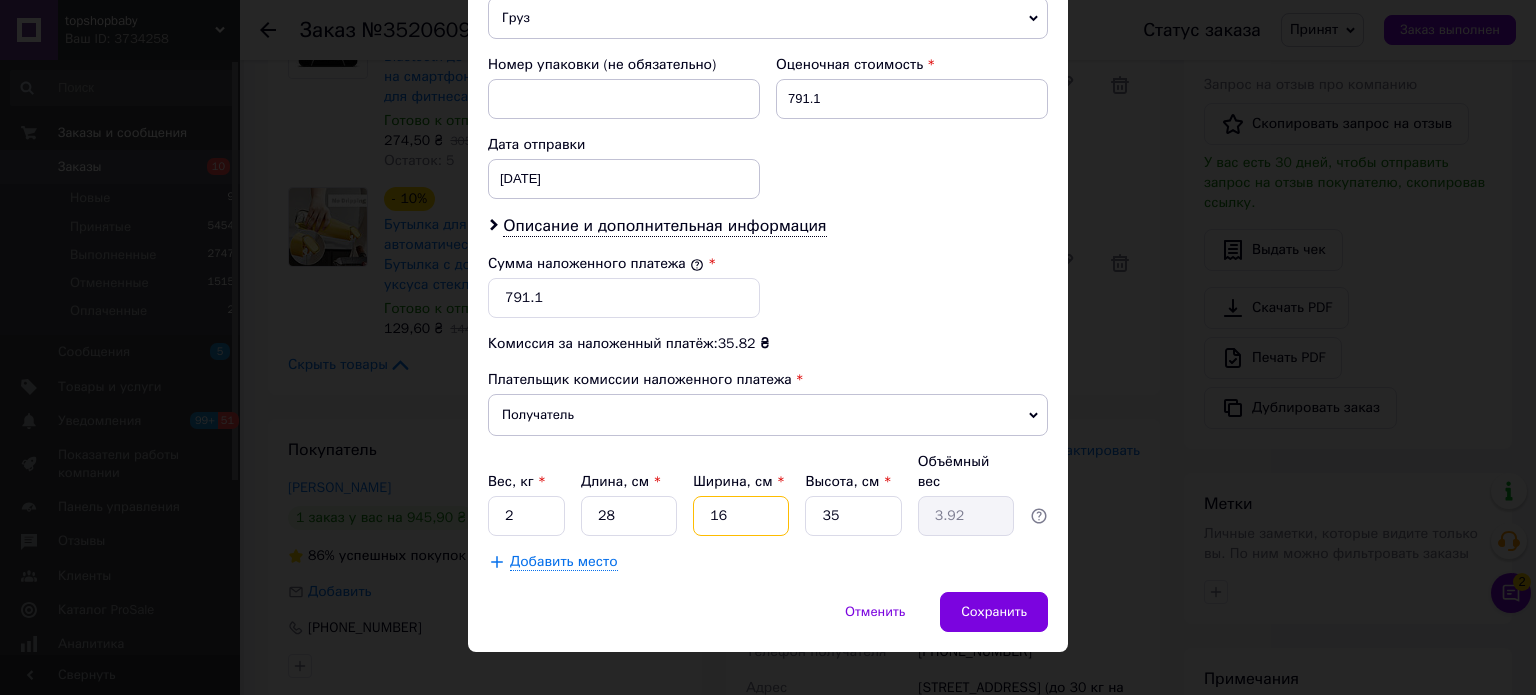 type on "0.25" 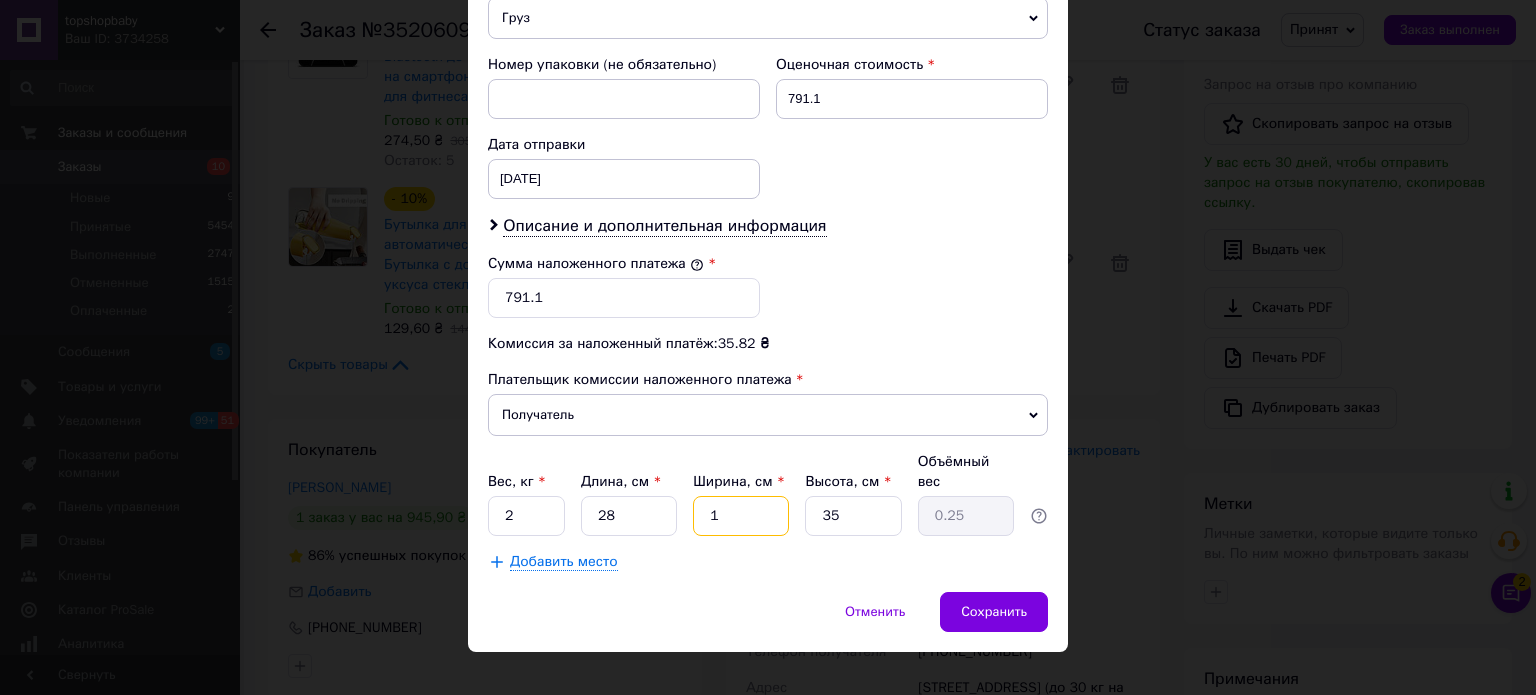 type 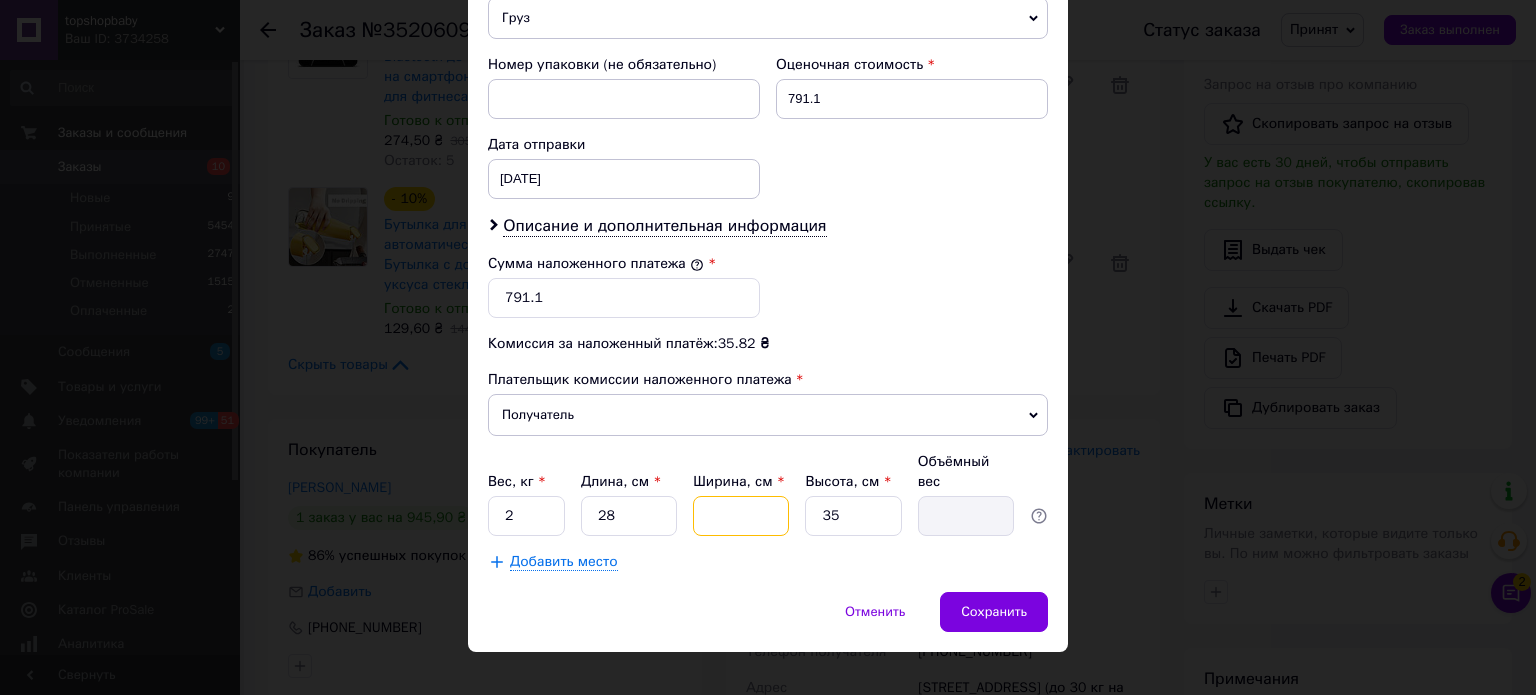 type on "8" 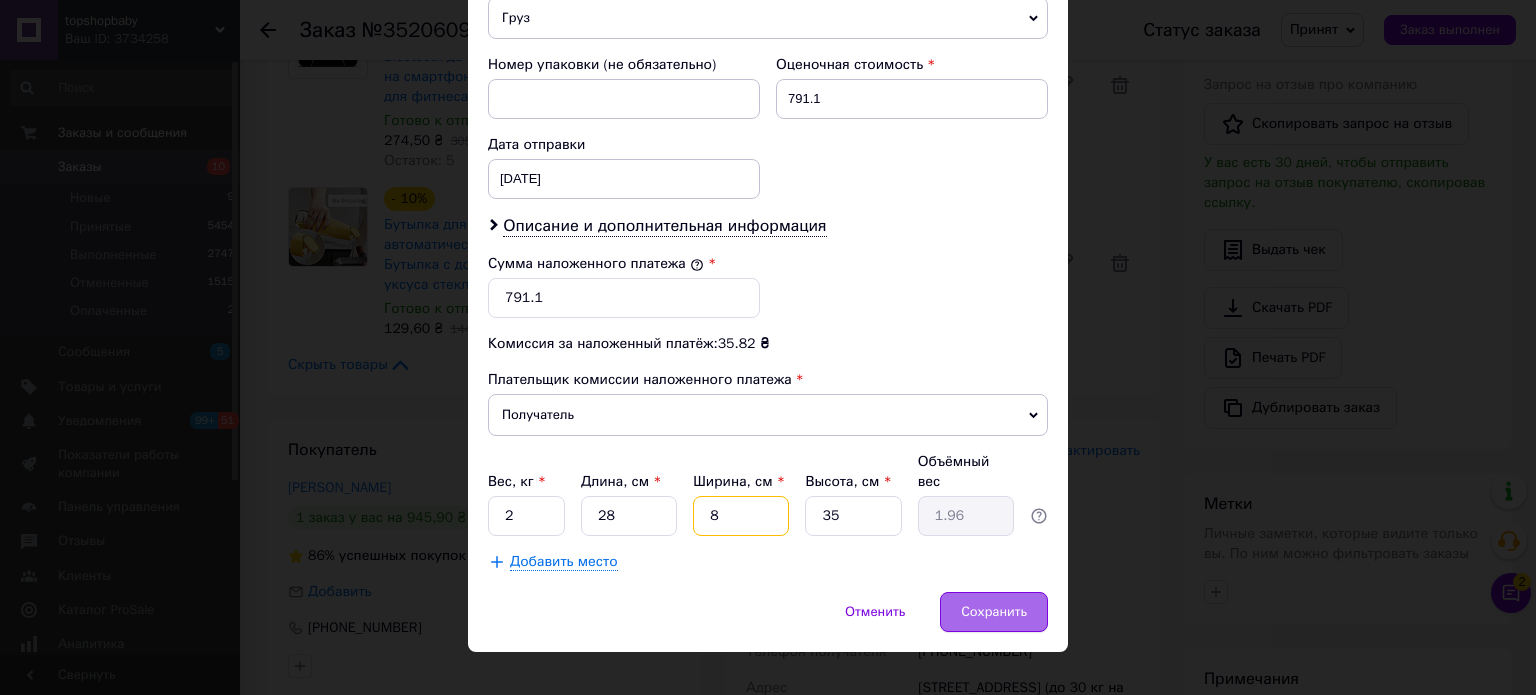 type on "8" 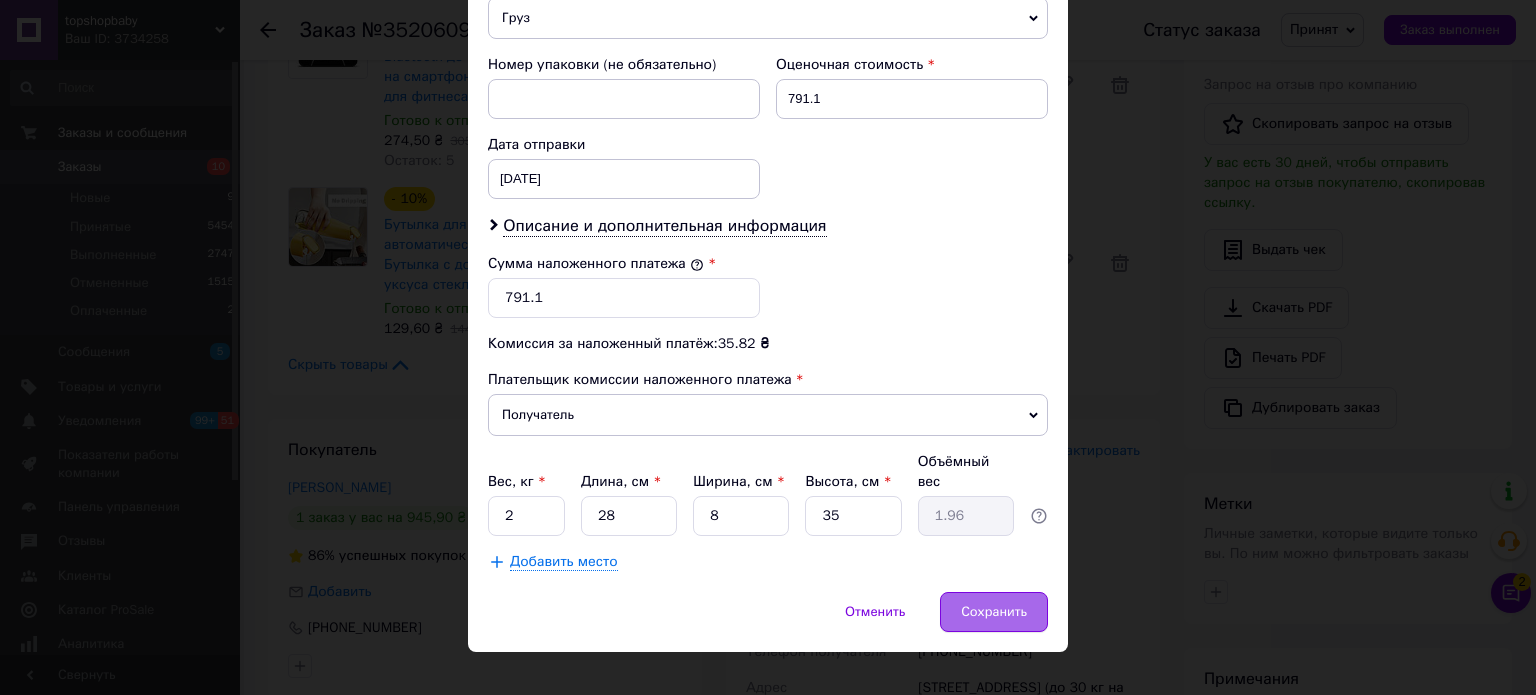click on "Сохранить" at bounding box center [994, 612] 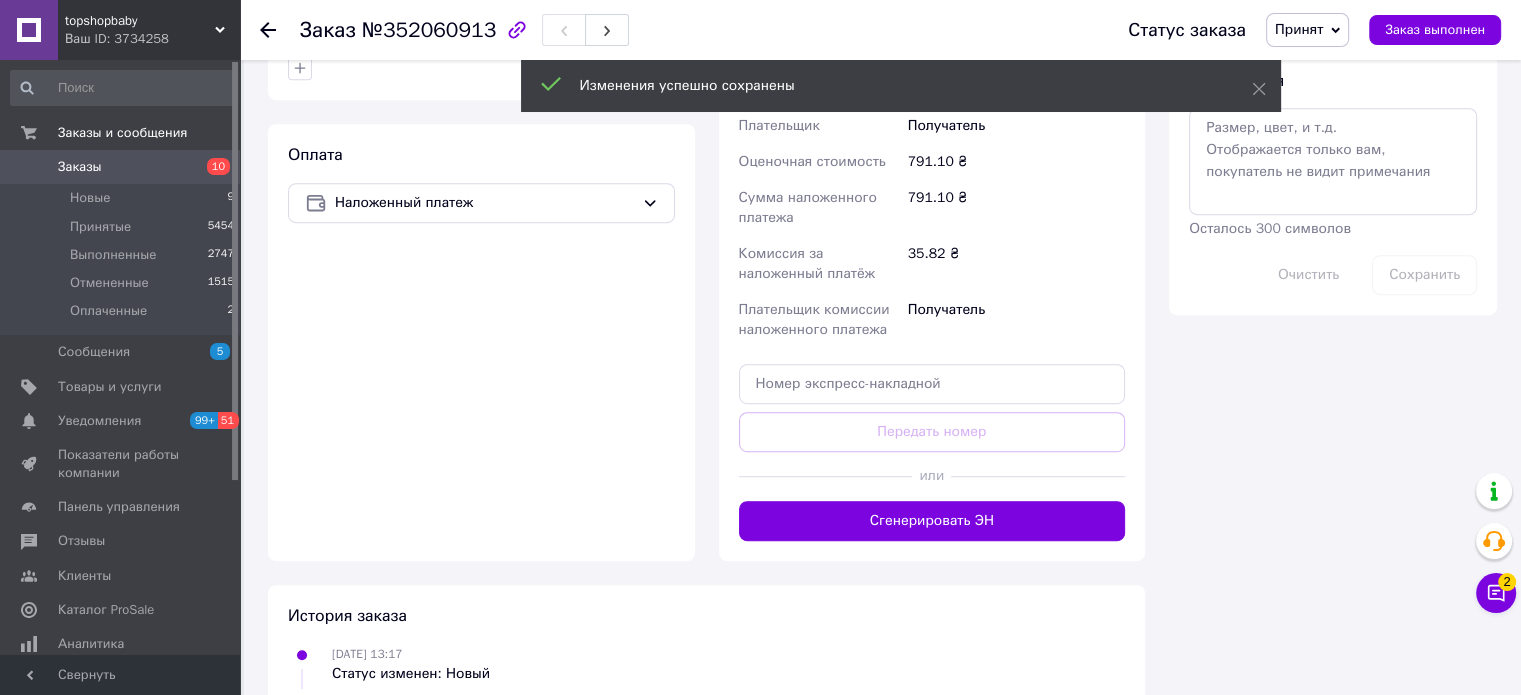 scroll, scrollTop: 1100, scrollLeft: 0, axis: vertical 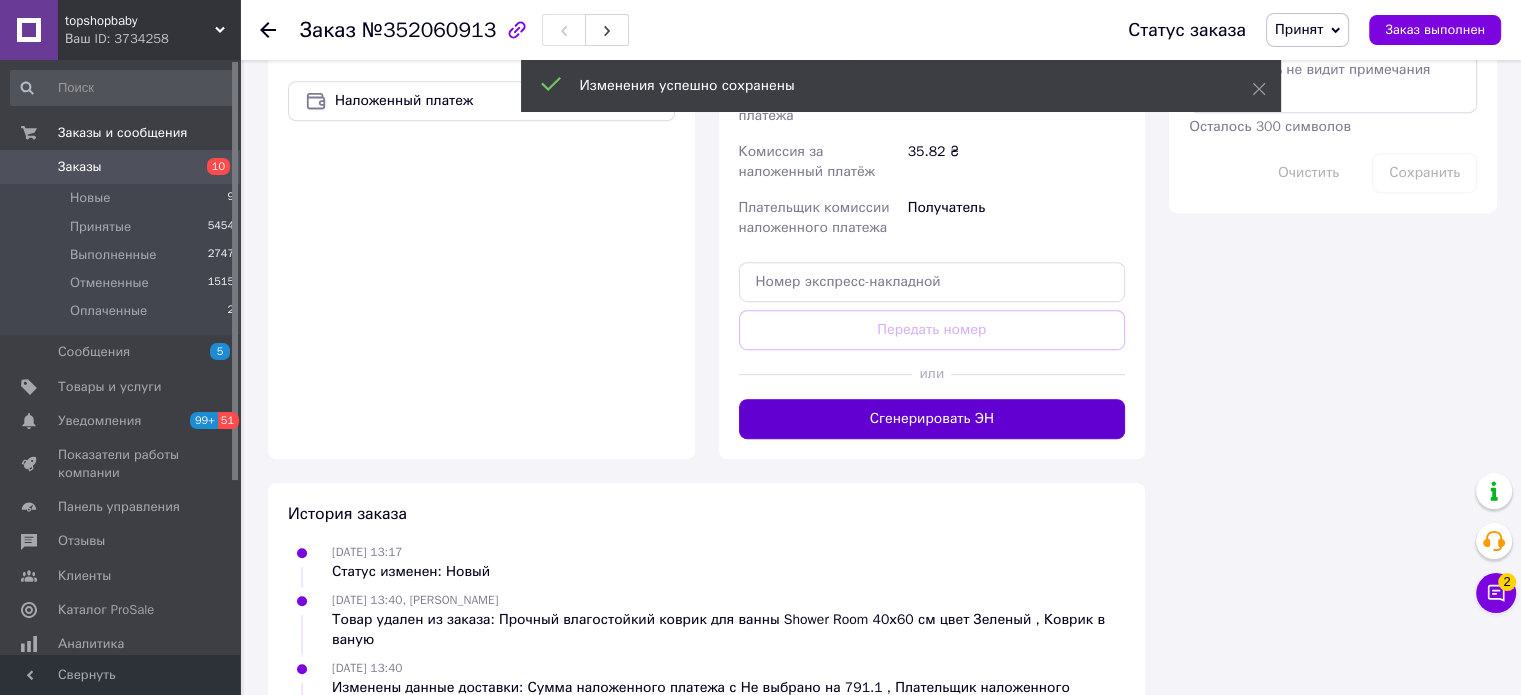click on "Сгенерировать ЭН" at bounding box center (932, 419) 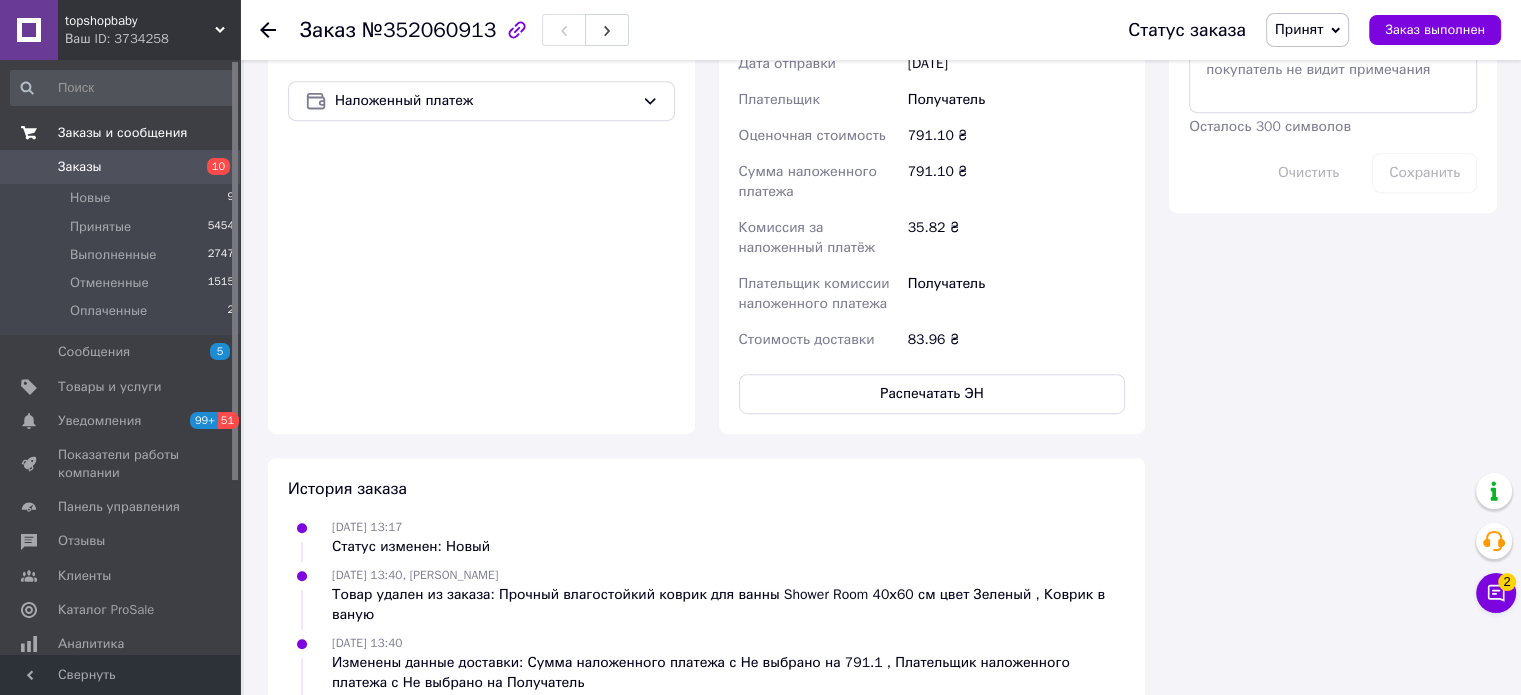 click on "Заказы и сообщения" at bounding box center [123, 133] 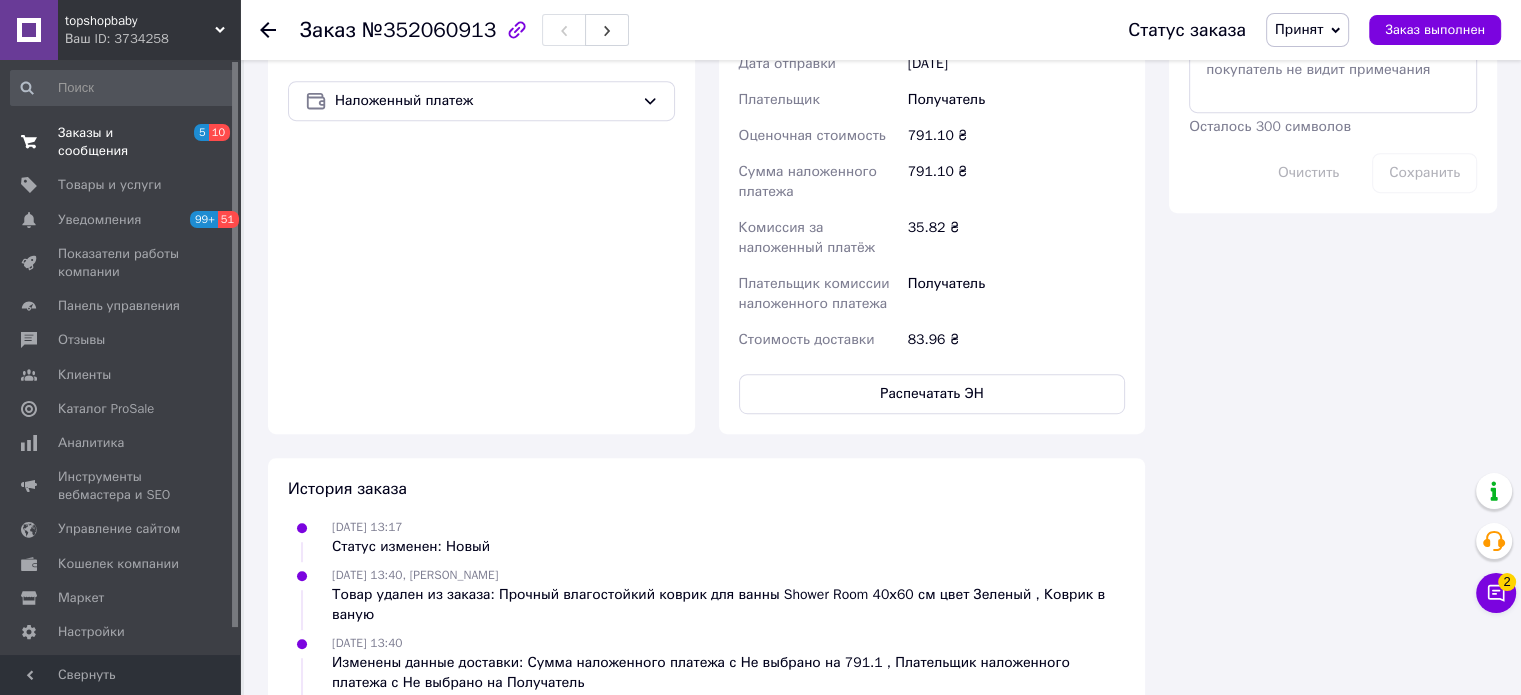 click on "Заказы и сообщения" at bounding box center [121, 142] 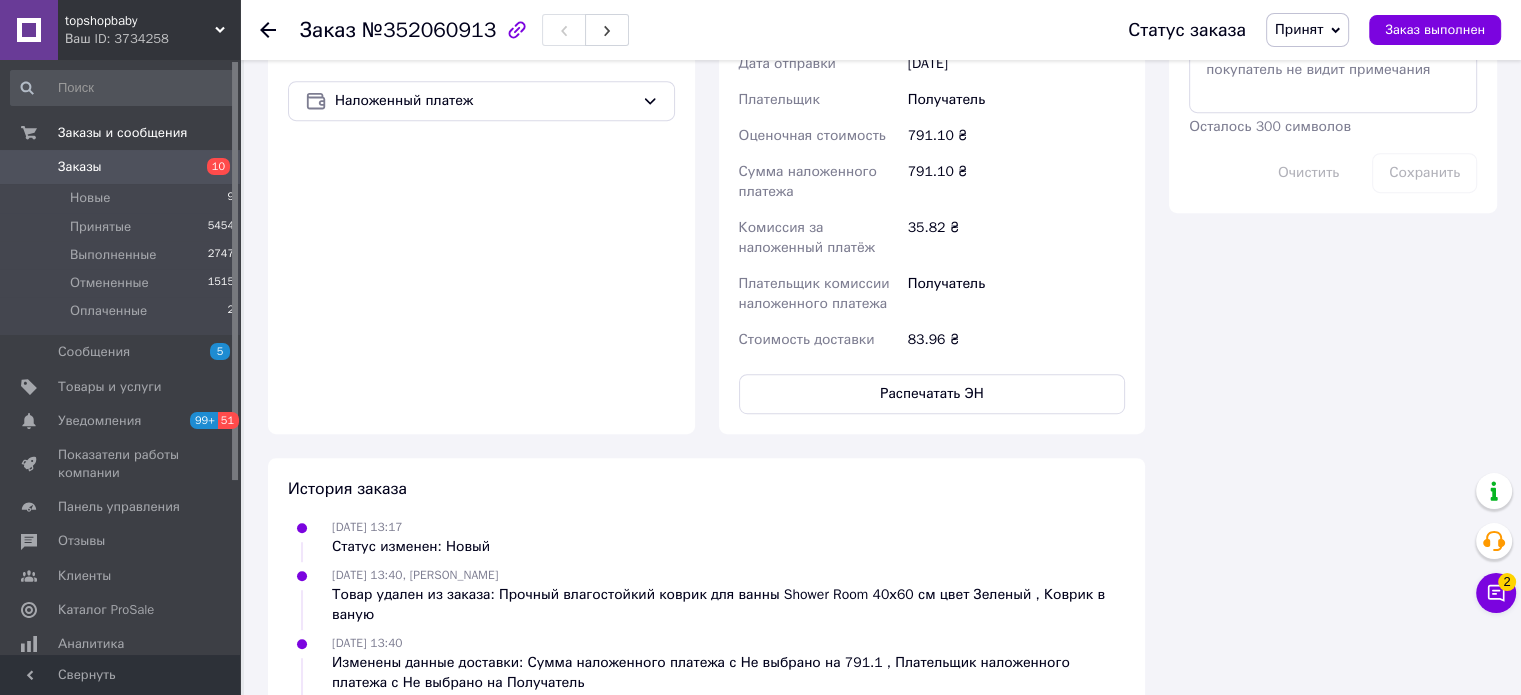 click on "Заказы 10" at bounding box center [123, 167] 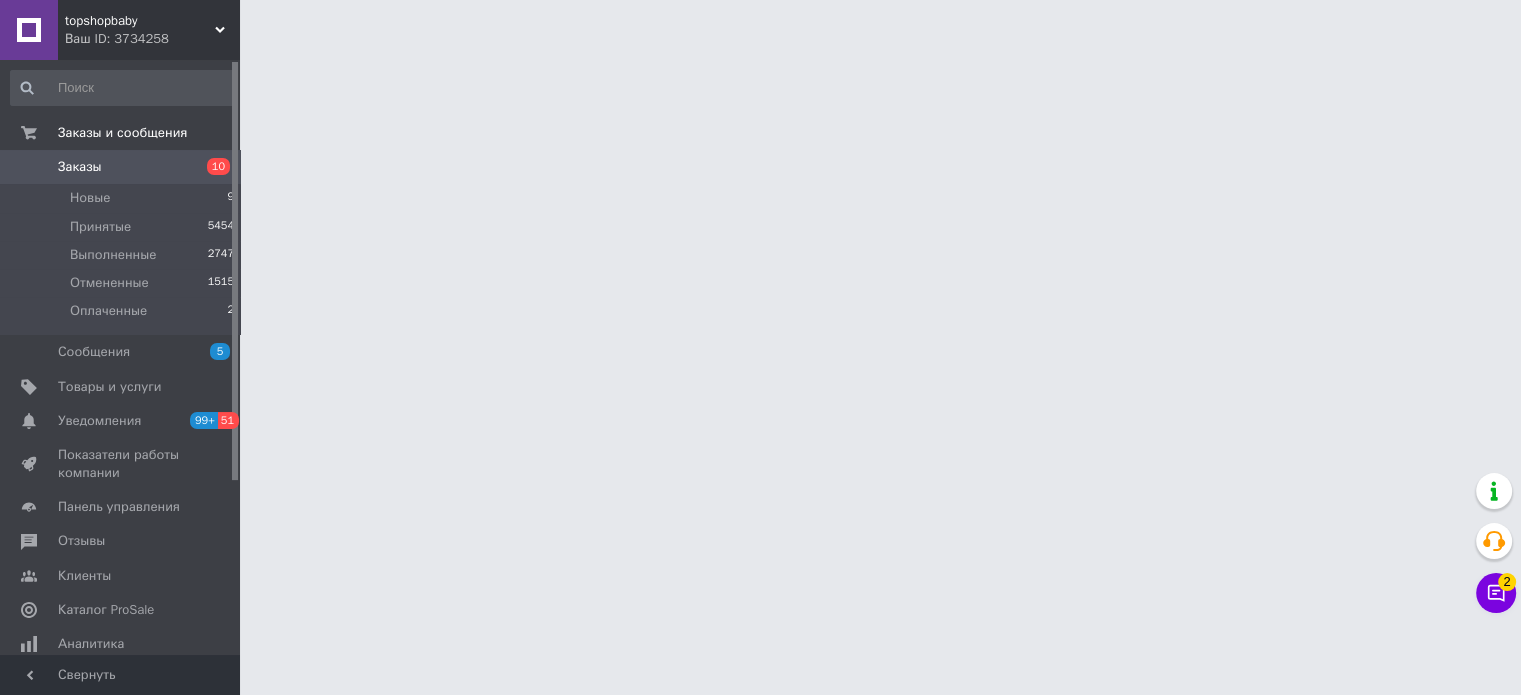 scroll, scrollTop: 0, scrollLeft: 0, axis: both 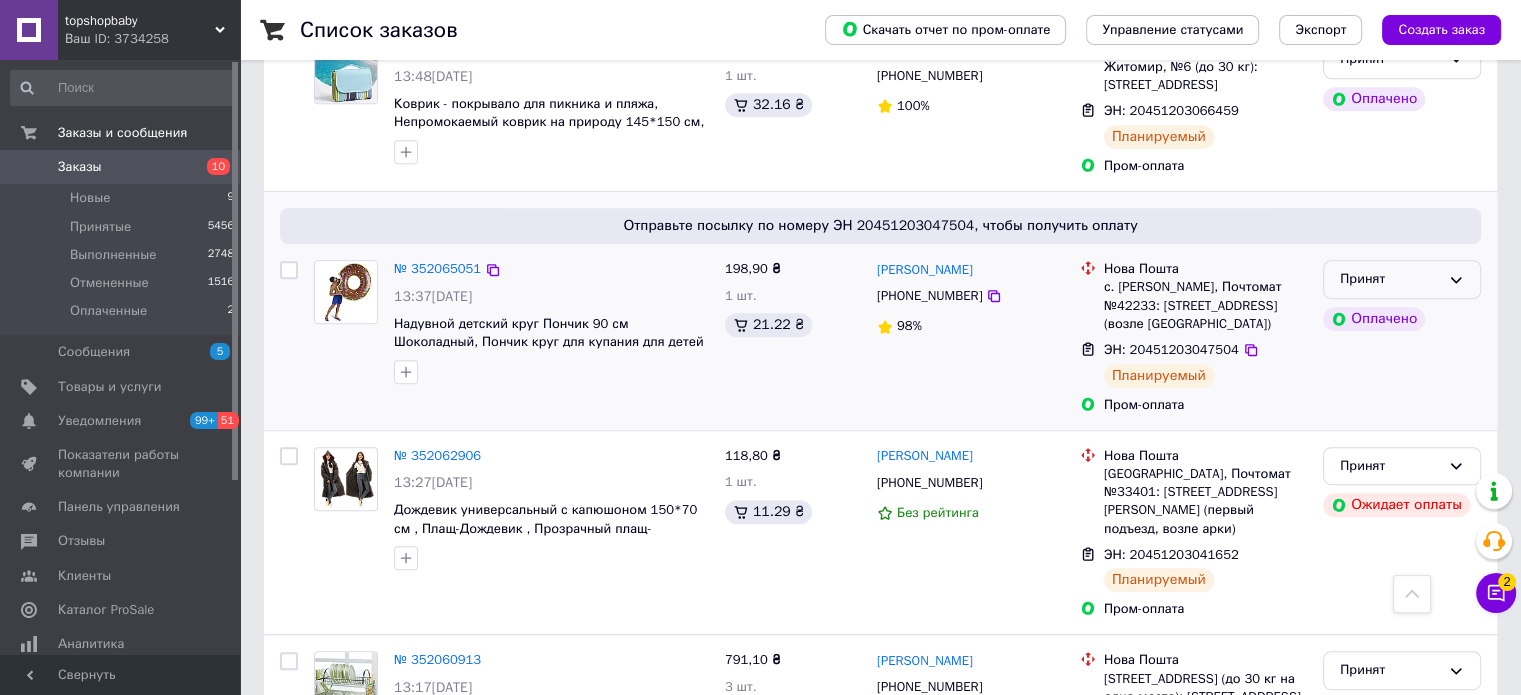 click on "Принят" at bounding box center [1402, 279] 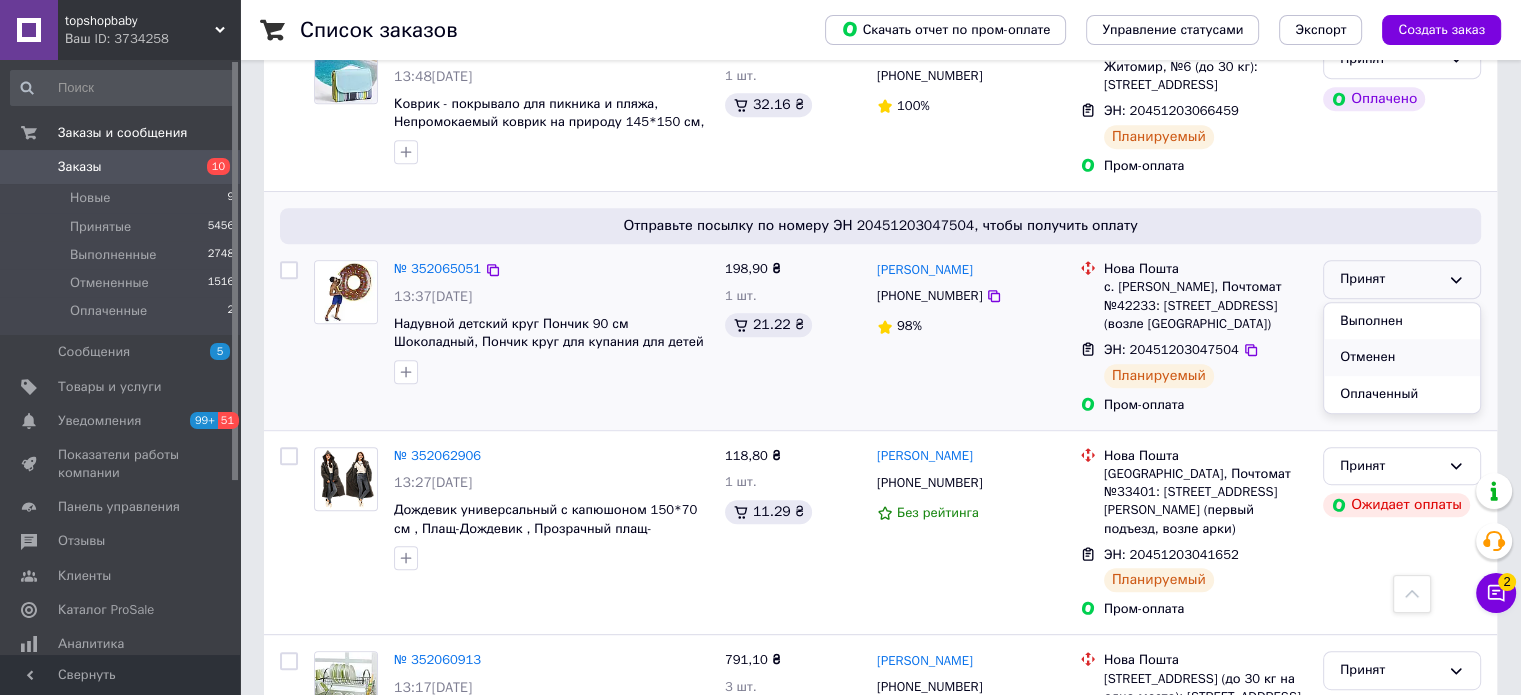click on "Отменен" at bounding box center (1402, 357) 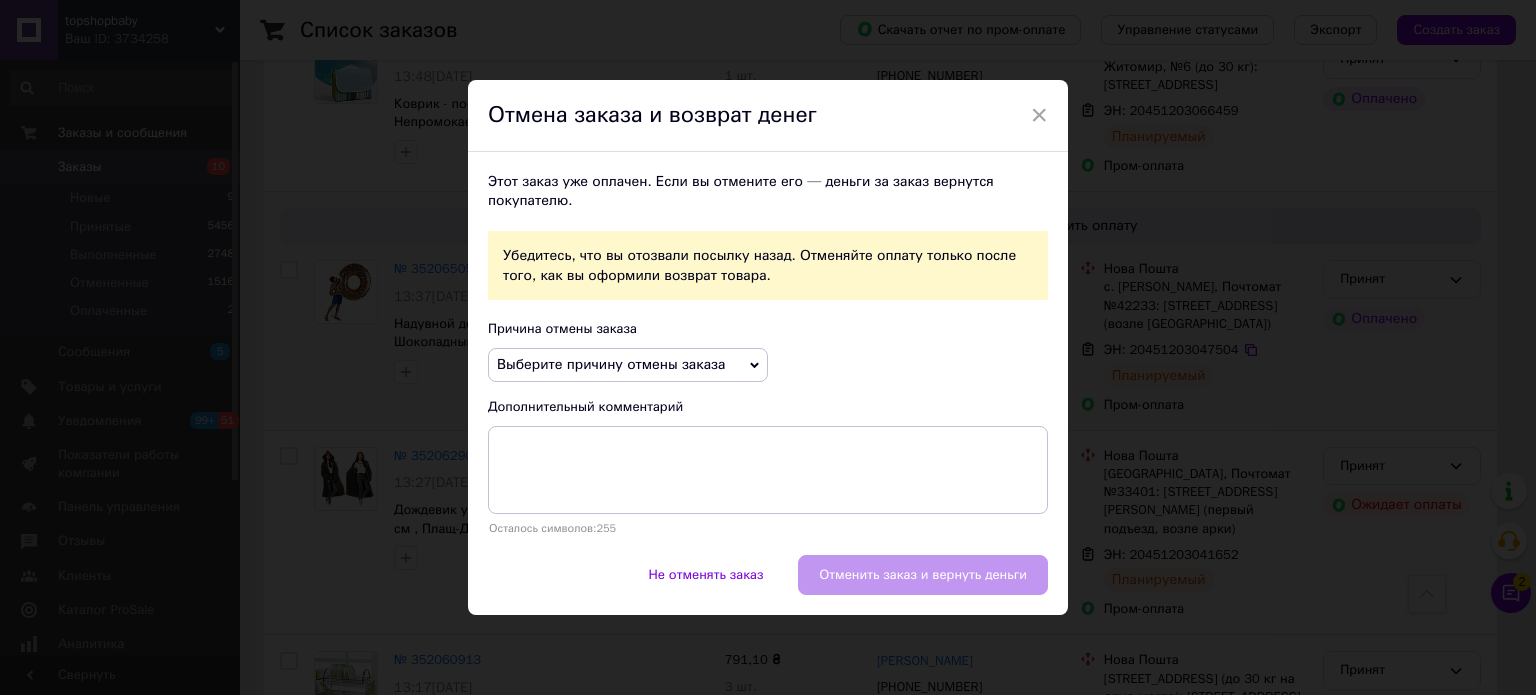 click on "Выберите причину отмены заказа" at bounding box center (611, 364) 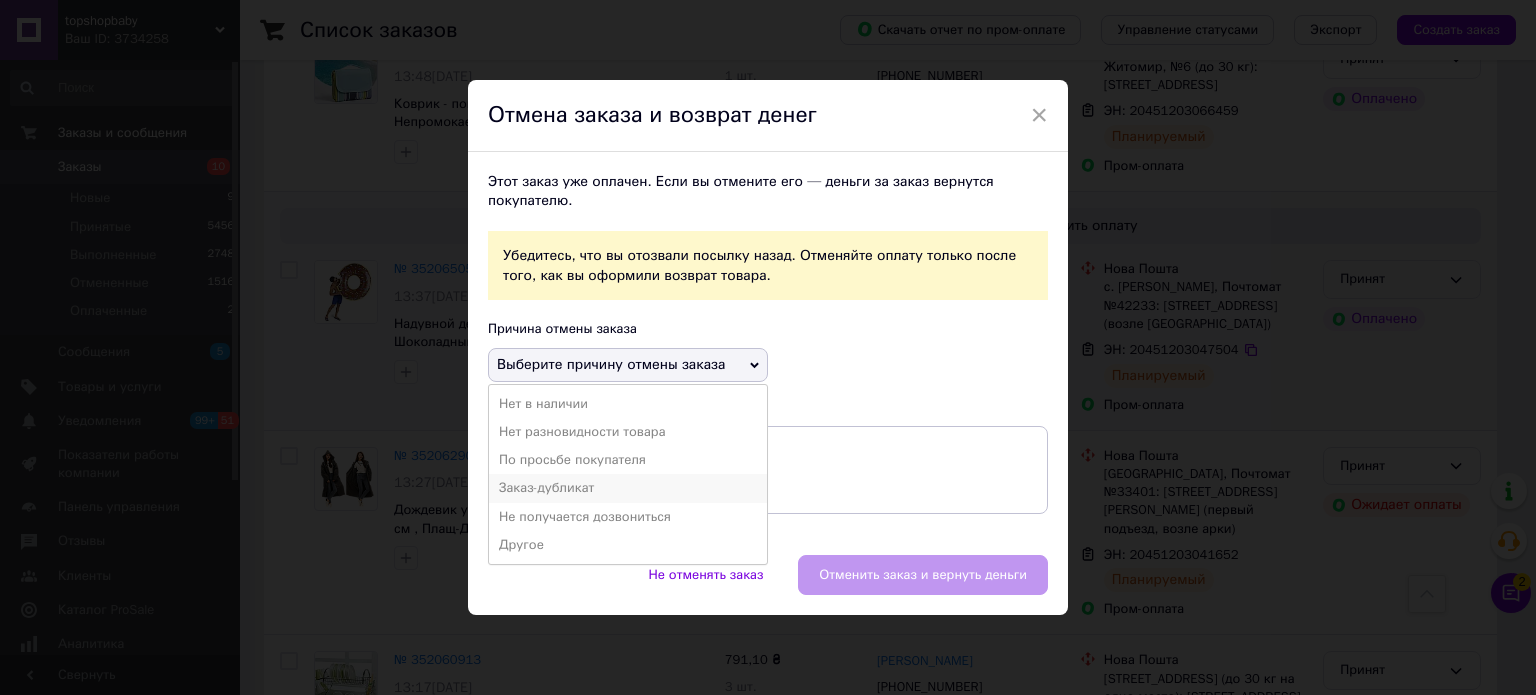 click on "Заказ-дубликат" at bounding box center (628, 488) 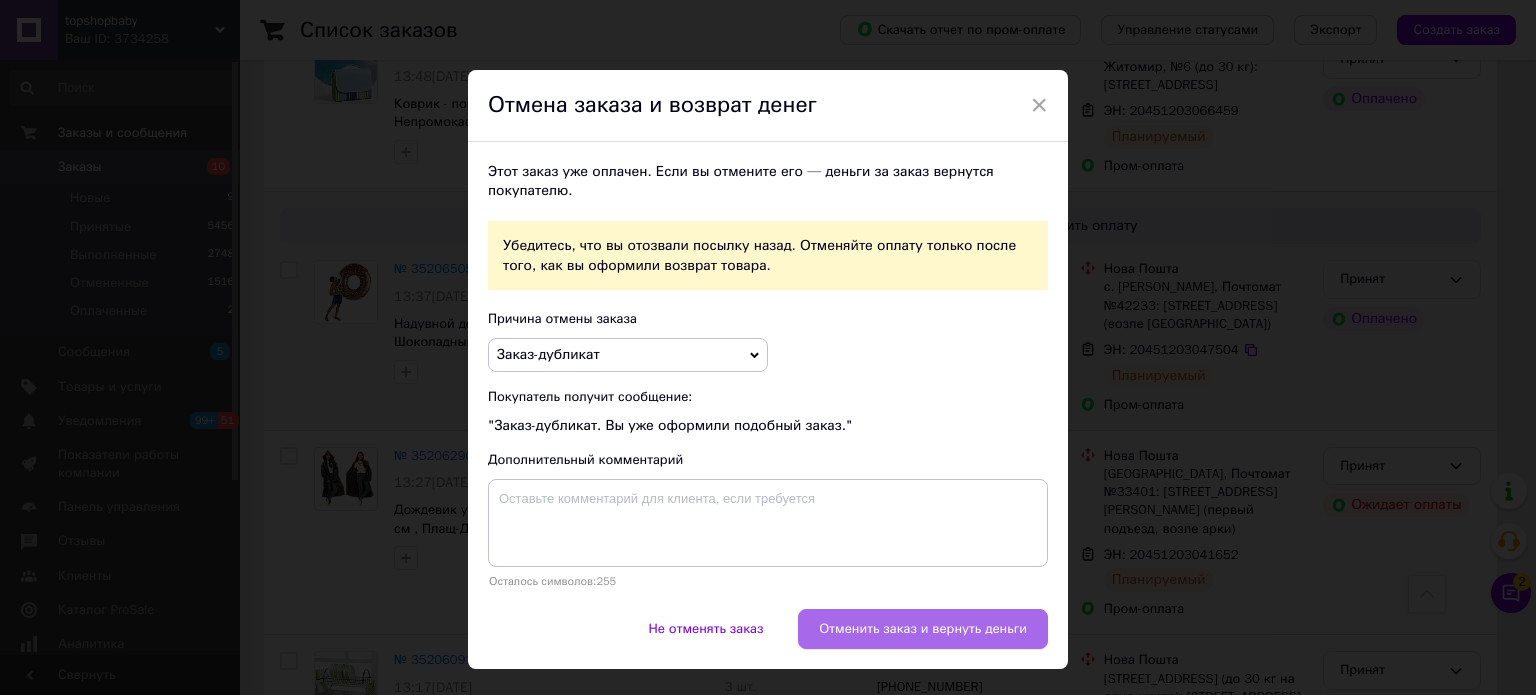 click on "Отменить заказ и вернуть деньги" at bounding box center (923, 629) 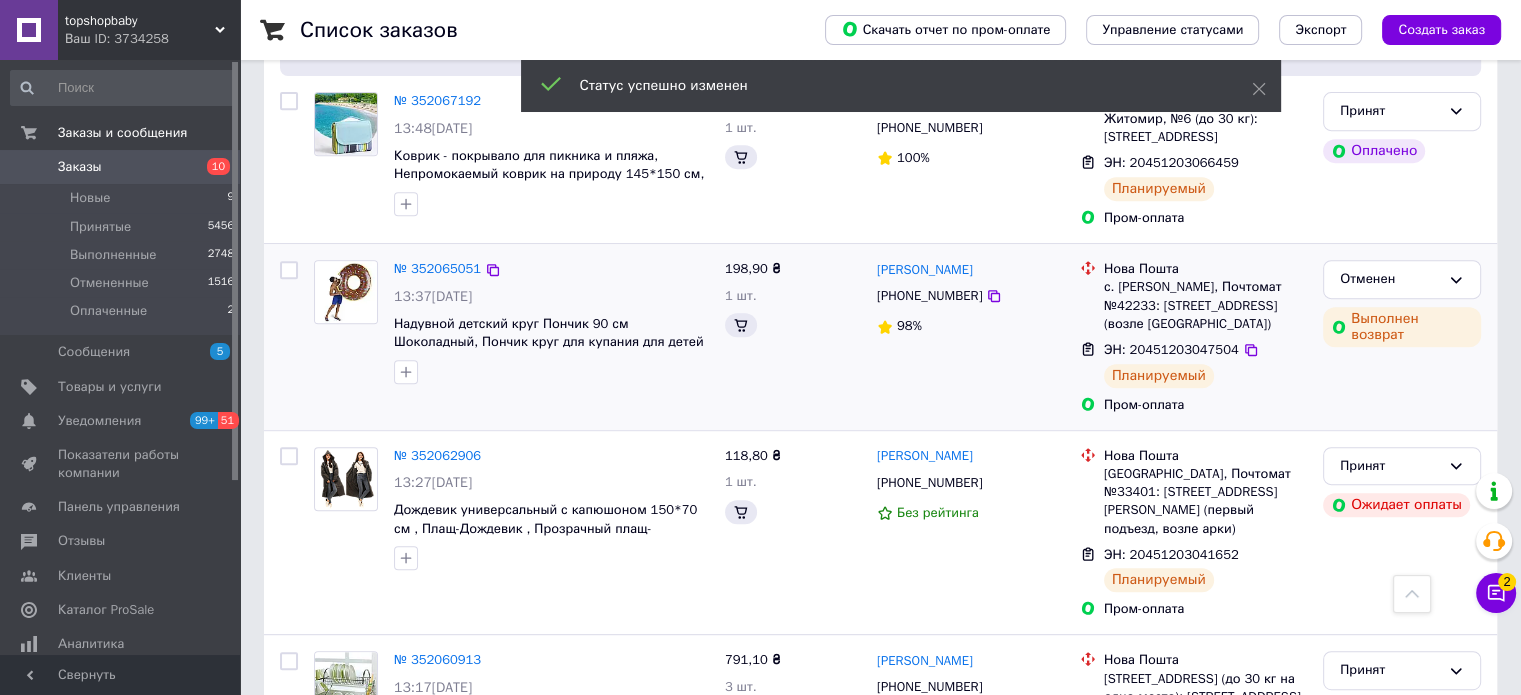 scroll, scrollTop: 900, scrollLeft: 0, axis: vertical 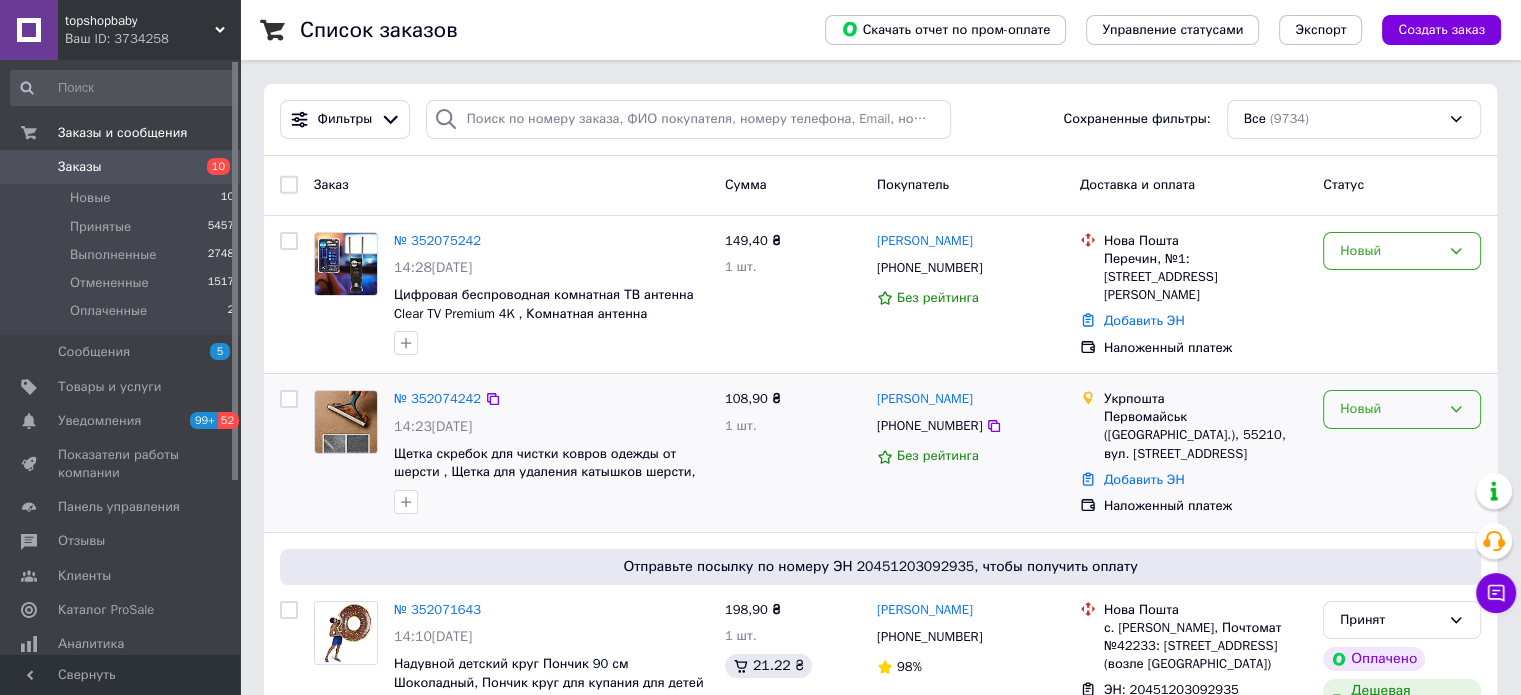 click on "Новый" at bounding box center (1390, 409) 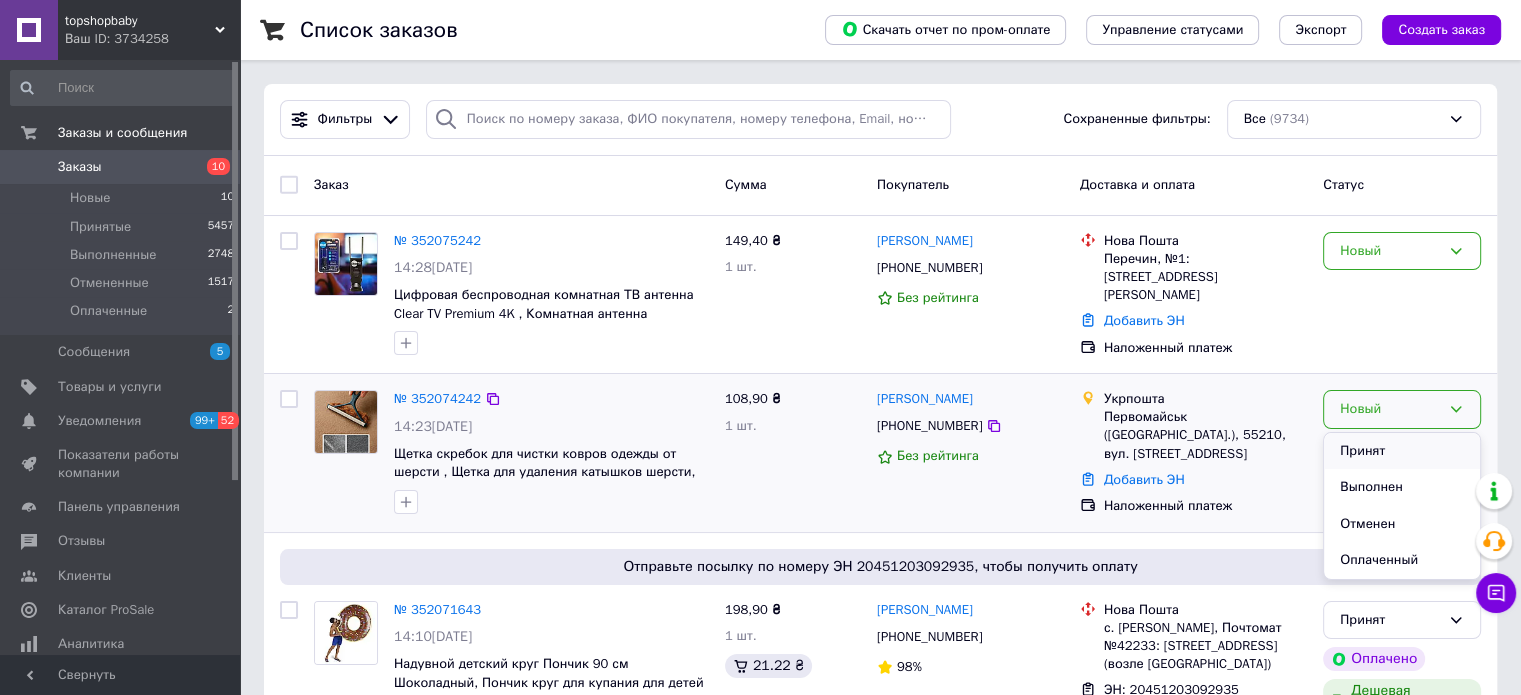 click on "Принят" at bounding box center (1402, 451) 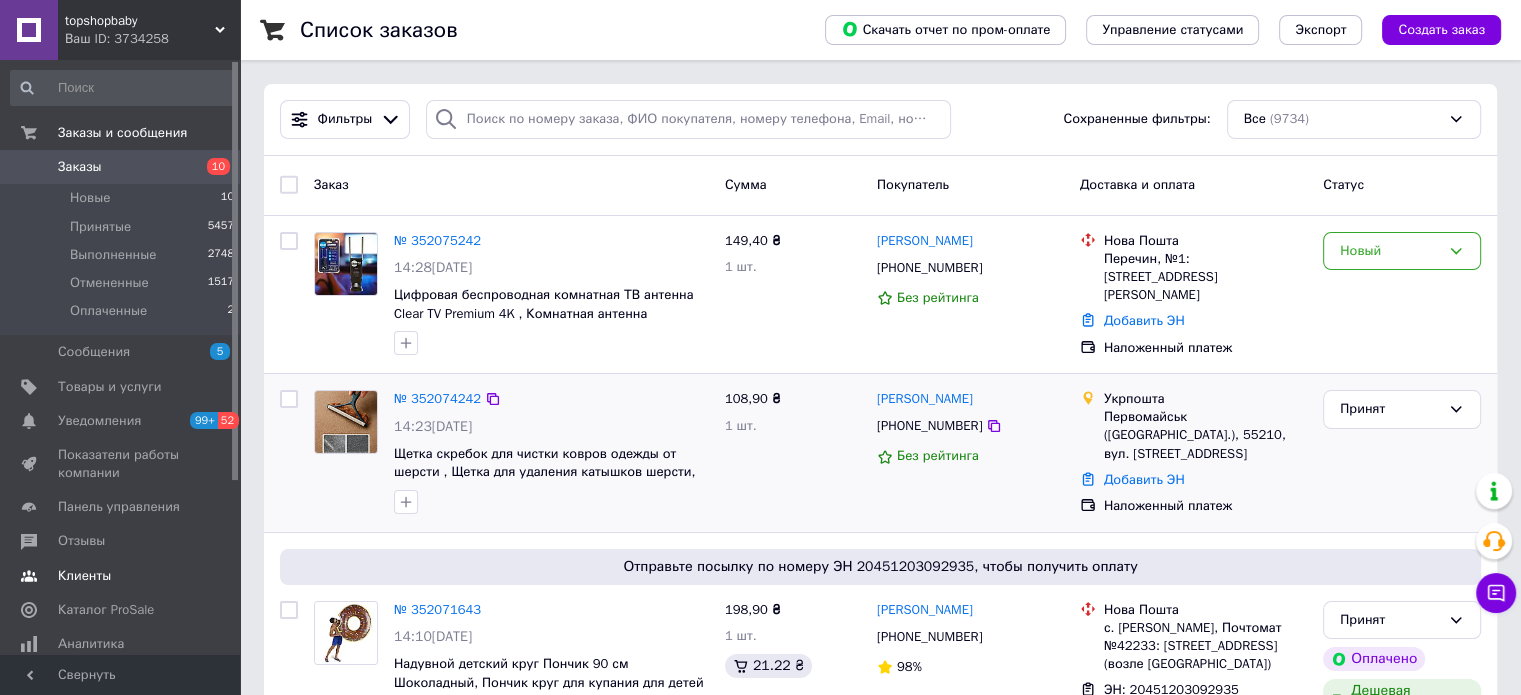 click on "Клиенты" at bounding box center (84, 576) 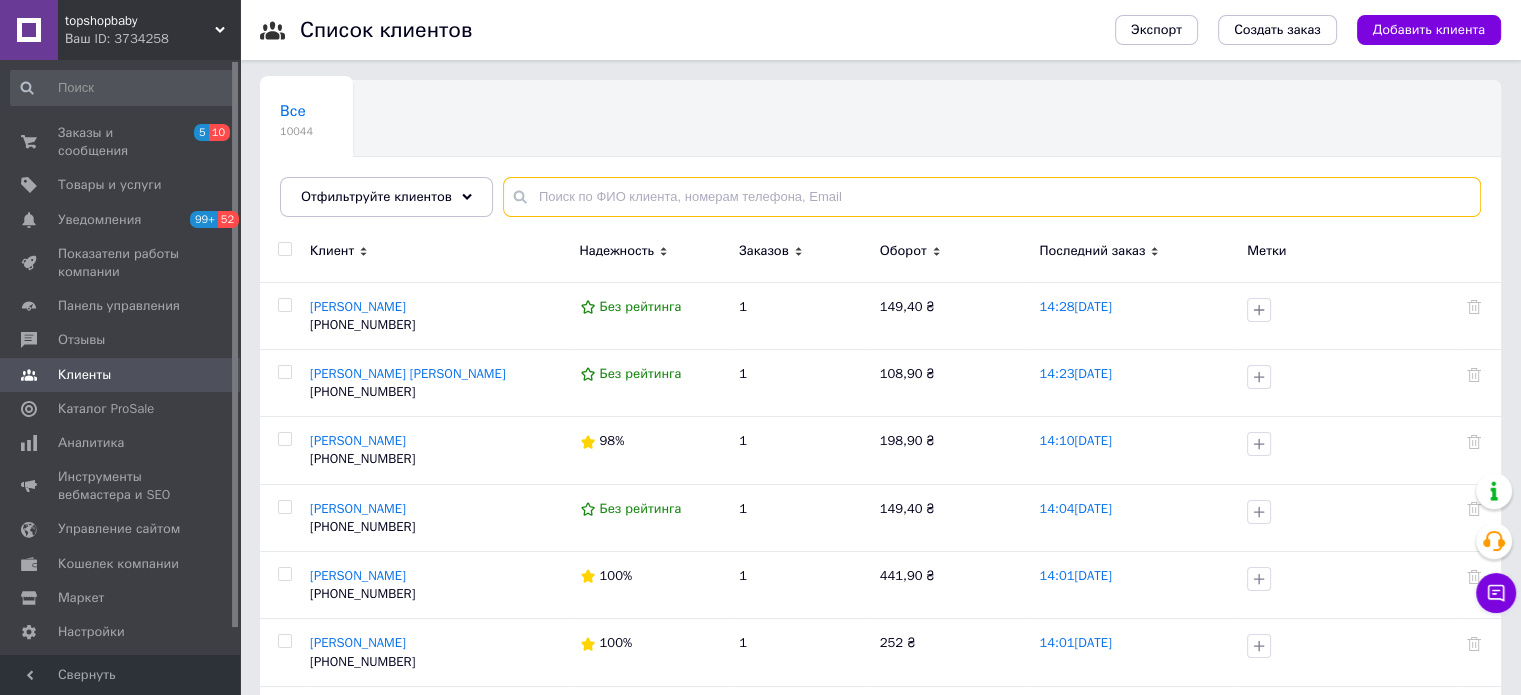 click at bounding box center [992, 197] 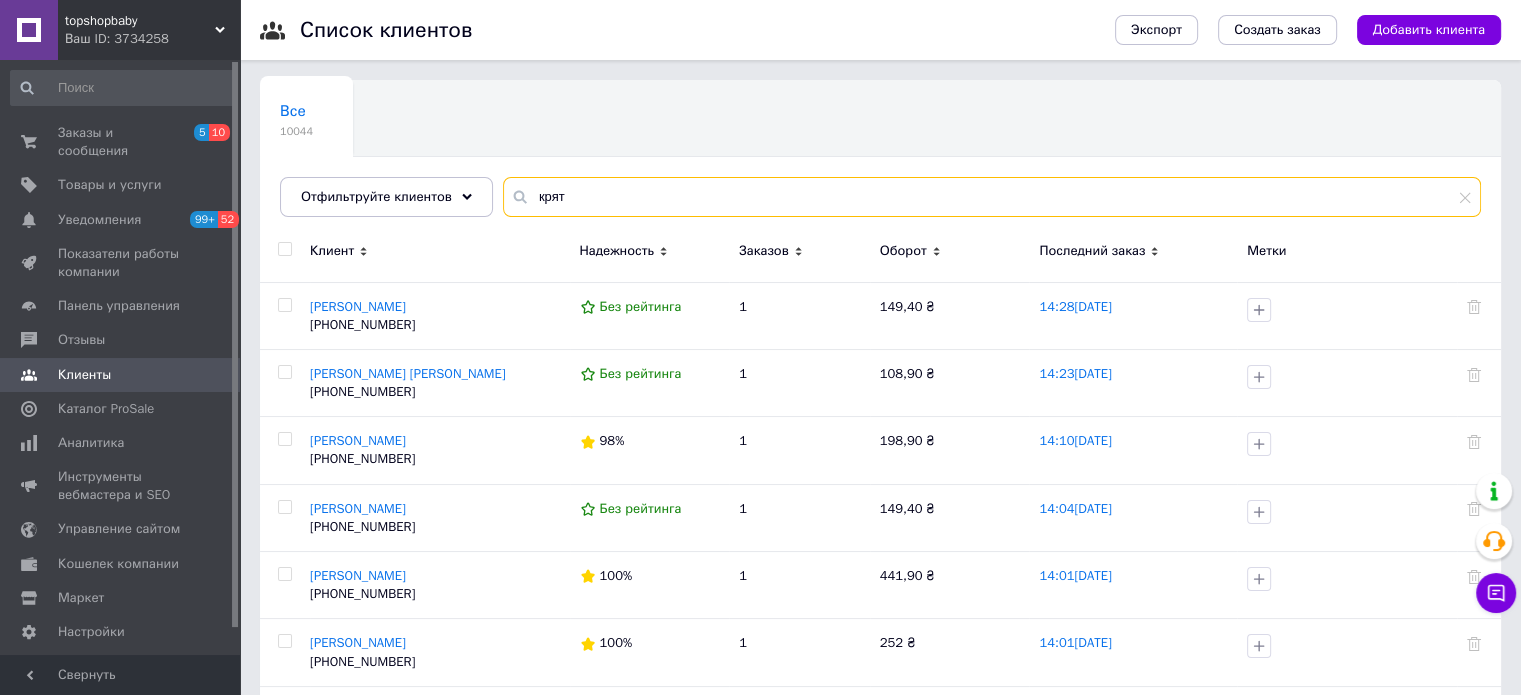 type on "крят" 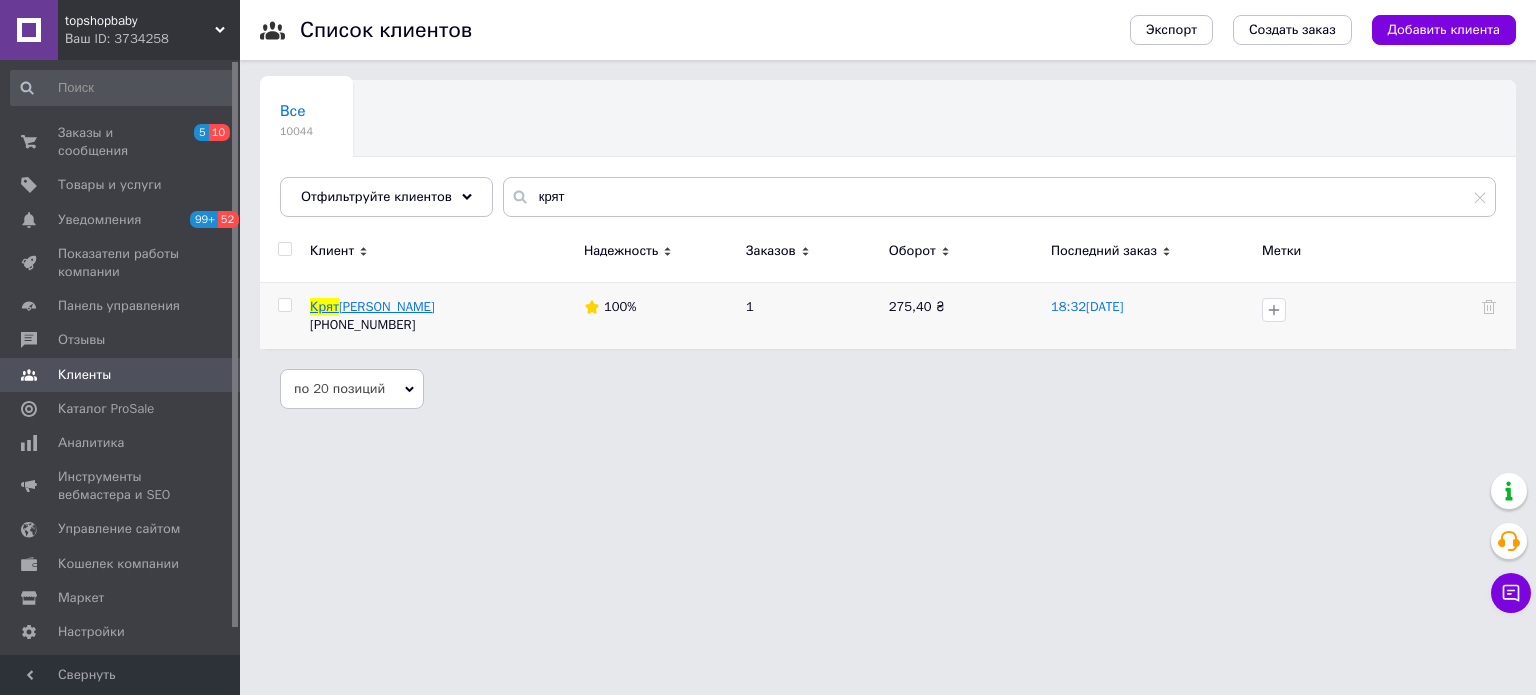 click on "Крят" at bounding box center [324, 306] 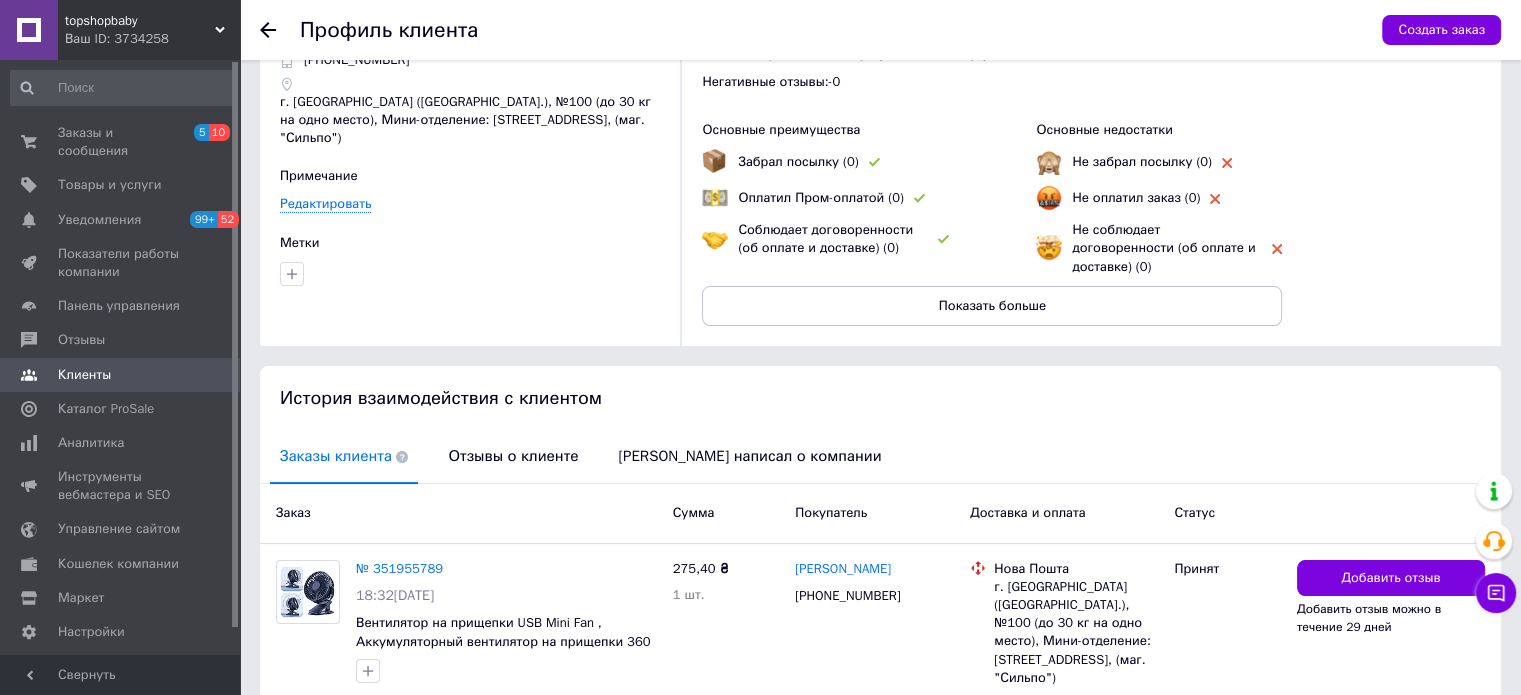 scroll, scrollTop: 220, scrollLeft: 0, axis: vertical 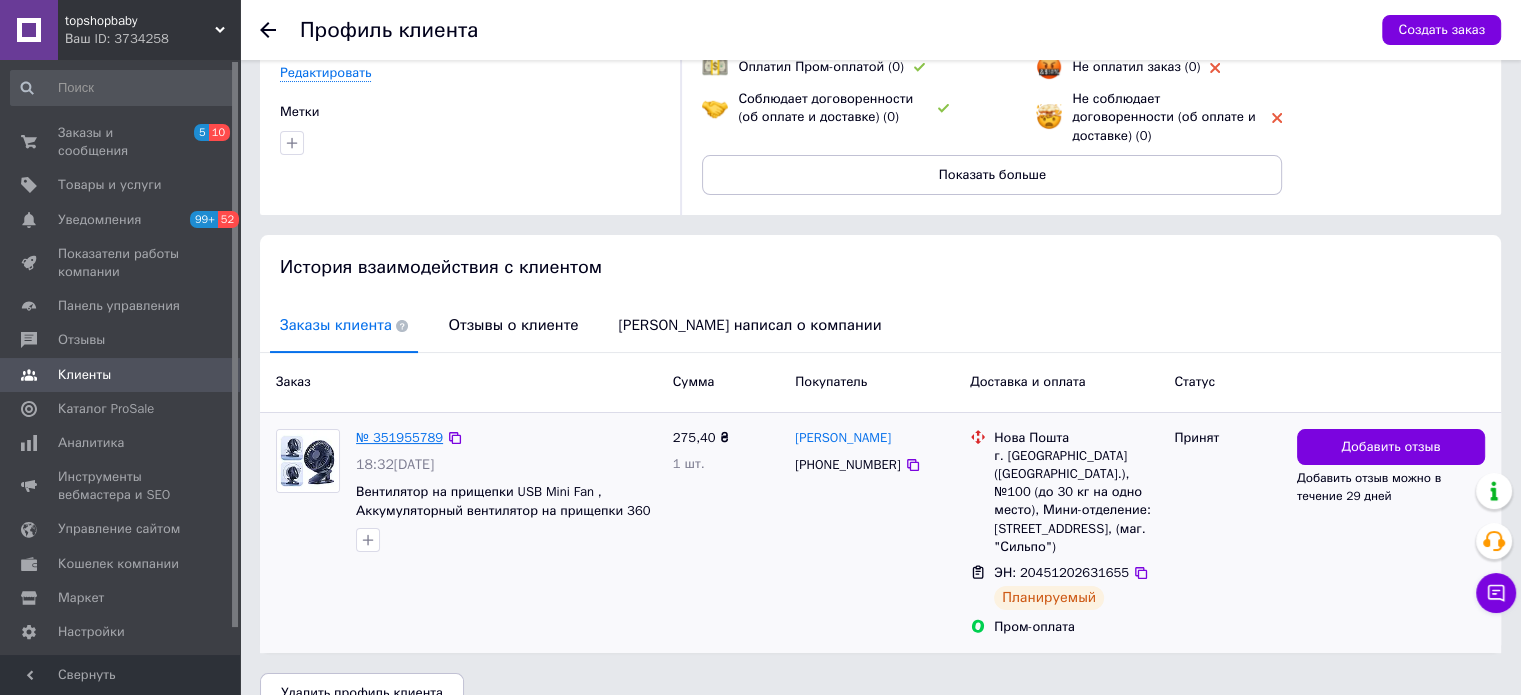 click on "№ 351955789" at bounding box center [399, 437] 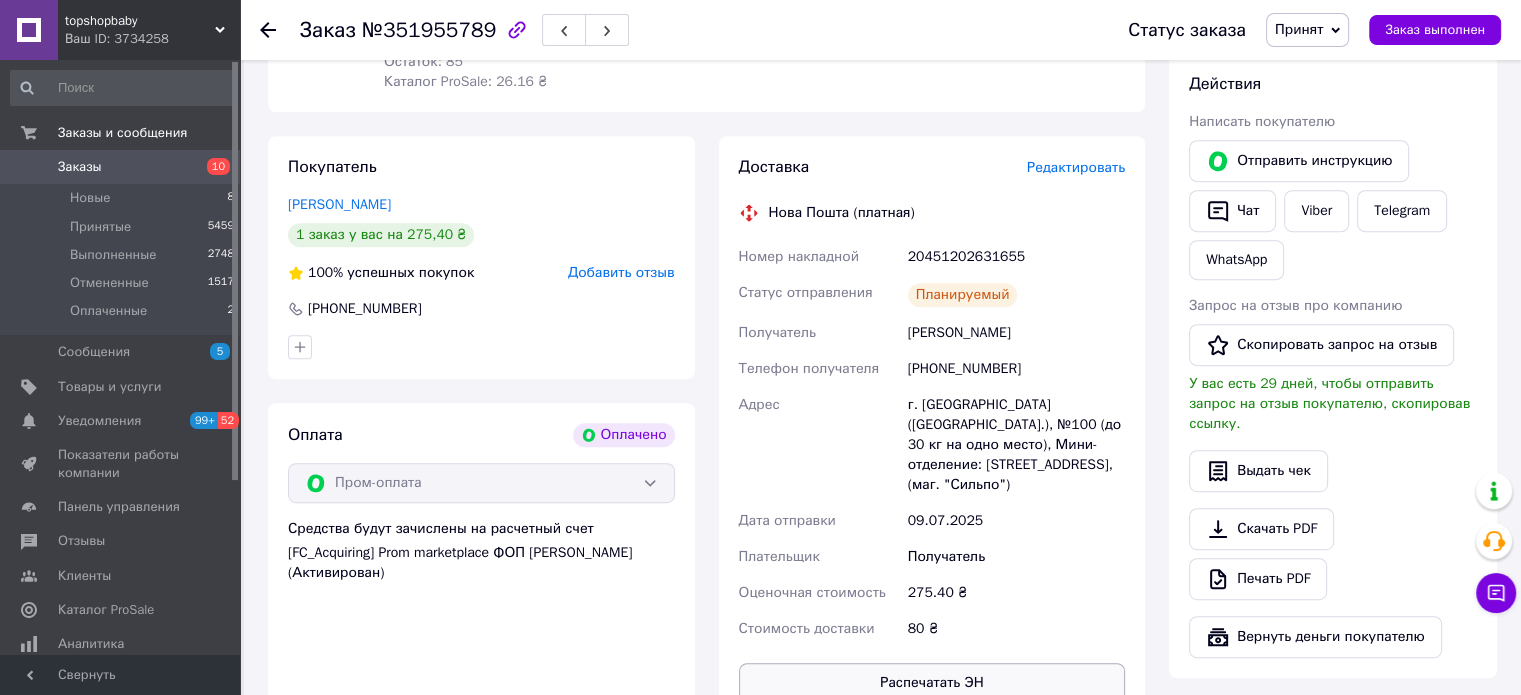 scroll, scrollTop: 1000, scrollLeft: 0, axis: vertical 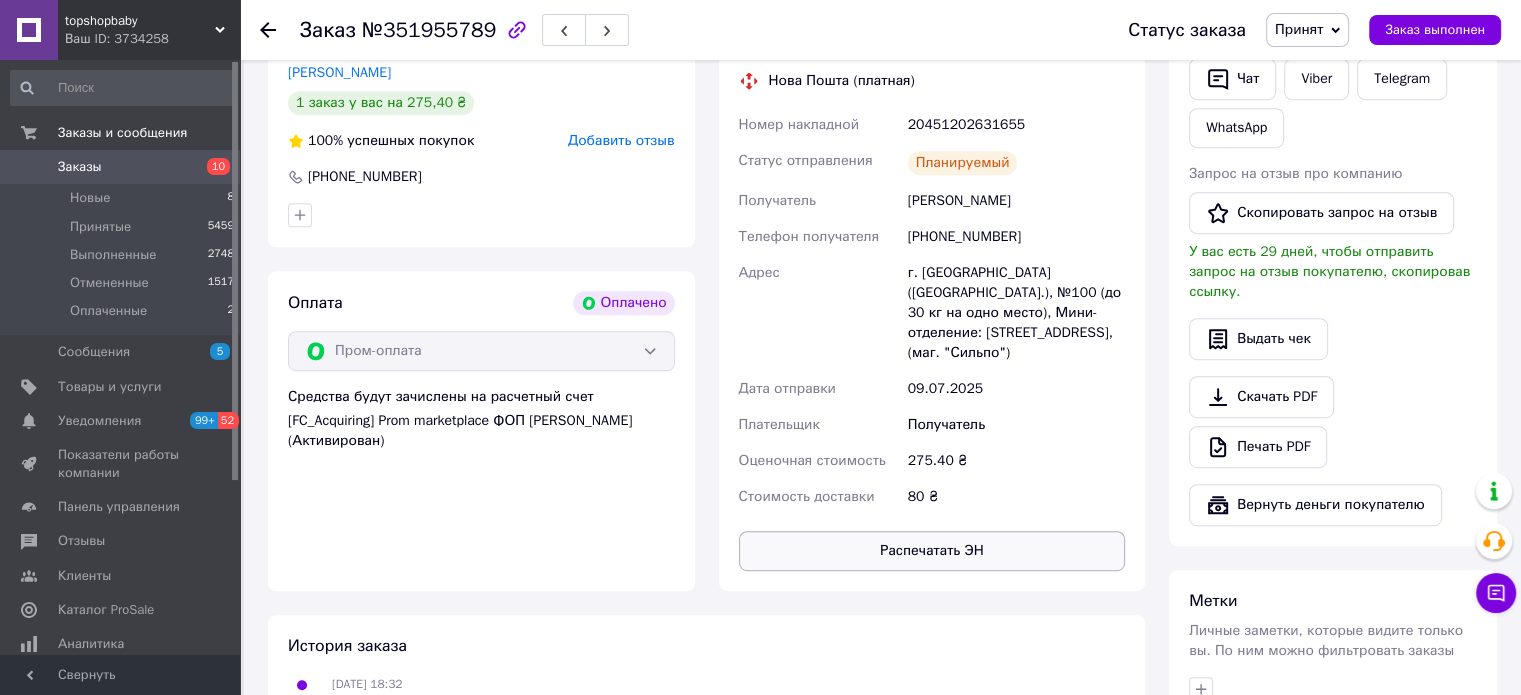 click on "Распечатать ЭН" at bounding box center [932, 551] 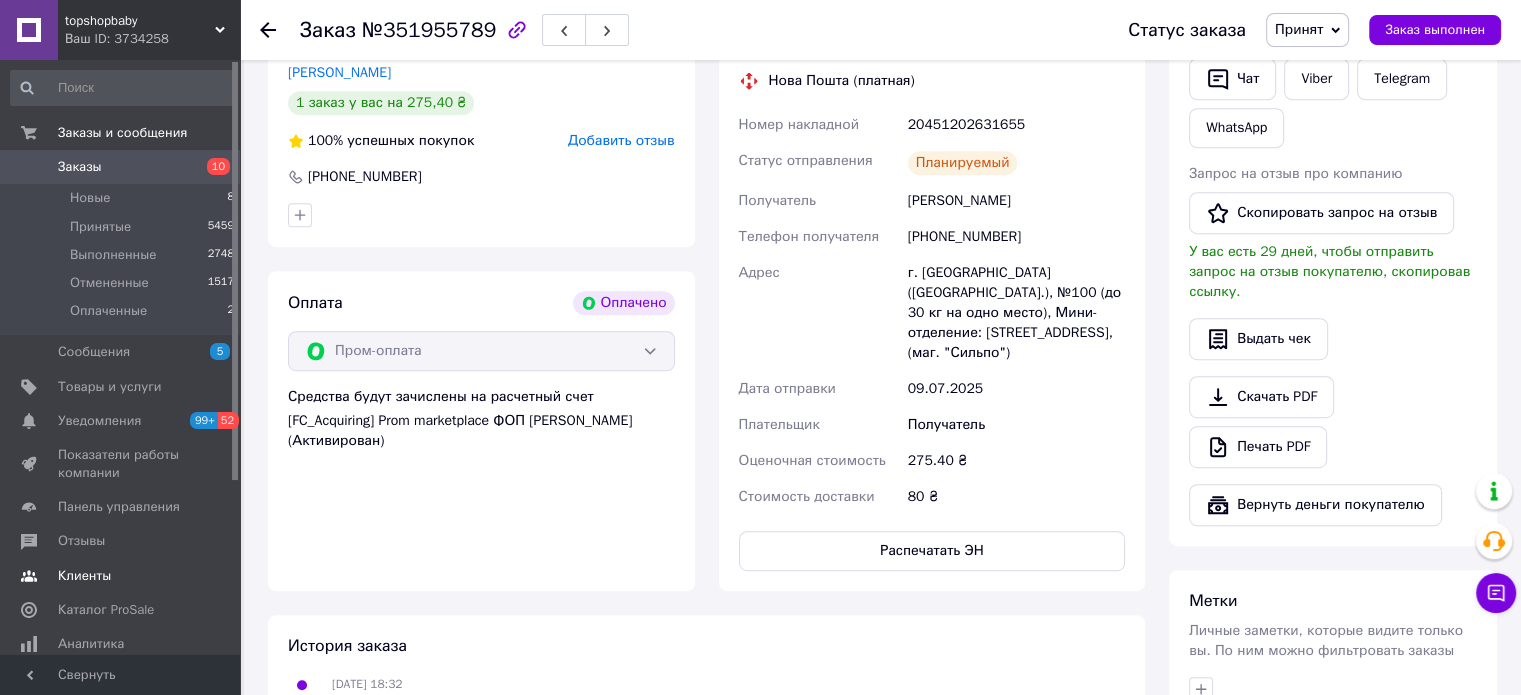 click on "Клиенты" at bounding box center (84, 576) 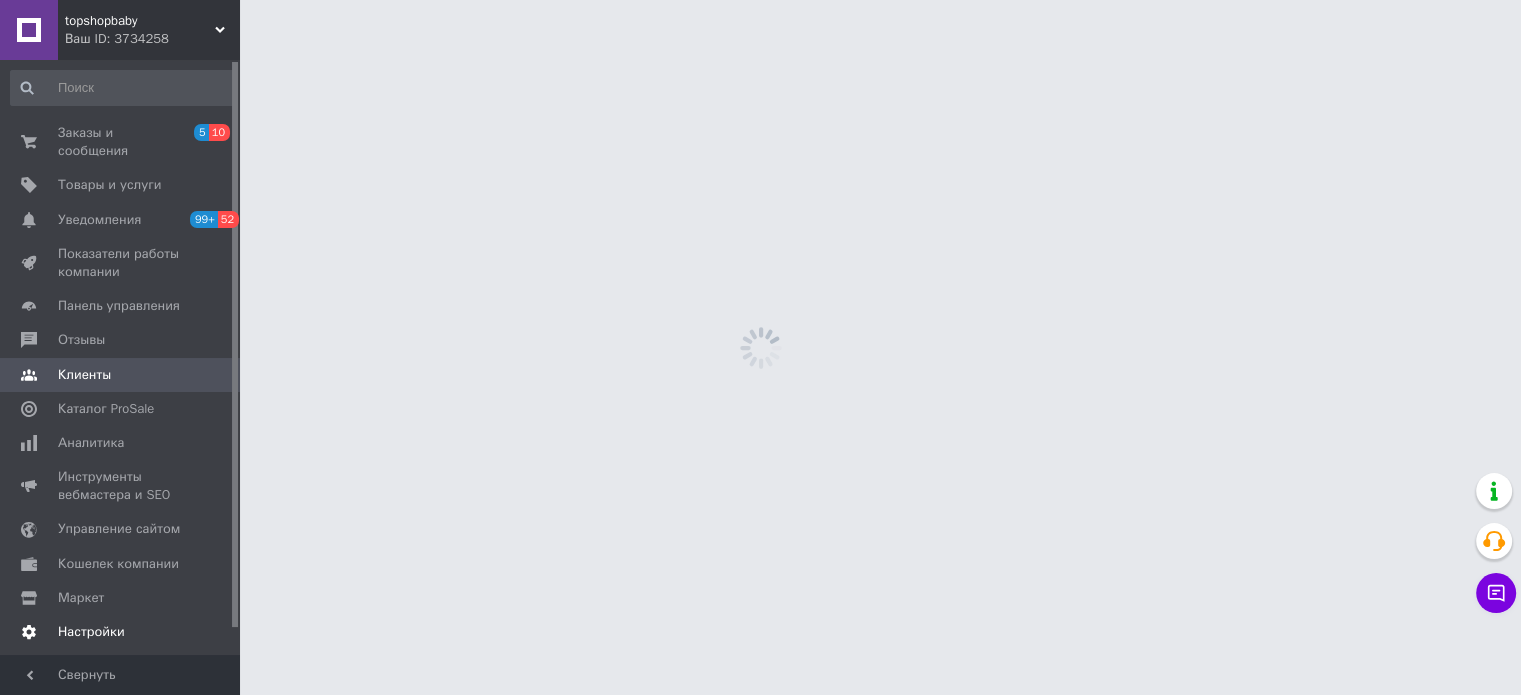 scroll, scrollTop: 0, scrollLeft: 0, axis: both 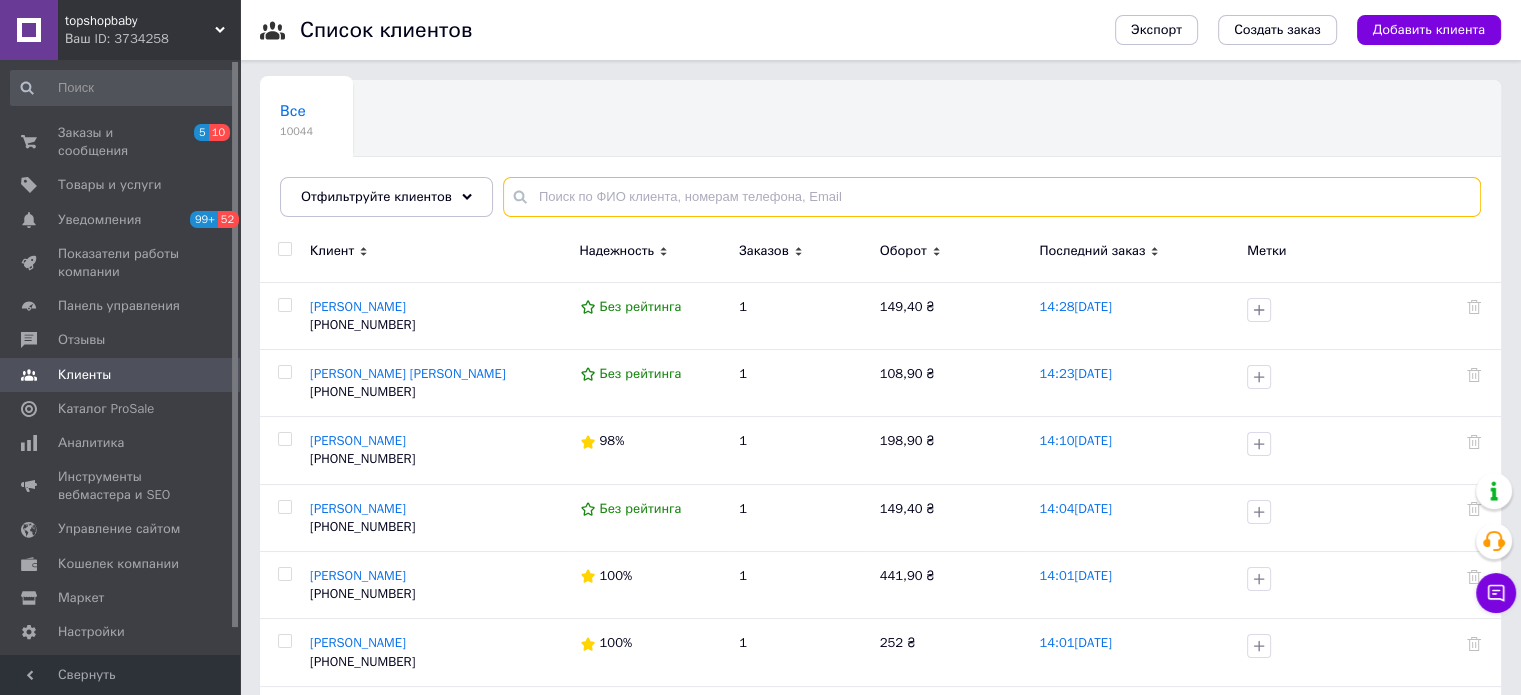 click at bounding box center (992, 197) 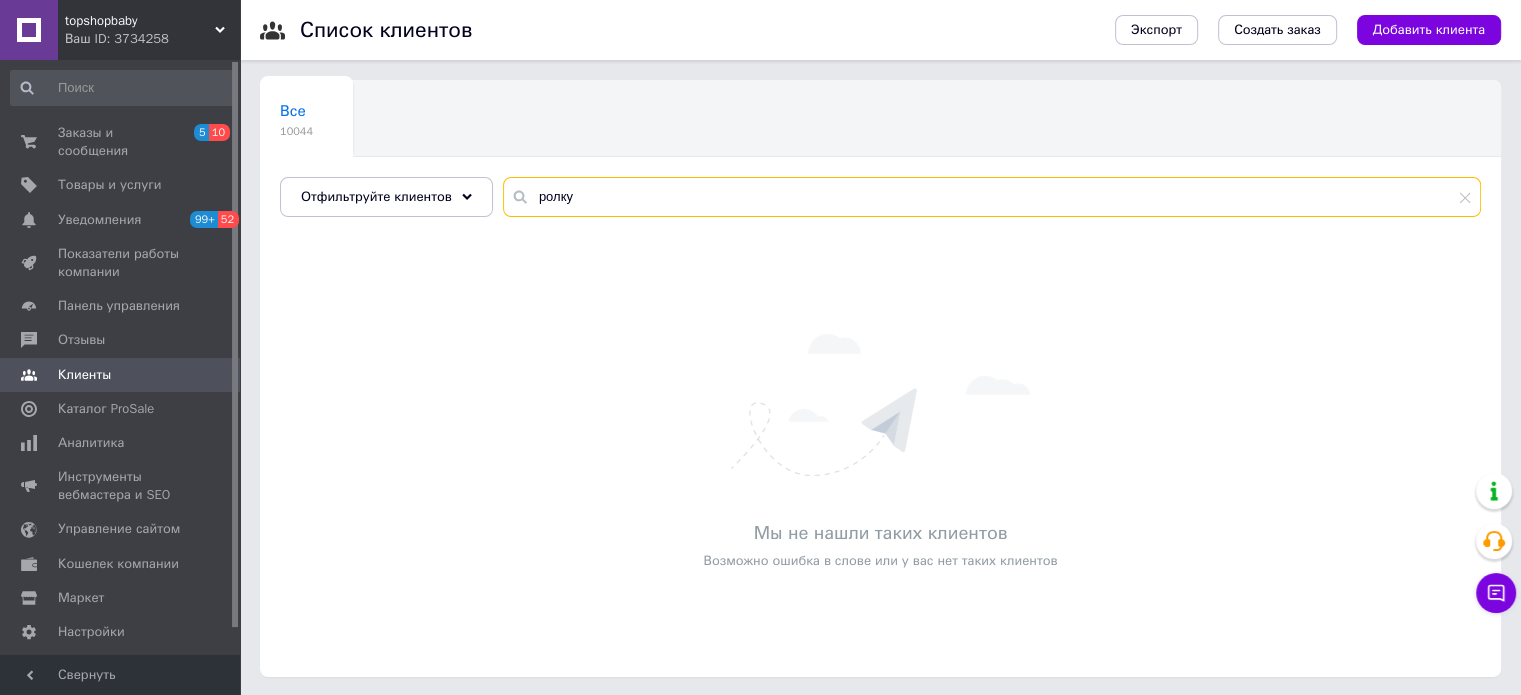 click on "ролку" at bounding box center [992, 197] 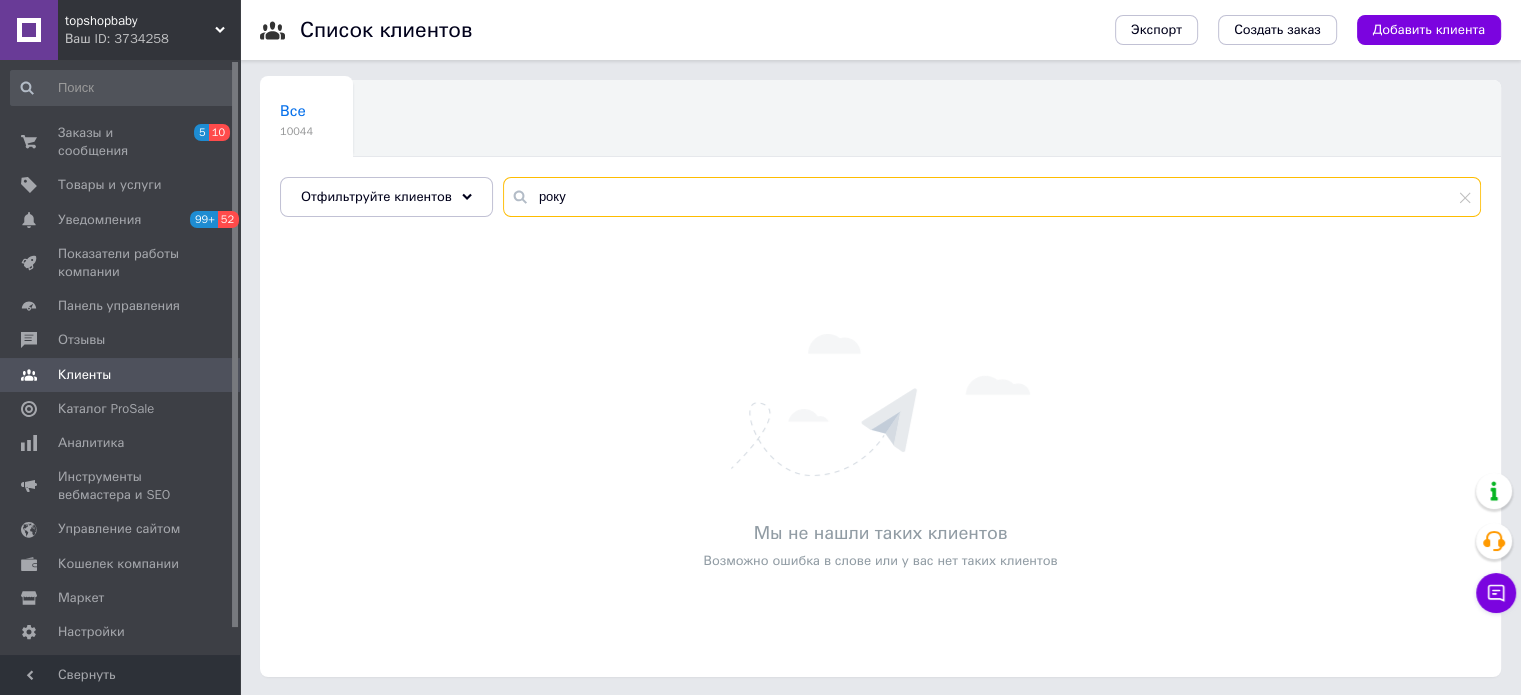 type on "року" 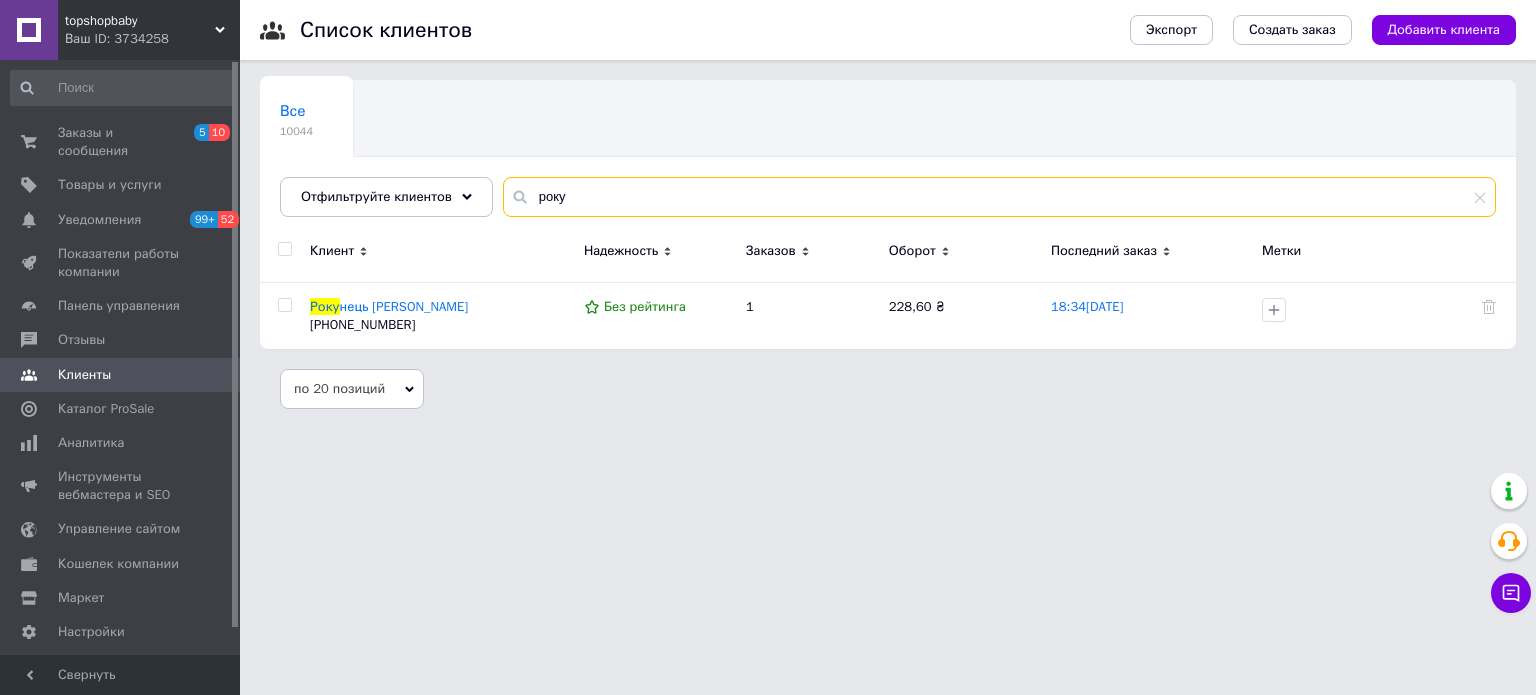 click on "року" at bounding box center (999, 197) 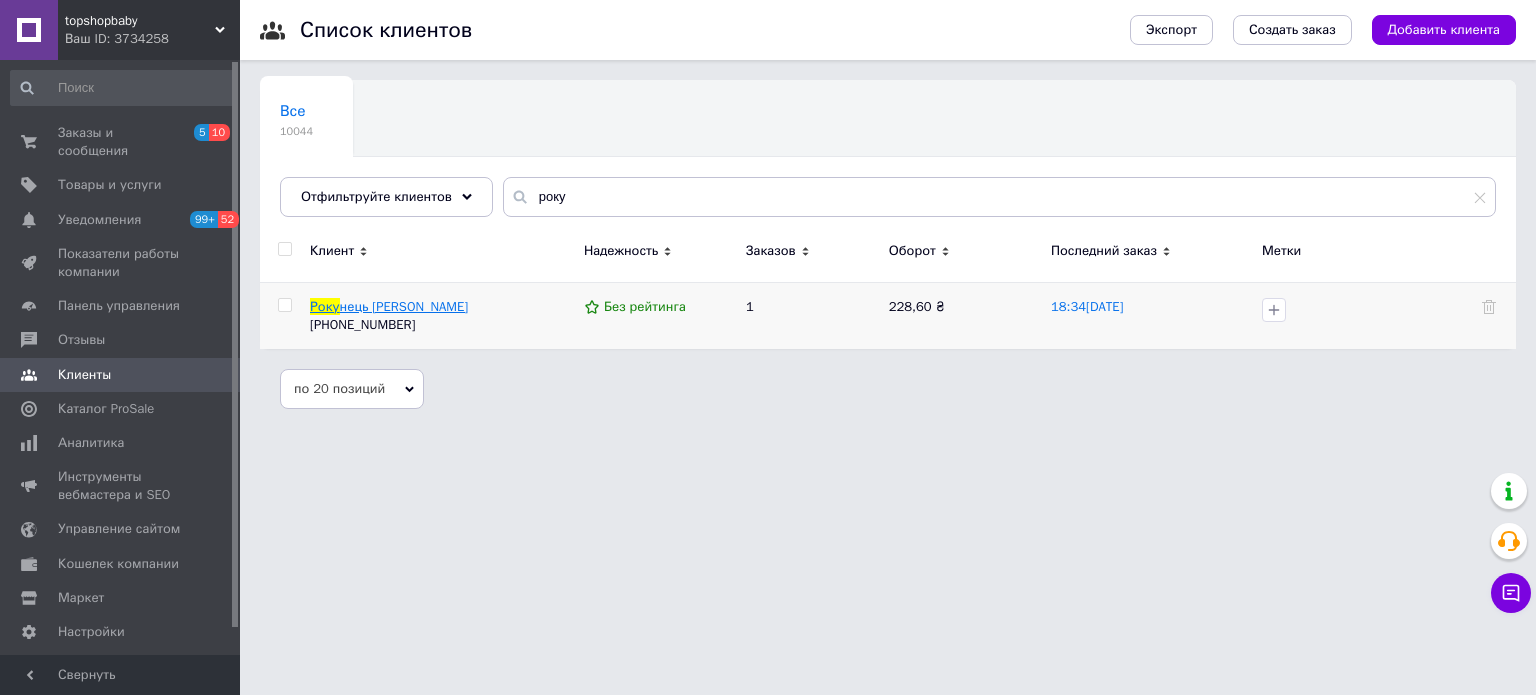 click on "нець Наталія" at bounding box center (404, 306) 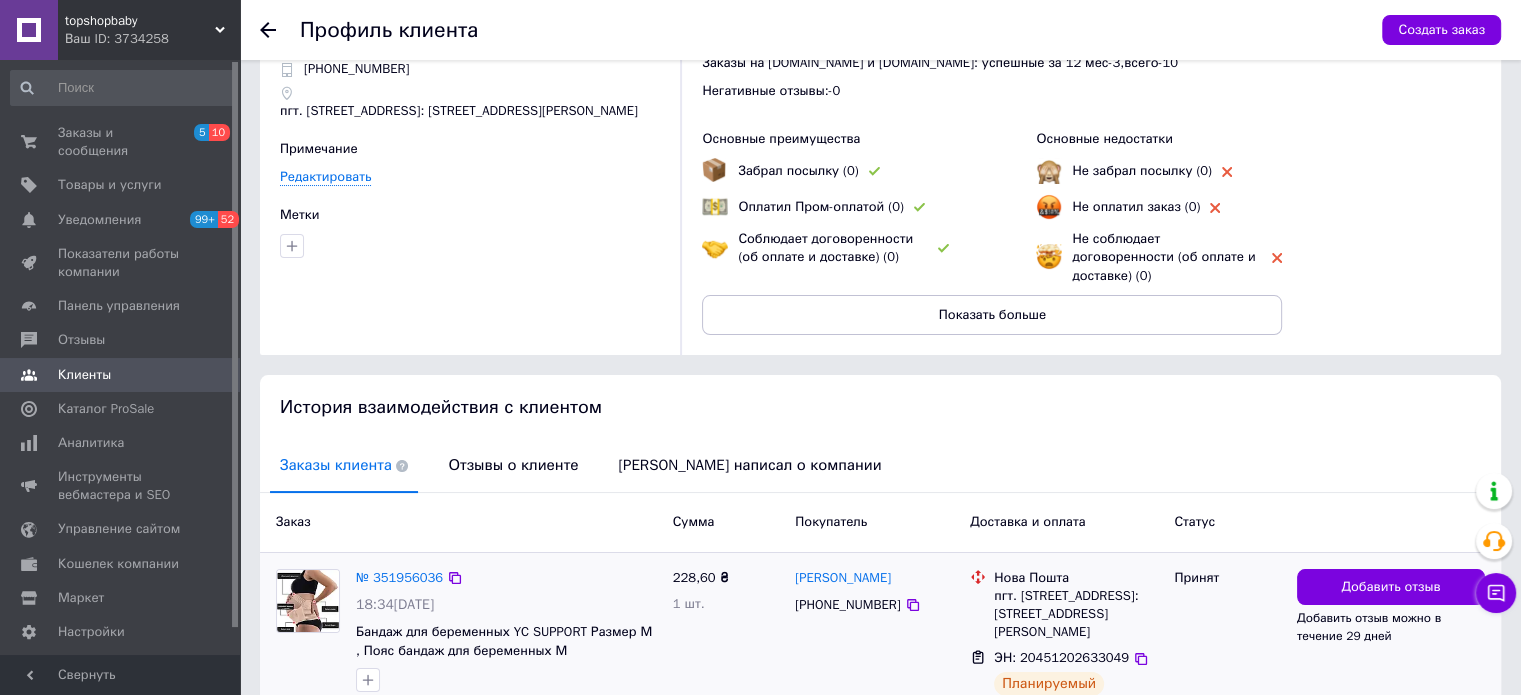 scroll, scrollTop: 165, scrollLeft: 0, axis: vertical 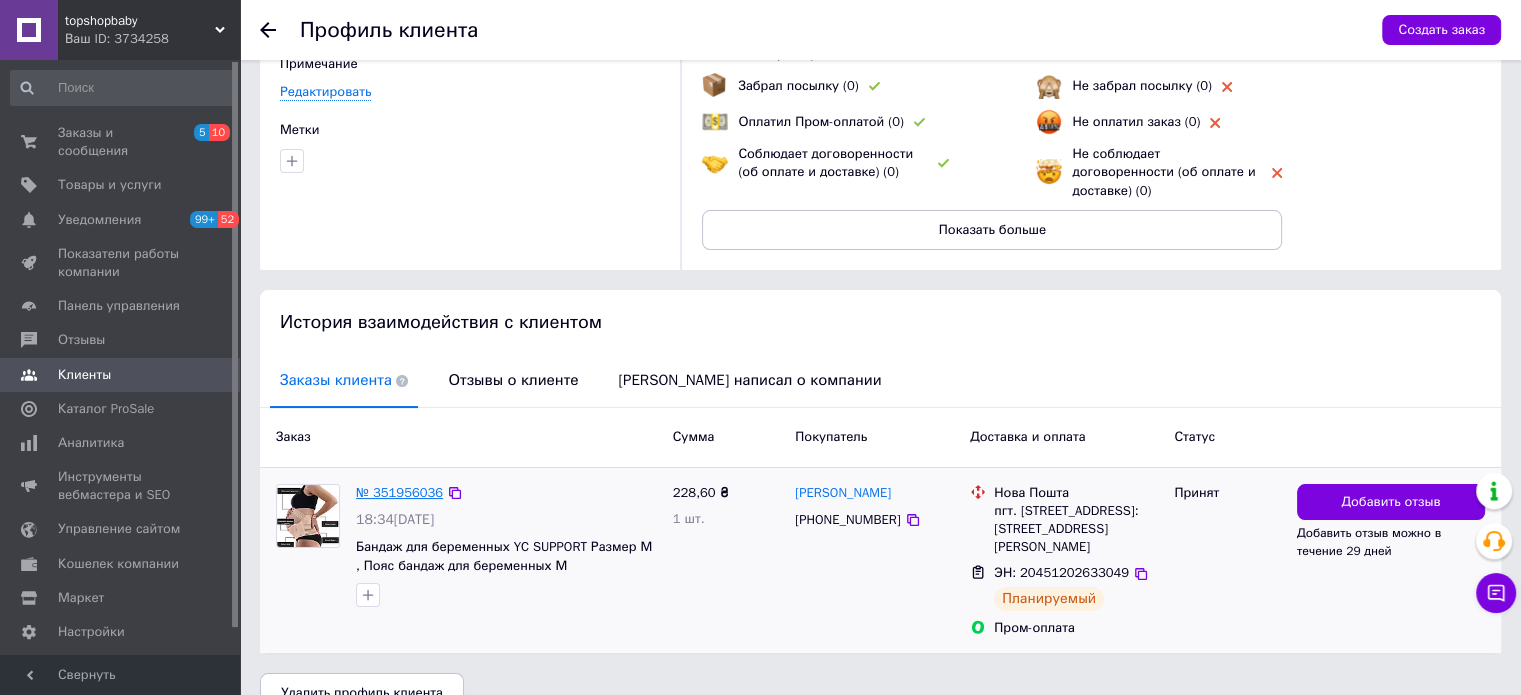 click on "№ 351956036" at bounding box center (399, 492) 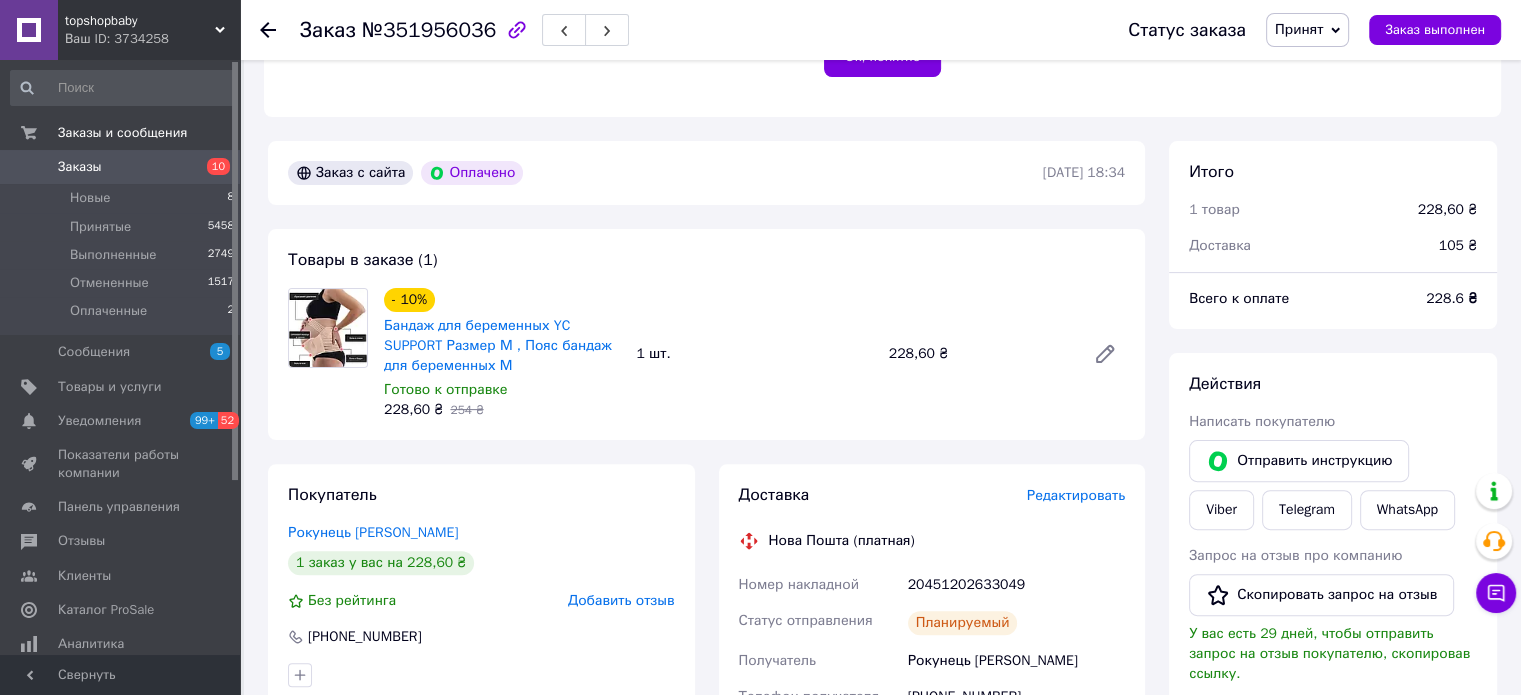 scroll, scrollTop: 1000, scrollLeft: 0, axis: vertical 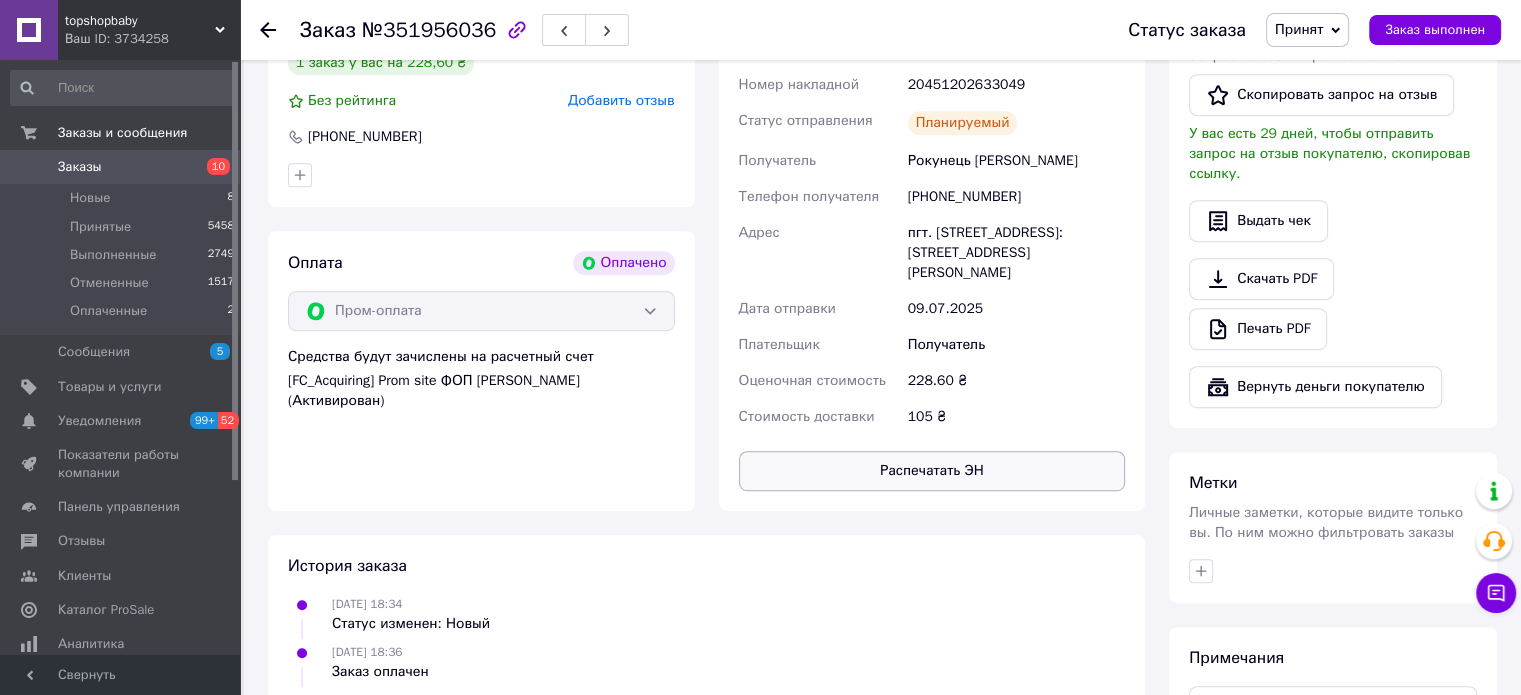 click on "Распечатать ЭН" at bounding box center (932, 471) 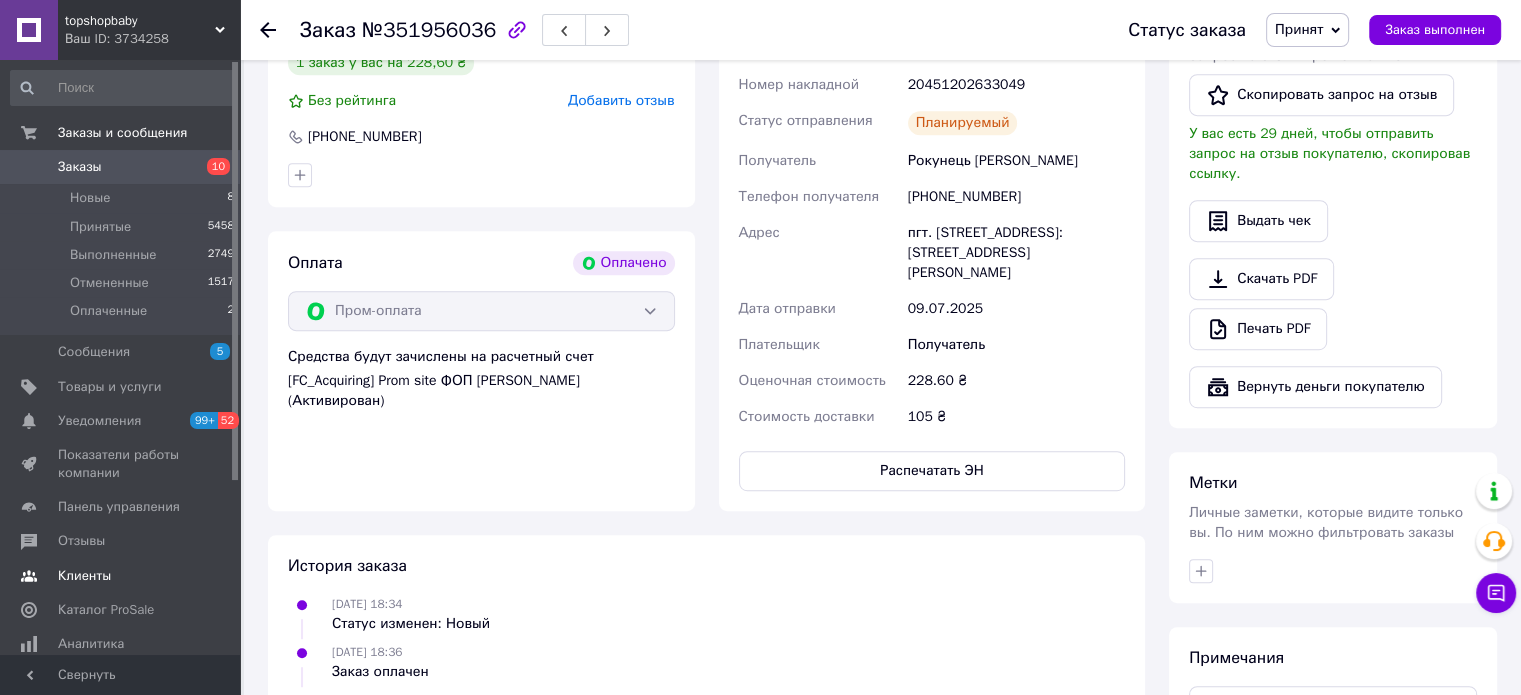 click on "Клиенты" at bounding box center [84, 576] 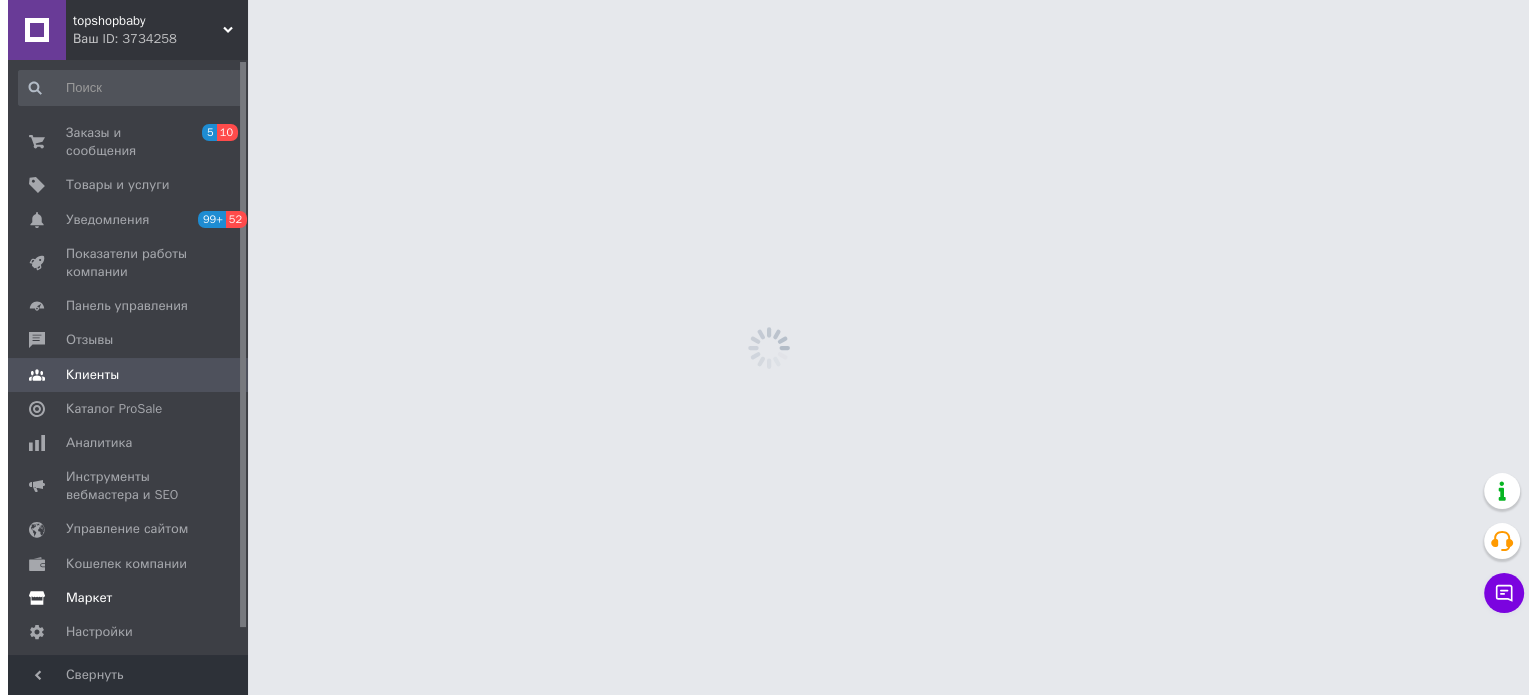 scroll, scrollTop: 0, scrollLeft: 0, axis: both 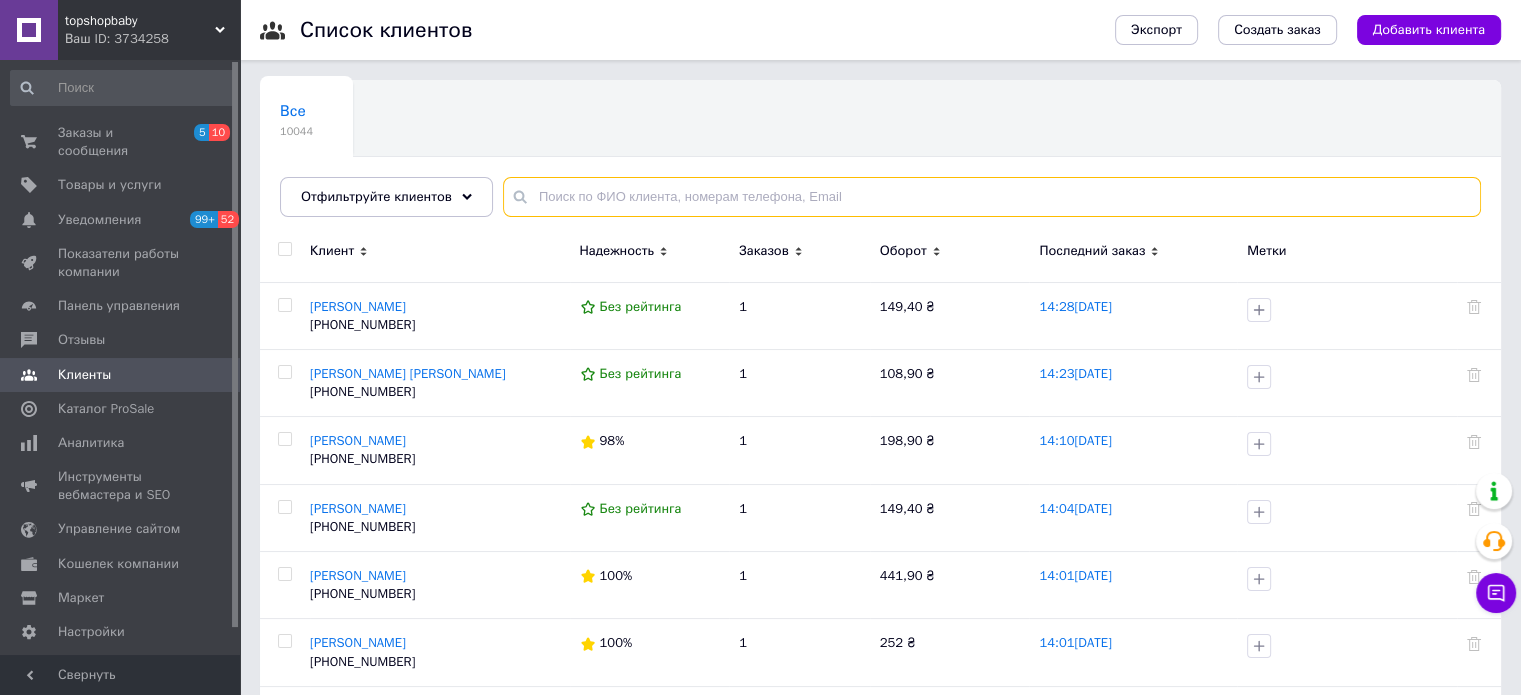 click at bounding box center [992, 197] 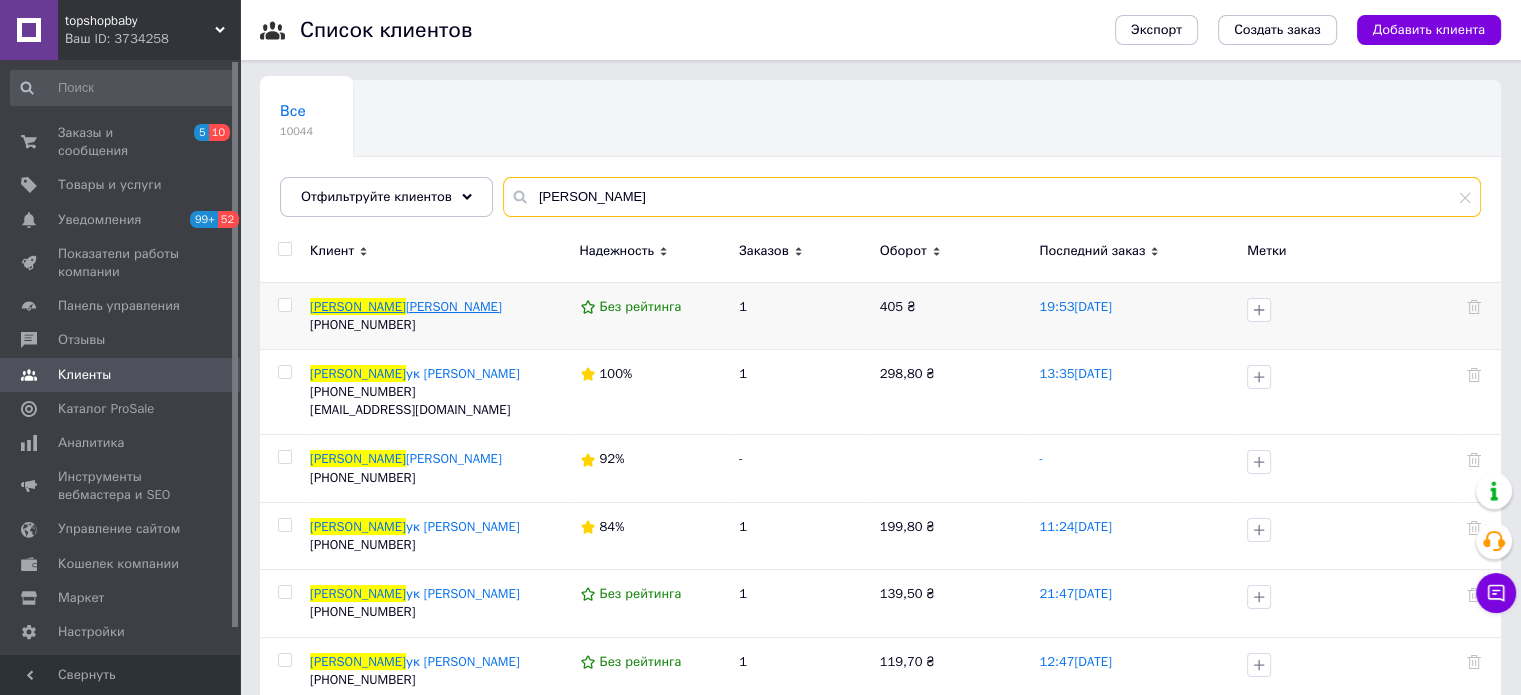 type on "кравч" 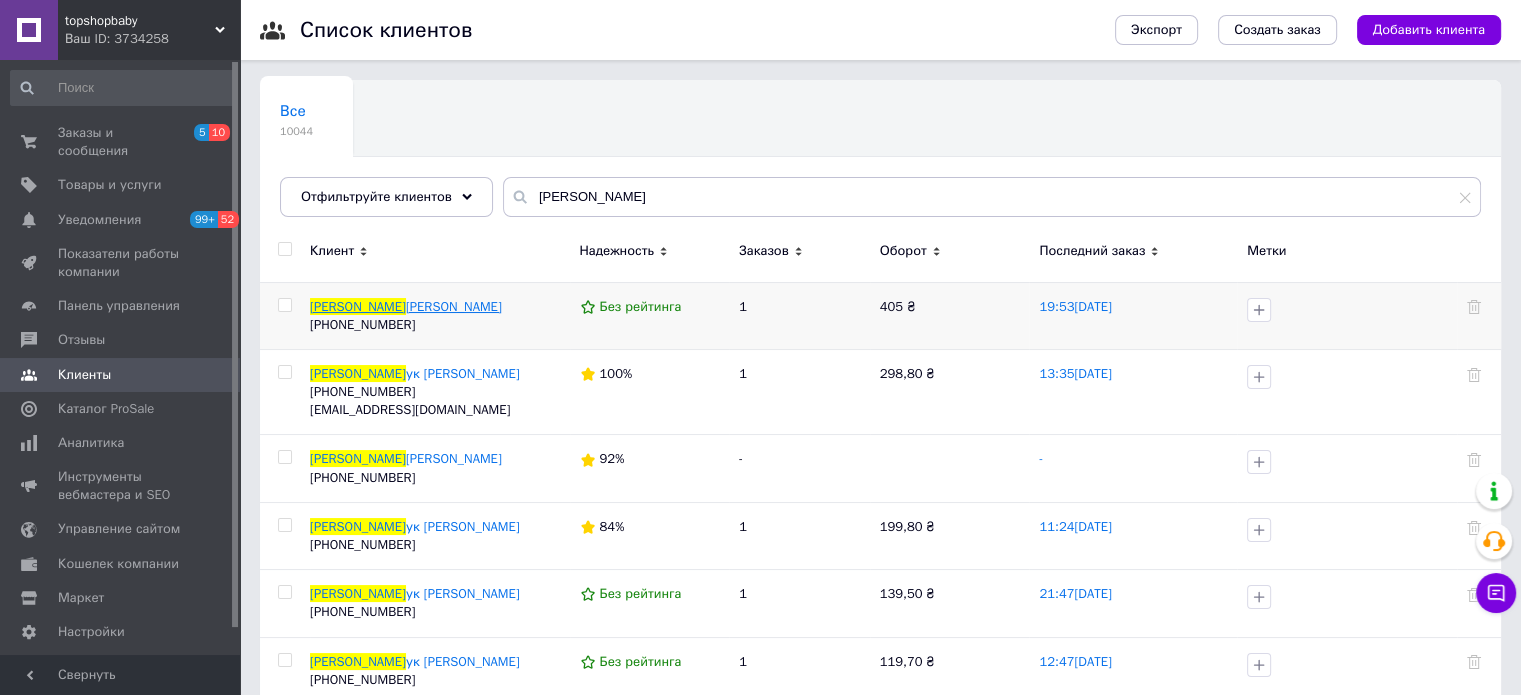 click on "енко Юрій" at bounding box center (454, 306) 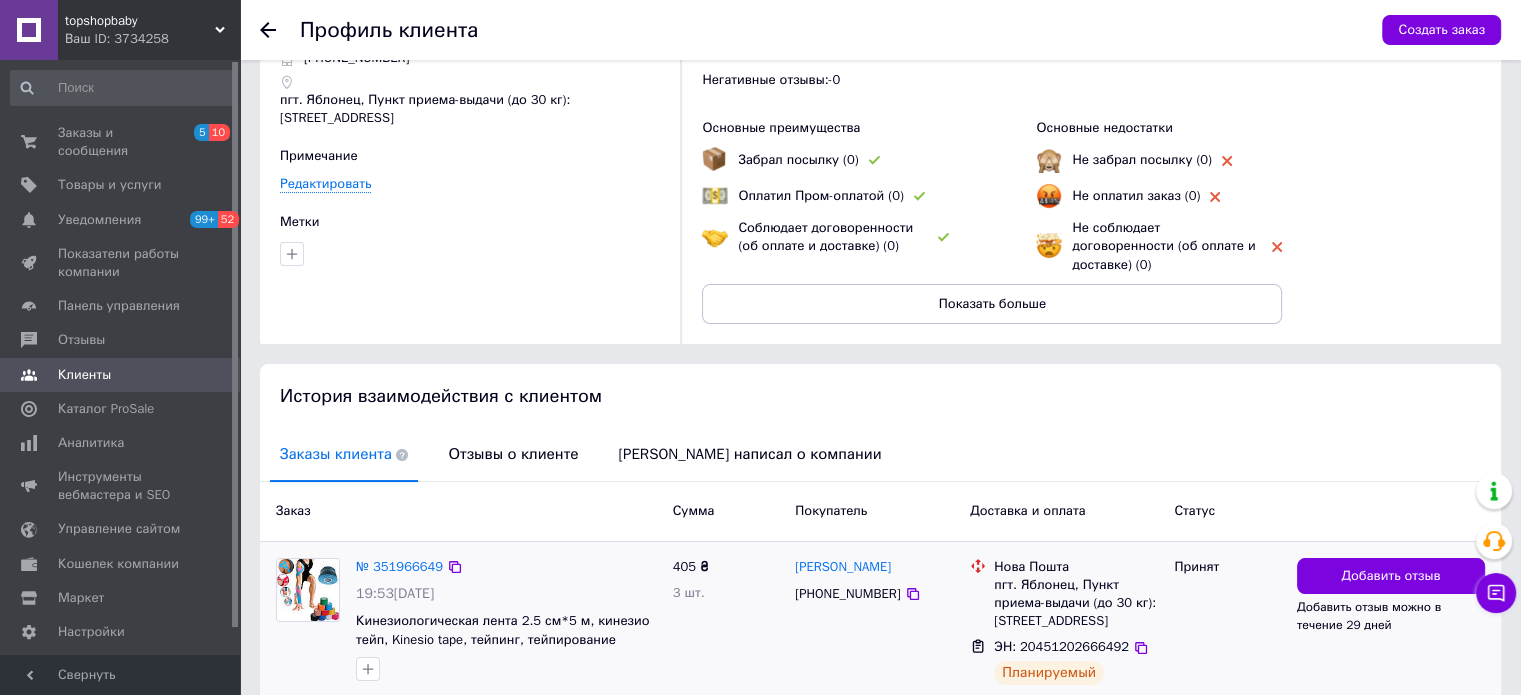scroll, scrollTop: 184, scrollLeft: 0, axis: vertical 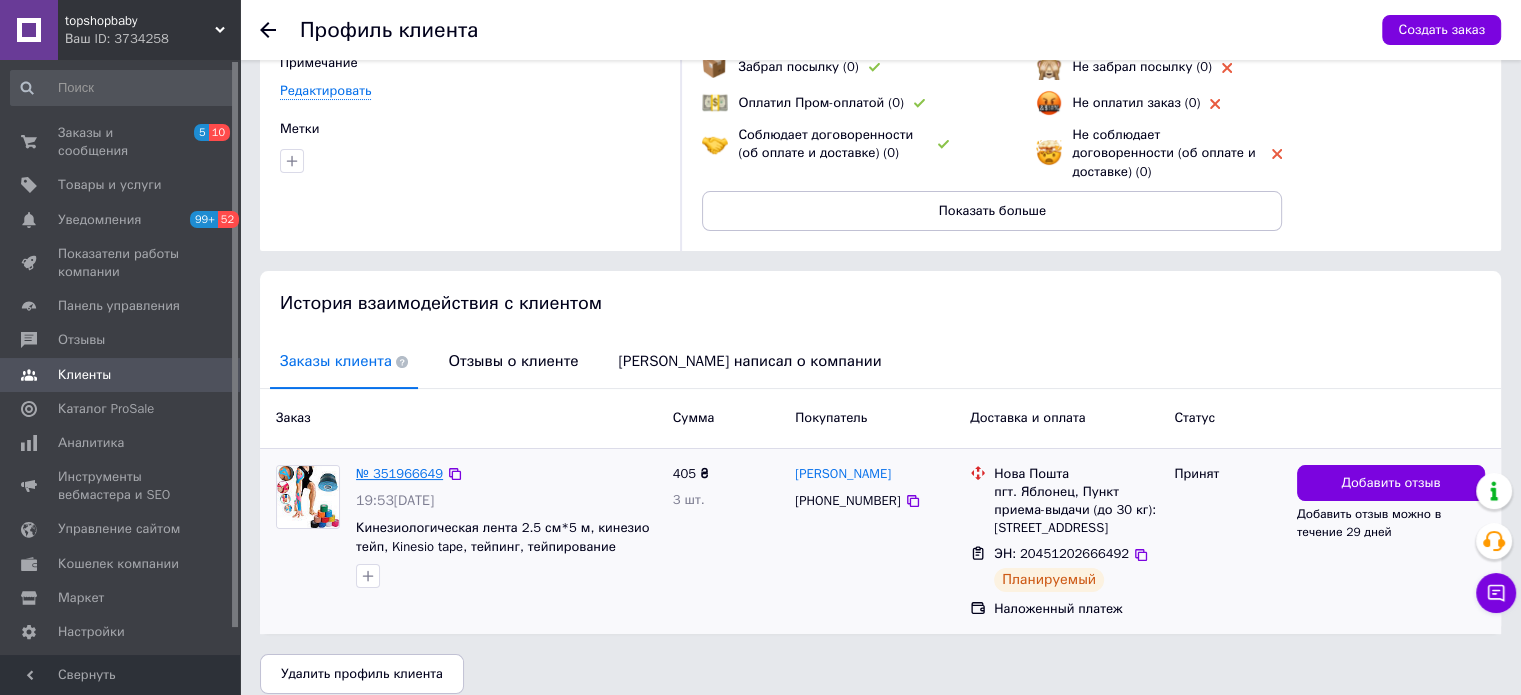 click on "№ 351966649" at bounding box center (399, 473) 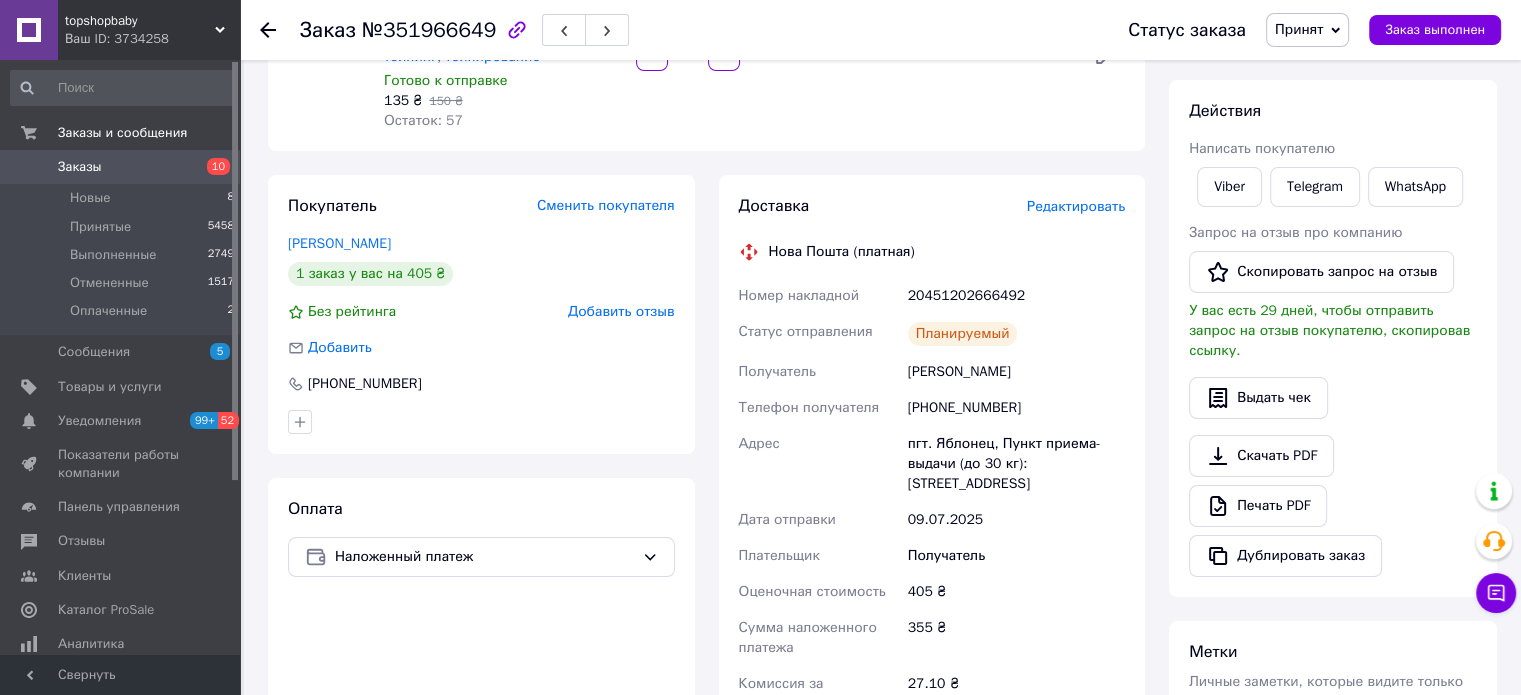 scroll, scrollTop: 500, scrollLeft: 0, axis: vertical 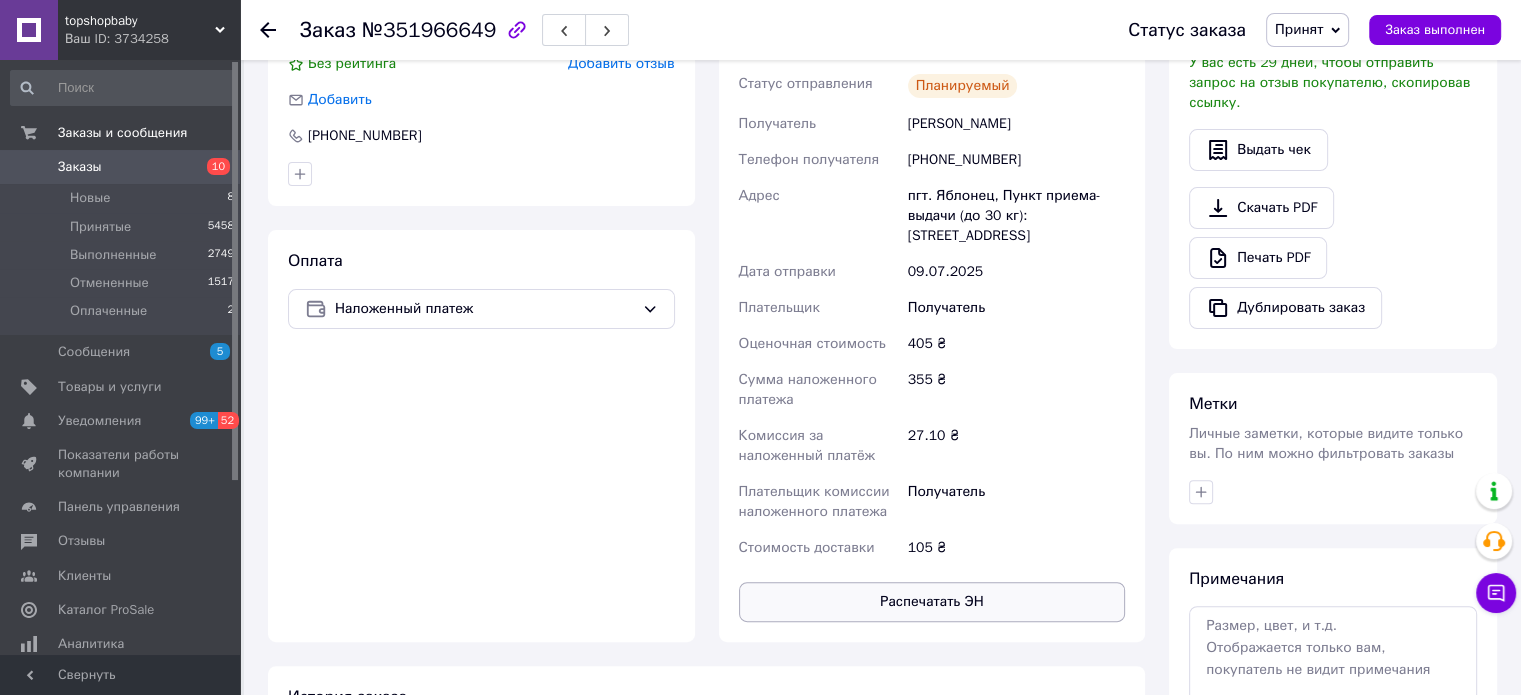 click on "Распечатать ЭН" at bounding box center [932, 602] 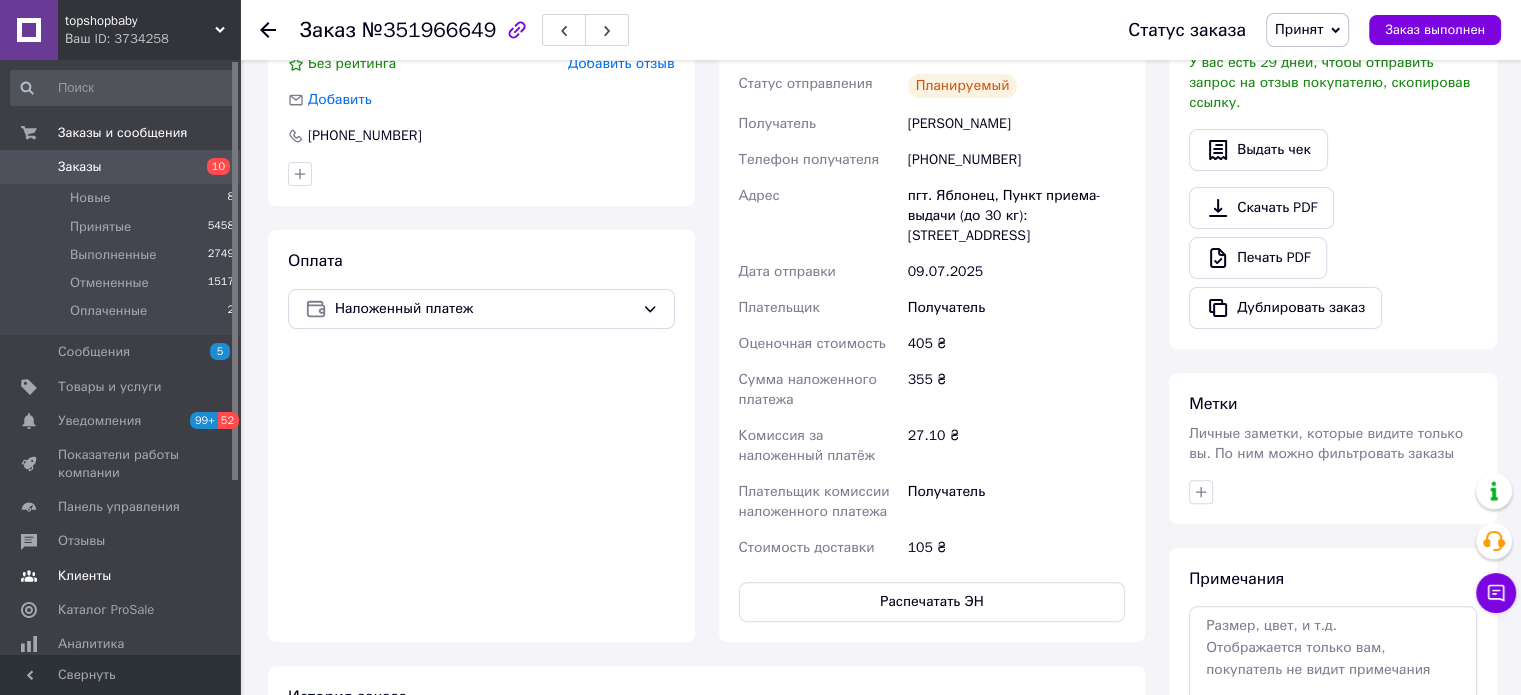 click on "Клиенты" at bounding box center [84, 576] 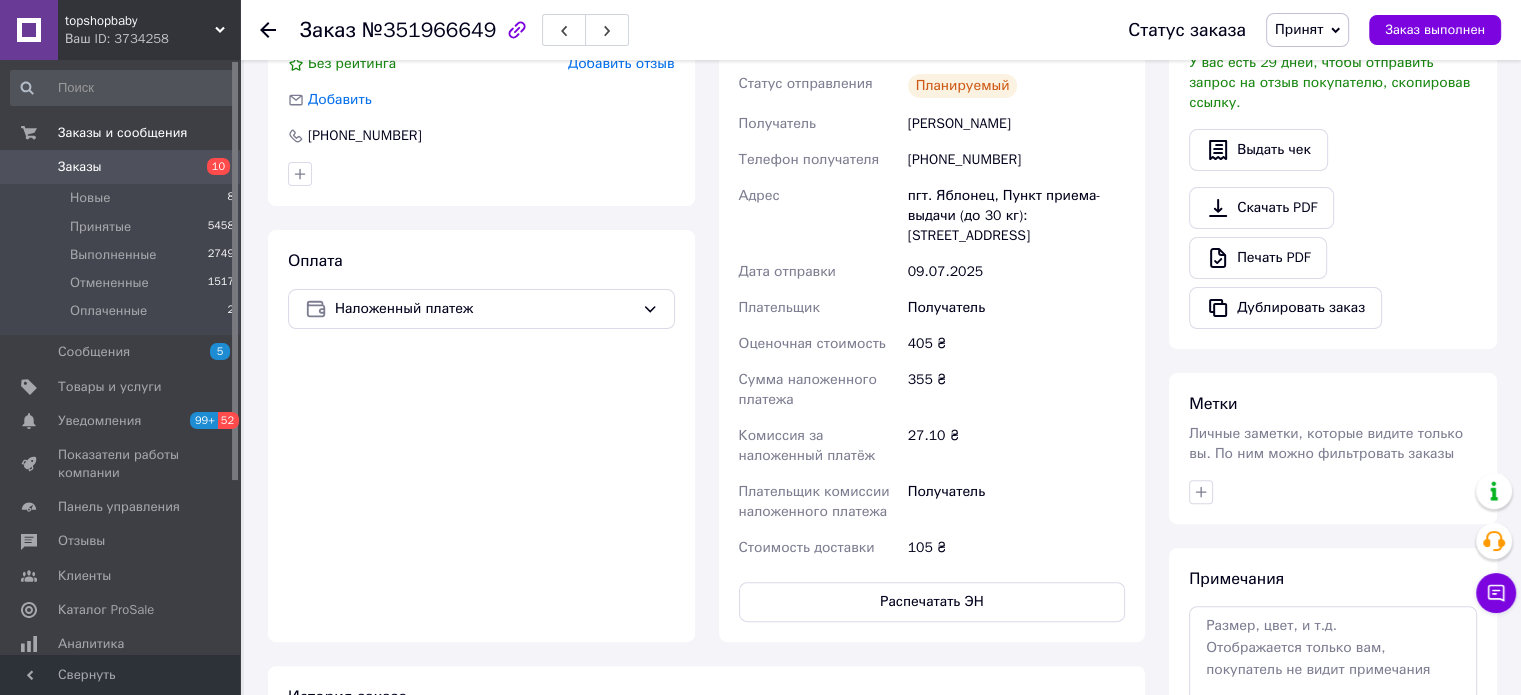 scroll, scrollTop: 0, scrollLeft: 0, axis: both 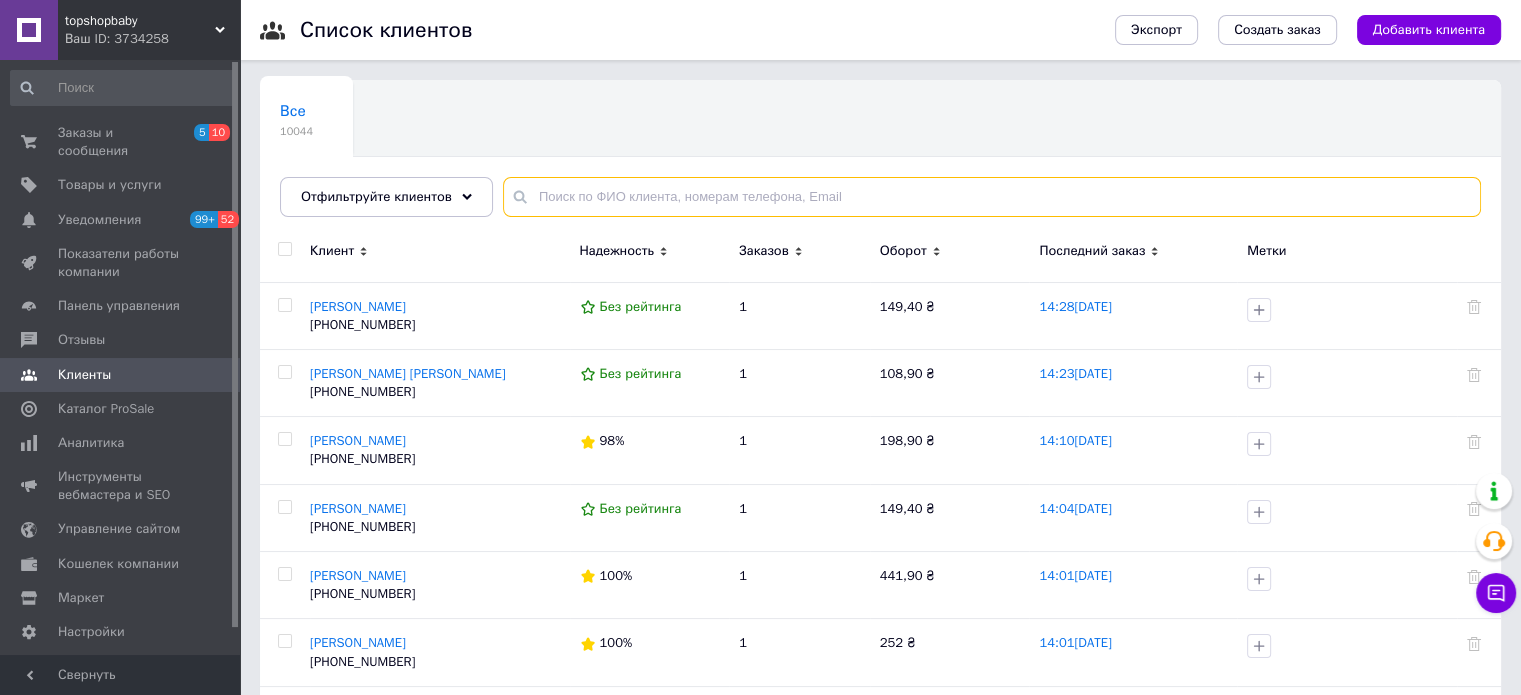drag, startPoint x: 582, startPoint y: 188, endPoint x: 590, endPoint y: 200, distance: 14.422205 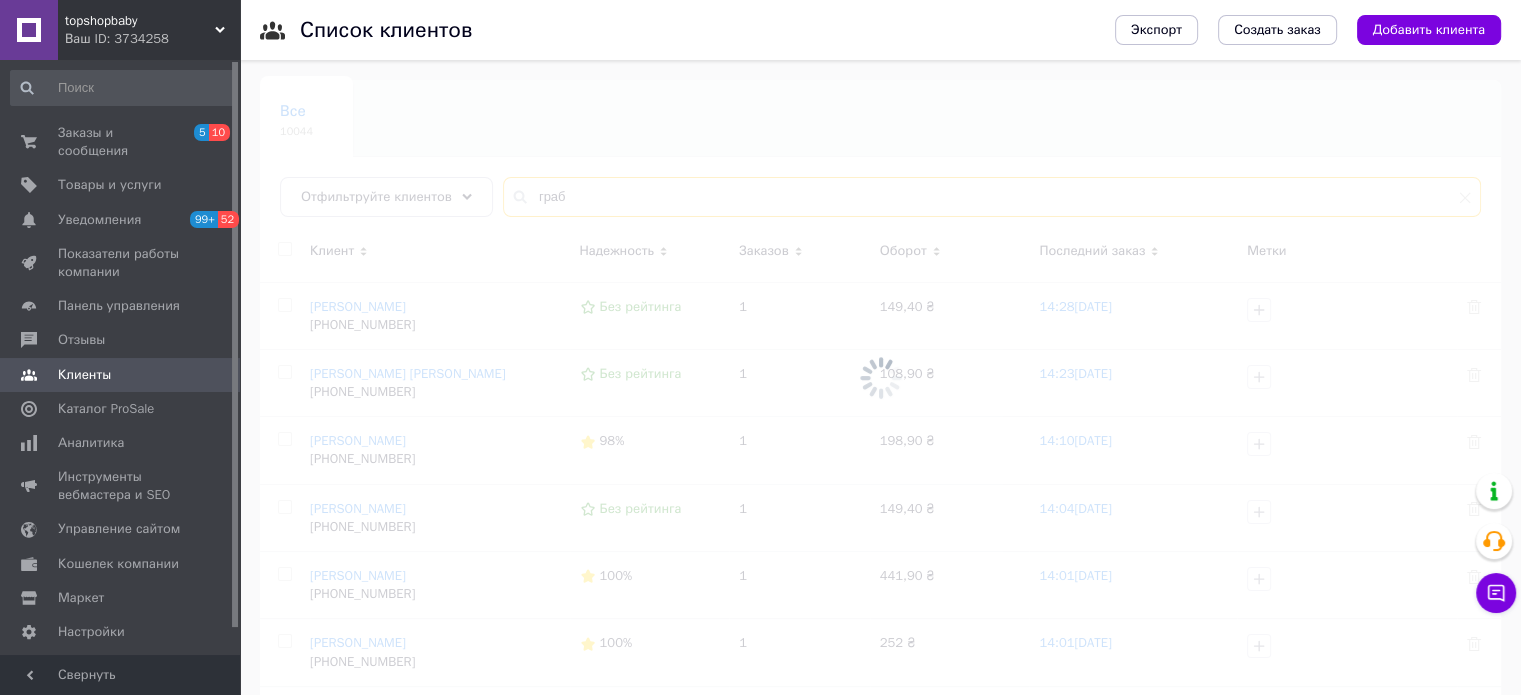 type on "граб" 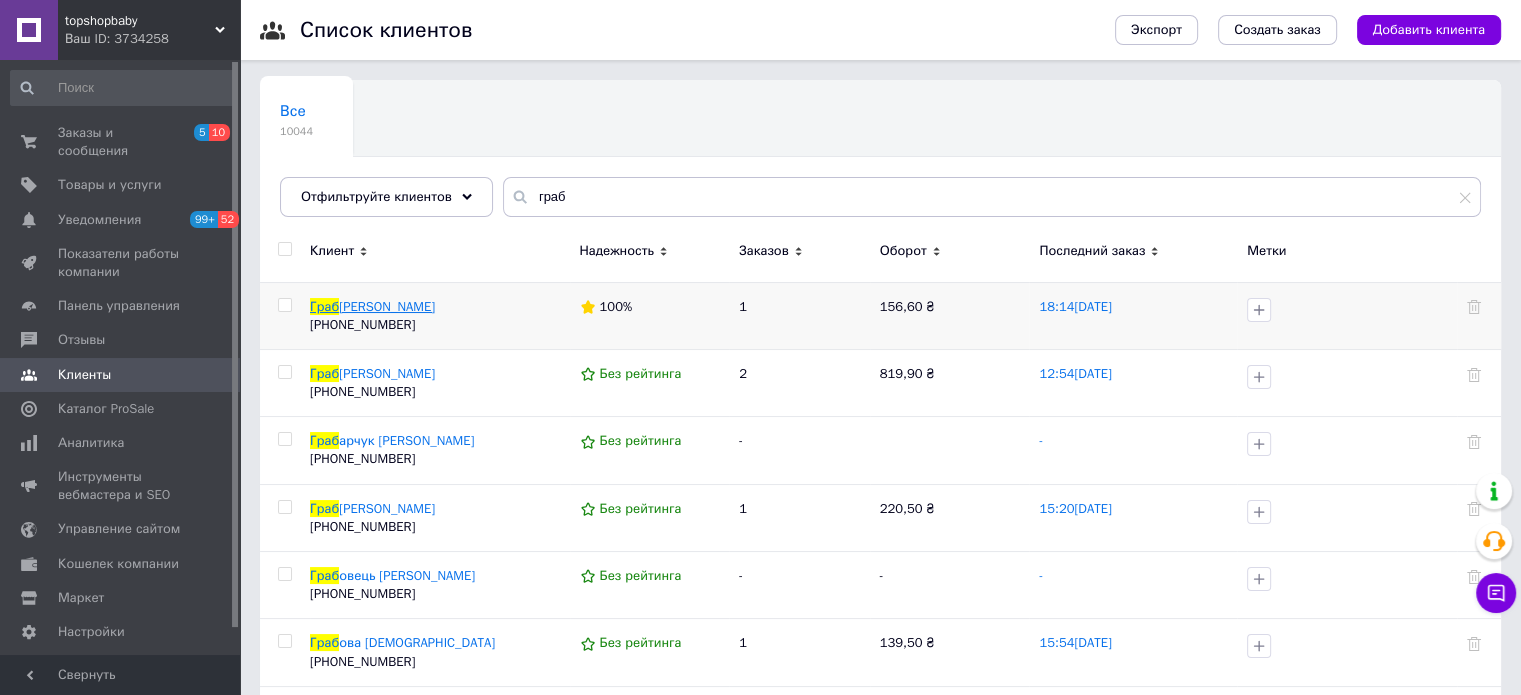 click on "овенко Максим" at bounding box center [387, 306] 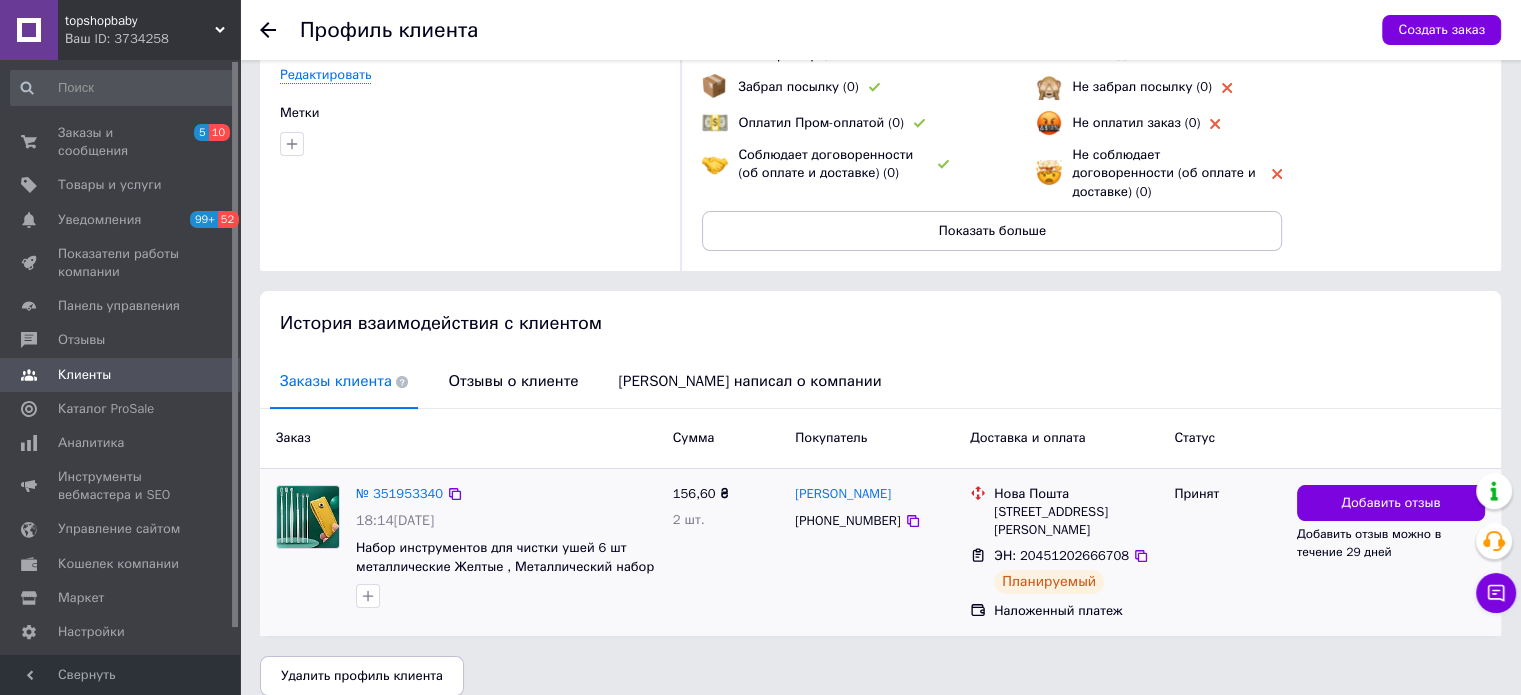 scroll, scrollTop: 165, scrollLeft: 0, axis: vertical 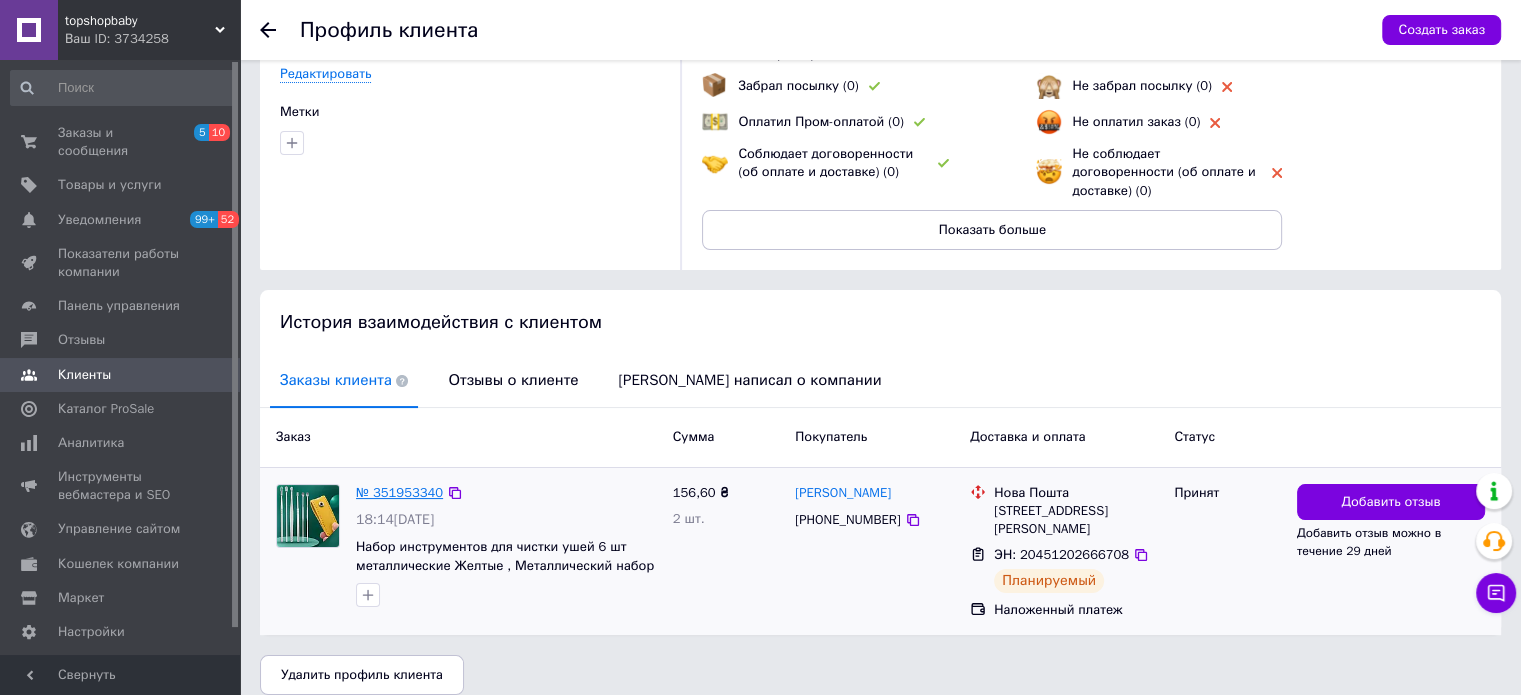 click on "№ 351953340" at bounding box center [399, 492] 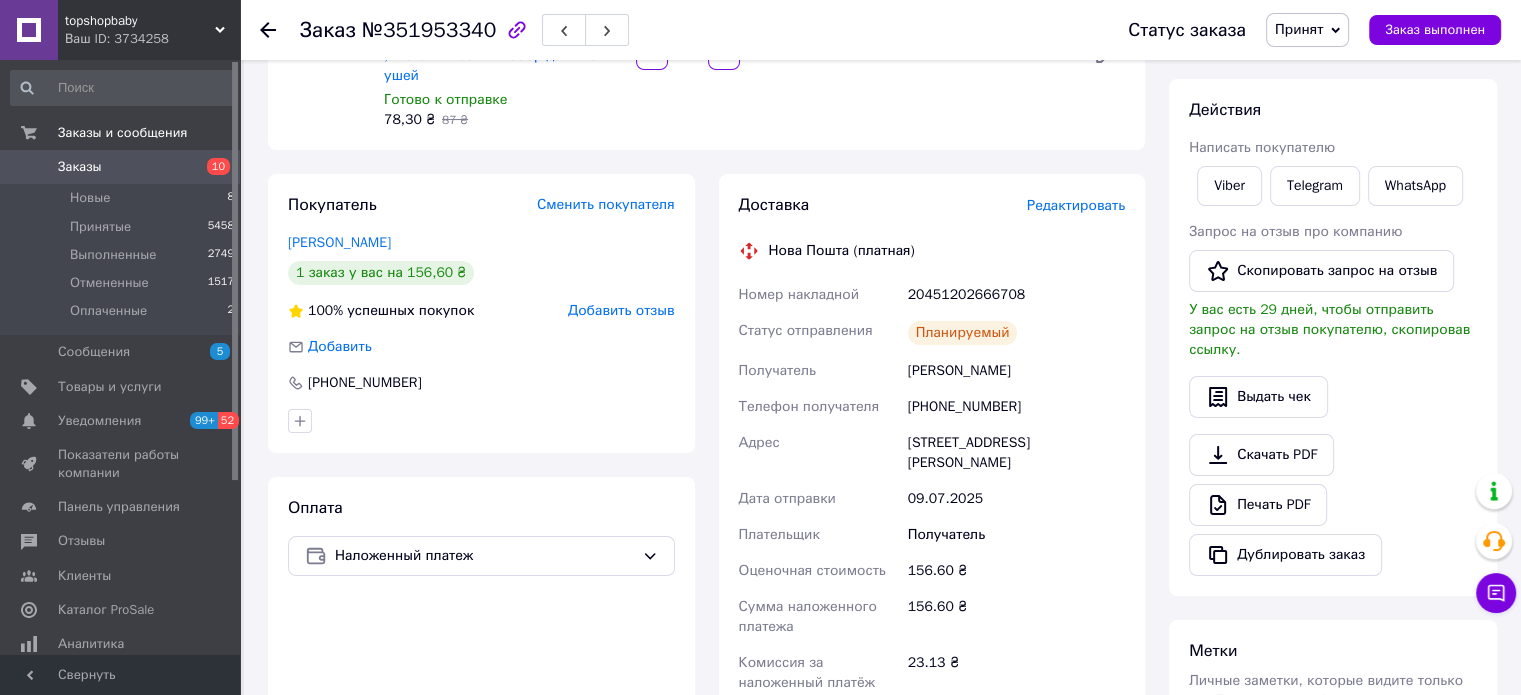 scroll, scrollTop: 500, scrollLeft: 0, axis: vertical 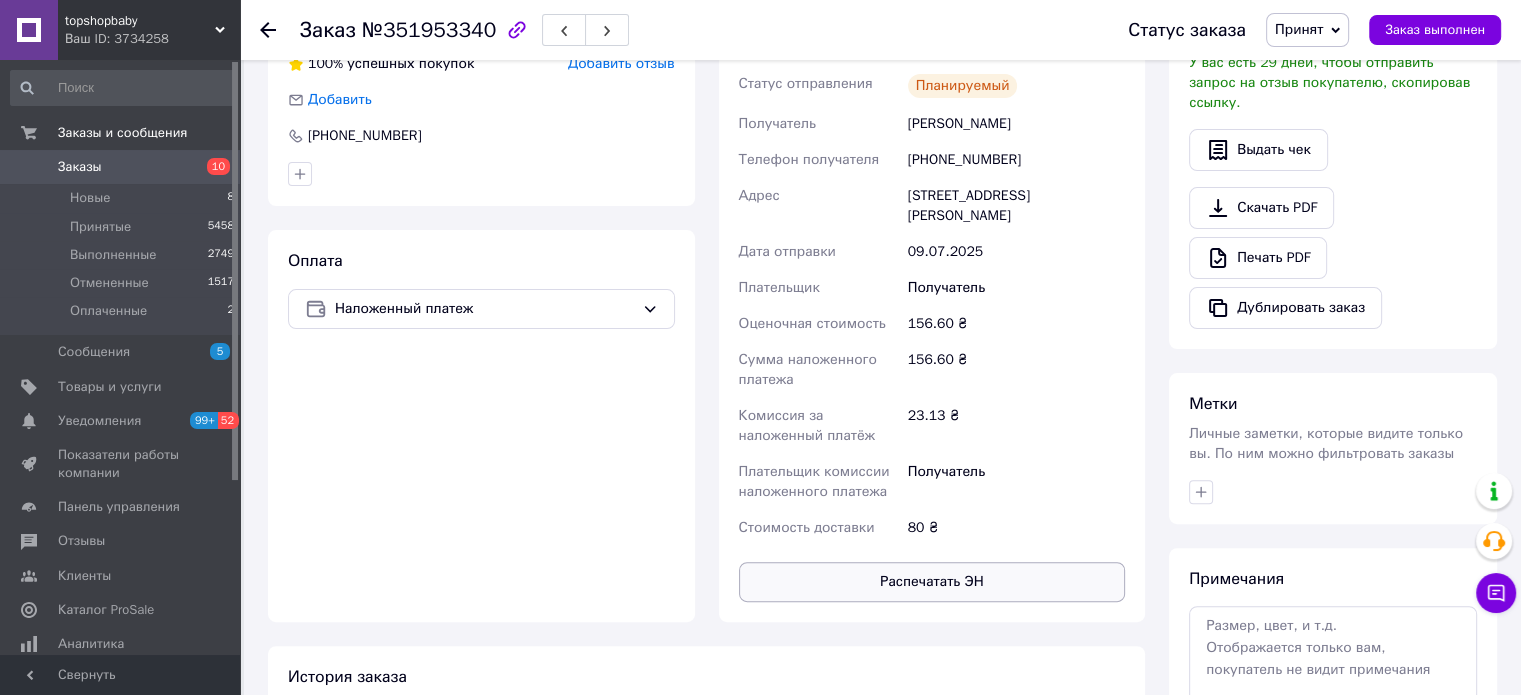 click on "Распечатать ЭН" at bounding box center [932, 582] 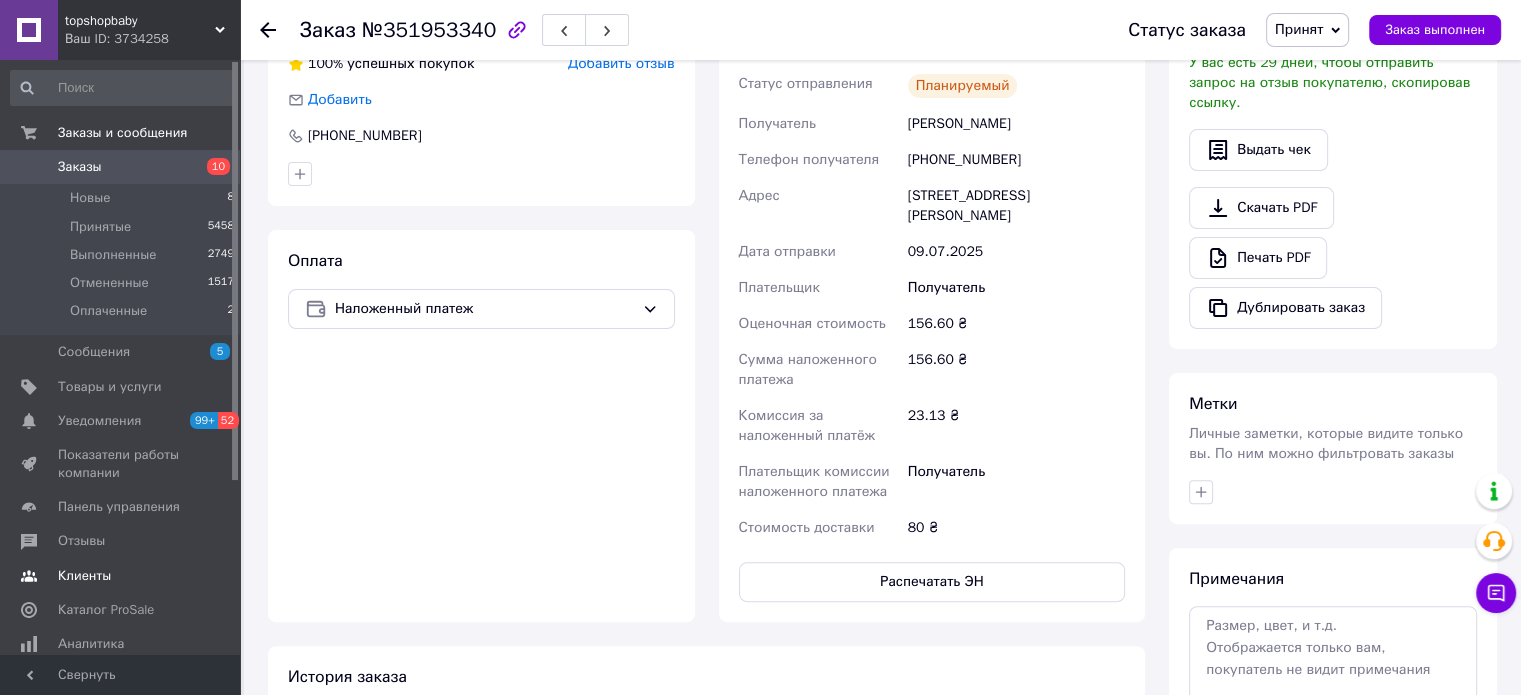 click on "Клиенты" at bounding box center [84, 576] 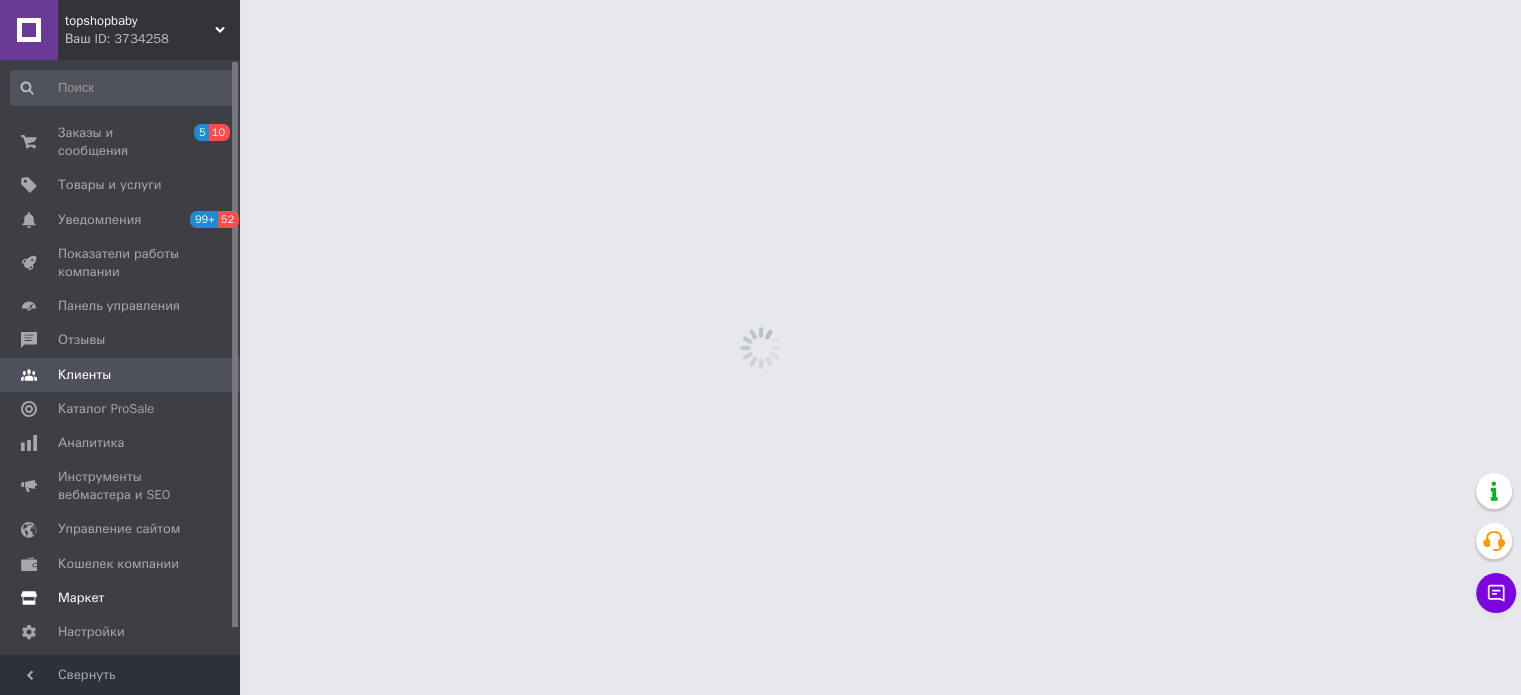 scroll, scrollTop: 0, scrollLeft: 0, axis: both 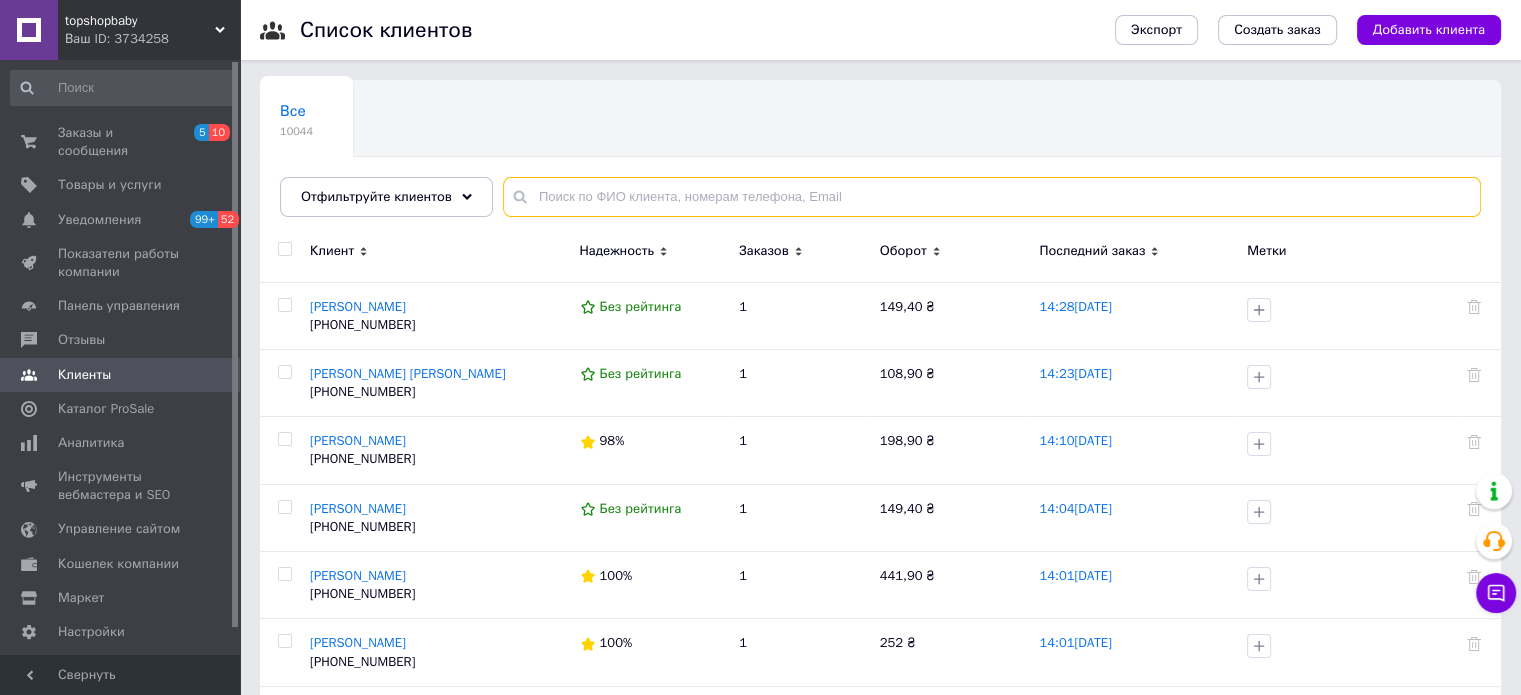 click at bounding box center (992, 197) 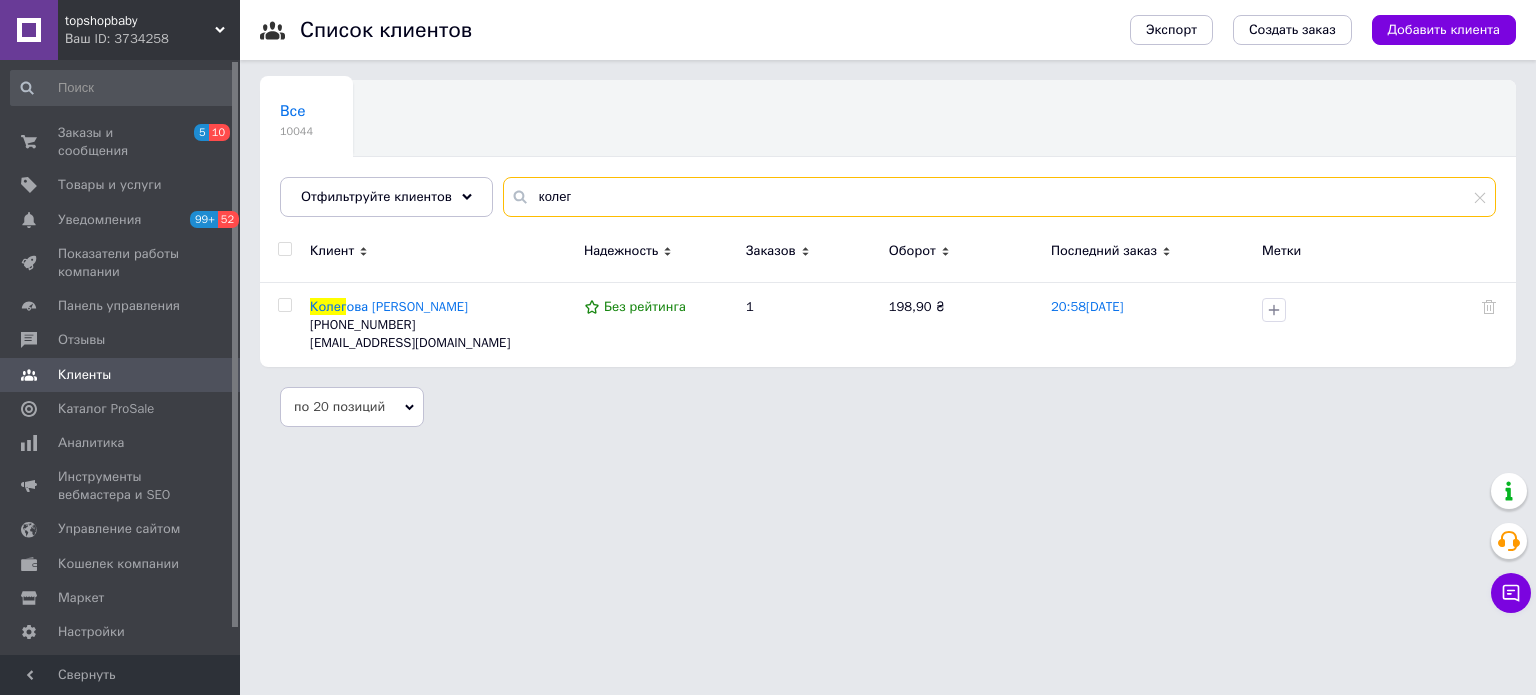 type on "колег" 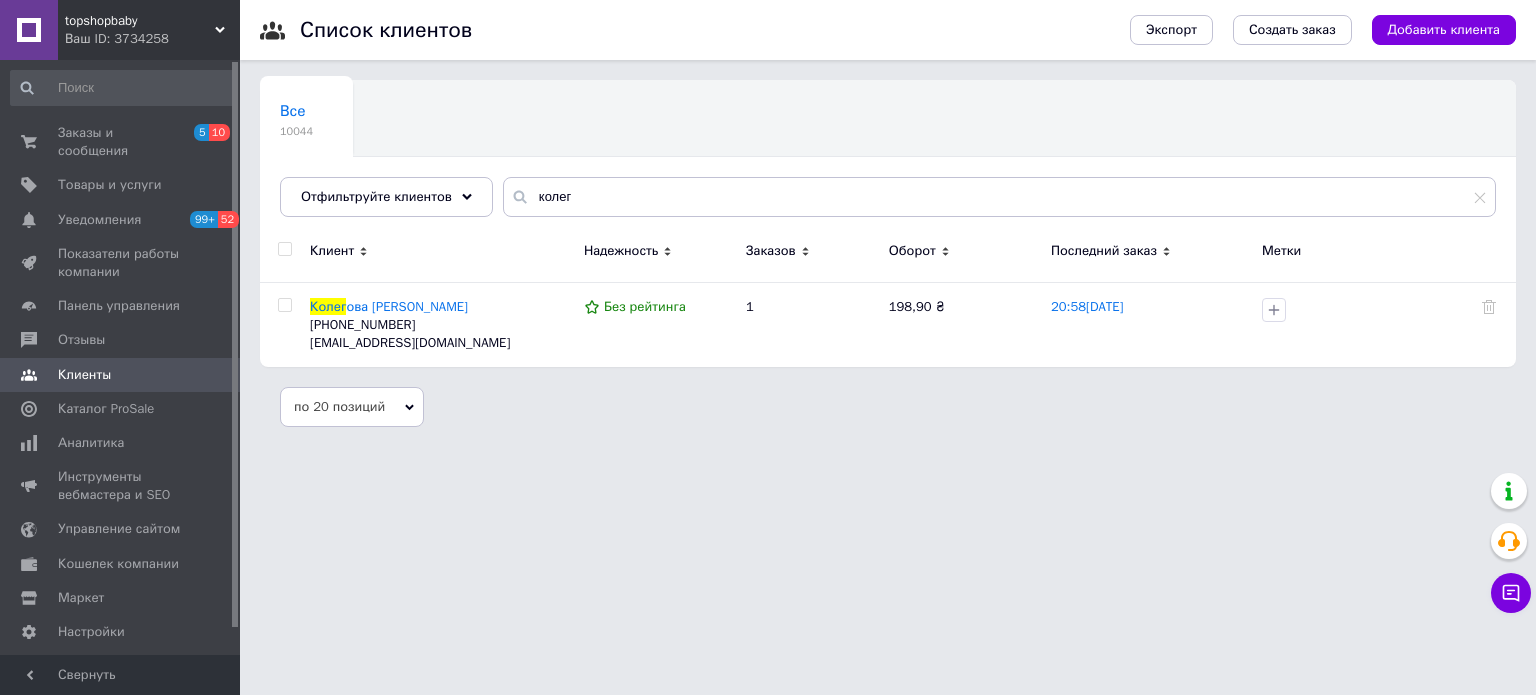 click on "ова Тамила" at bounding box center [407, 306] 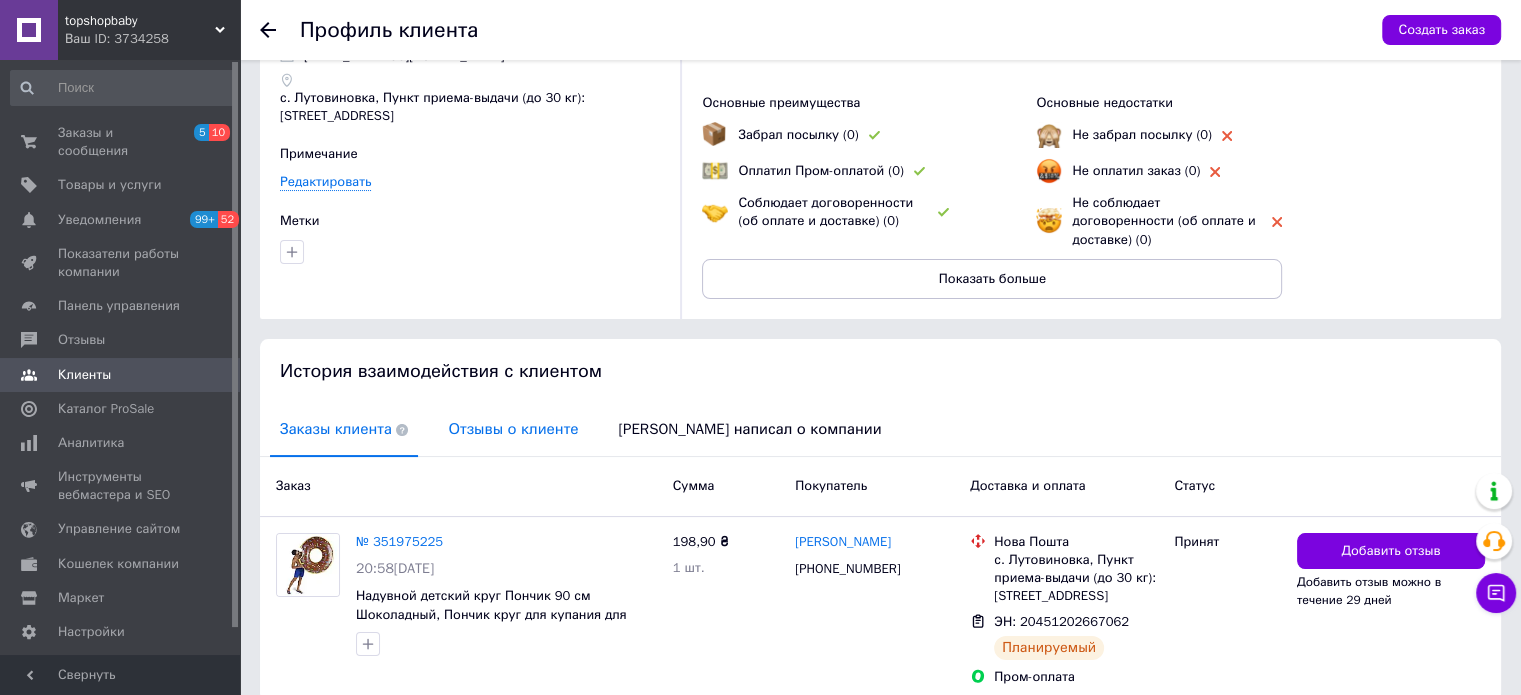 scroll, scrollTop: 187, scrollLeft: 0, axis: vertical 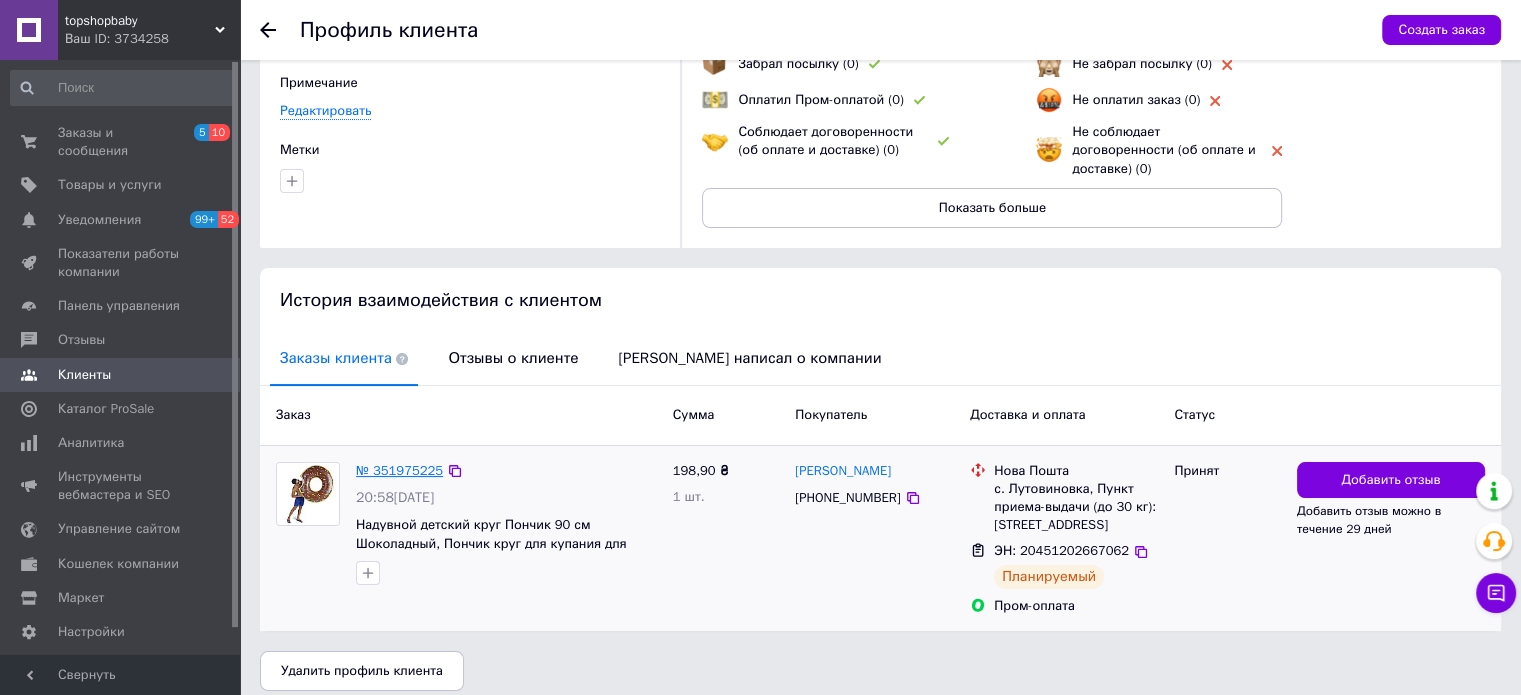 click on "№ 351975225" at bounding box center (399, 470) 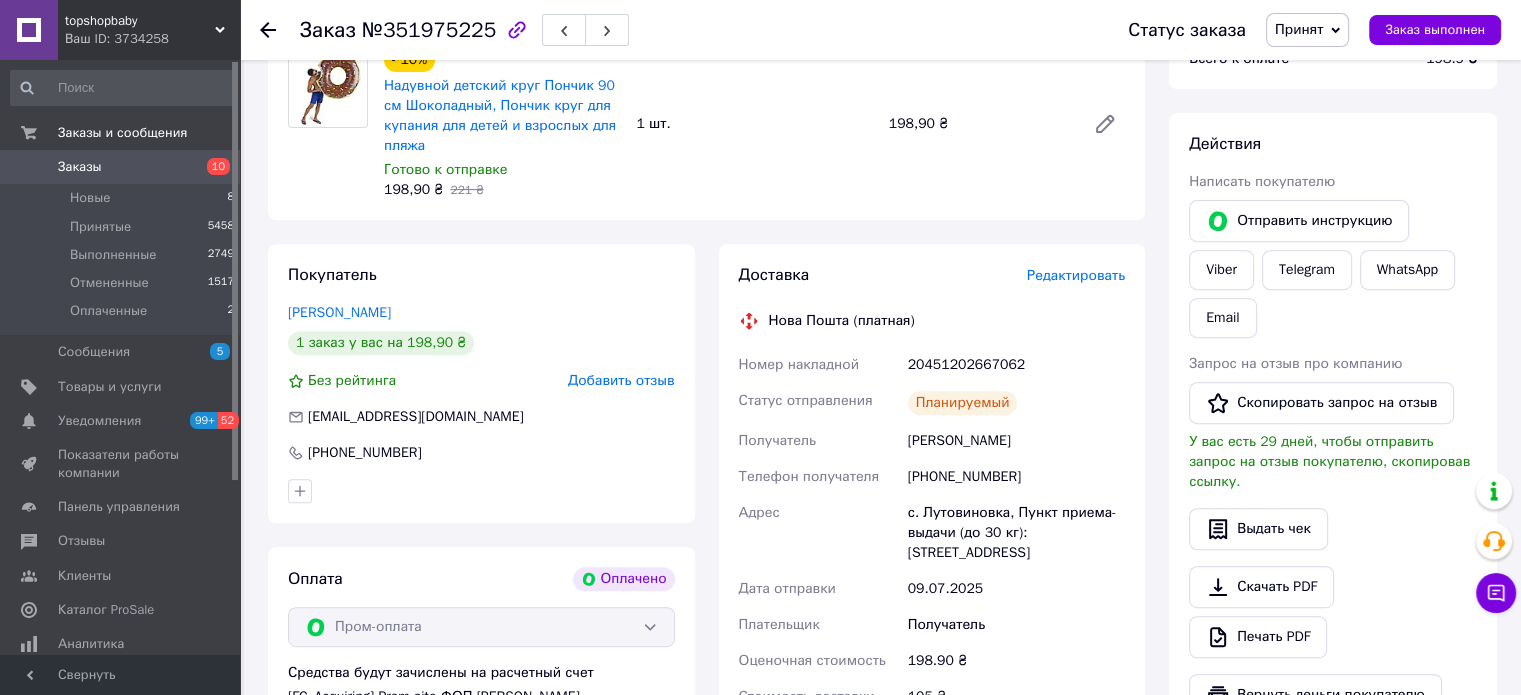 scroll, scrollTop: 1000, scrollLeft: 0, axis: vertical 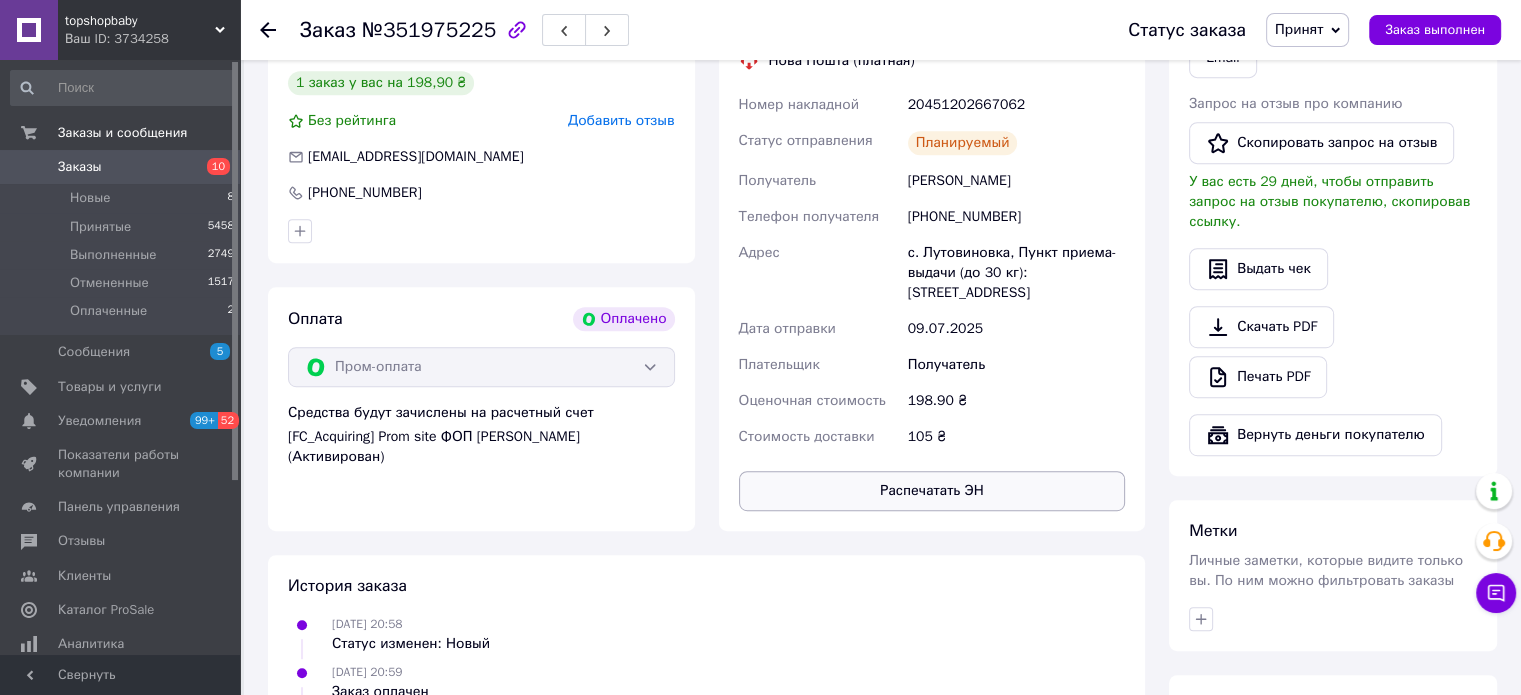 click on "Распечатать ЭН" at bounding box center [932, 491] 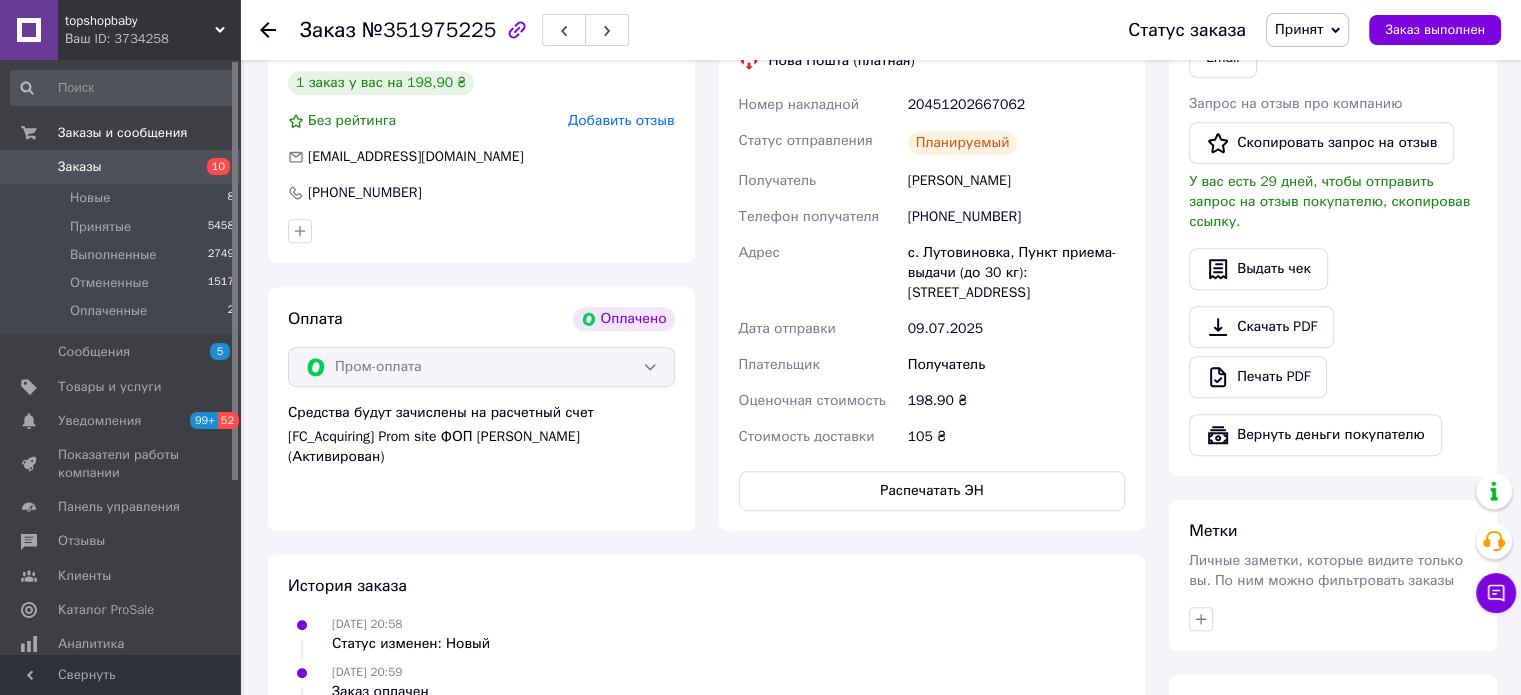 click on "Клиенты" at bounding box center (84, 576) 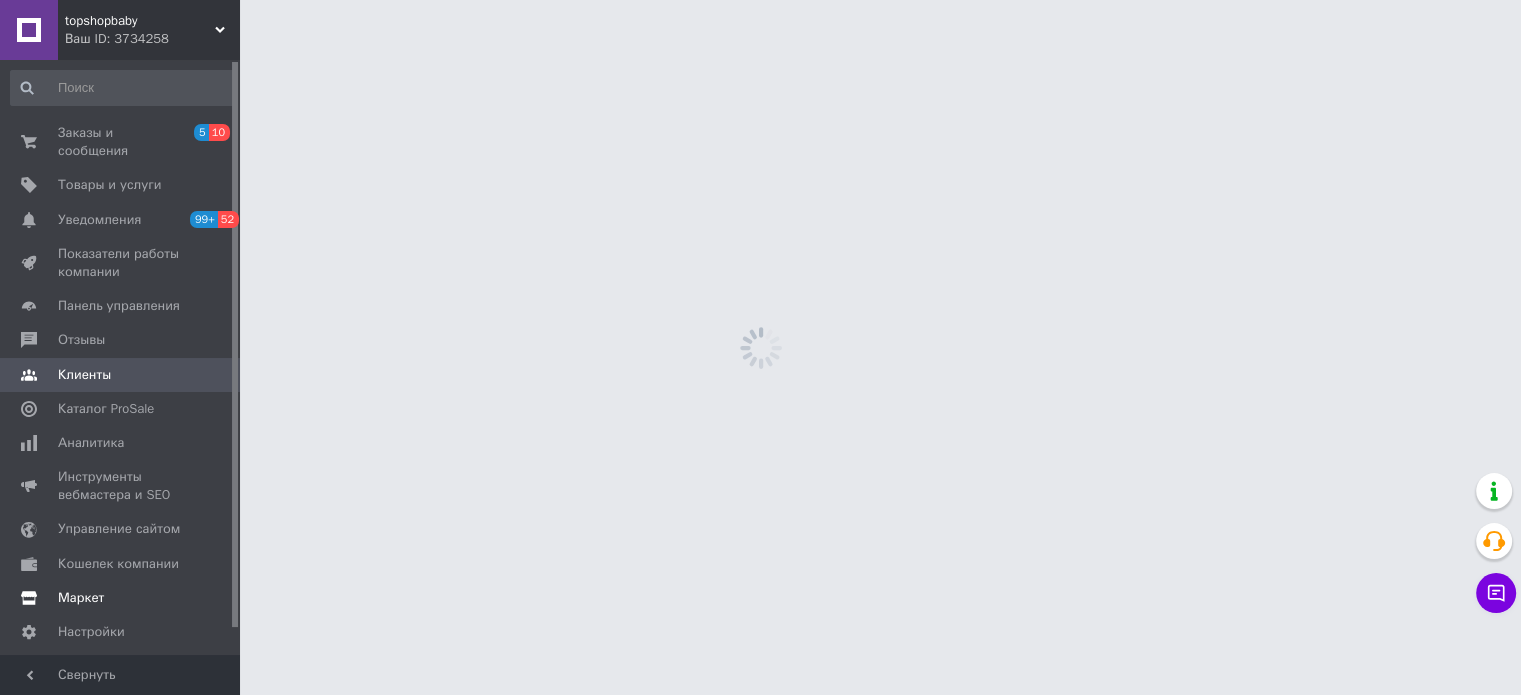scroll, scrollTop: 0, scrollLeft: 0, axis: both 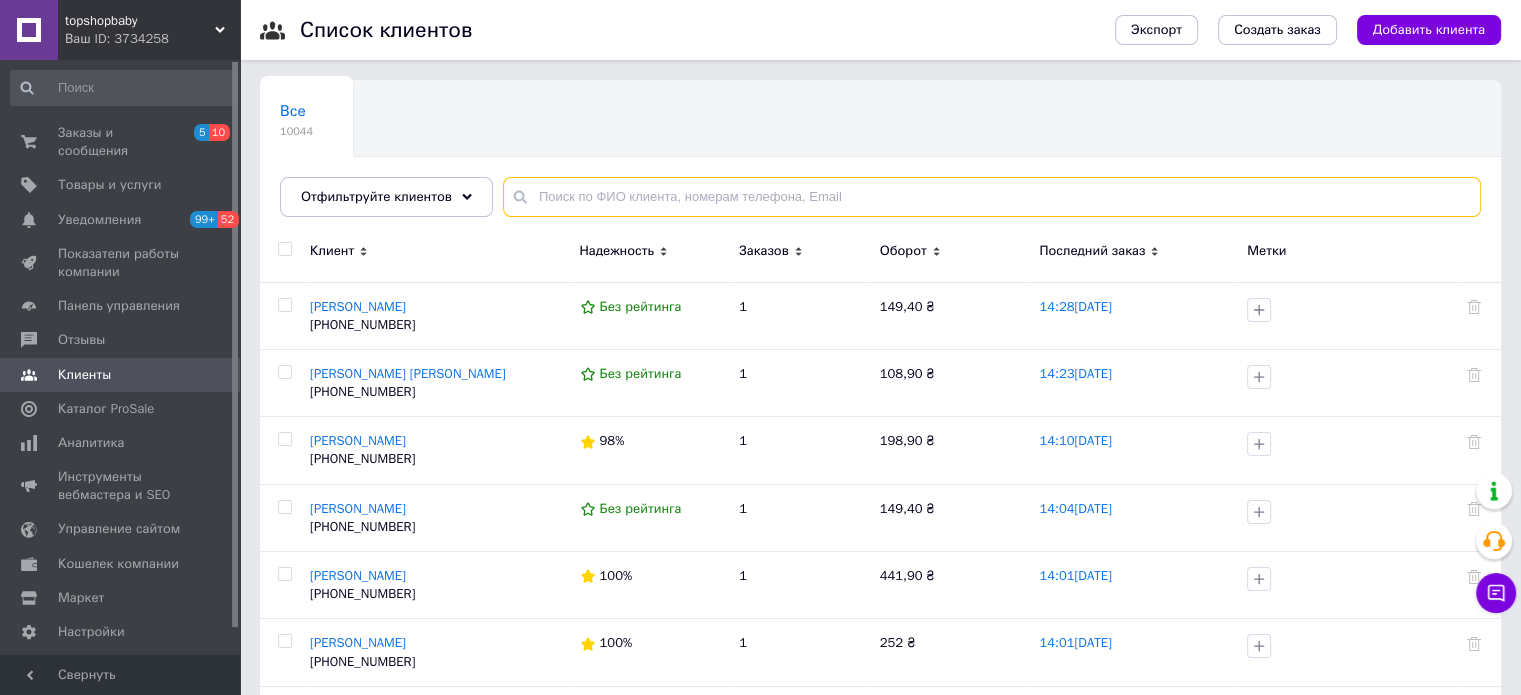 click at bounding box center [992, 197] 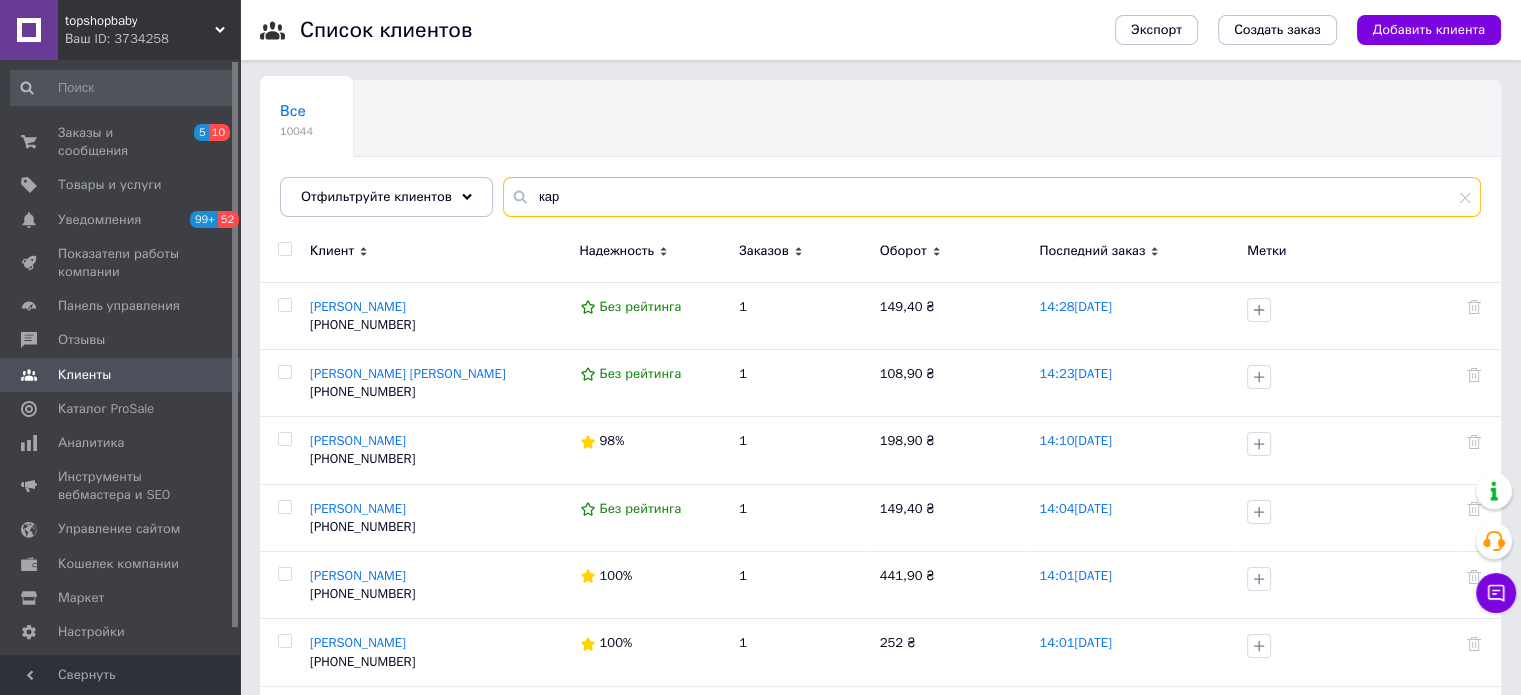 type on "карп" 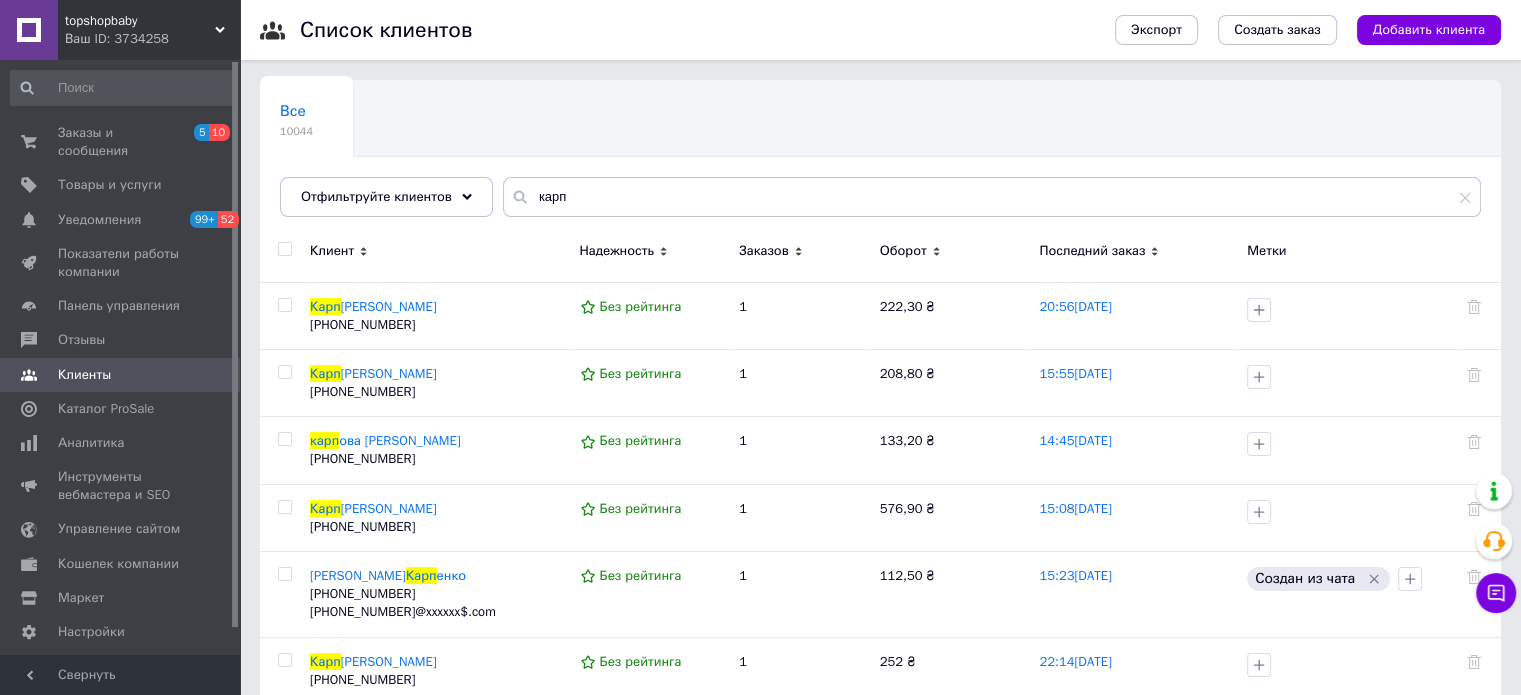 click on "енко  Аліна" at bounding box center (389, 306) 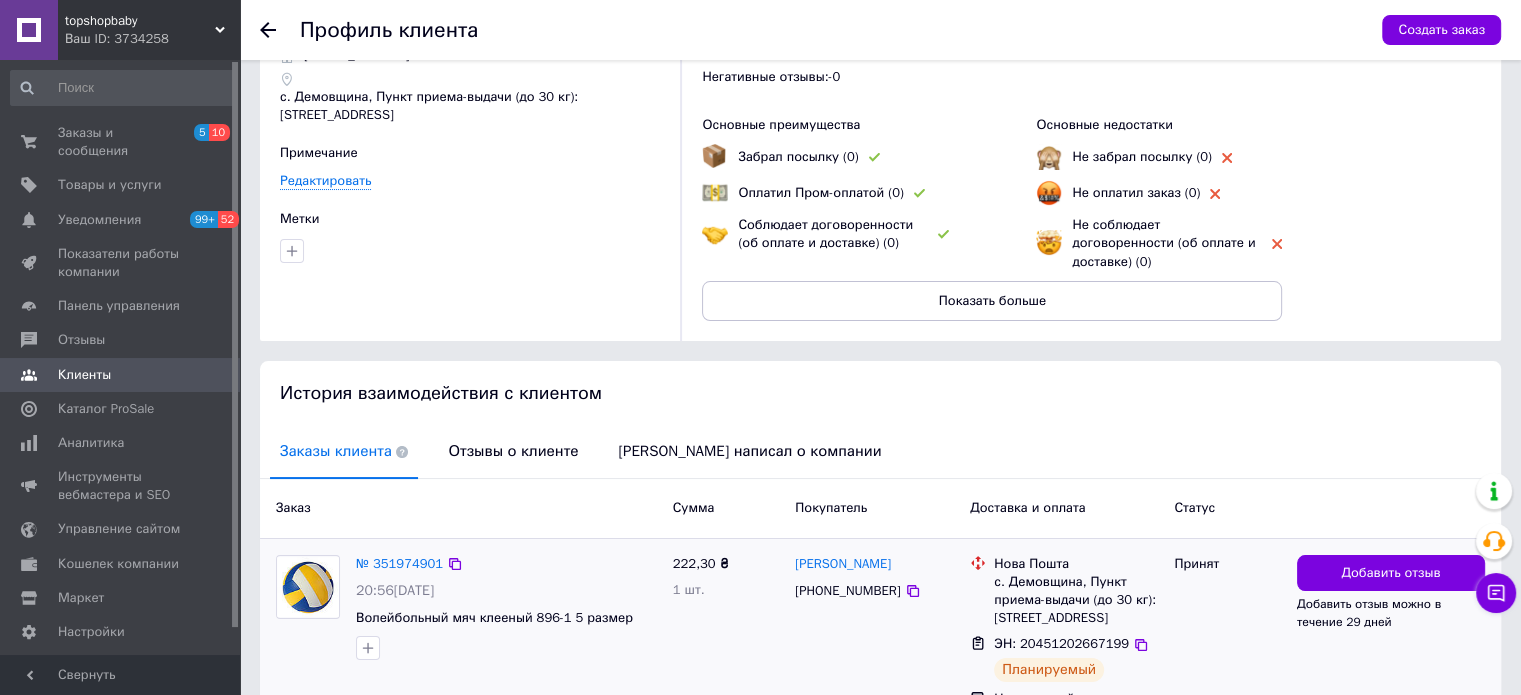 scroll, scrollTop: 184, scrollLeft: 0, axis: vertical 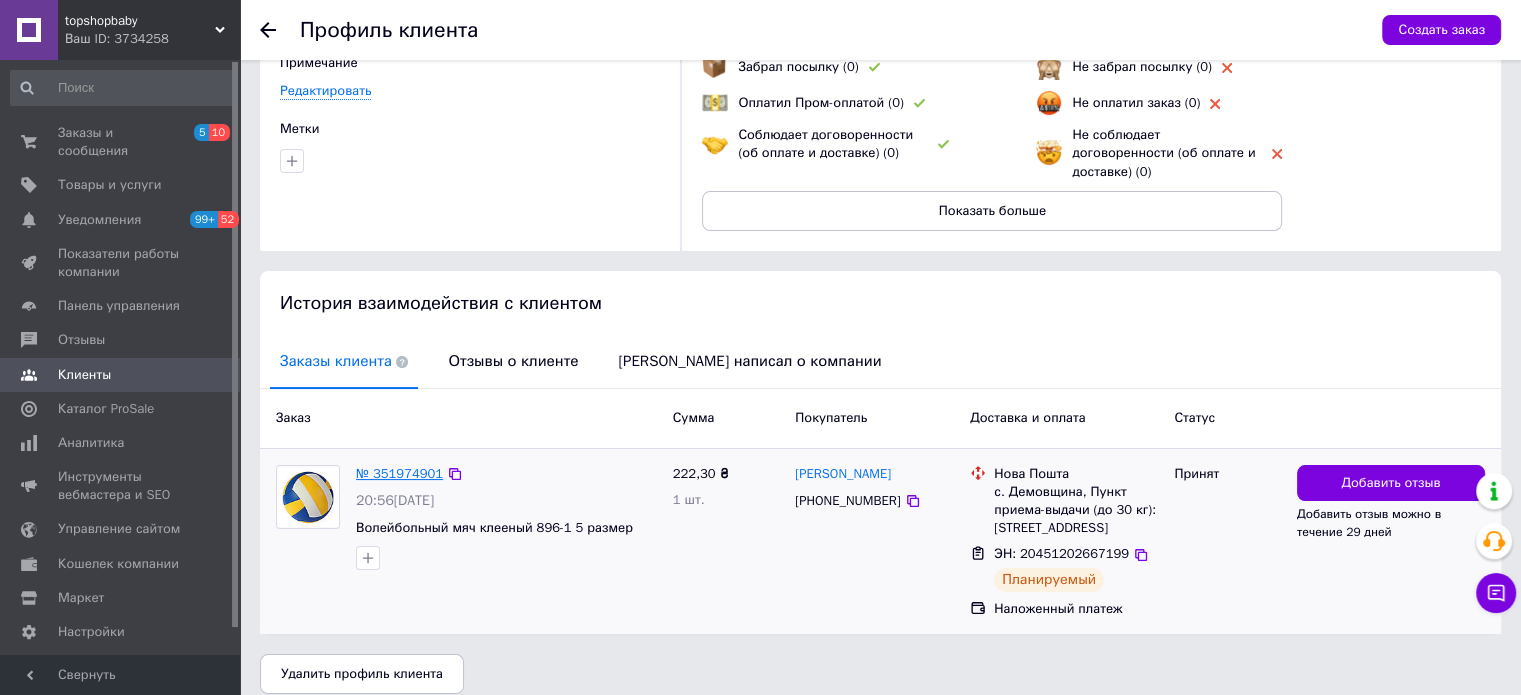 click on "№ 351974901" at bounding box center [399, 473] 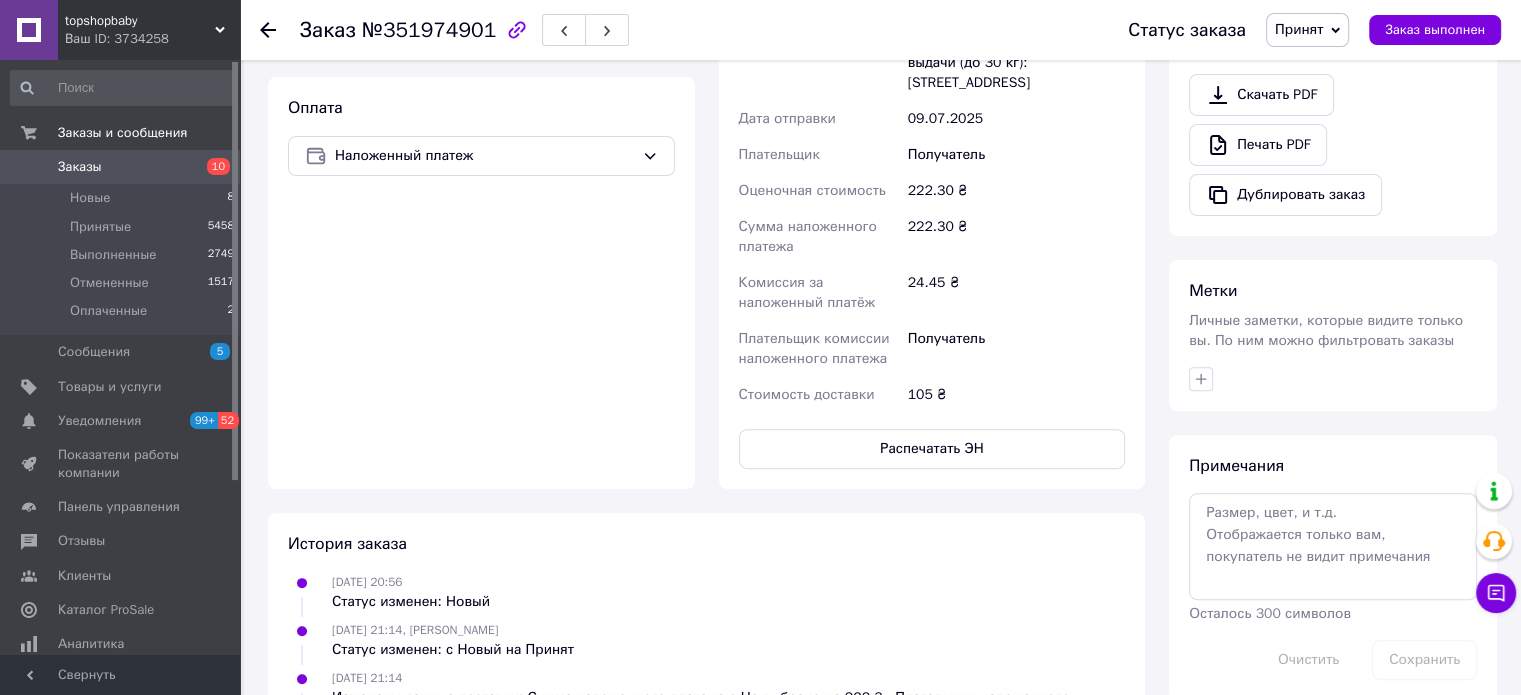 scroll, scrollTop: 667, scrollLeft: 0, axis: vertical 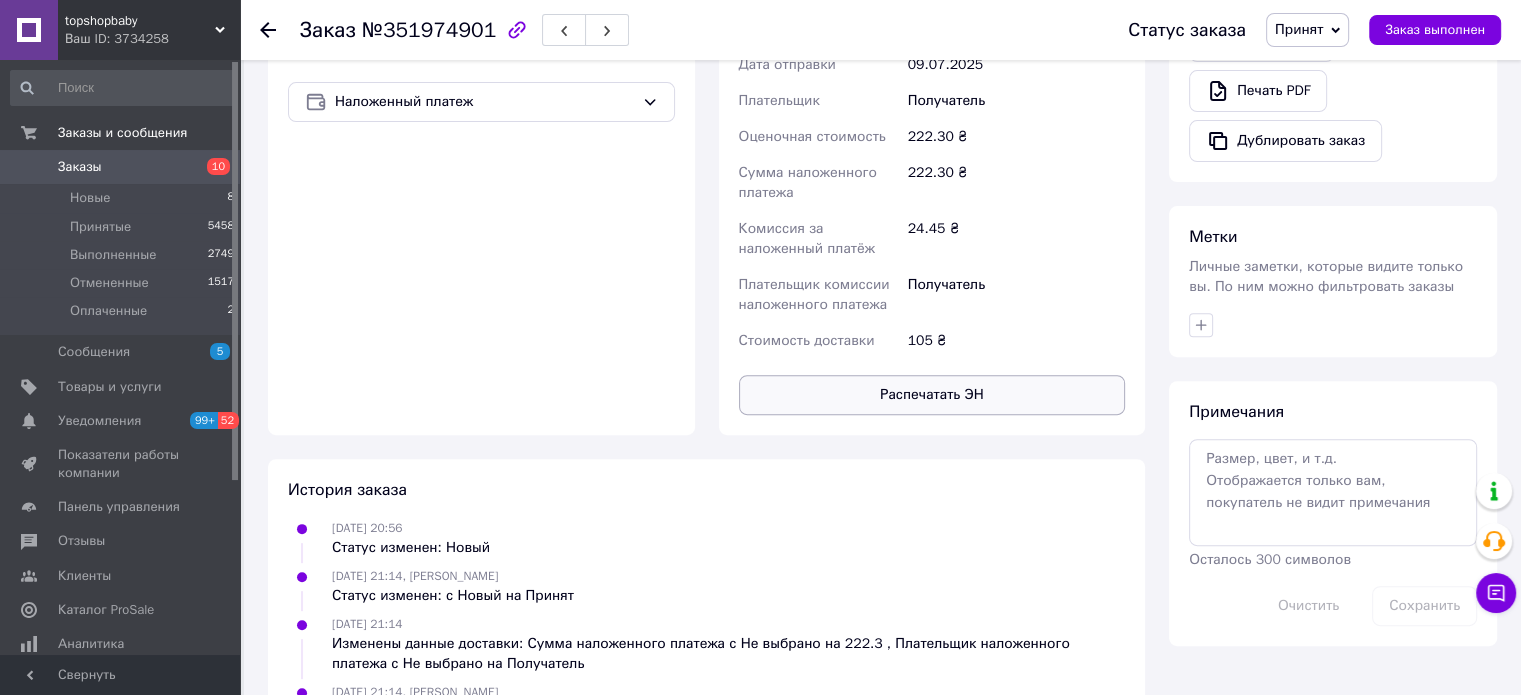 click on "Распечатать ЭН" at bounding box center (932, 395) 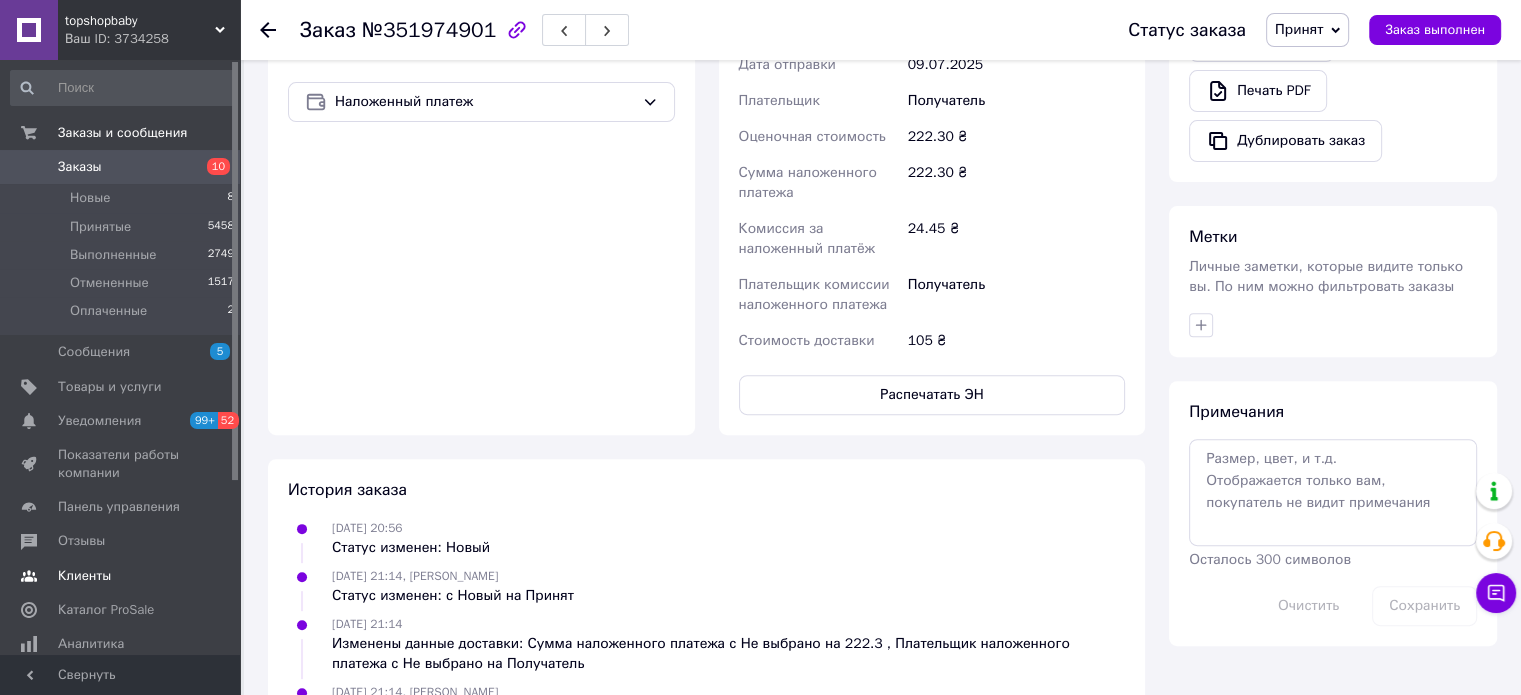 click on "Клиенты" at bounding box center [84, 576] 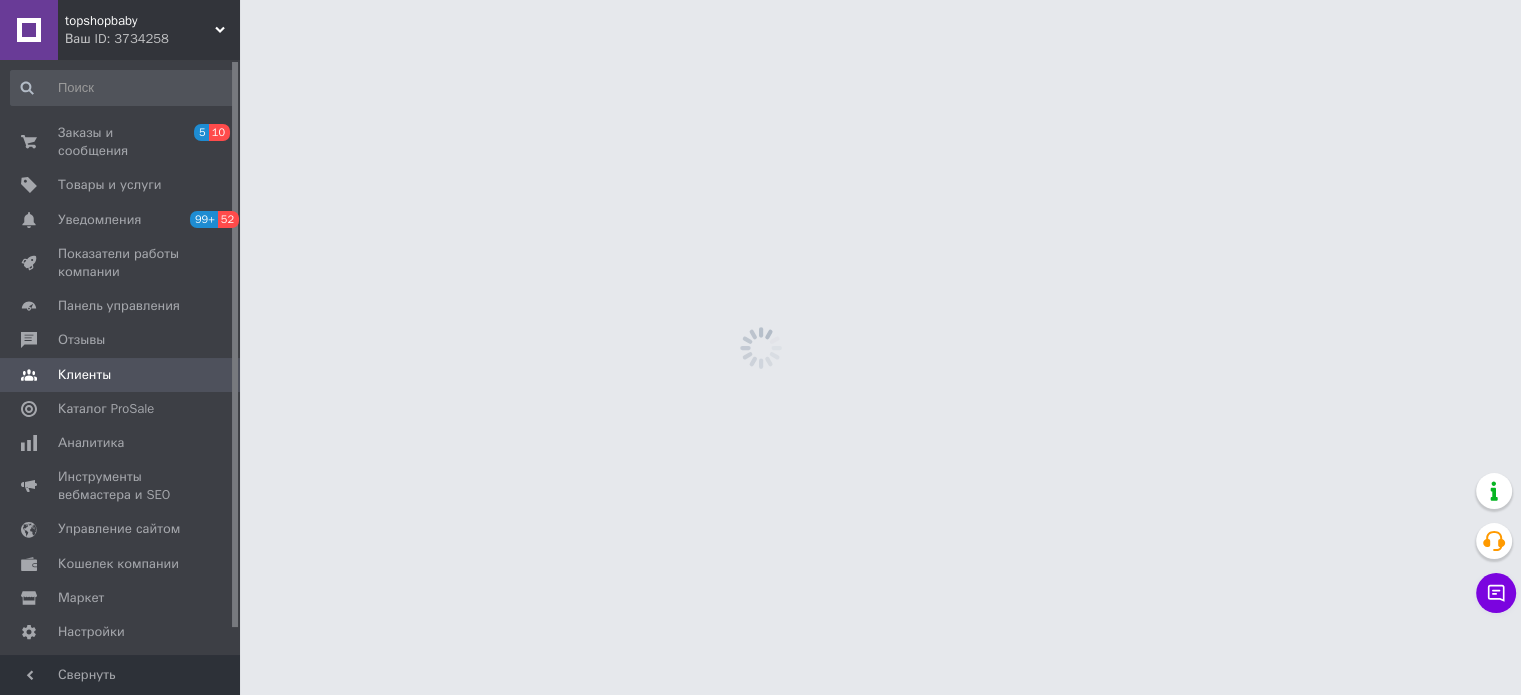 scroll, scrollTop: 0, scrollLeft: 0, axis: both 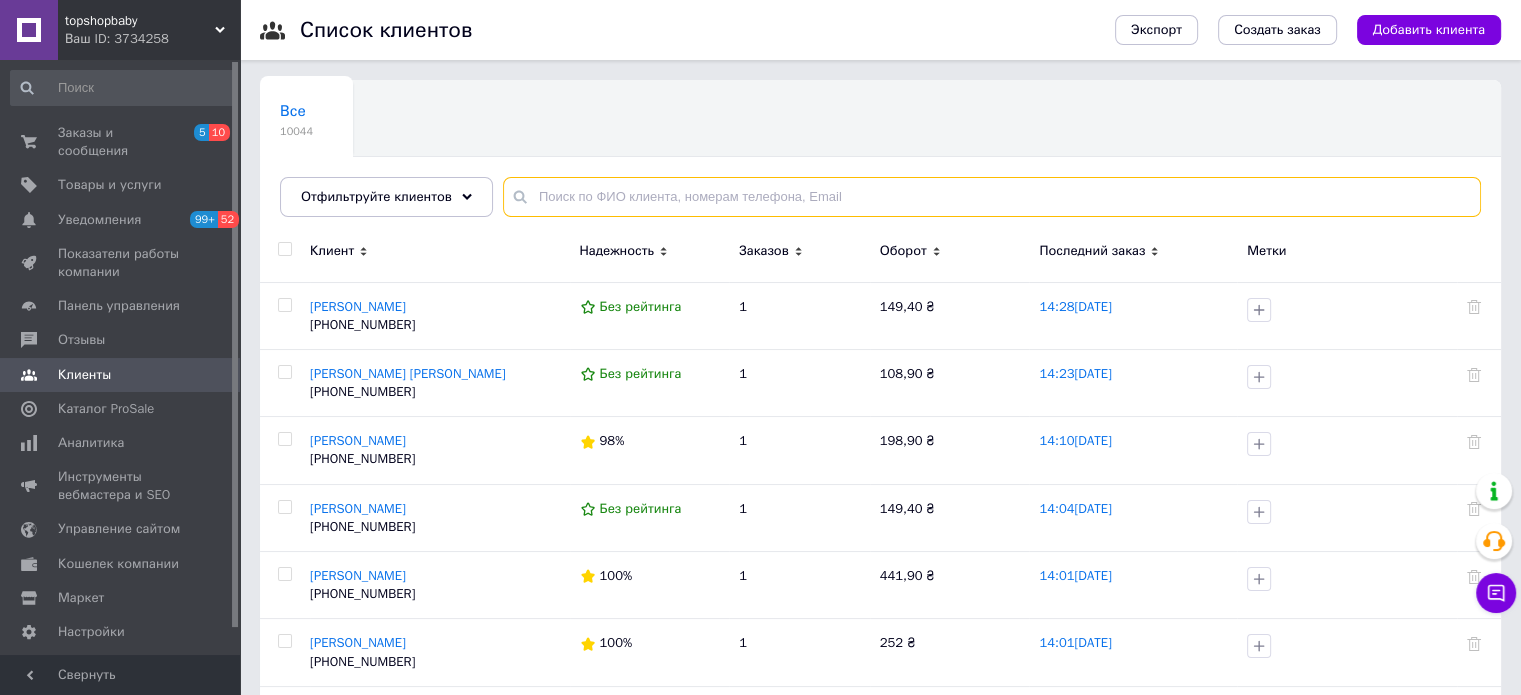 click at bounding box center [992, 197] 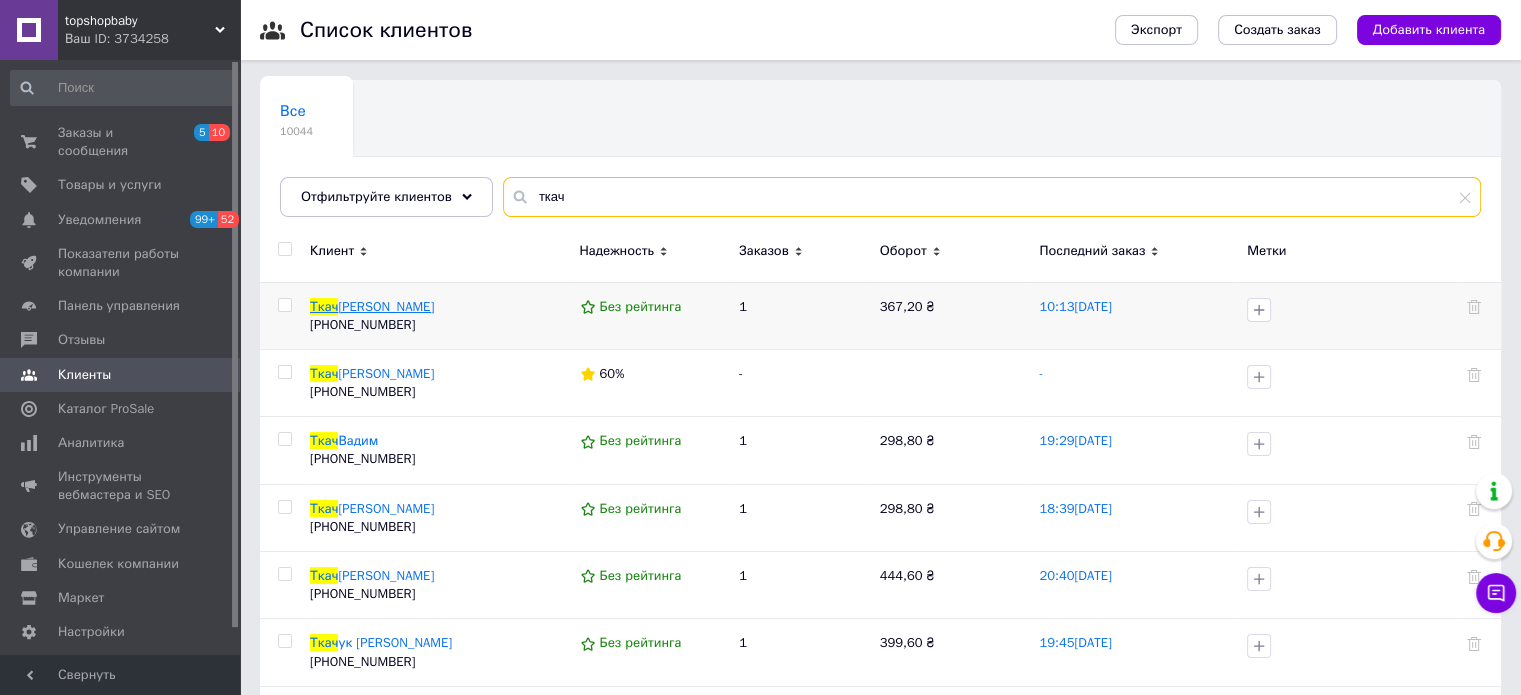 type on "ткач" 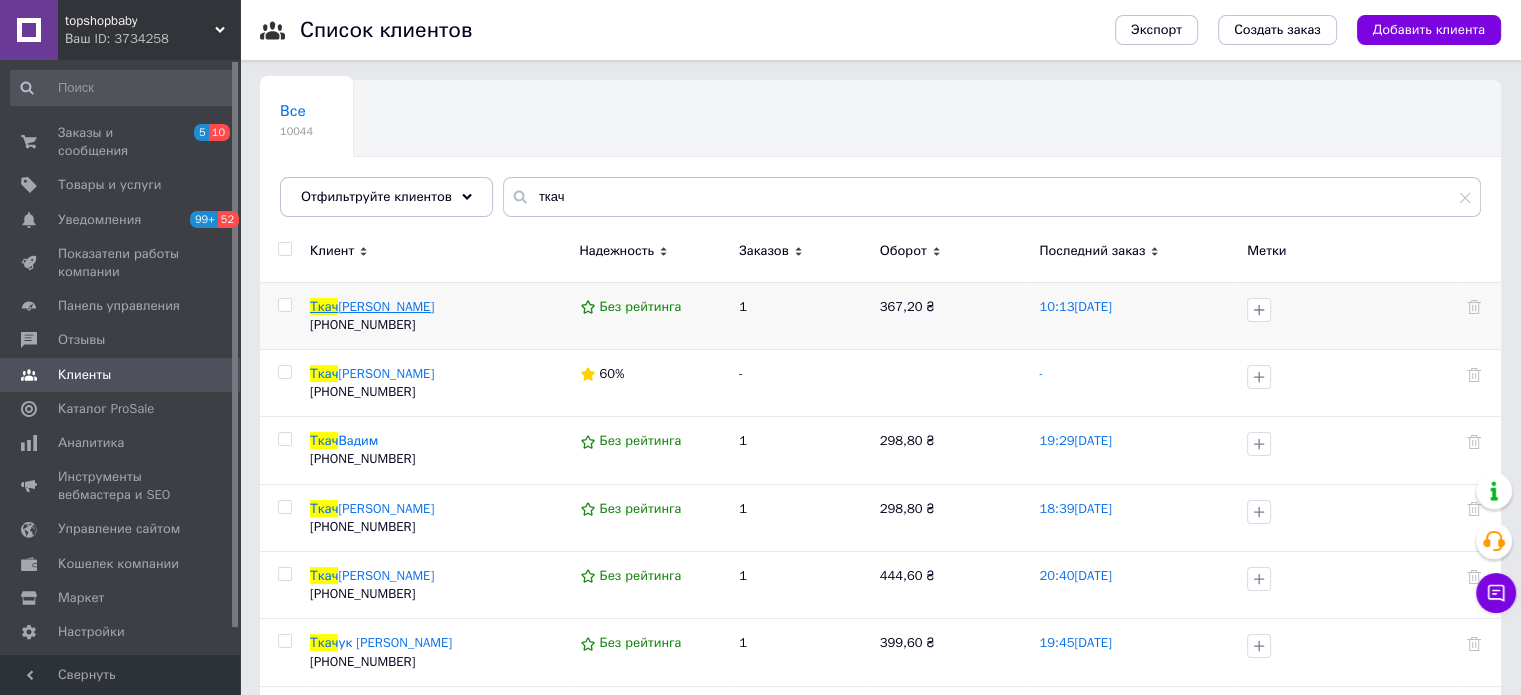 click on "Андрій" at bounding box center (386, 306) 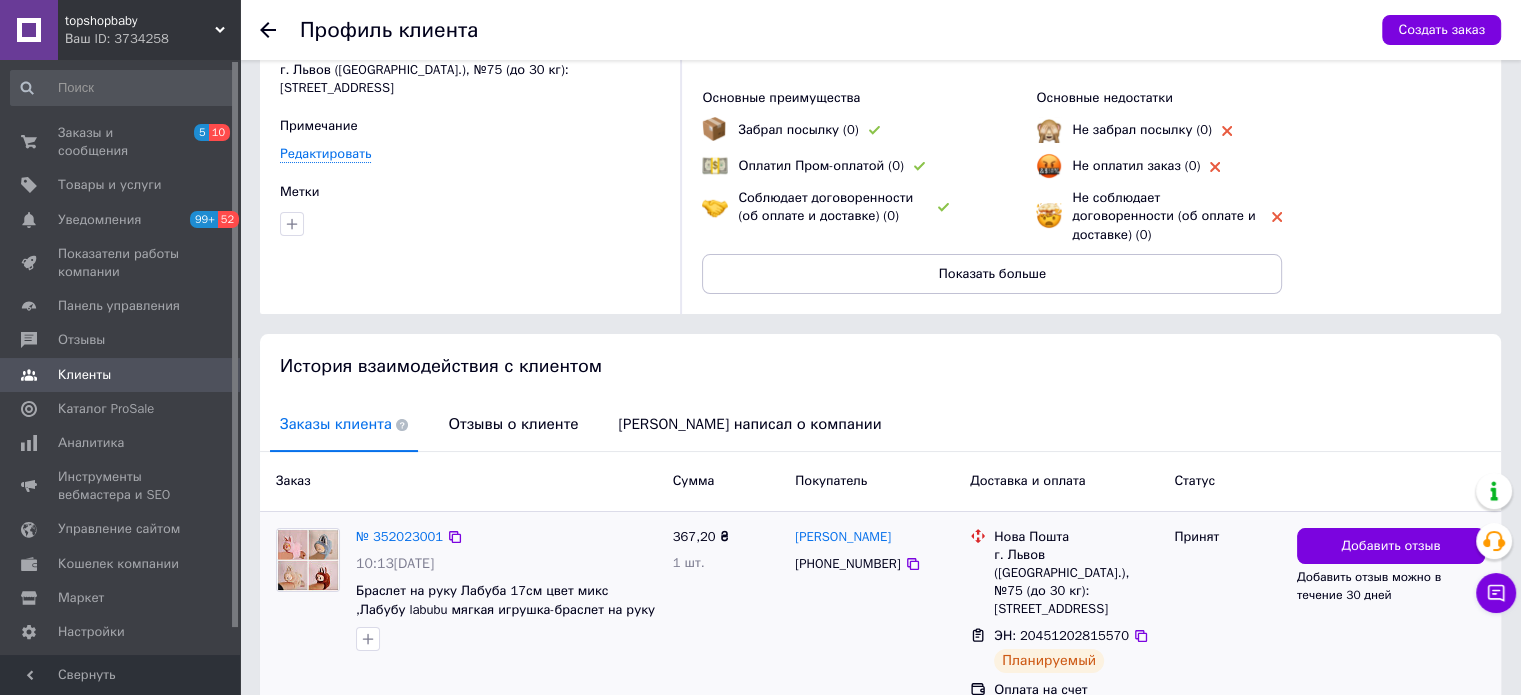 scroll, scrollTop: 184, scrollLeft: 0, axis: vertical 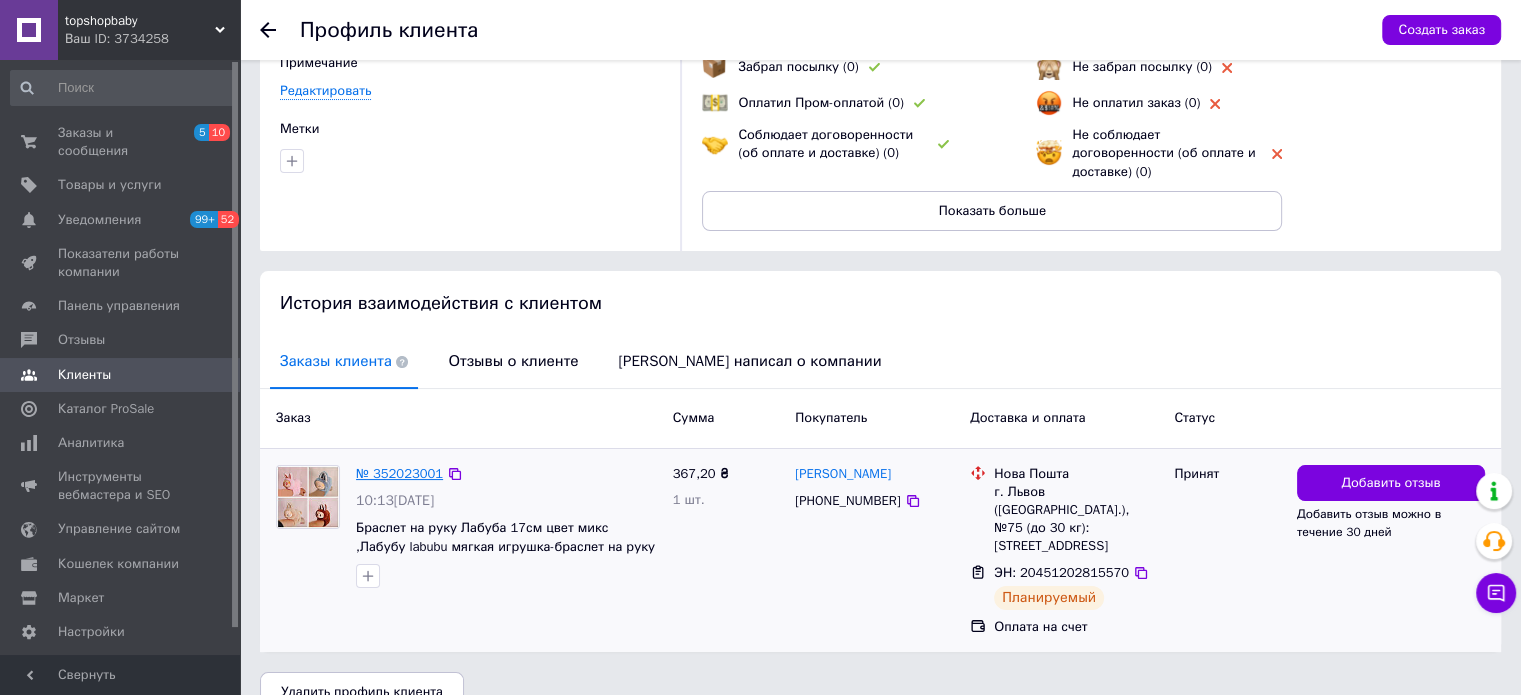 click on "№ 352023001" at bounding box center (399, 473) 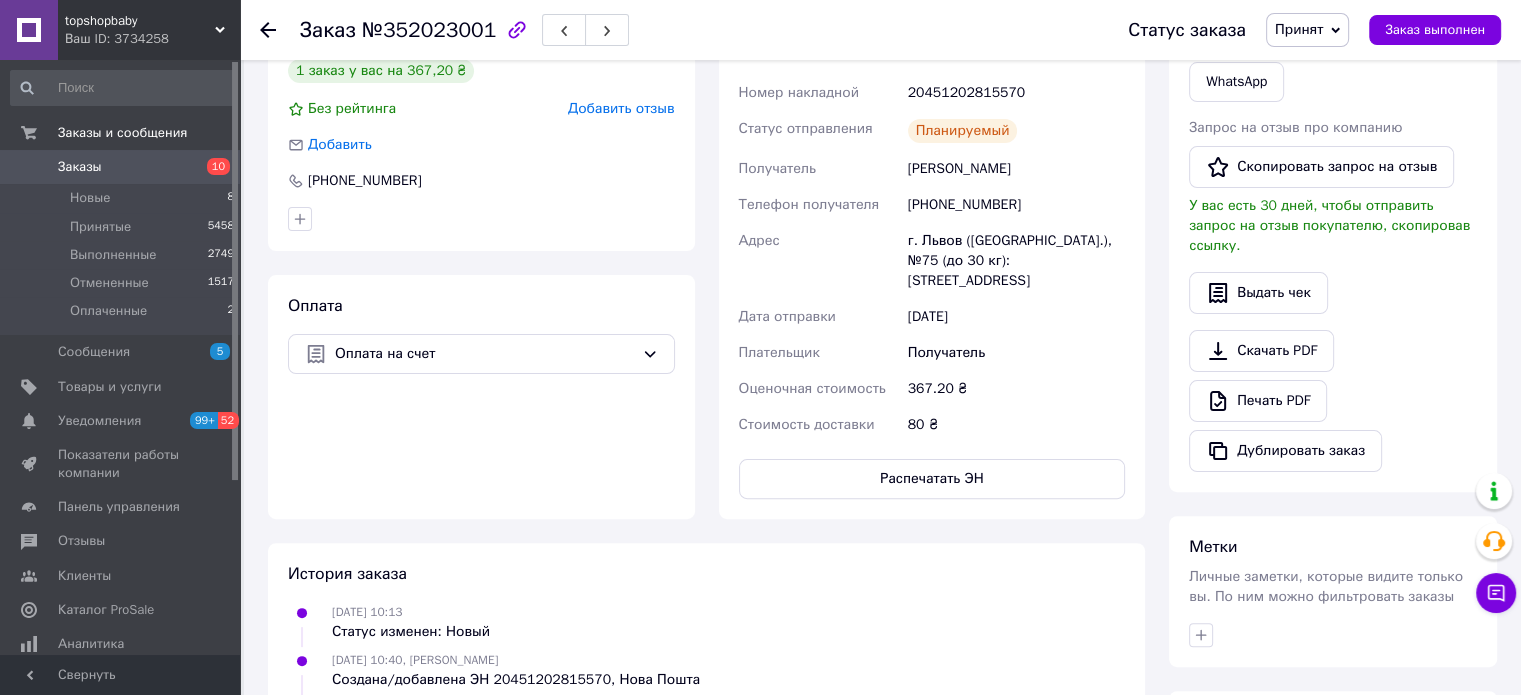 scroll, scrollTop: 727, scrollLeft: 0, axis: vertical 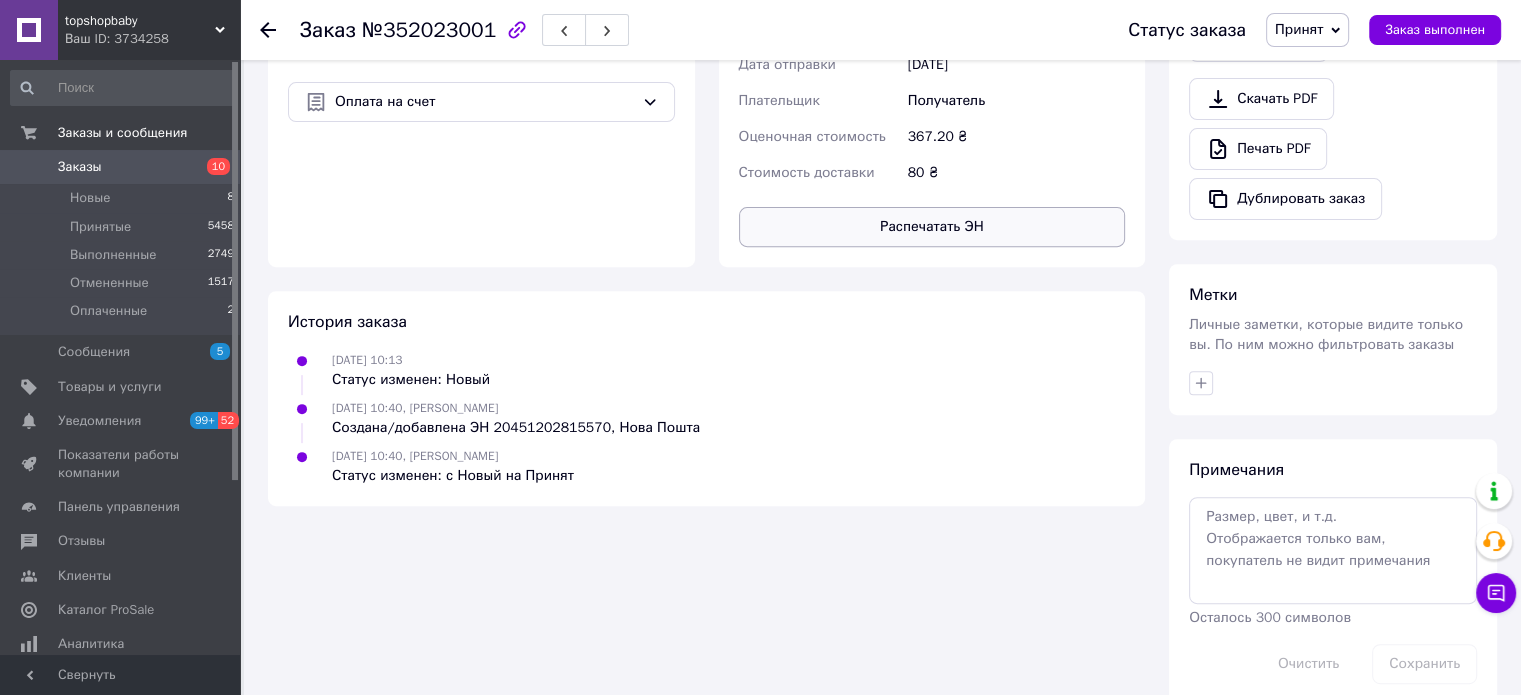 click on "Распечатать ЭН" at bounding box center (932, 227) 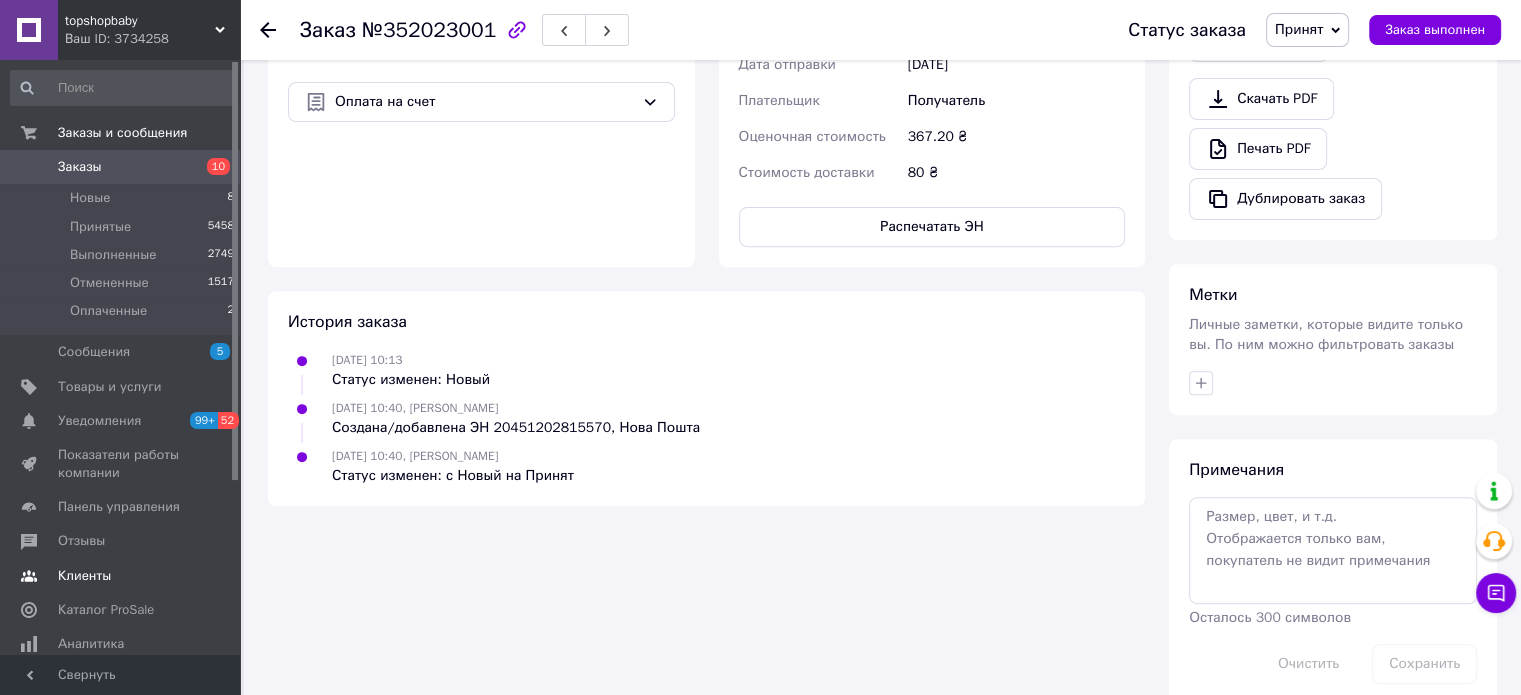 click on "Клиенты" at bounding box center (84, 576) 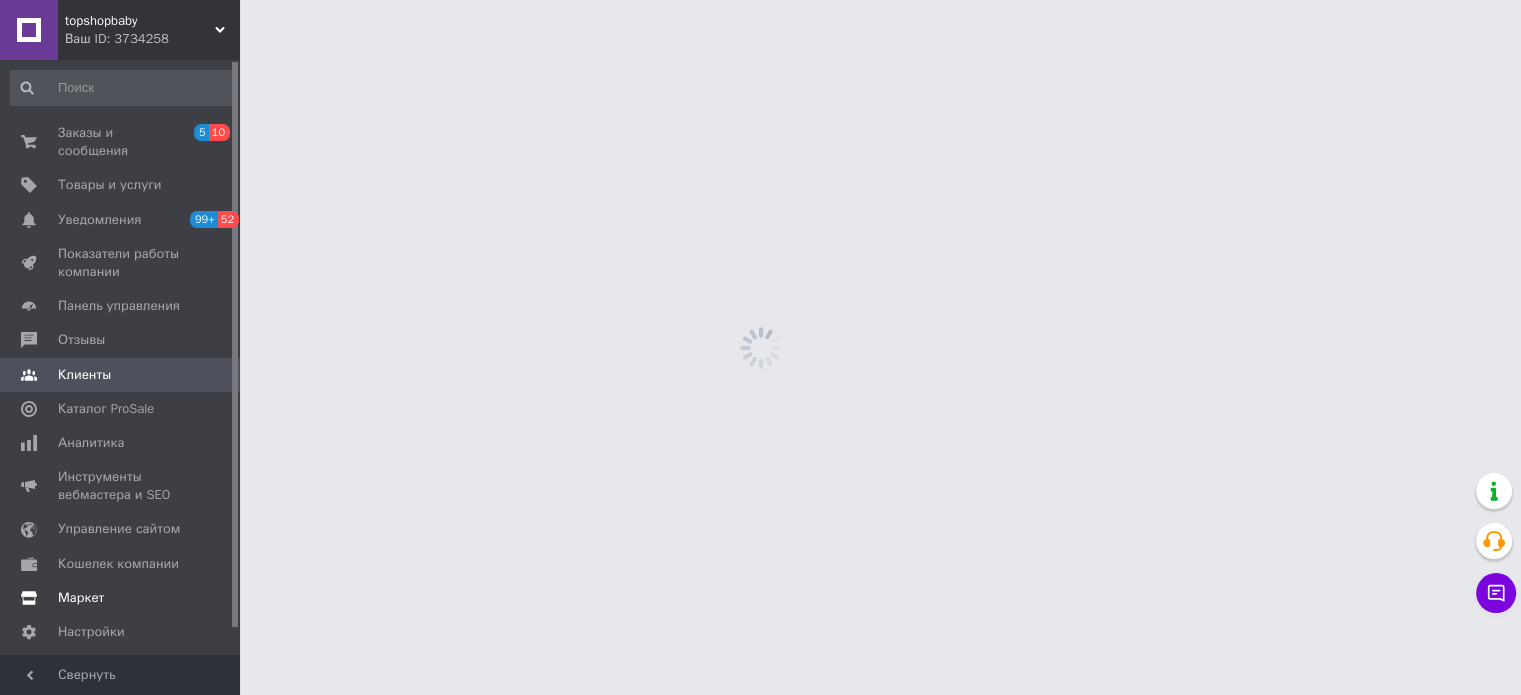 scroll, scrollTop: 0, scrollLeft: 0, axis: both 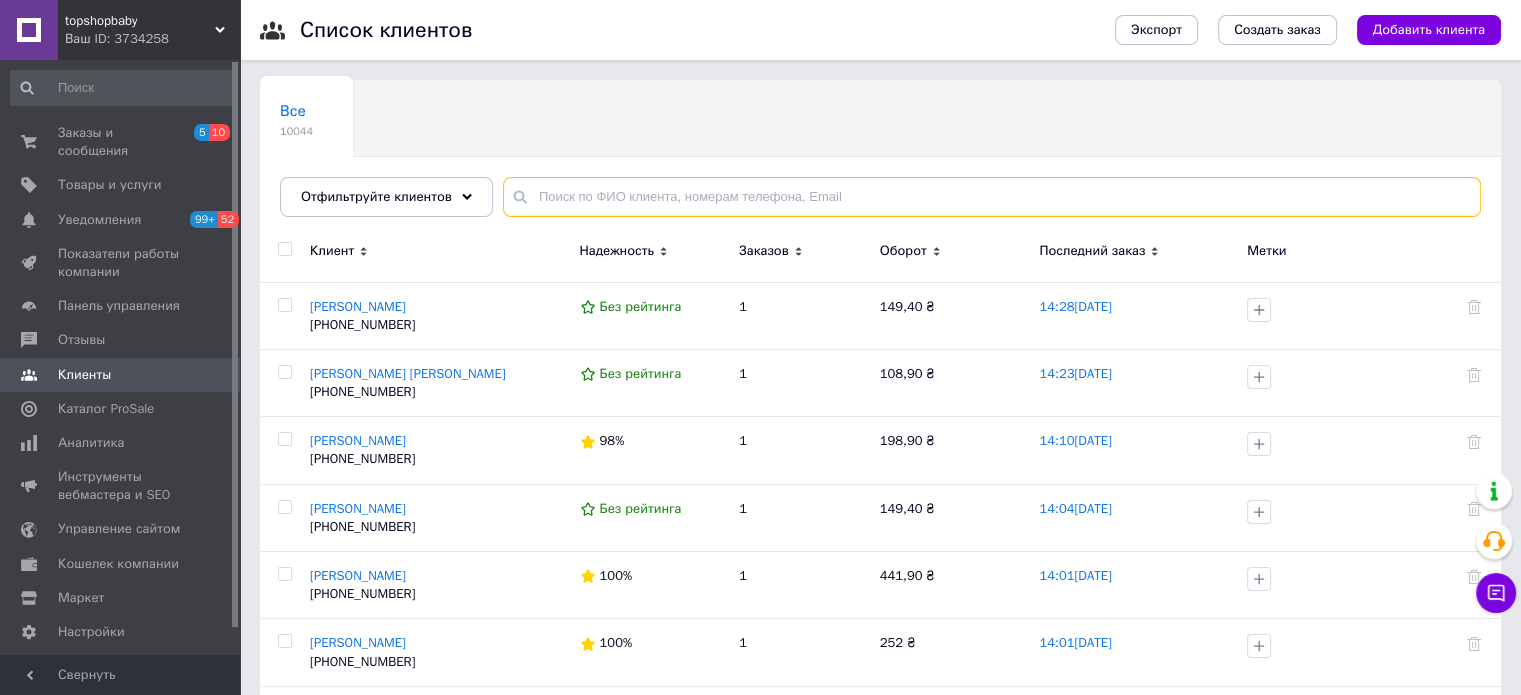 click at bounding box center (992, 197) 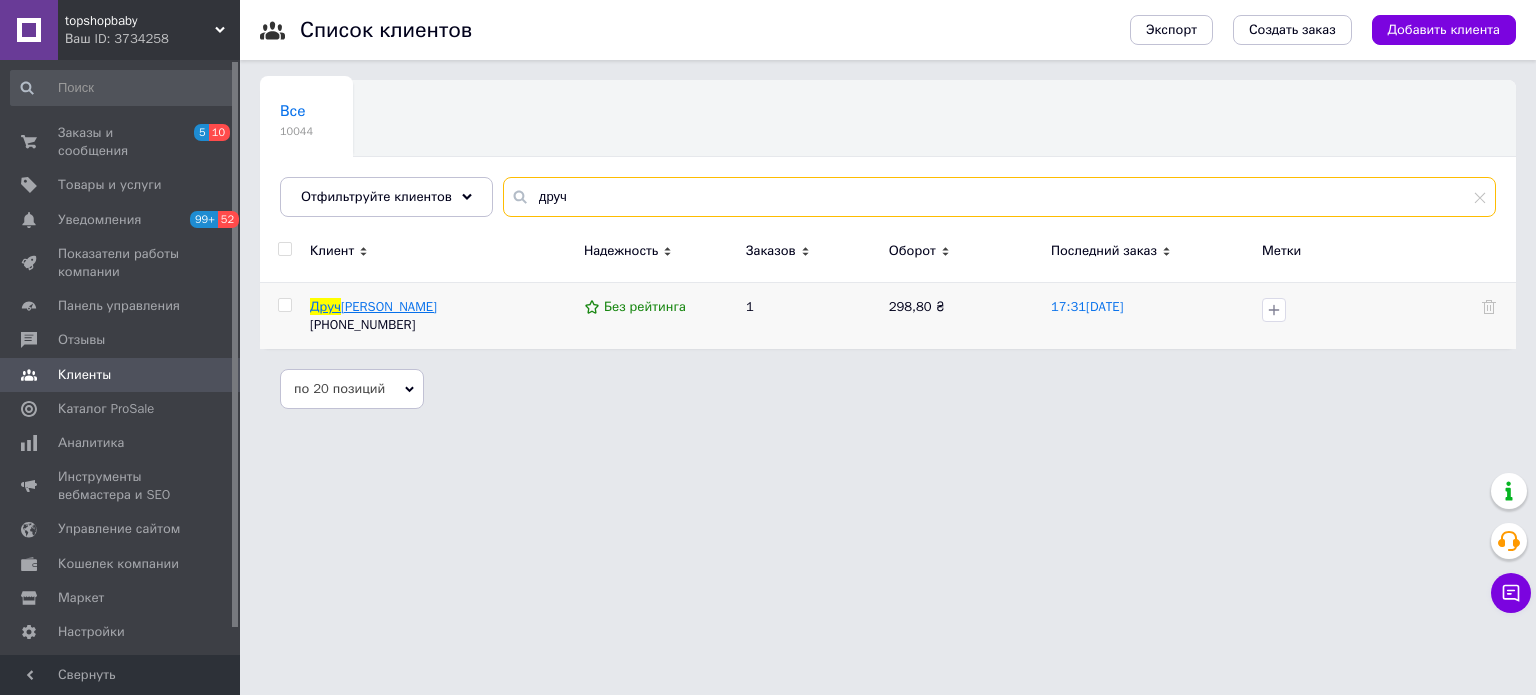 type on "друч" 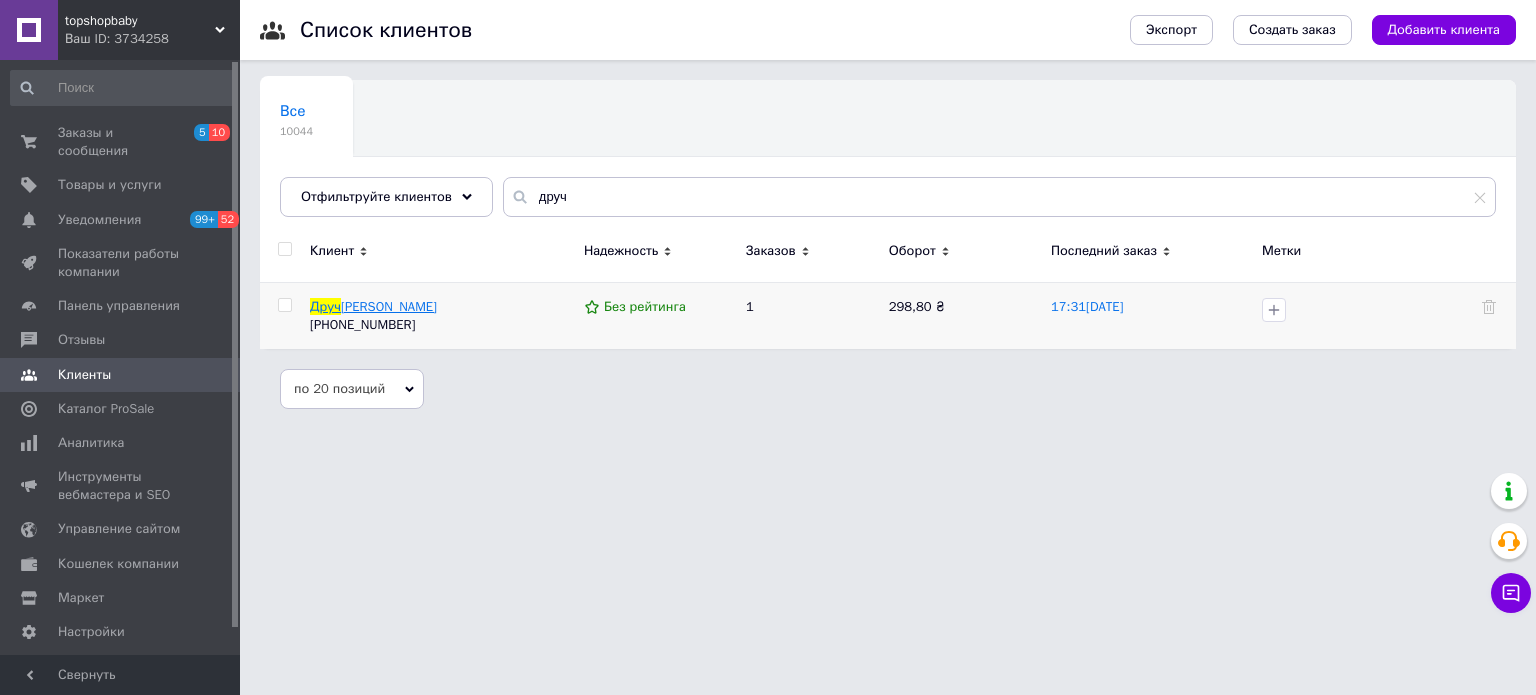 click on "ковська Марія" at bounding box center (389, 306) 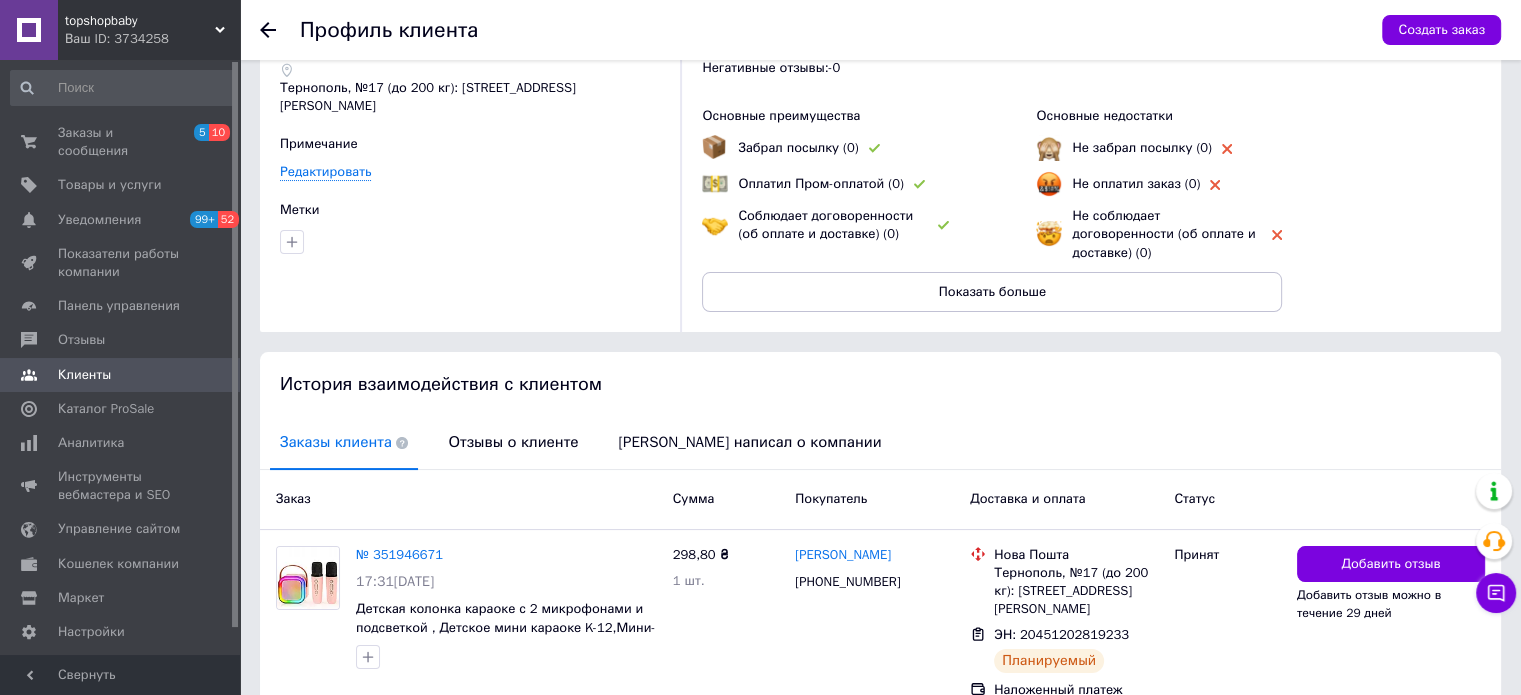 scroll, scrollTop: 184, scrollLeft: 0, axis: vertical 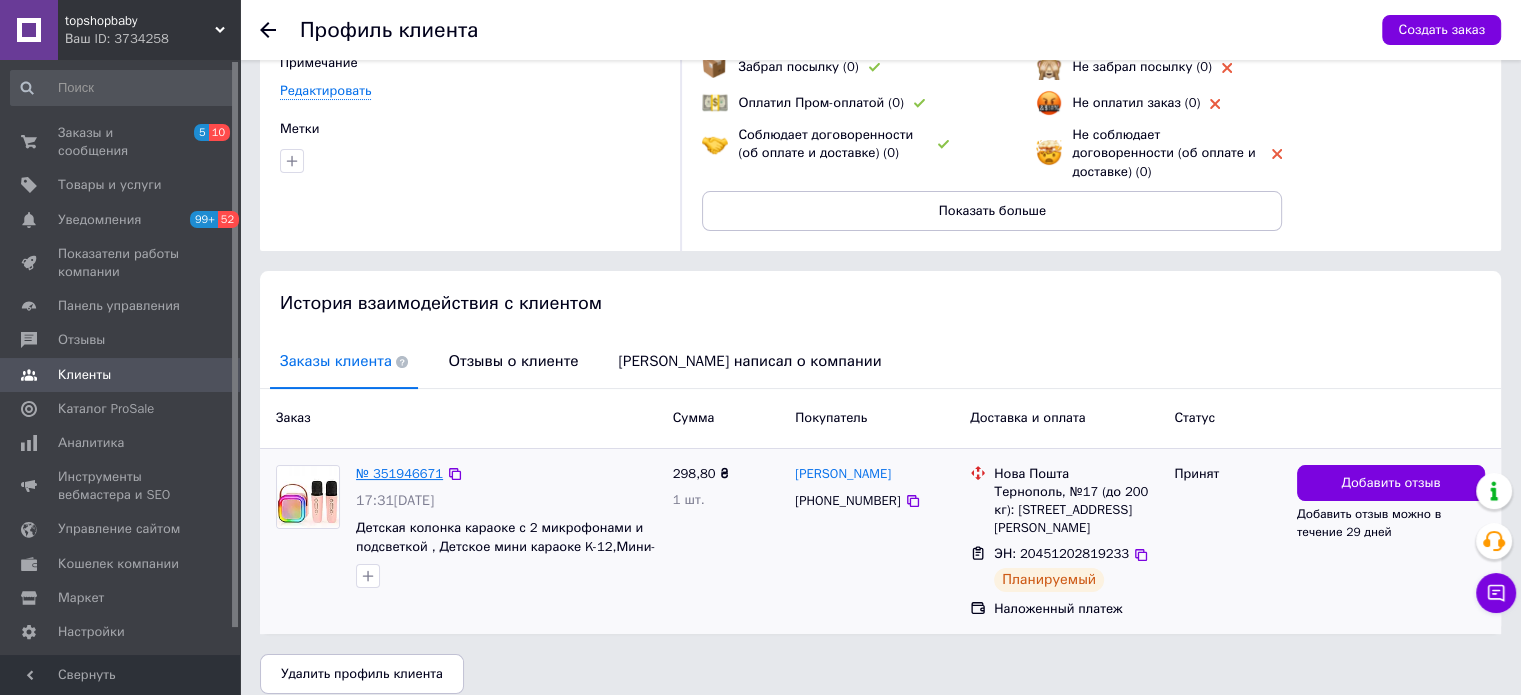 click on "№ 351946671" at bounding box center (399, 473) 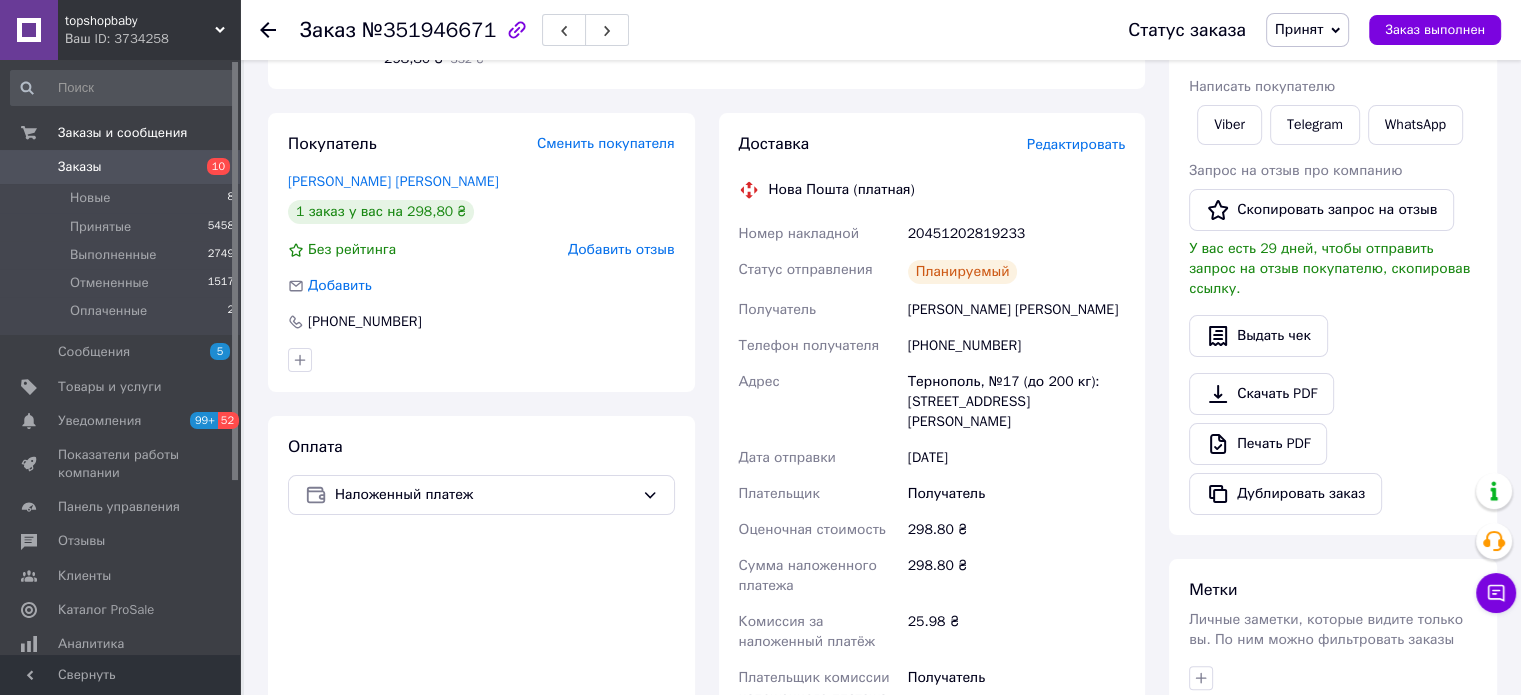 scroll, scrollTop: 616, scrollLeft: 0, axis: vertical 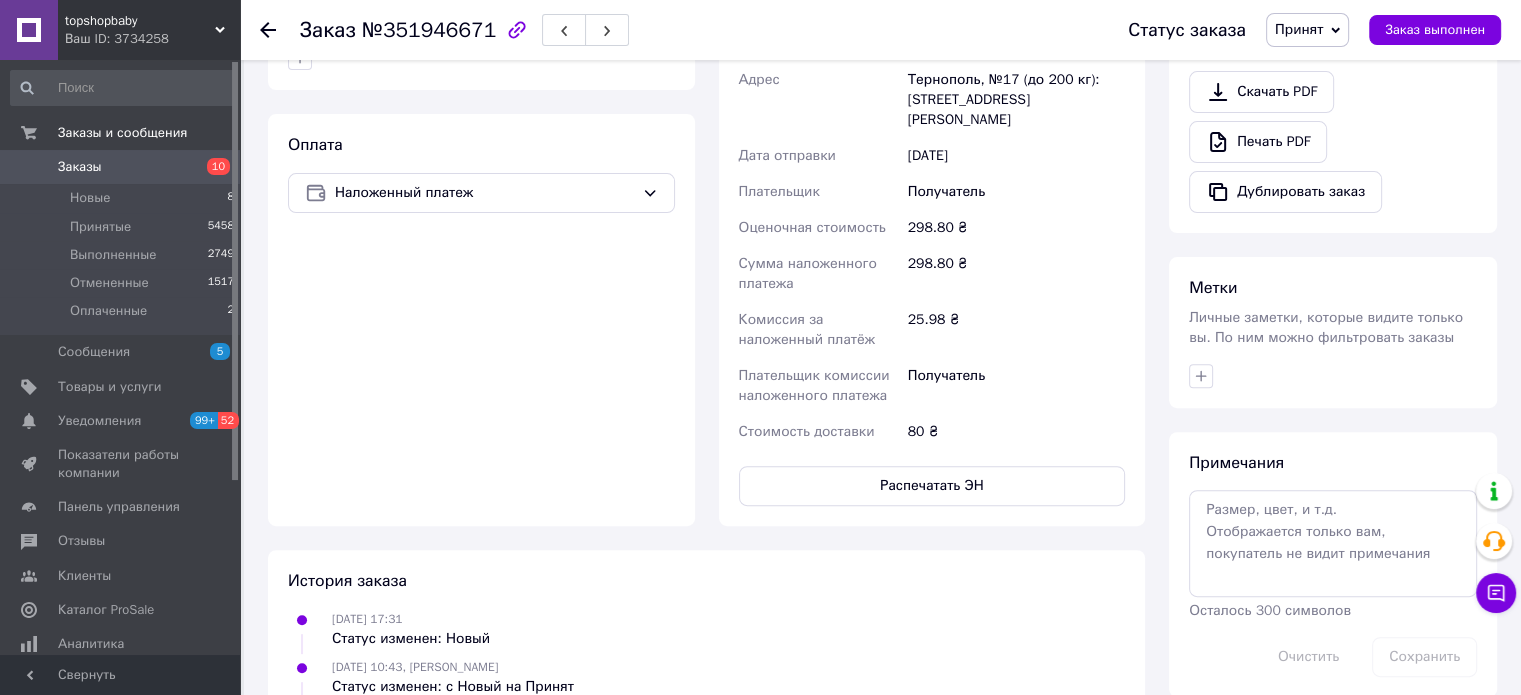 click on "Доставка Редактировать Нова Пошта (платная) Номер накладной 20451202819233 Статус отправления Планируемый Получатель Дручковська Марія Телефон получателя +380988341135 Адрес Тернополь, №17 (до 200 кг): ул. Монастырского Антона, 50/1 Дата отправки 10.07.2025 Плательщик Получатель Оценочная стоимость 298.80 ₴ Сумма наложенного платежа 298.80 ₴ Комиссия за наложенный платёж 25.98 ₴ Плательщик комиссии наложенного платежа Получатель Стоимость доставки 80 ₴ Распечатать ЭН" at bounding box center (932, 168) 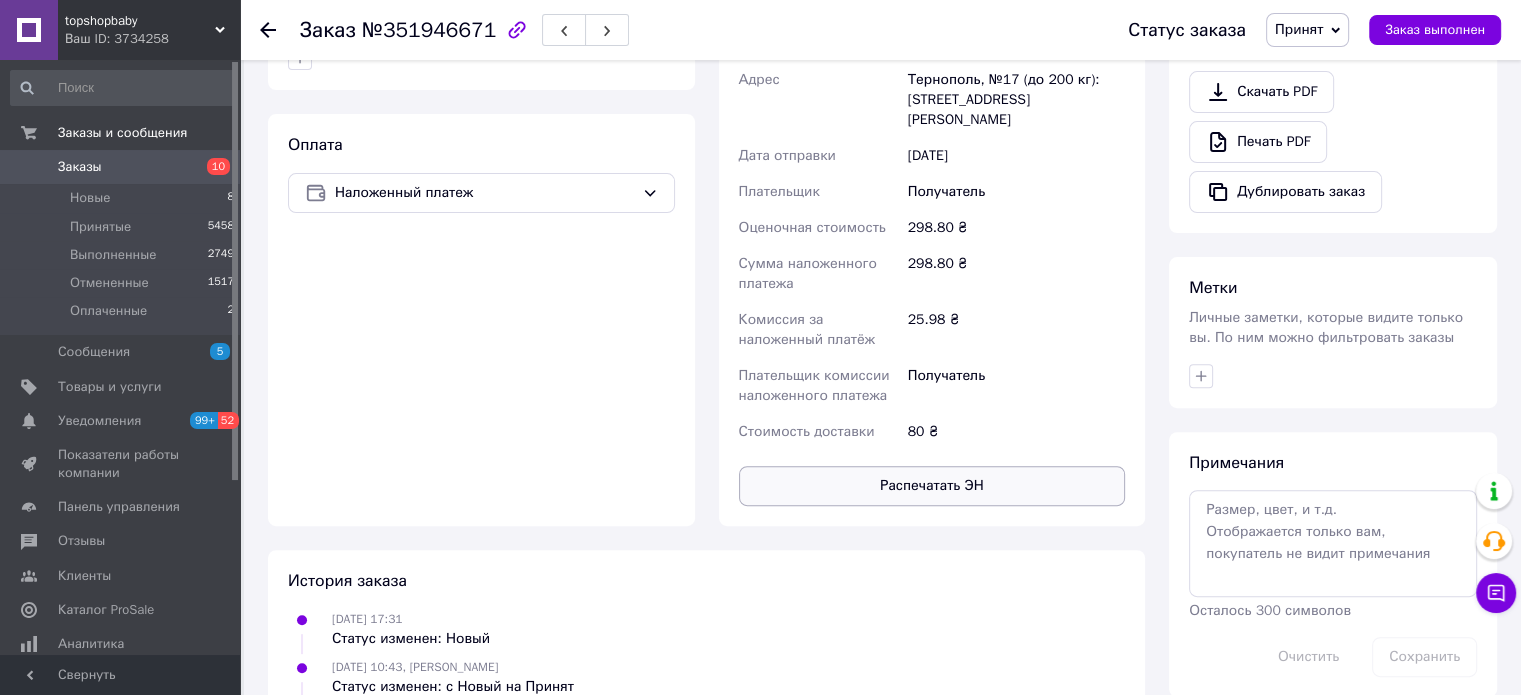 click on "Распечатать ЭН" at bounding box center [932, 486] 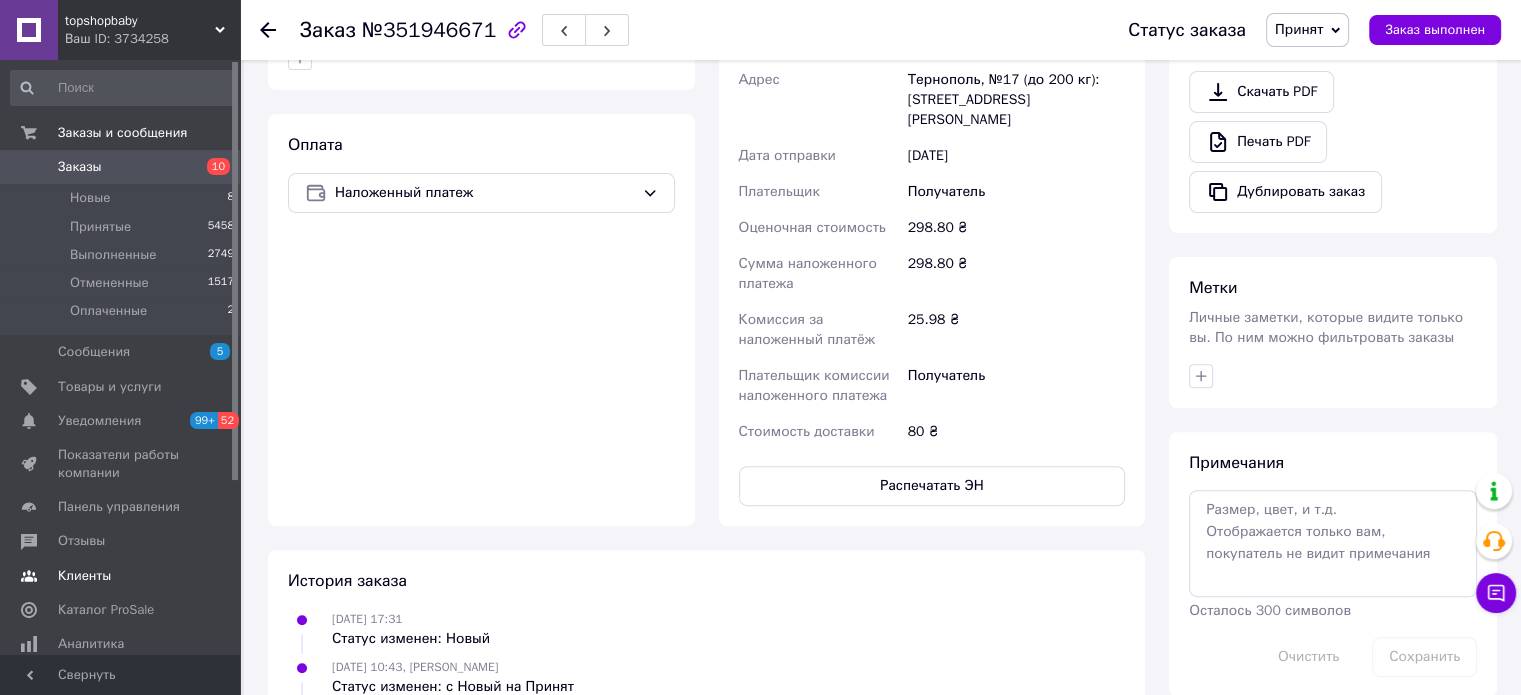 click on "Клиенты" at bounding box center (84, 576) 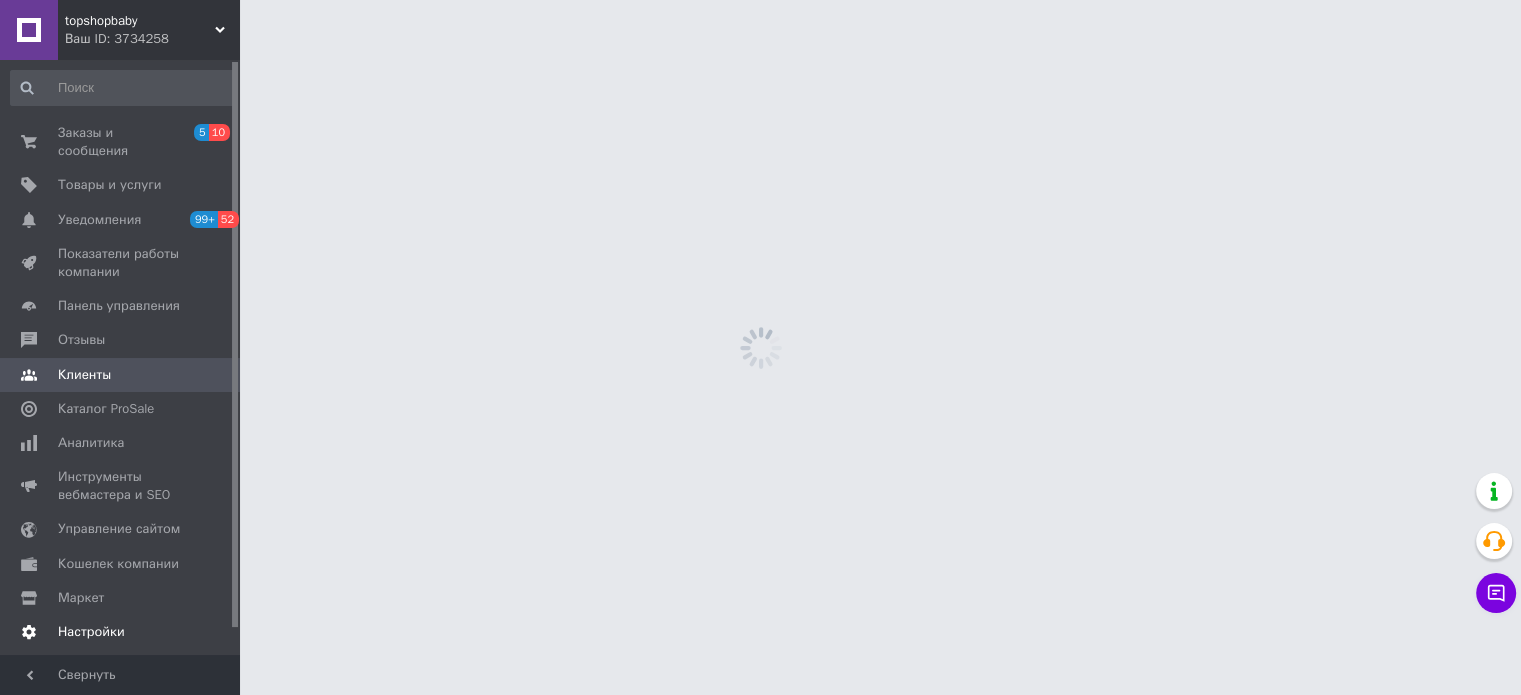scroll, scrollTop: 0, scrollLeft: 0, axis: both 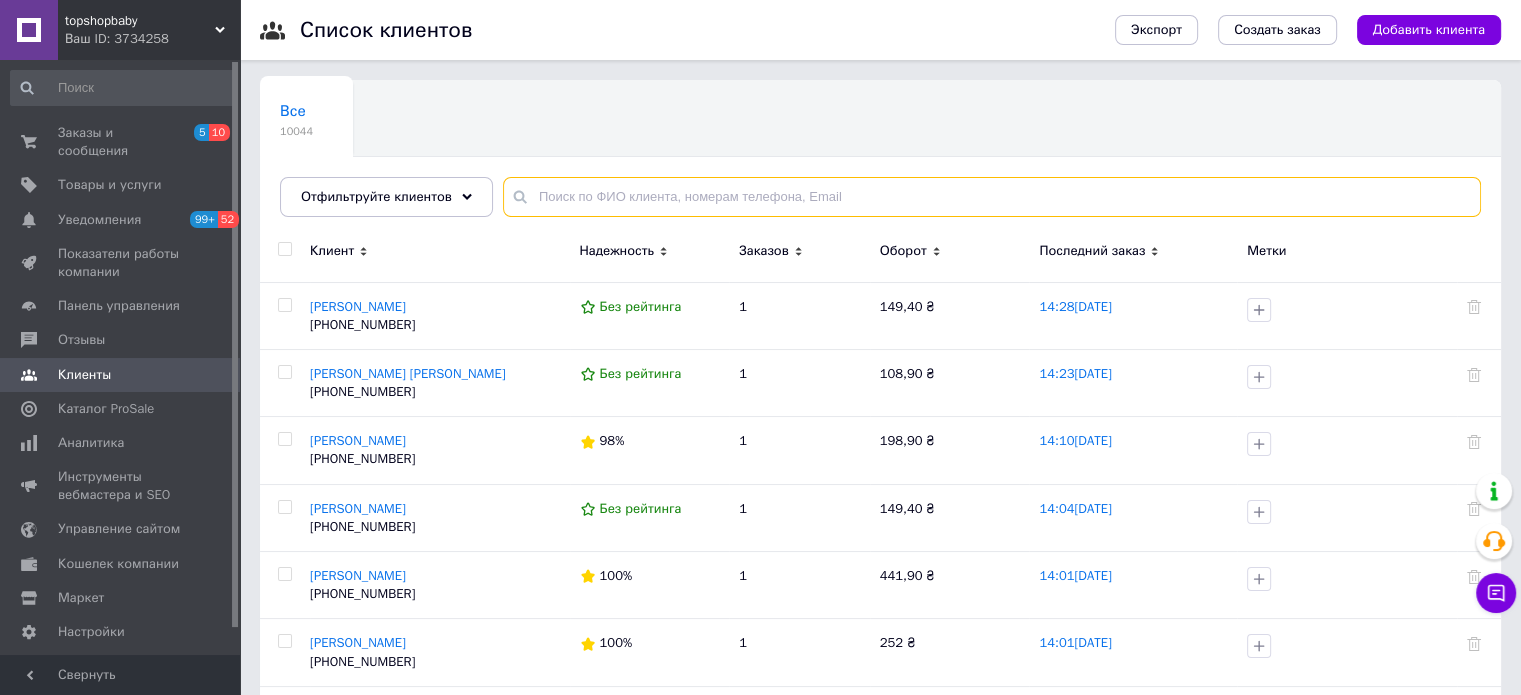 click at bounding box center (992, 197) 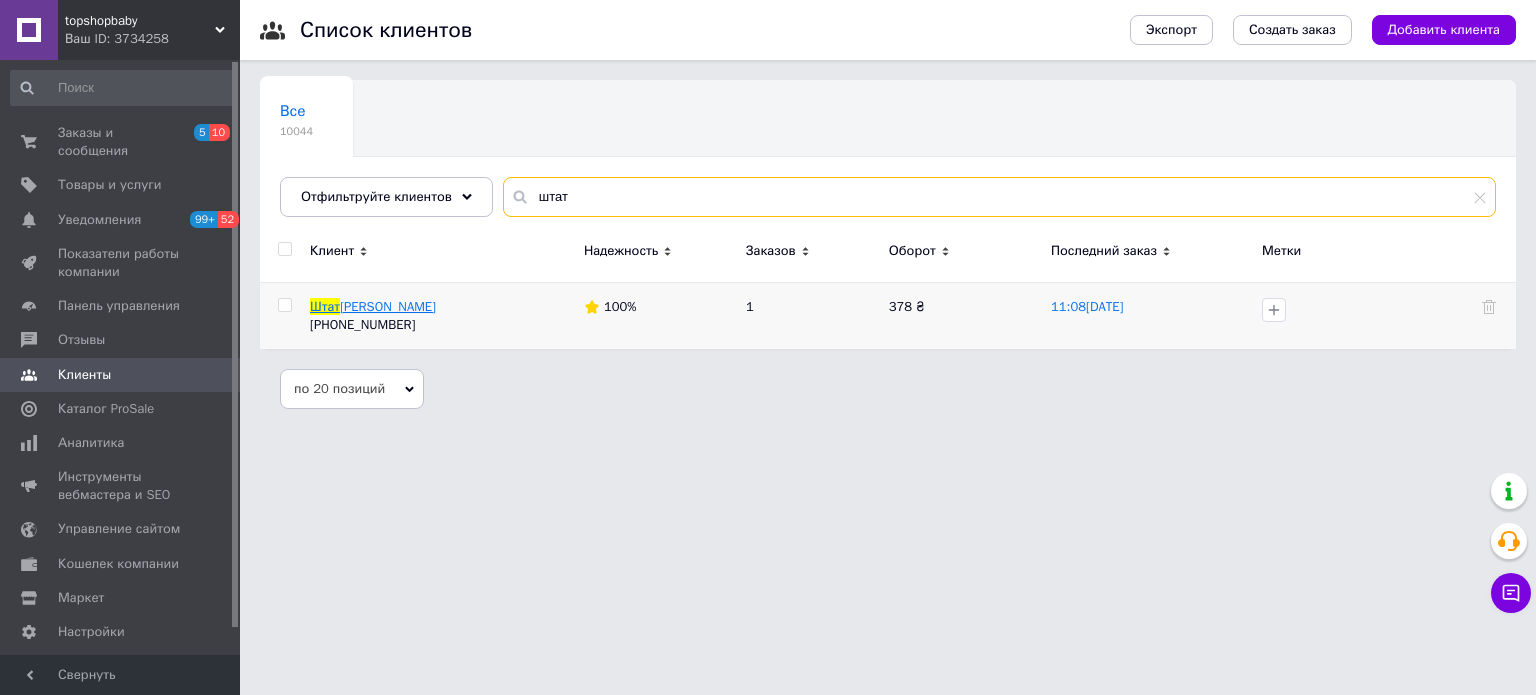 type on "штат" 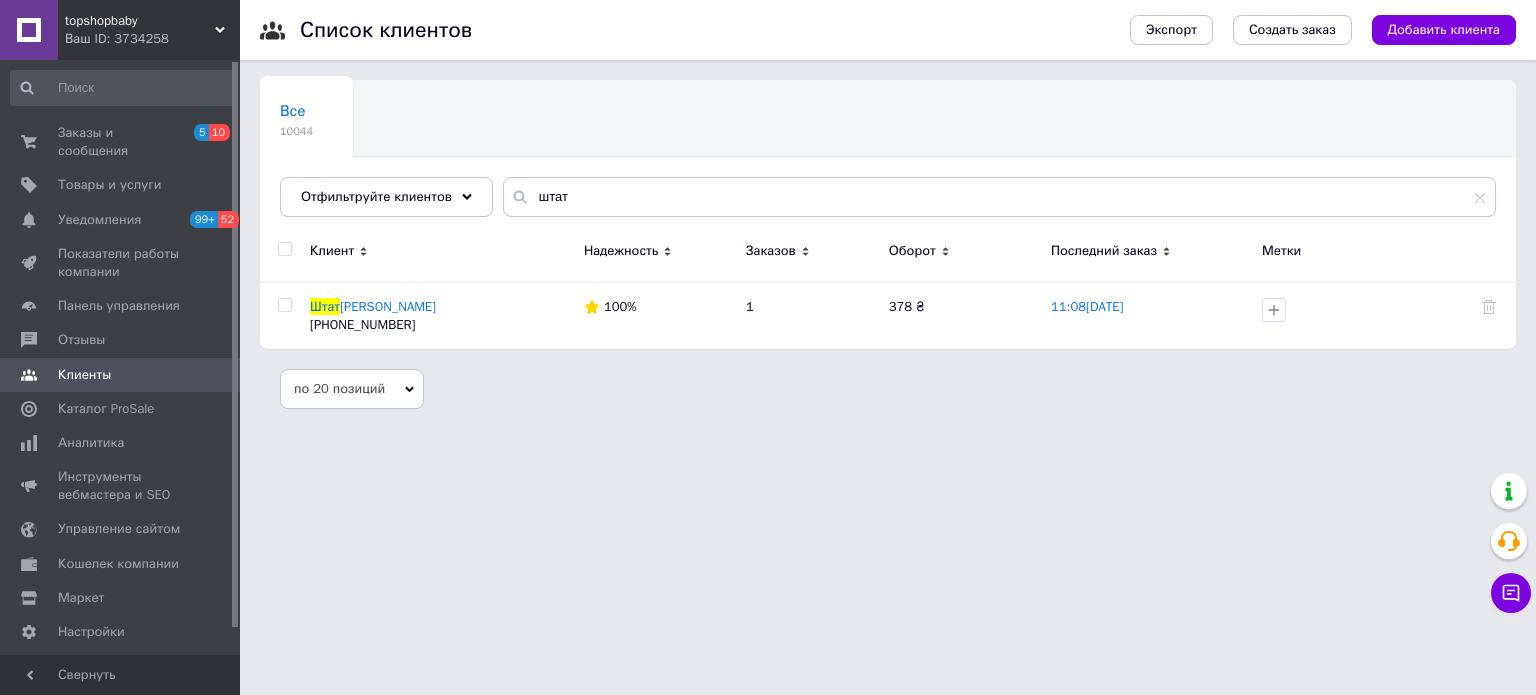 click on "нова Ельвіра" at bounding box center (388, 306) 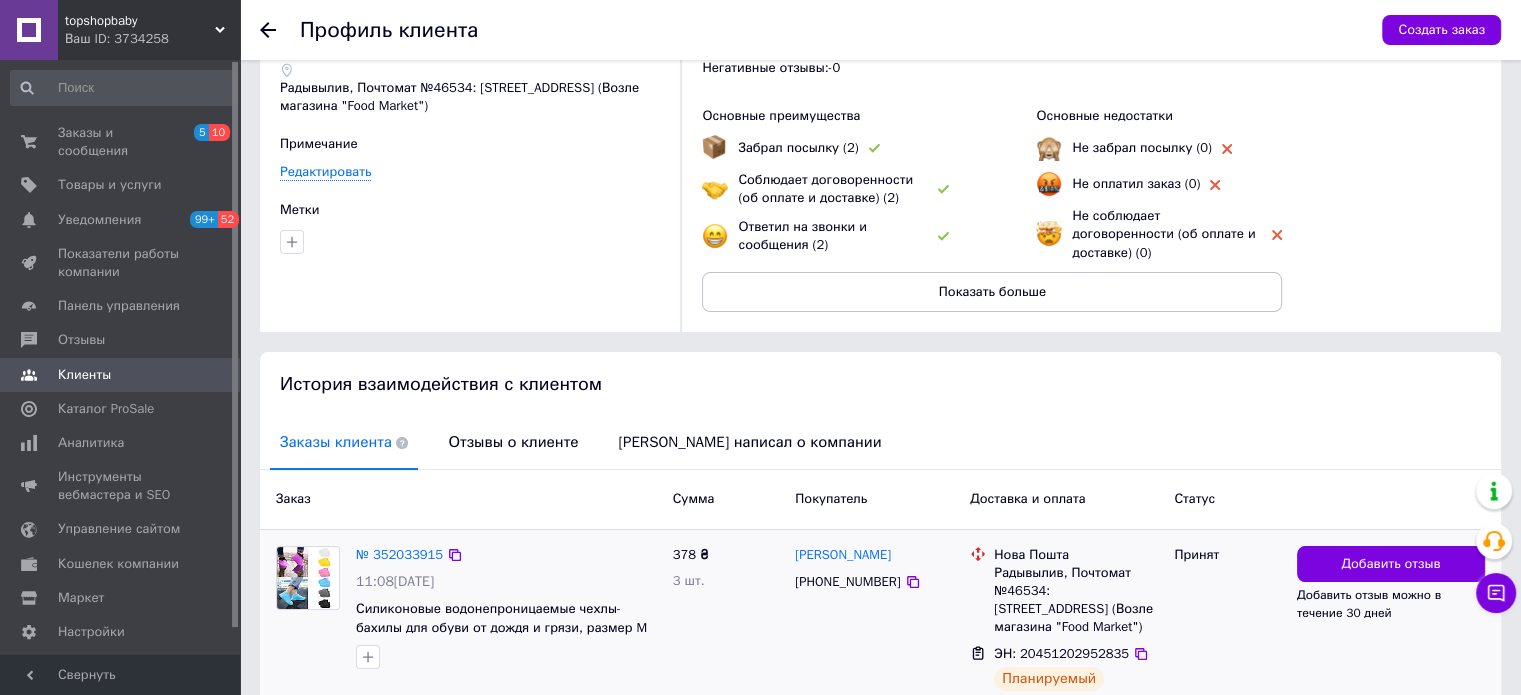 scroll, scrollTop: 212, scrollLeft: 0, axis: vertical 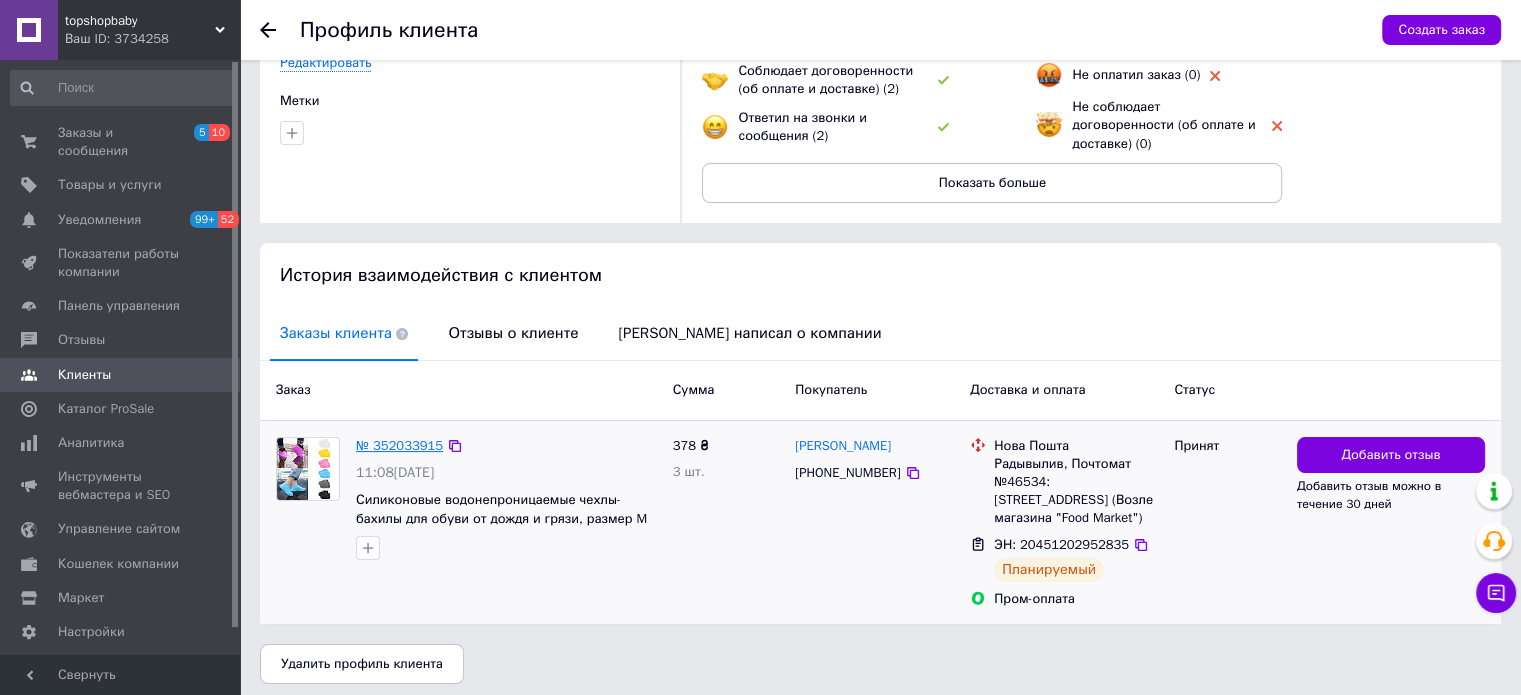 click on "№ 352033915" at bounding box center [399, 445] 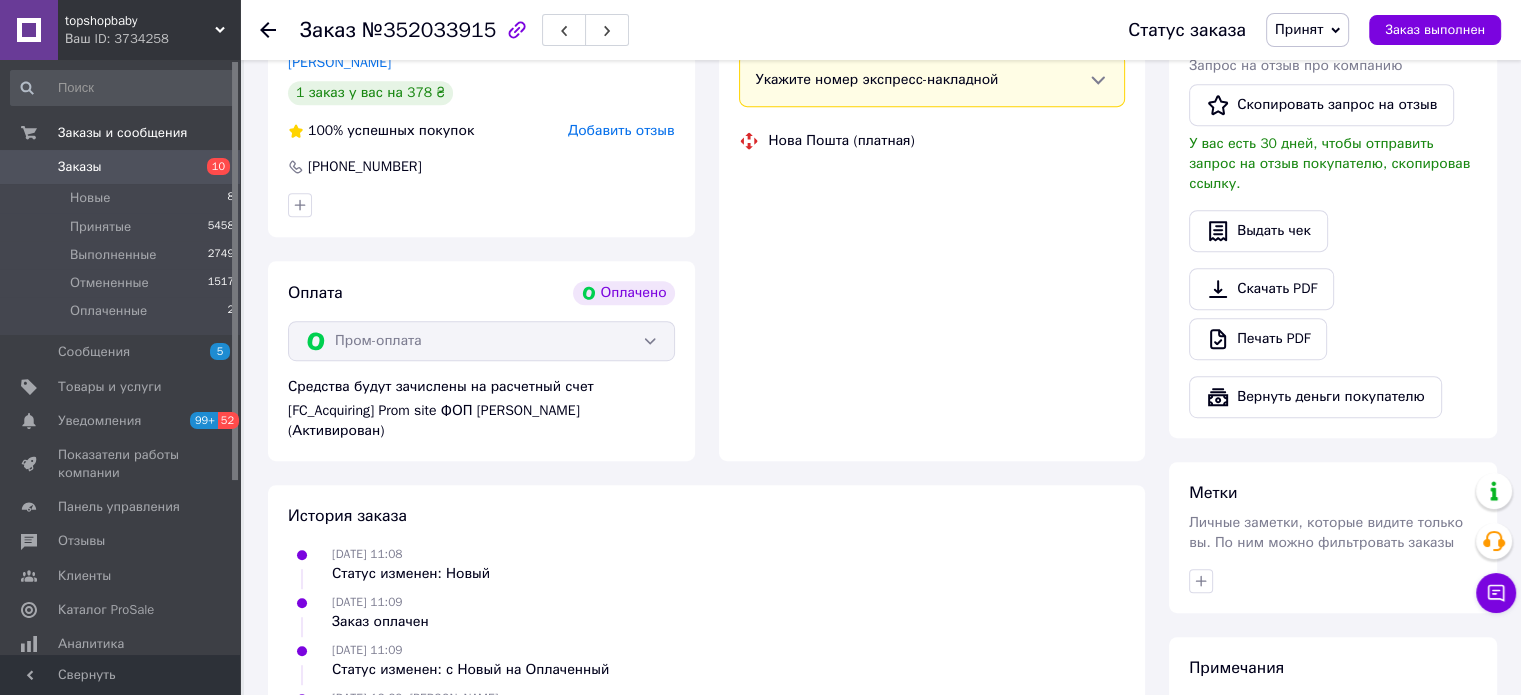scroll, scrollTop: 992, scrollLeft: 0, axis: vertical 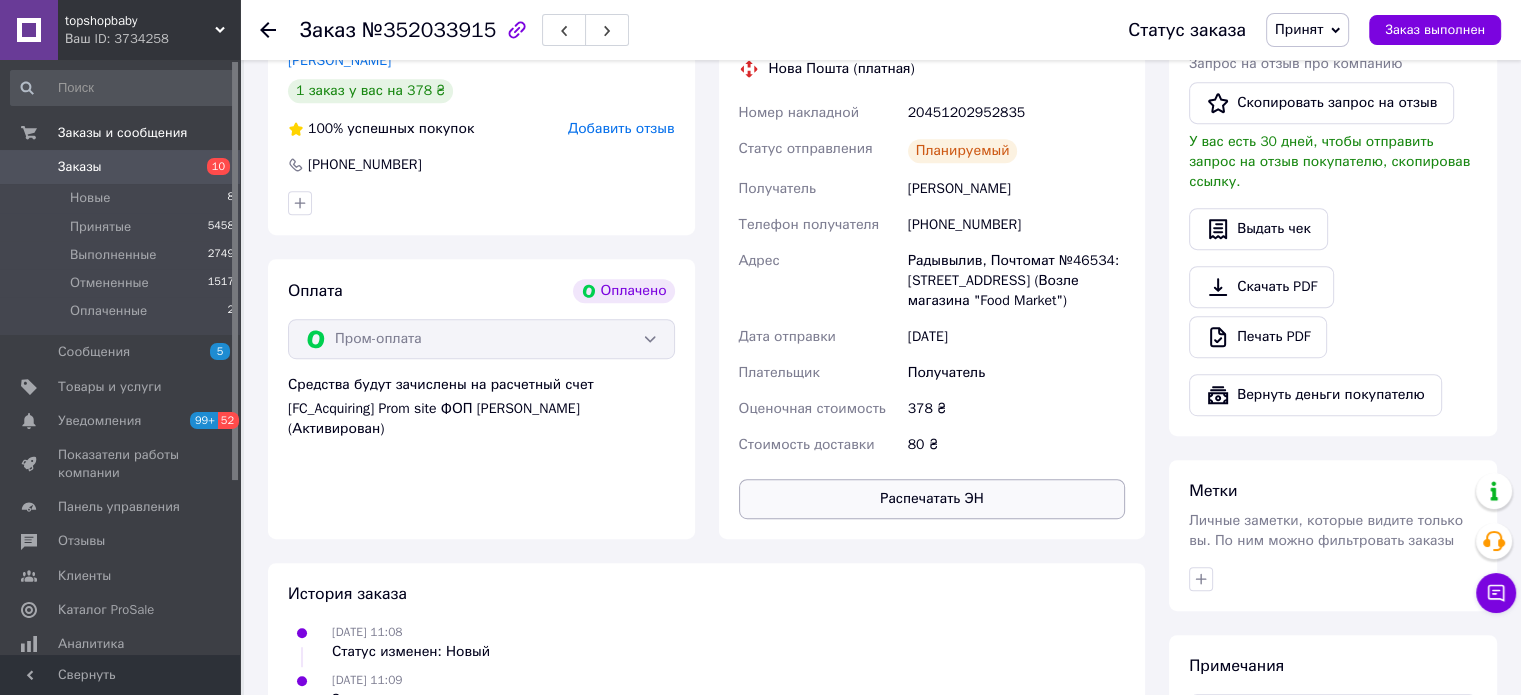 click on "Распечатать ЭН" at bounding box center [932, 499] 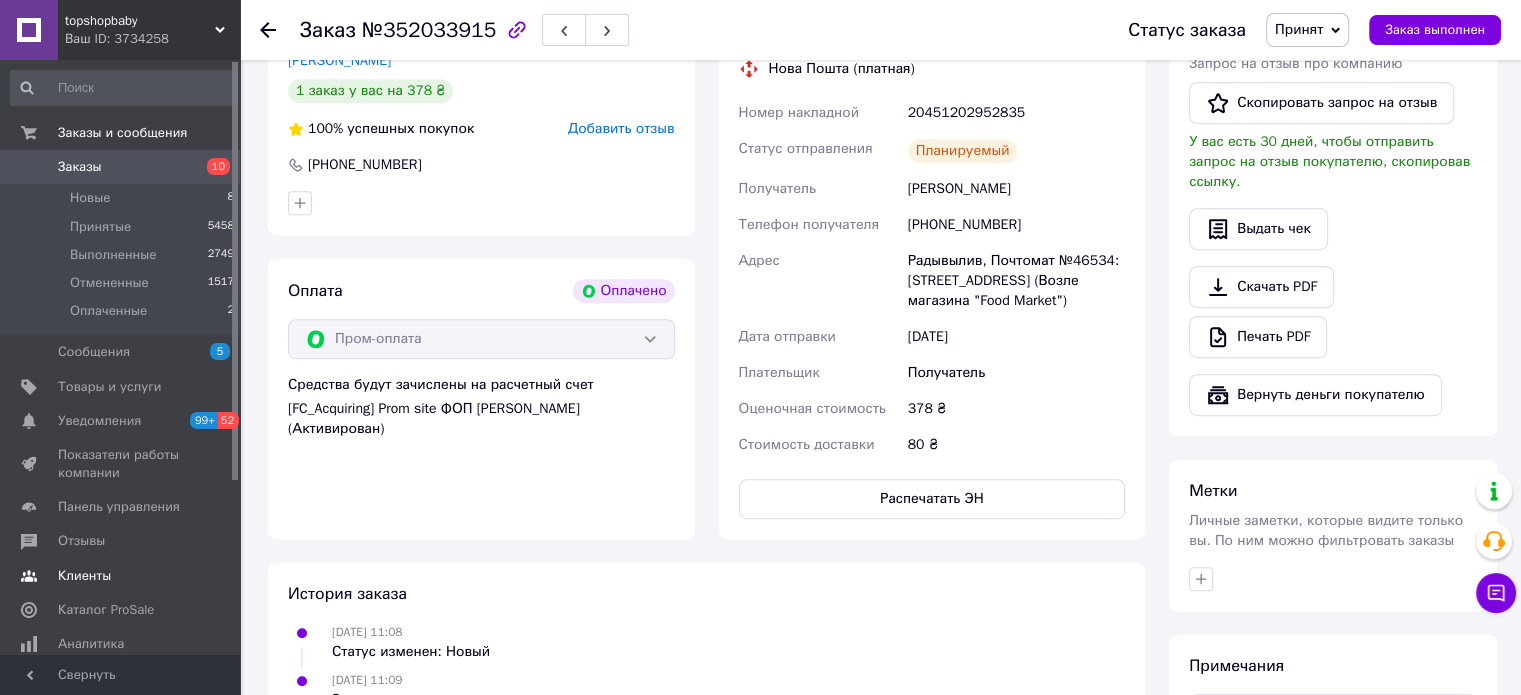 click on "Клиенты" at bounding box center (84, 576) 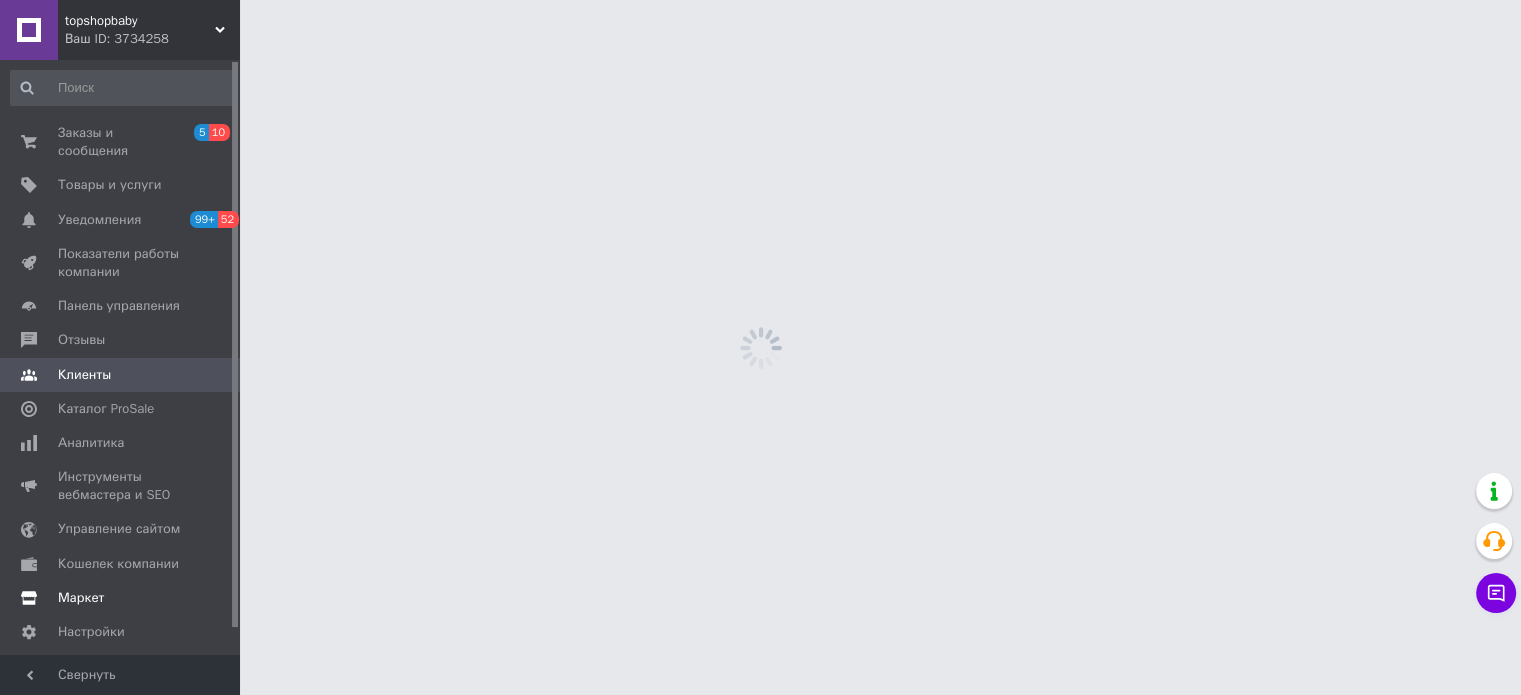 scroll, scrollTop: 0, scrollLeft: 0, axis: both 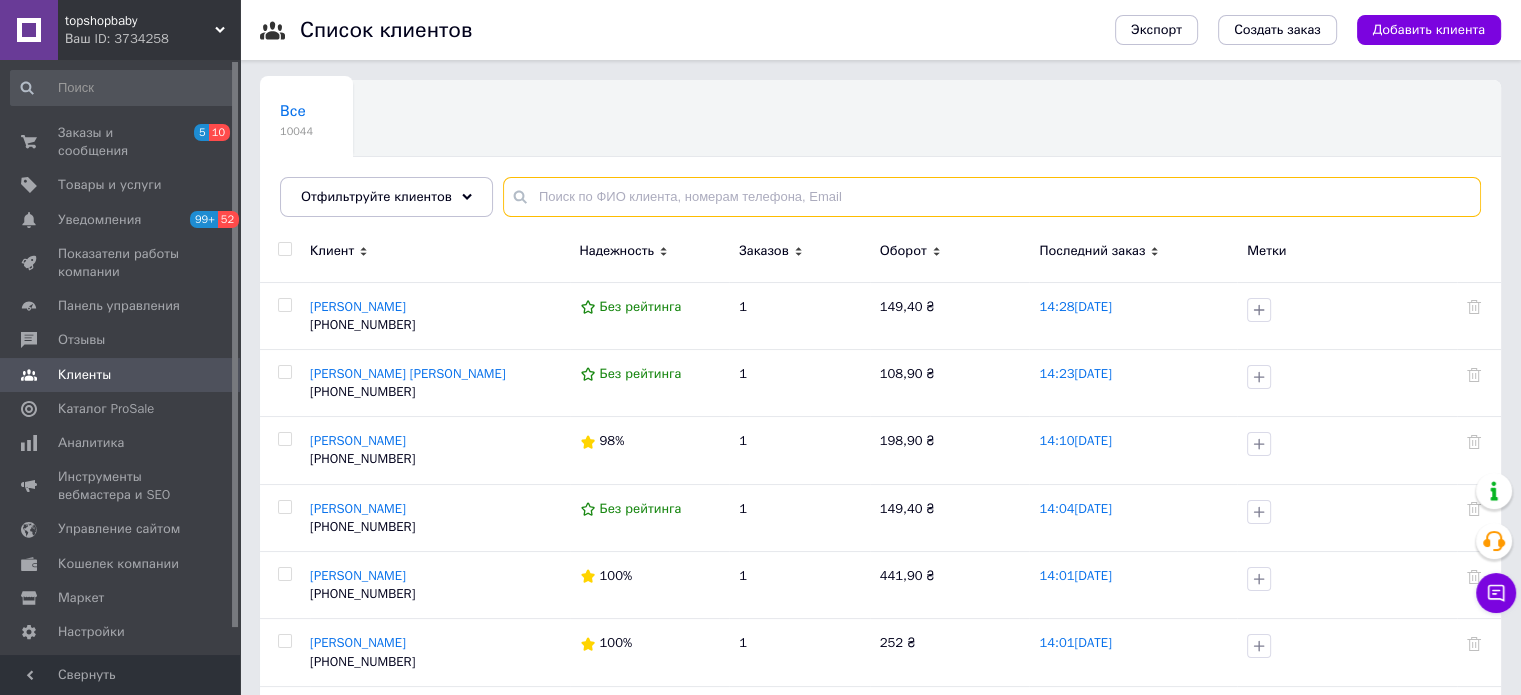 click at bounding box center (992, 197) 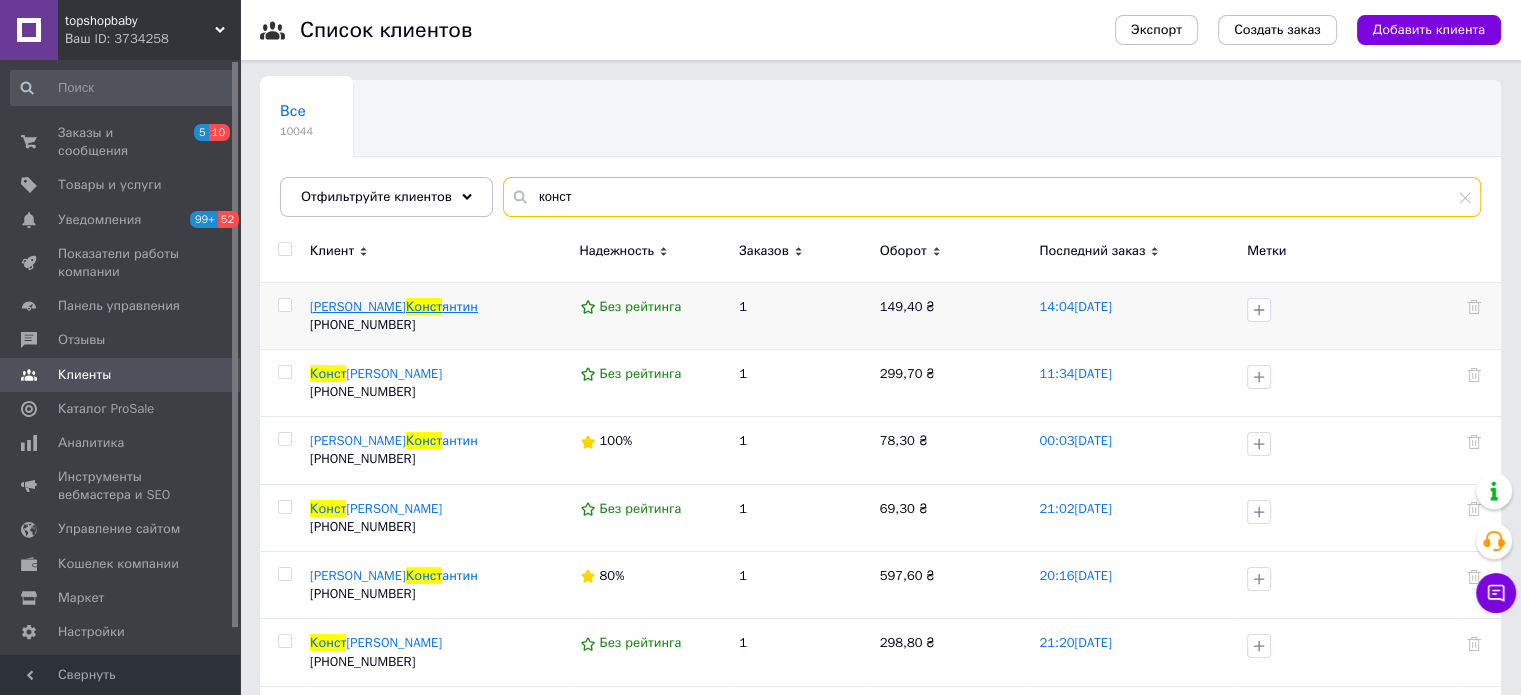 type on "конст" 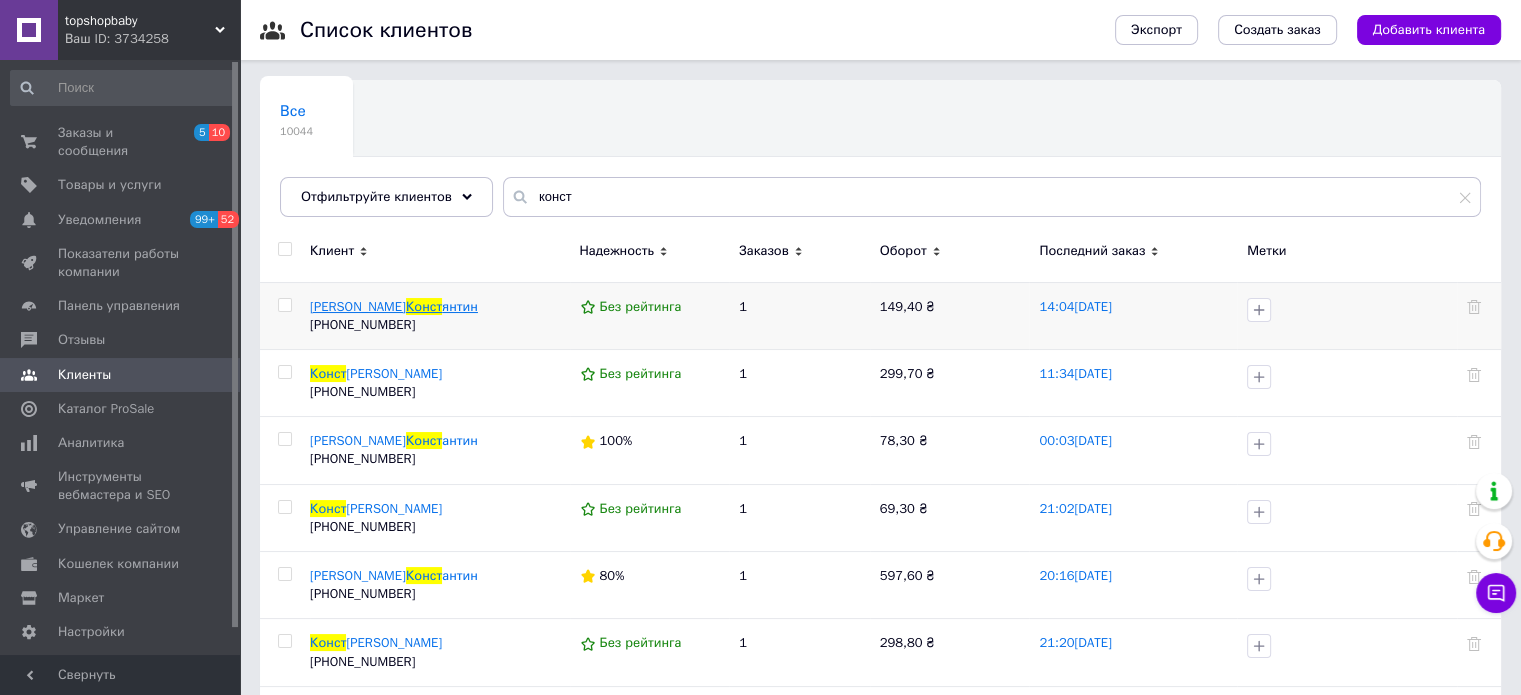 click on "Конст" at bounding box center [424, 306] 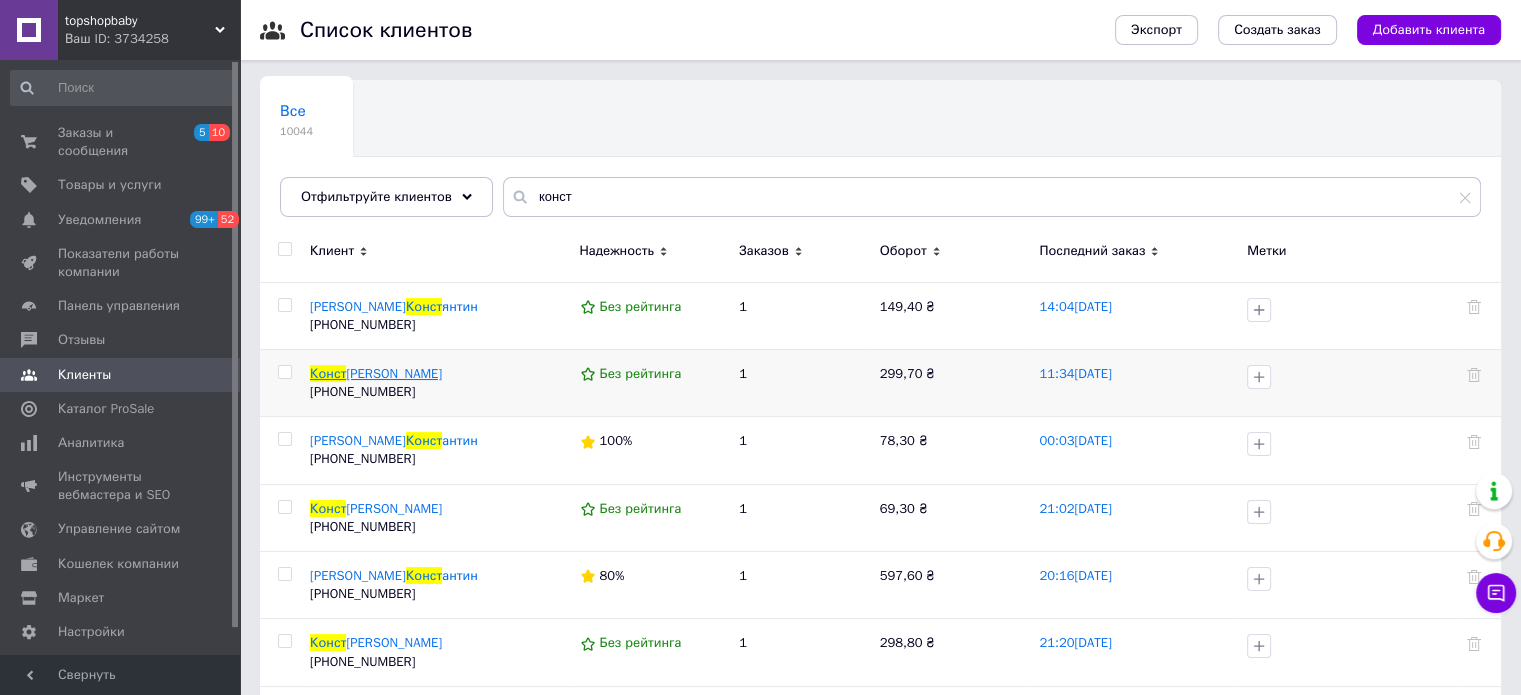 click on "антінов Олексій" at bounding box center (394, 373) 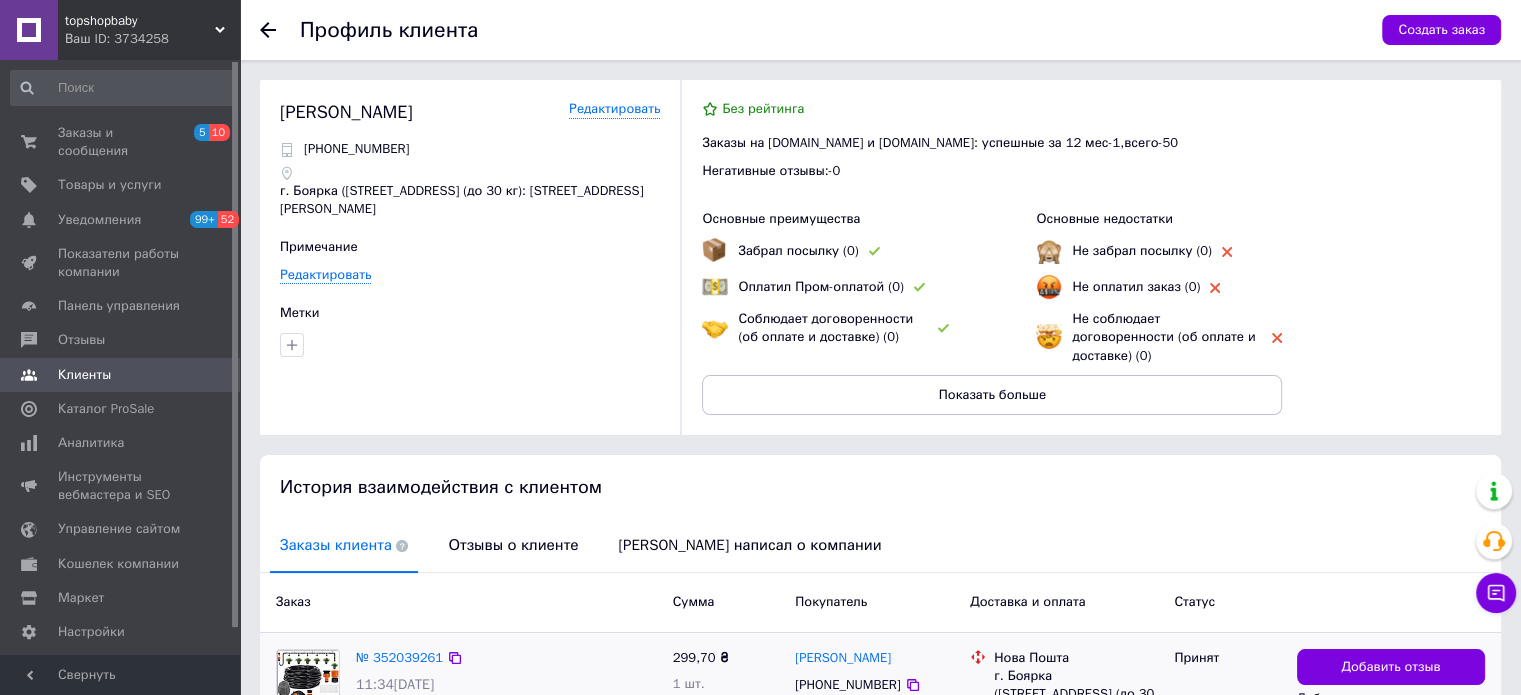 scroll, scrollTop: 184, scrollLeft: 0, axis: vertical 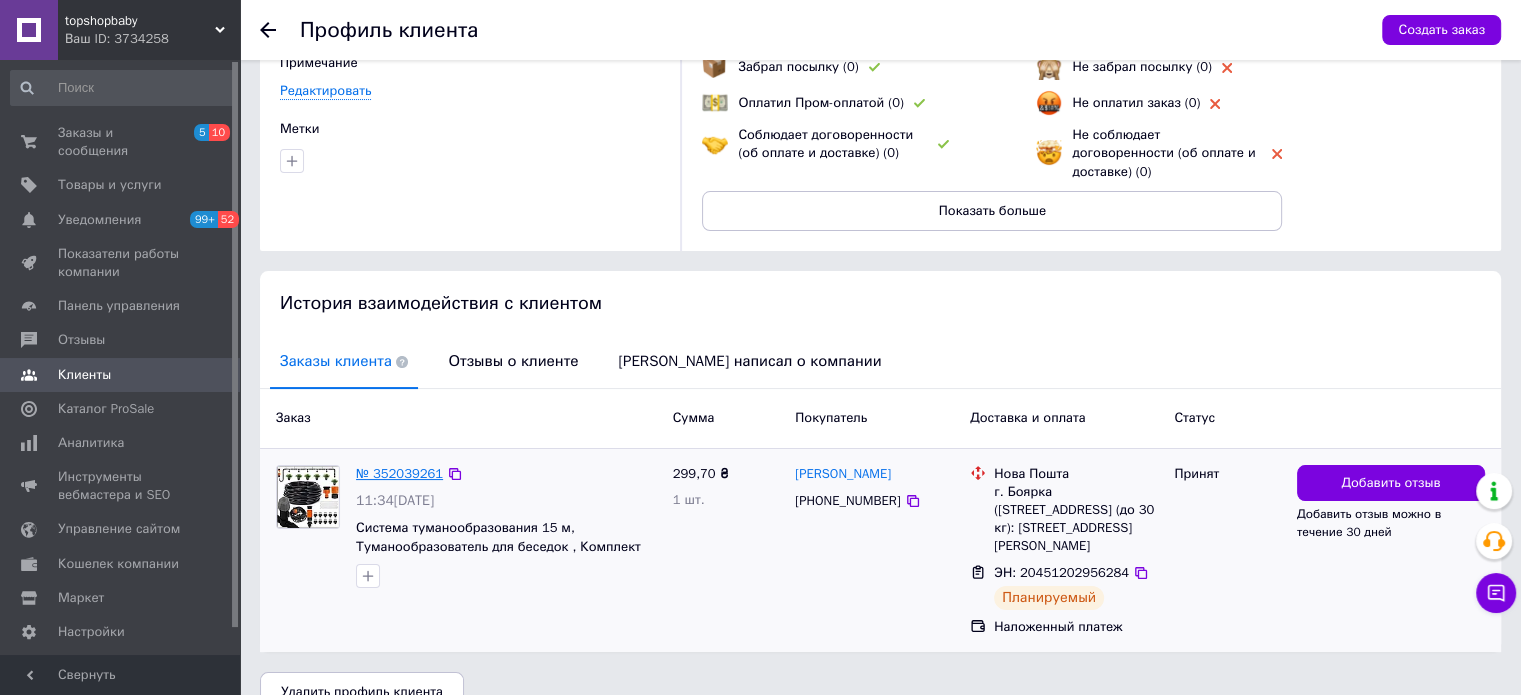 click on "№ 352039261" at bounding box center (399, 473) 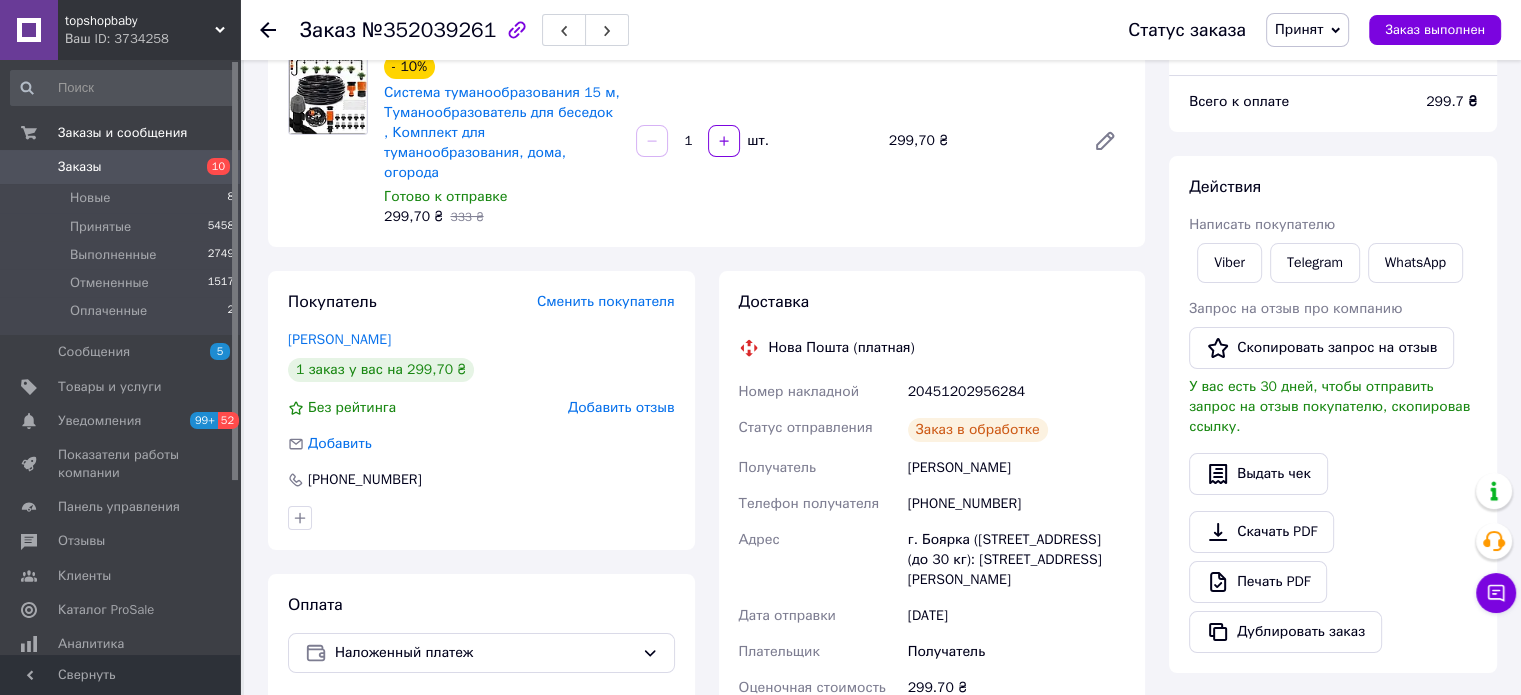 scroll, scrollTop: 700, scrollLeft: 0, axis: vertical 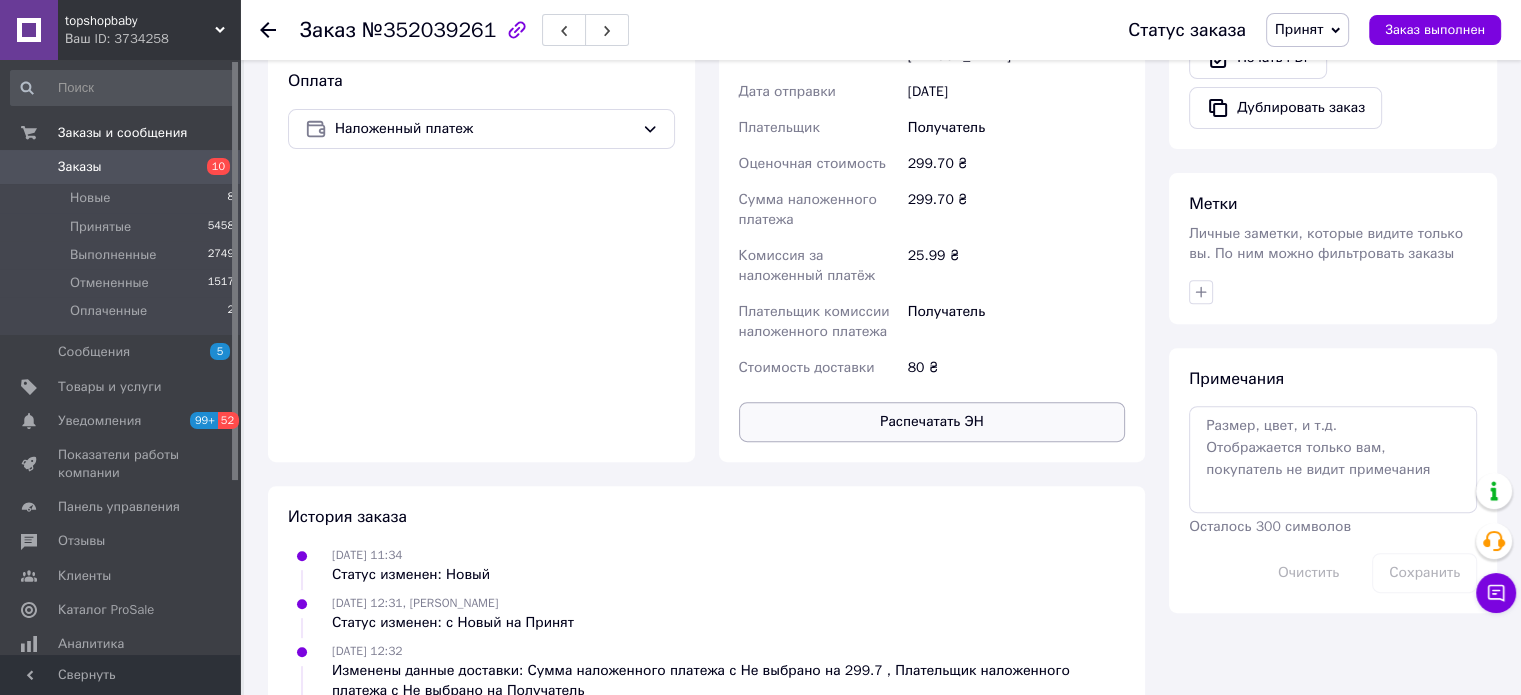 click on "Распечатать ЭН" at bounding box center [932, 422] 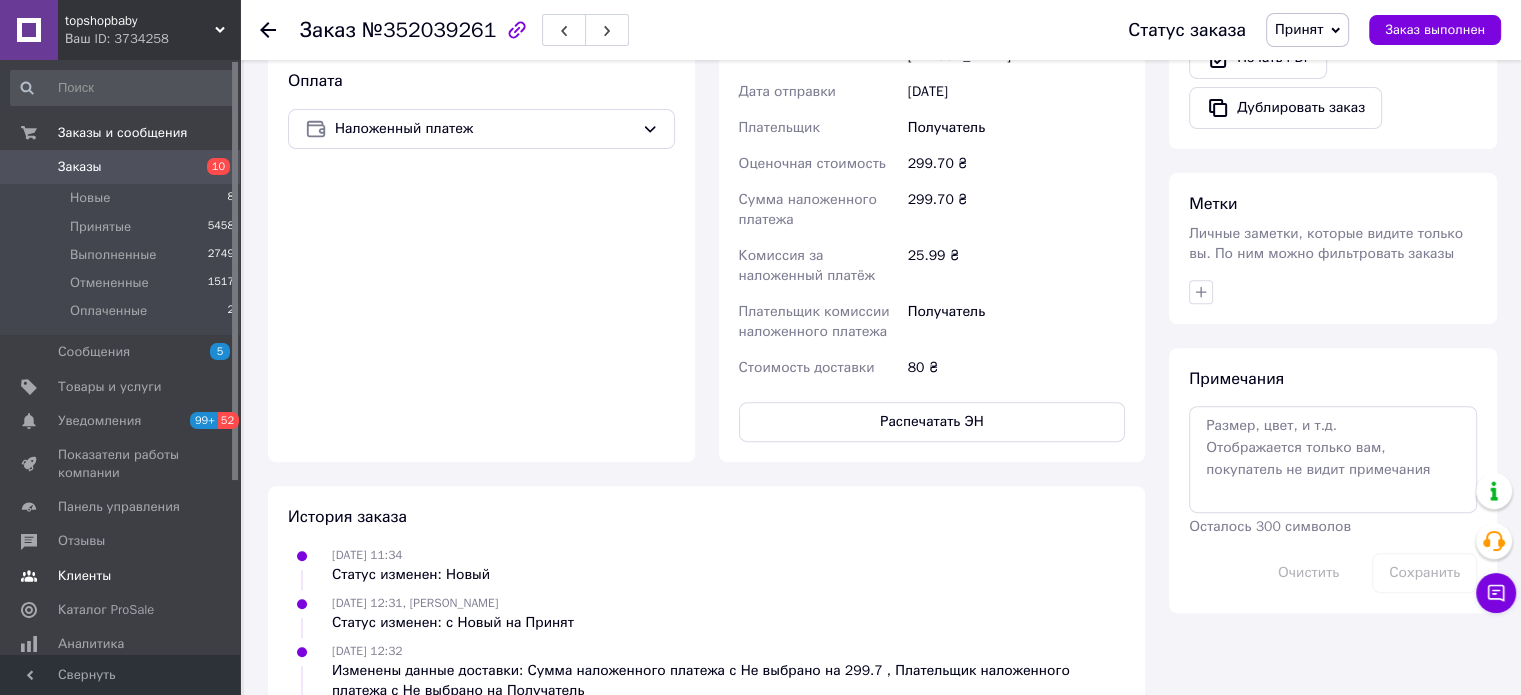 click on "Клиенты" at bounding box center (84, 576) 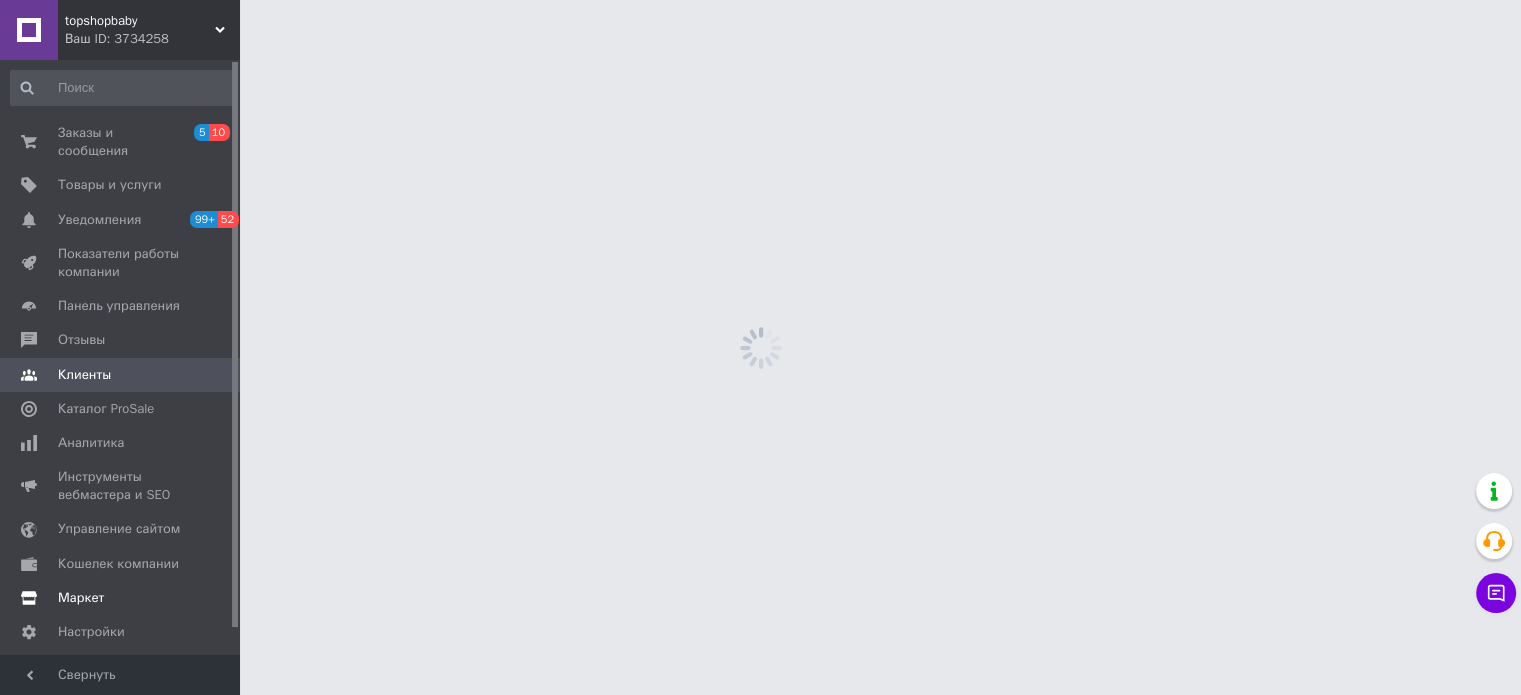 scroll, scrollTop: 0, scrollLeft: 0, axis: both 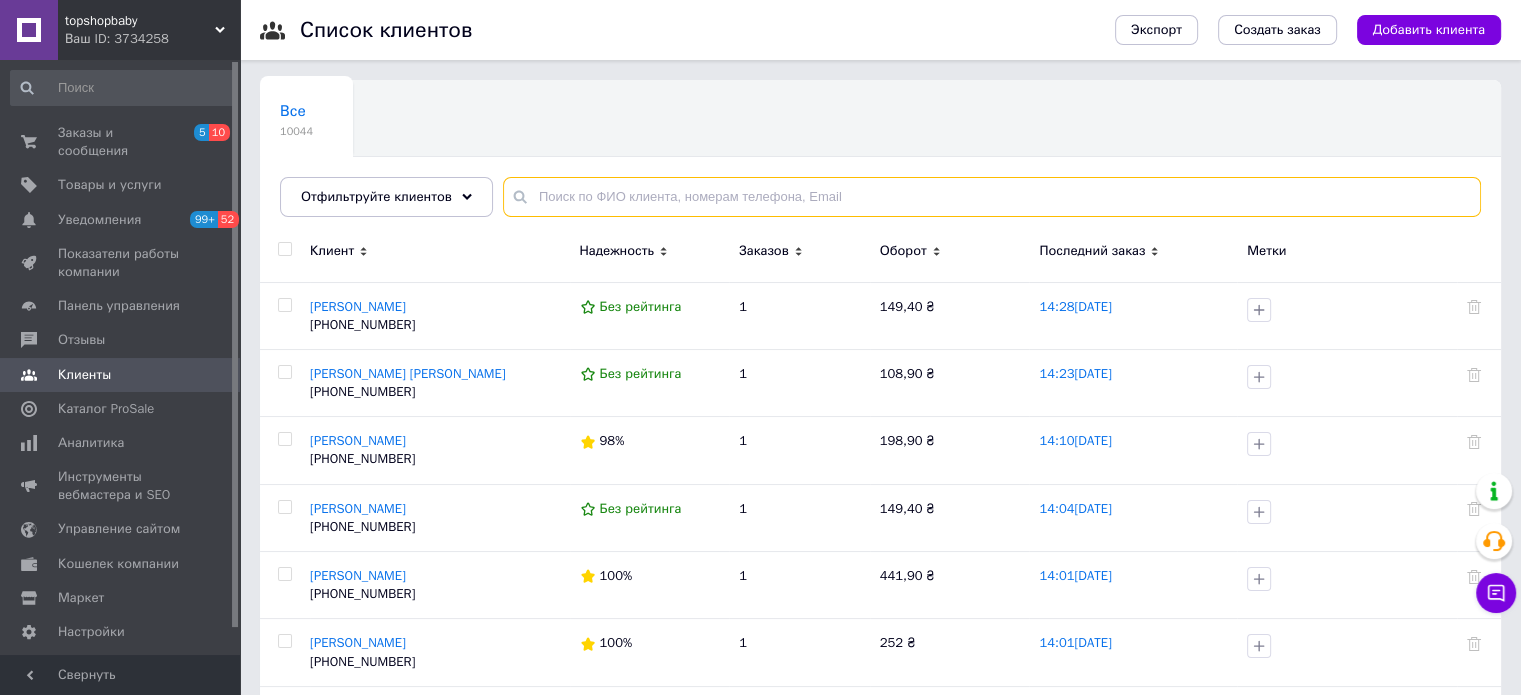 click at bounding box center (992, 197) 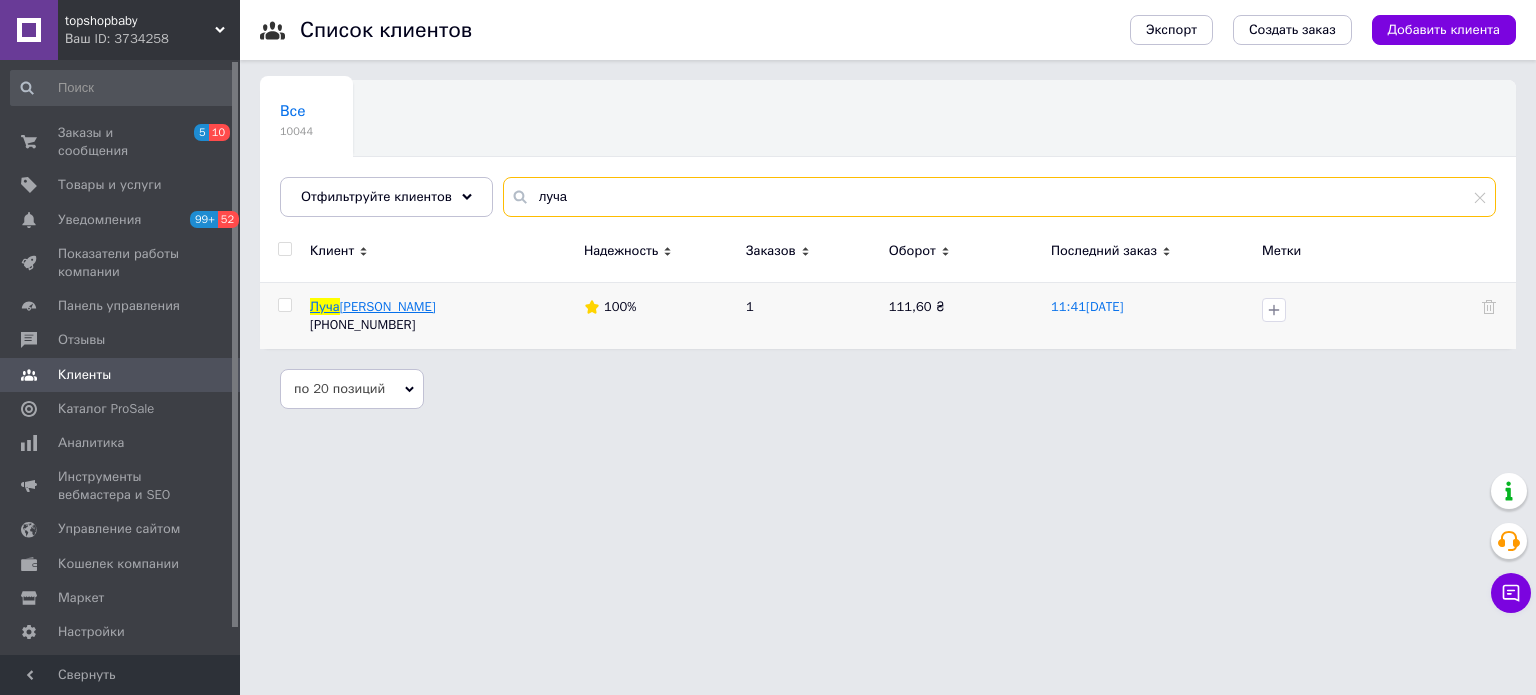 type on "луча" 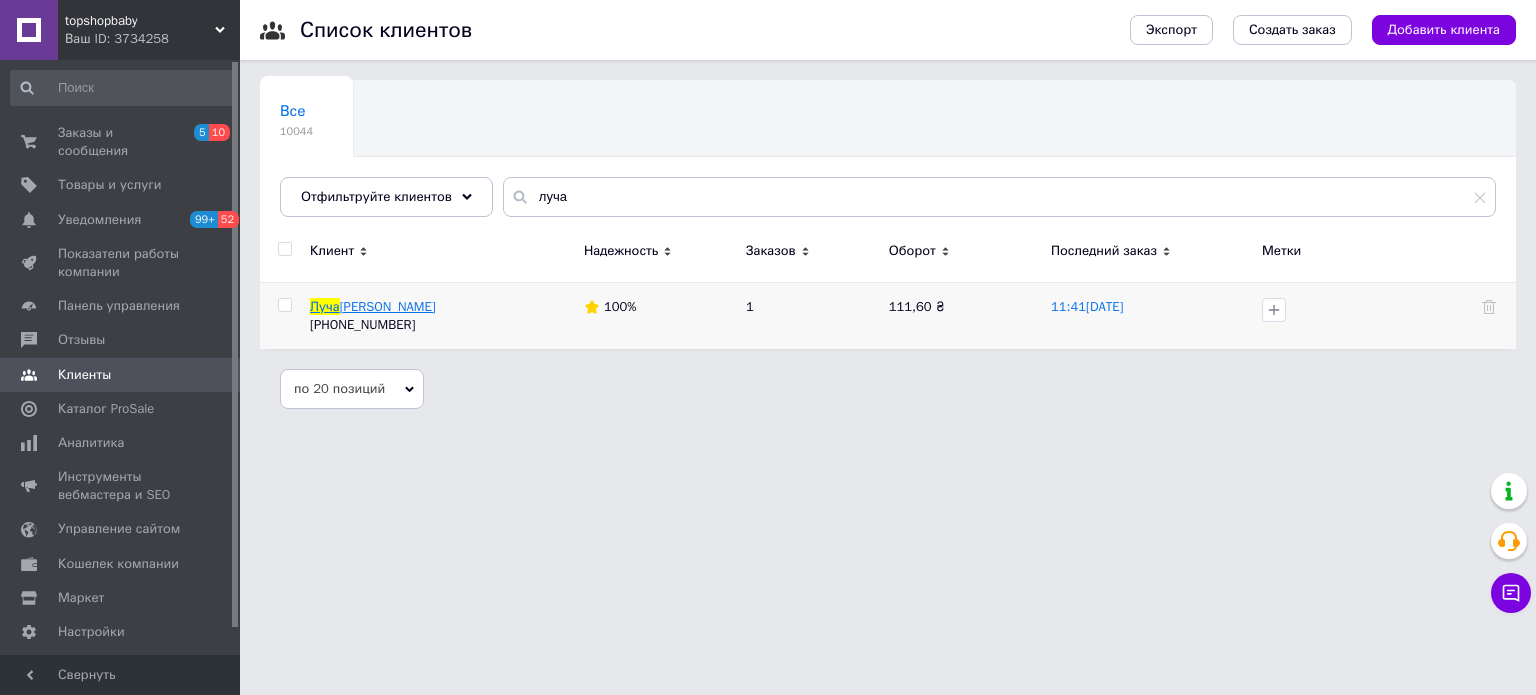click on "нкін Максим" at bounding box center (388, 306) 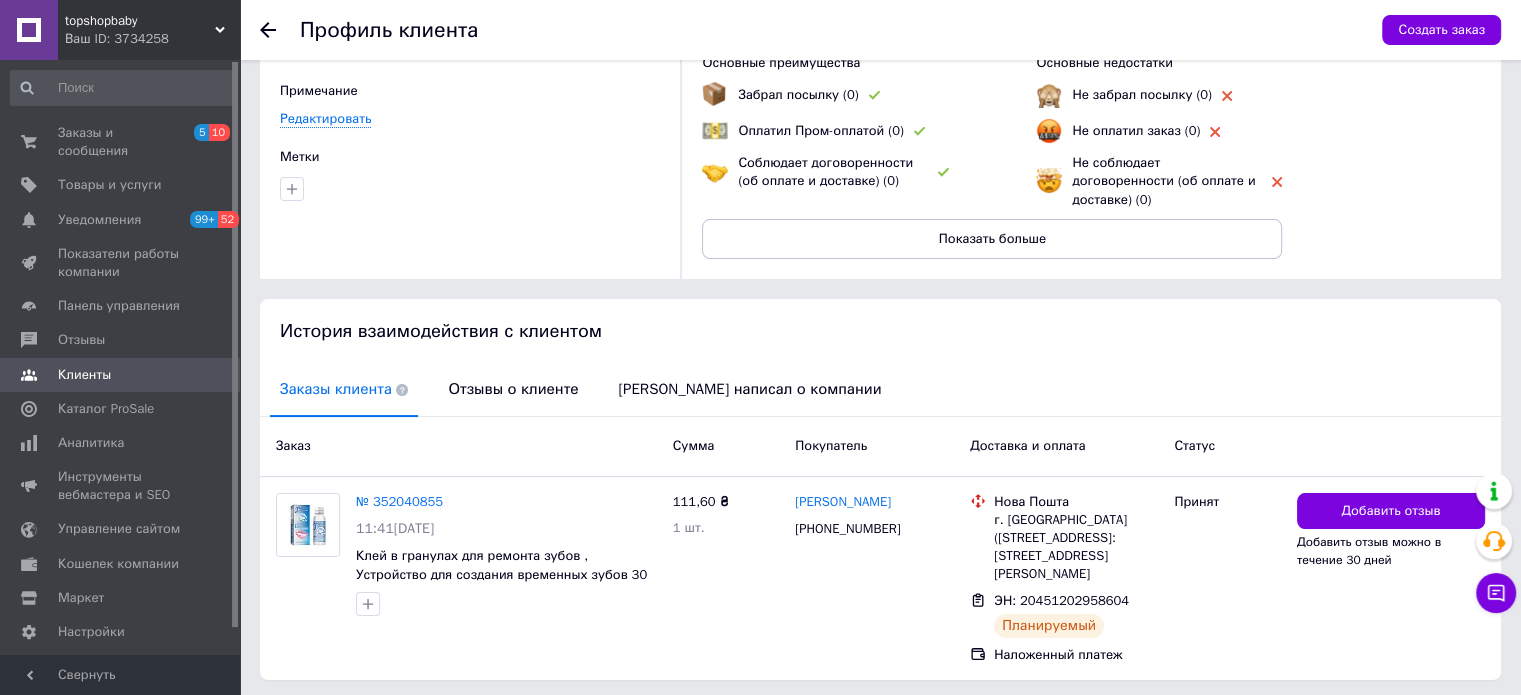 scroll, scrollTop: 165, scrollLeft: 0, axis: vertical 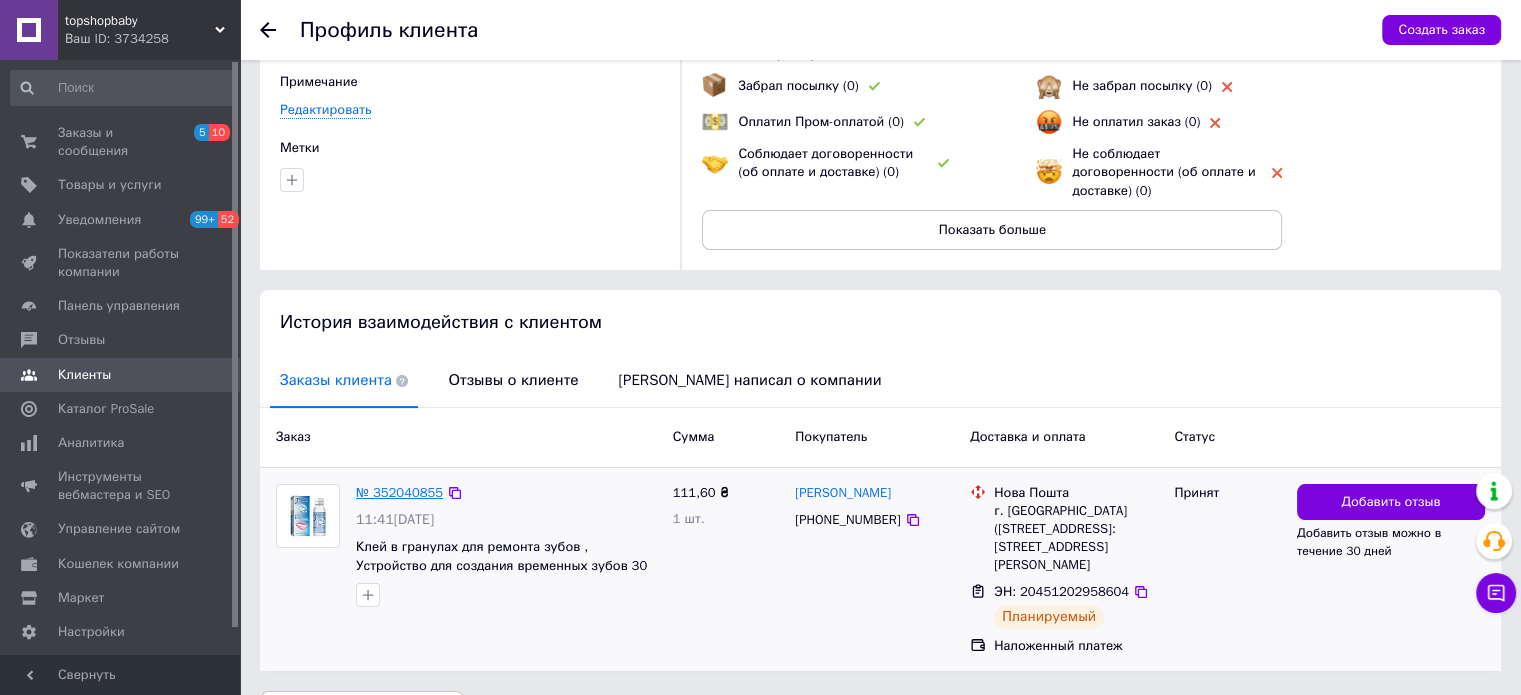 click on "№ 352040855" at bounding box center [399, 492] 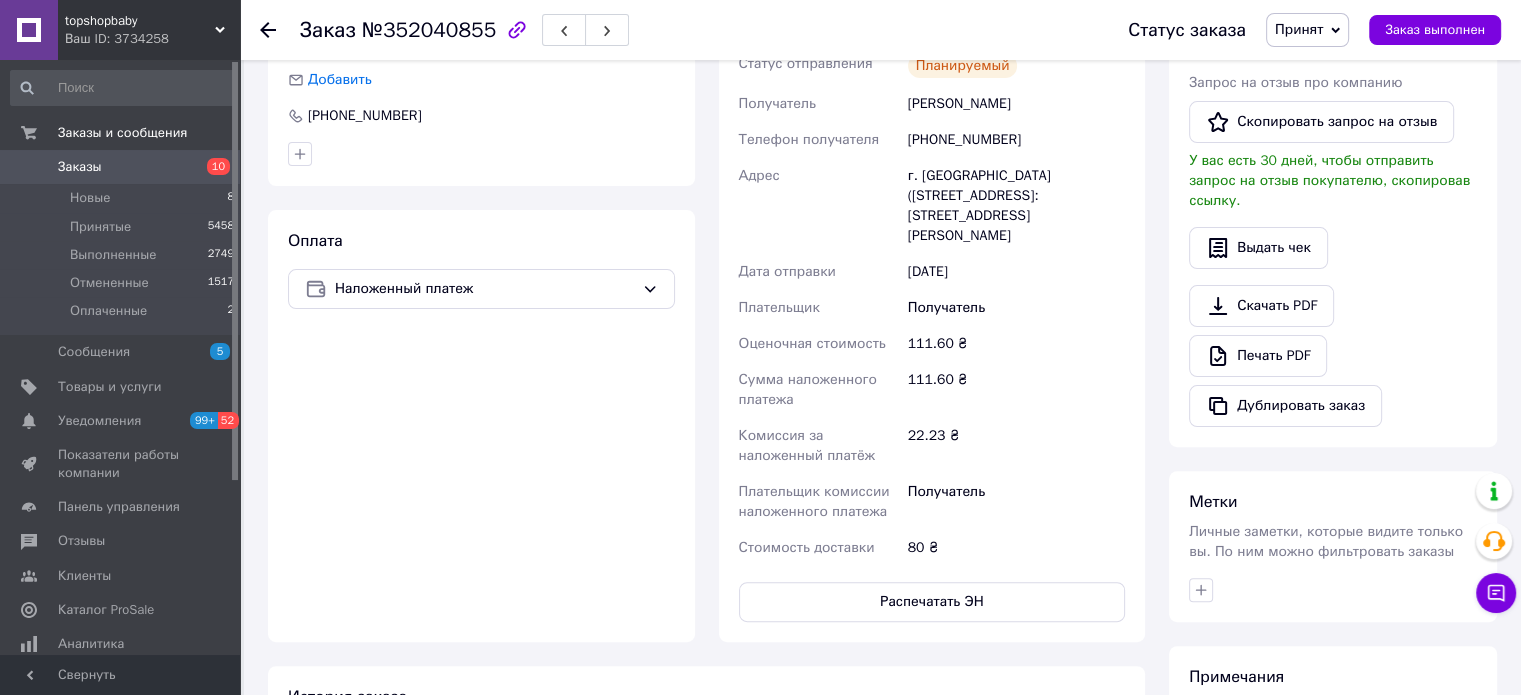 scroll, scrollTop: 760, scrollLeft: 0, axis: vertical 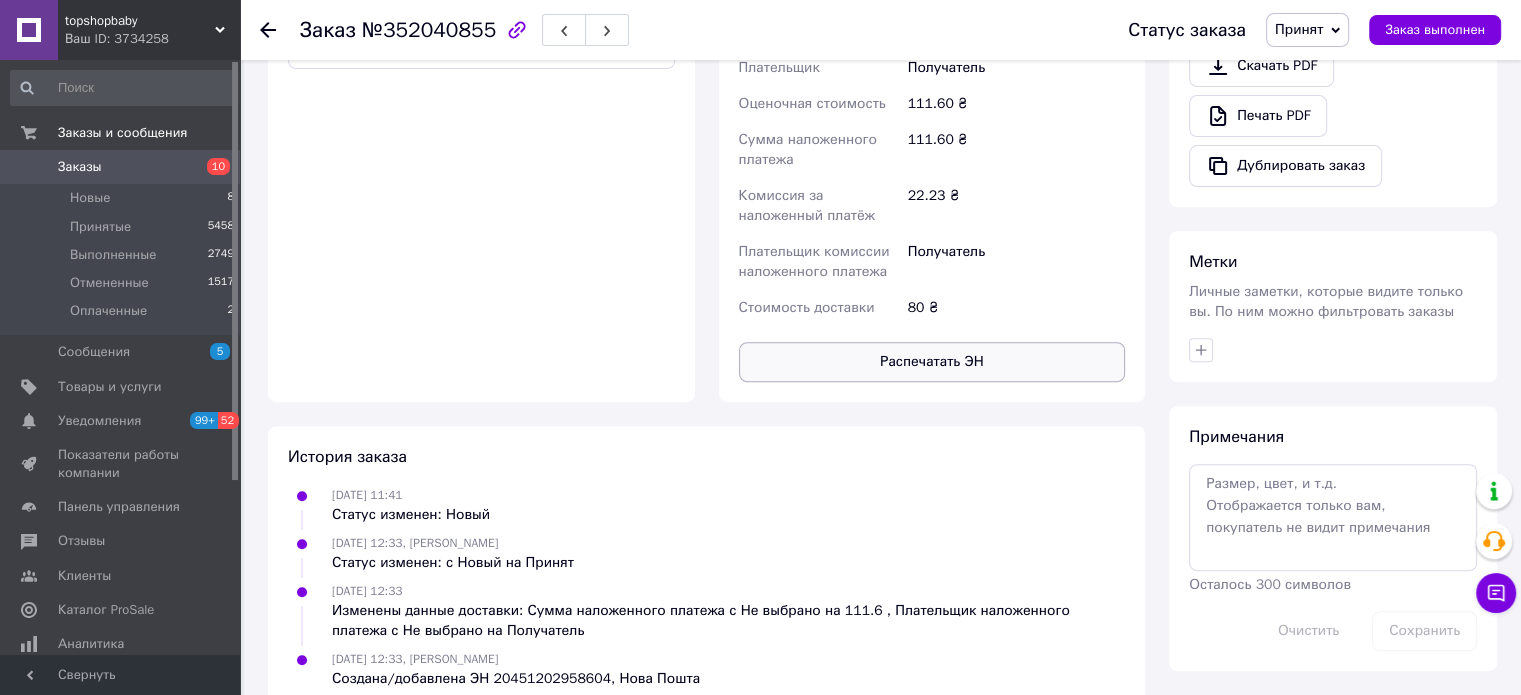 click on "Распечатать ЭН" at bounding box center (932, 362) 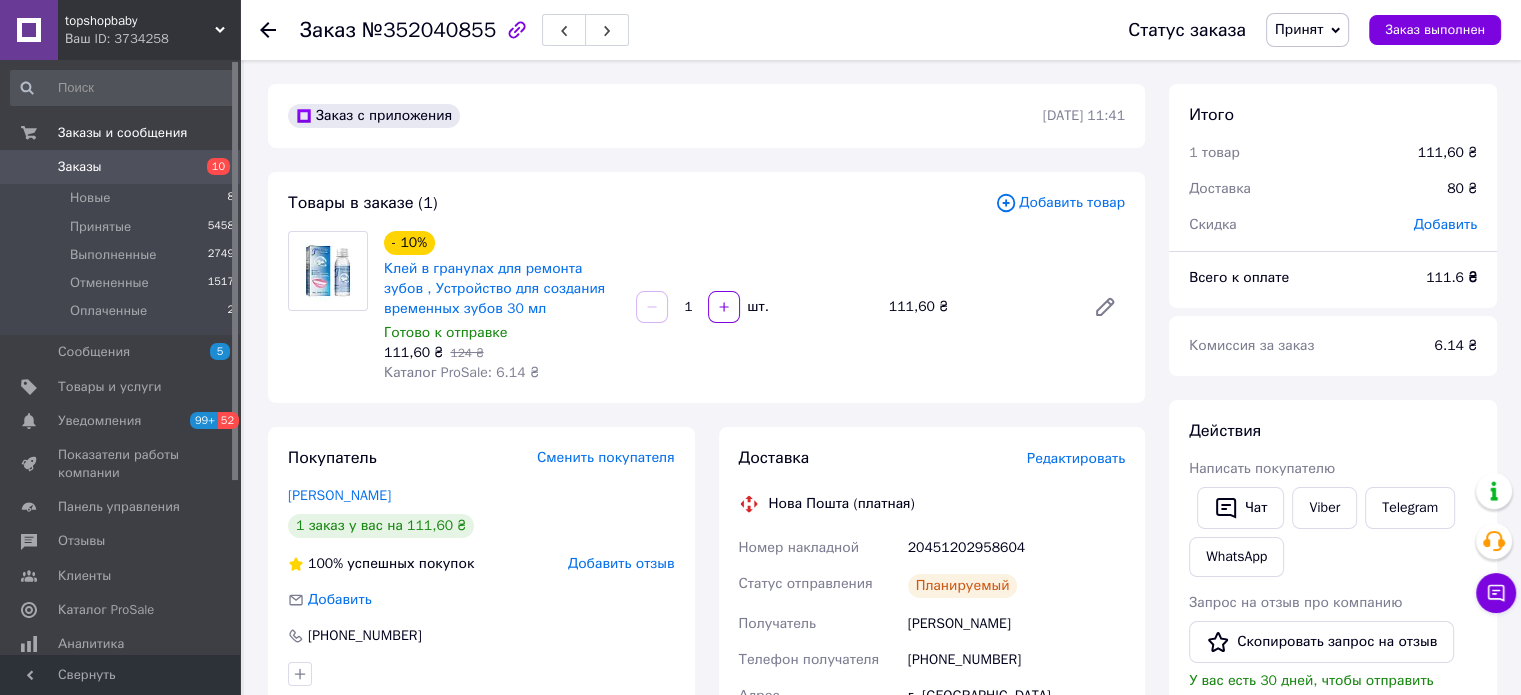 scroll, scrollTop: 500, scrollLeft: 0, axis: vertical 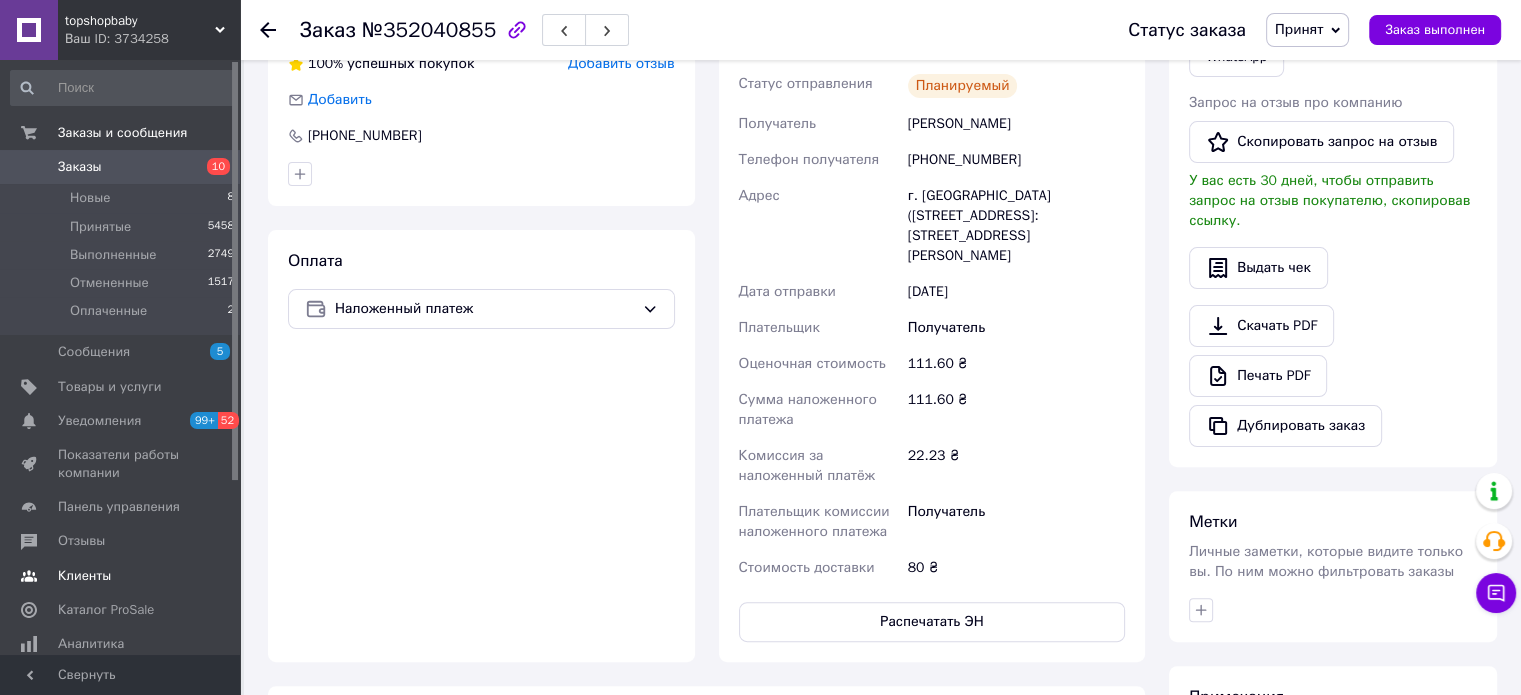 click on "Клиенты" at bounding box center (84, 576) 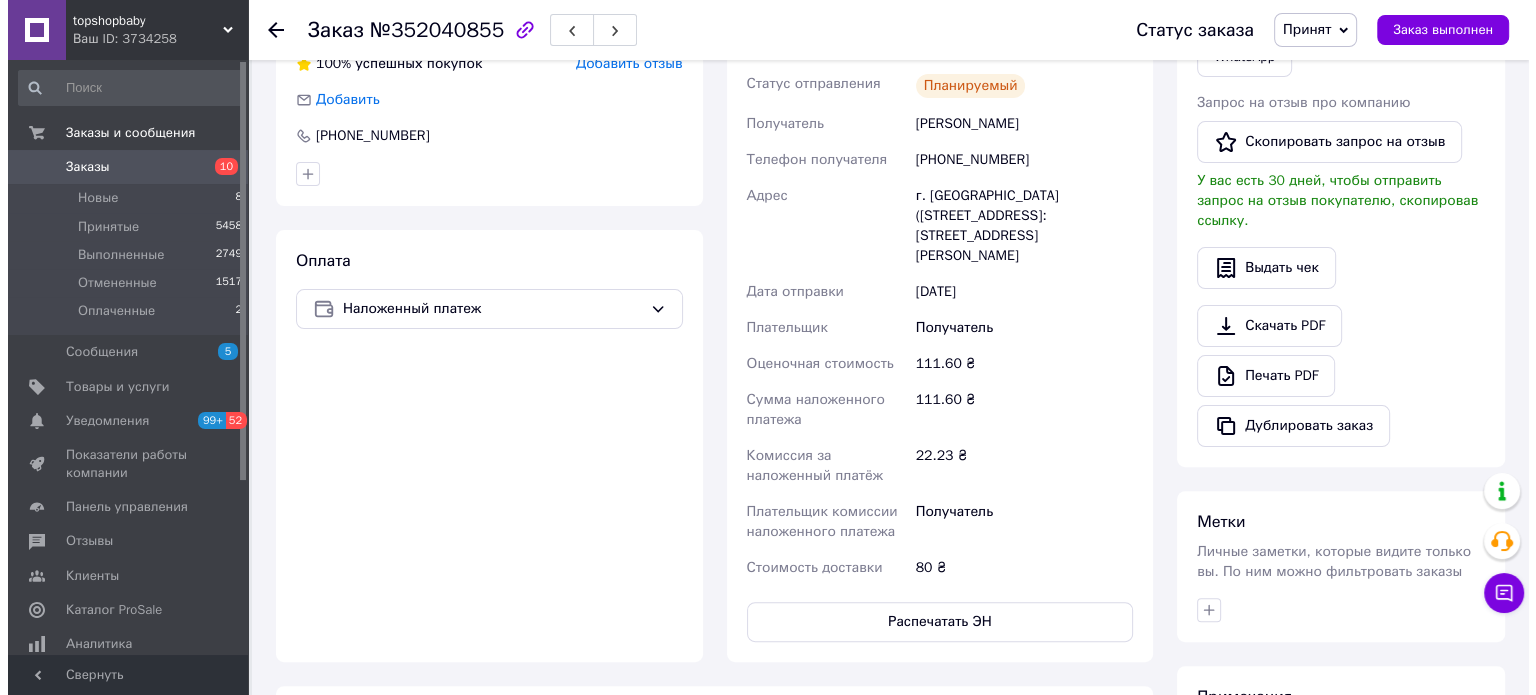 scroll, scrollTop: 0, scrollLeft: 0, axis: both 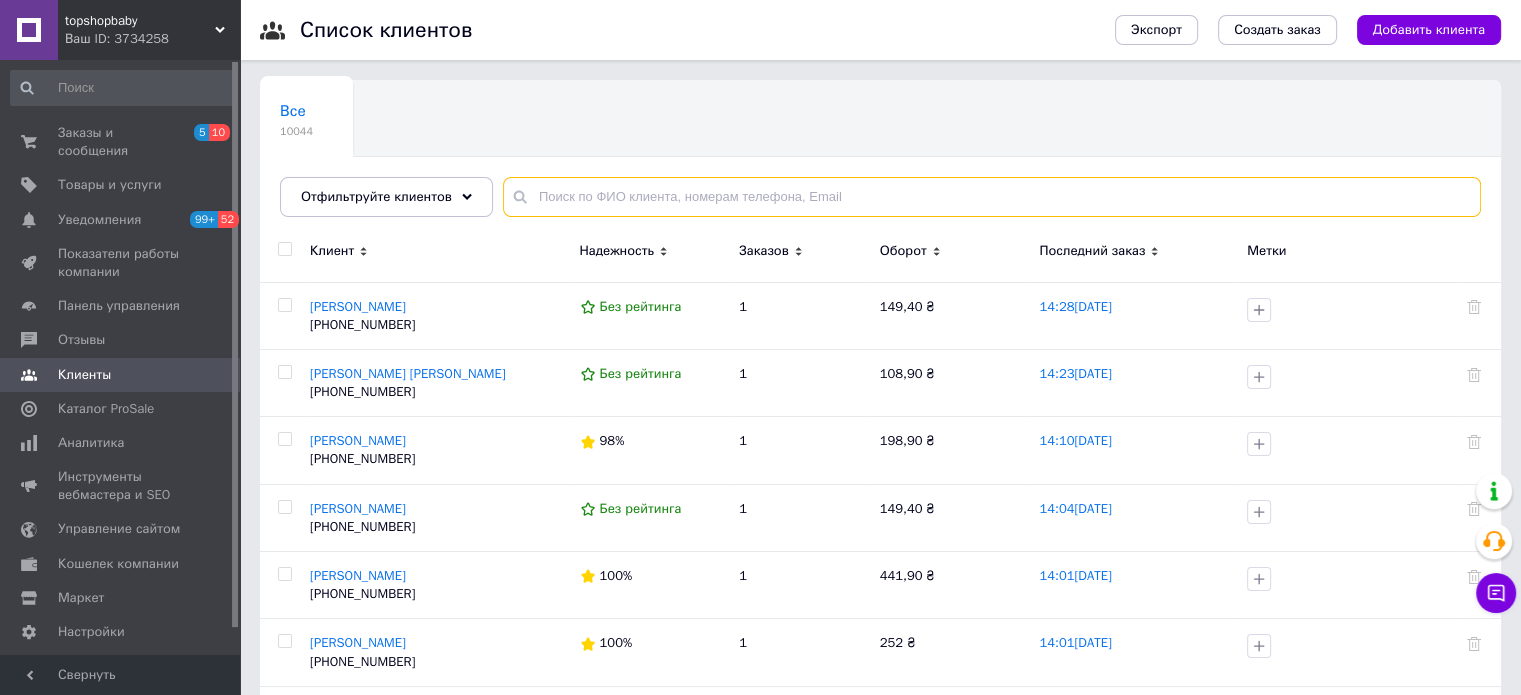 click at bounding box center [992, 197] 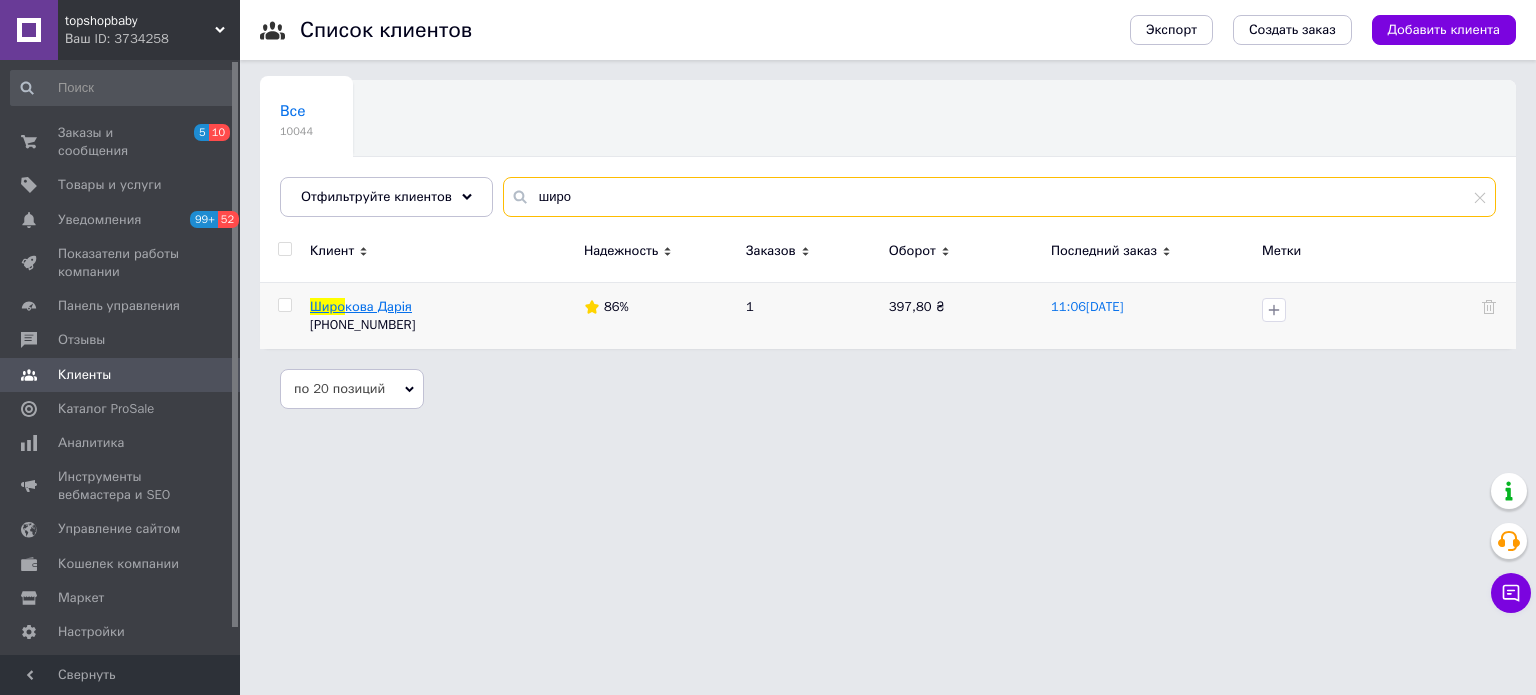 type on "широ" 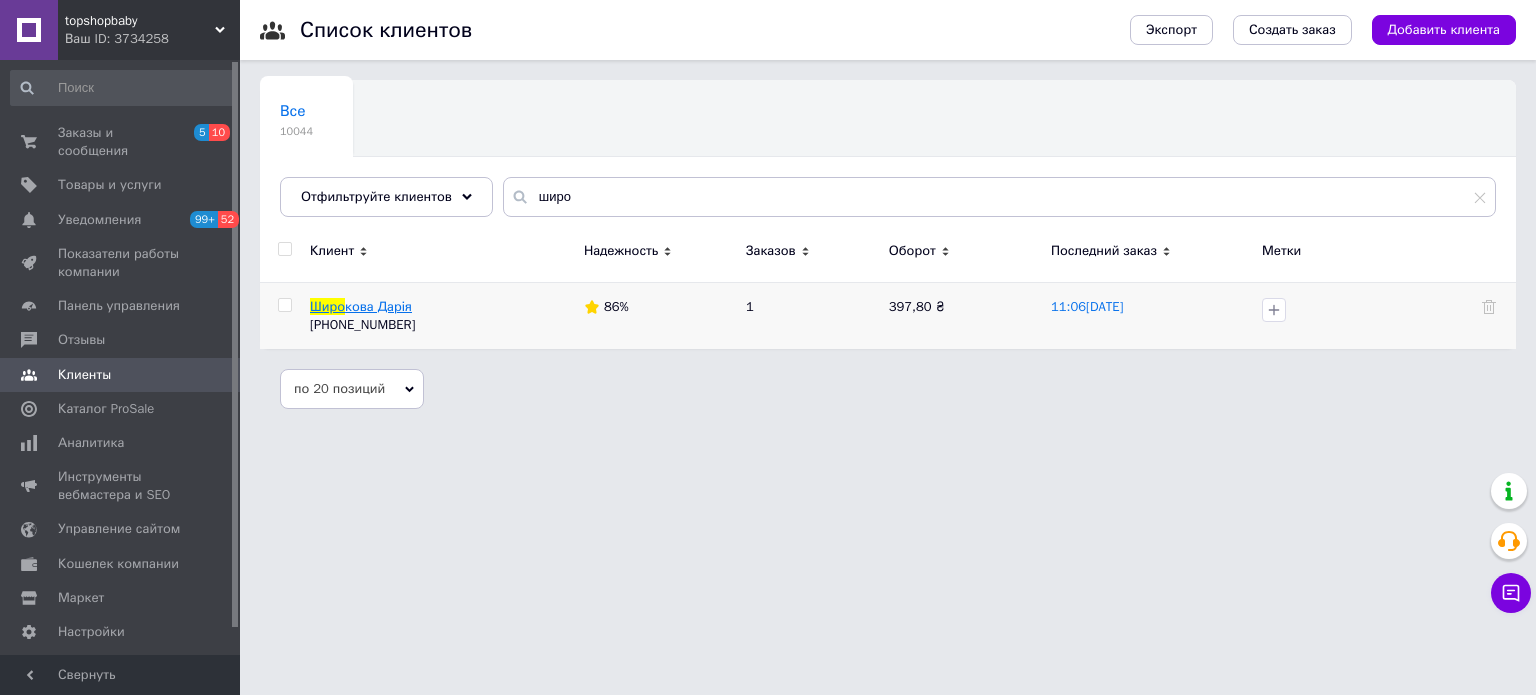click on "кова Дарія" at bounding box center (378, 306) 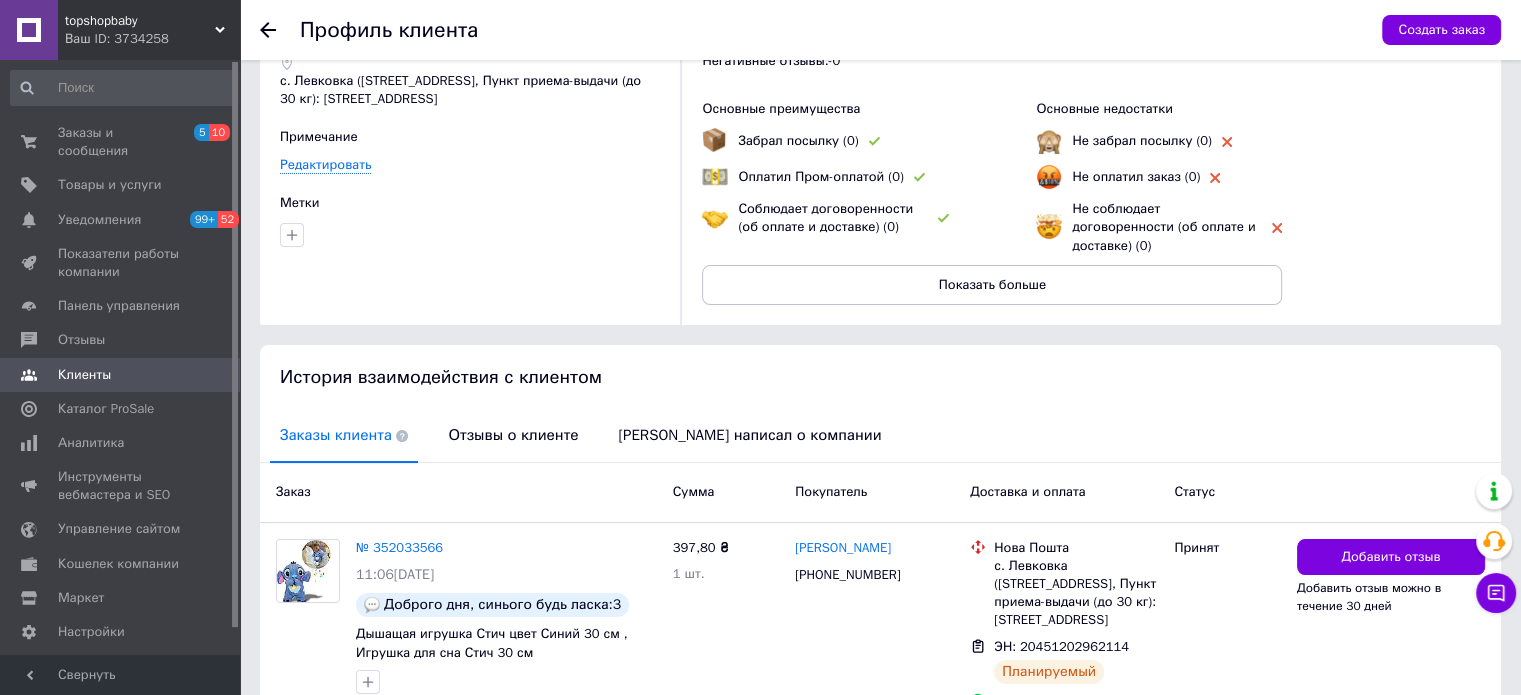 scroll, scrollTop: 202, scrollLeft: 0, axis: vertical 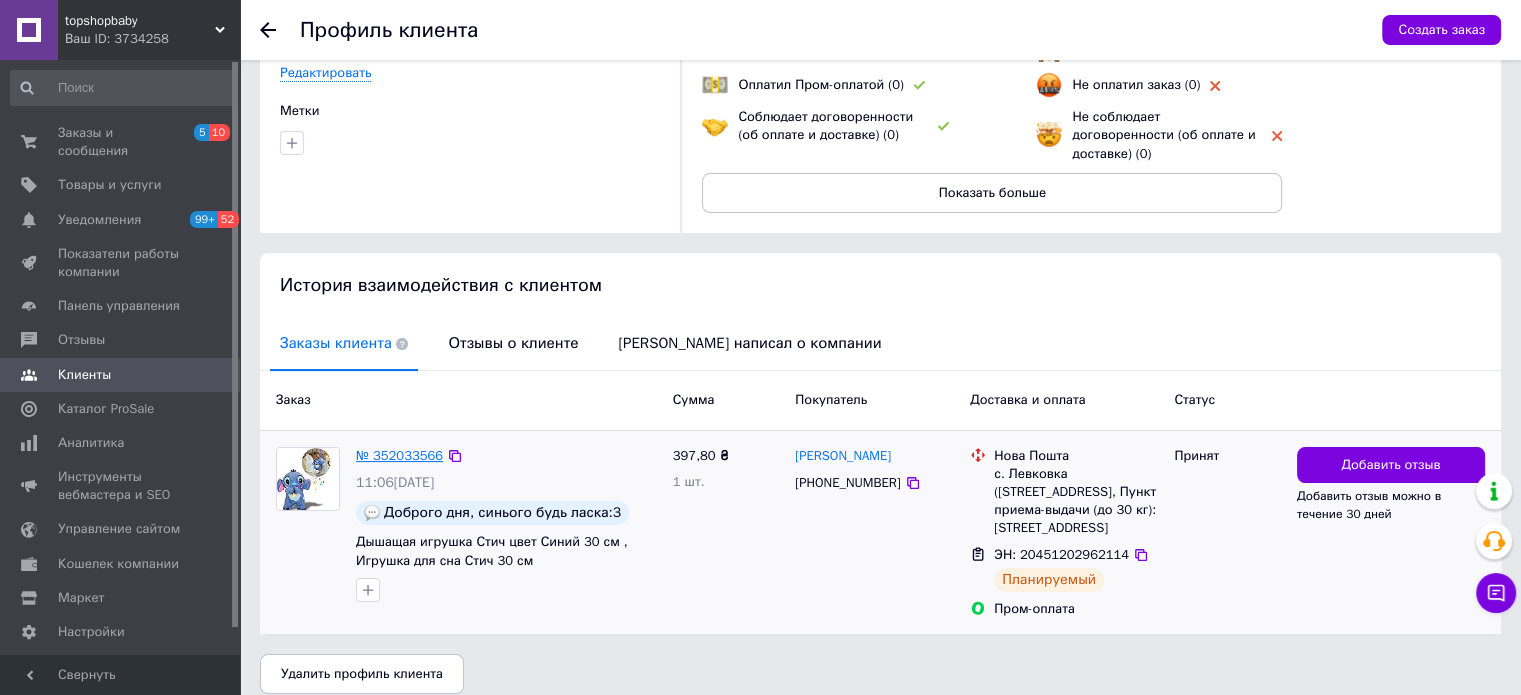 click on "№ 352033566" at bounding box center [399, 455] 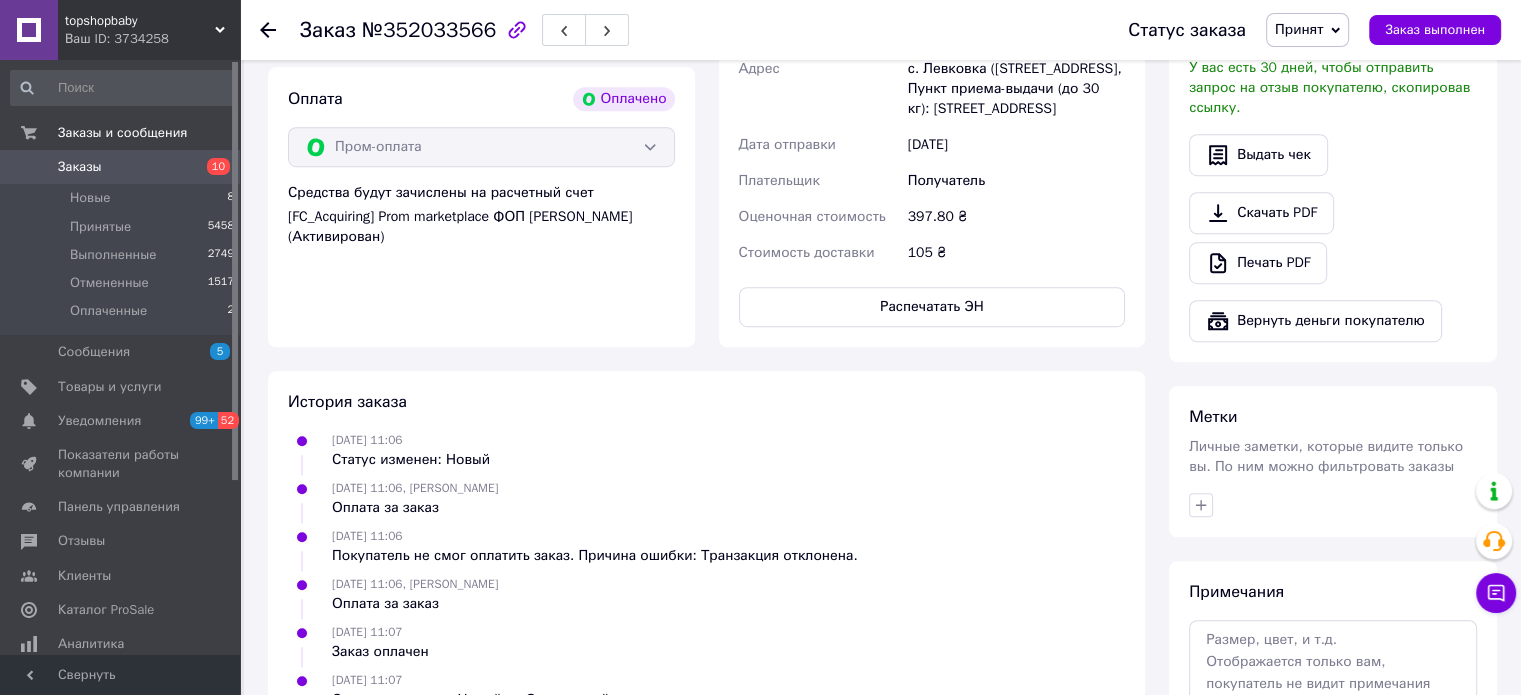 scroll, scrollTop: 1192, scrollLeft: 0, axis: vertical 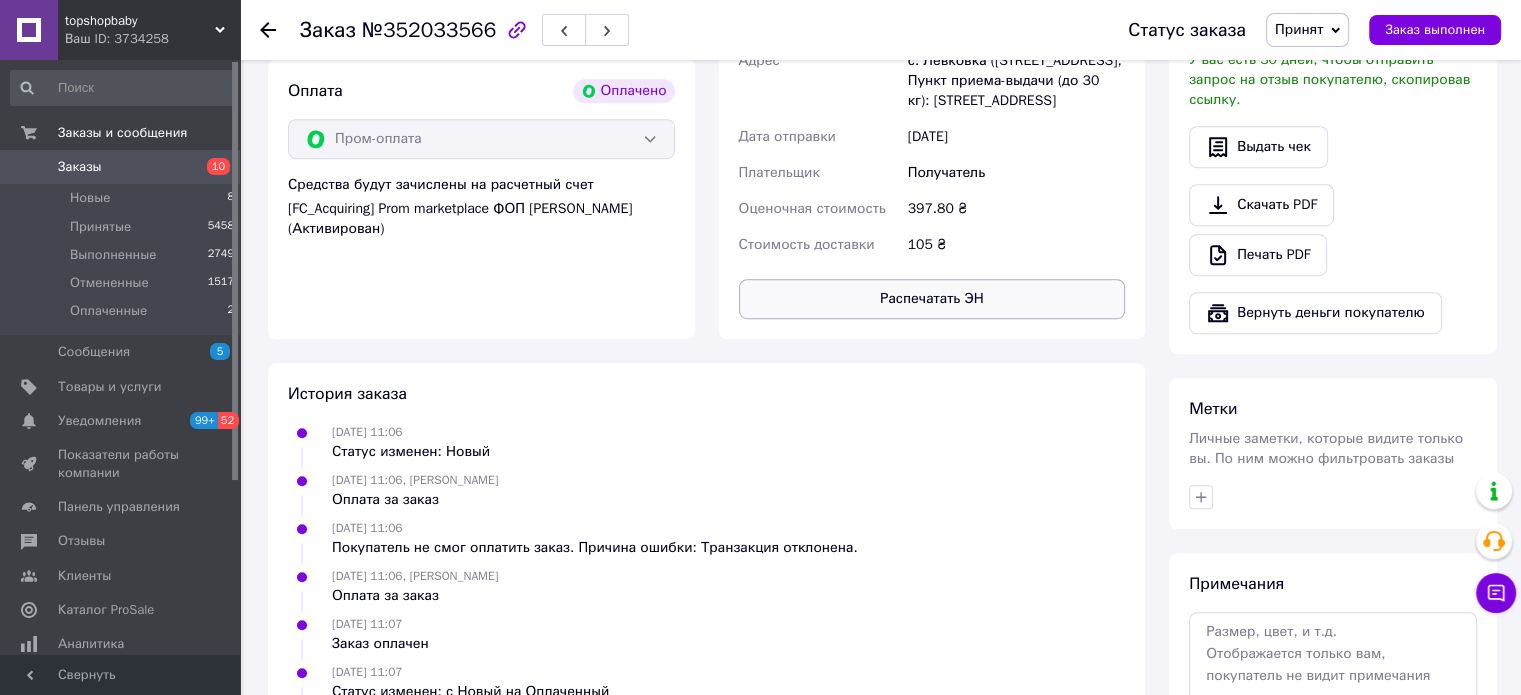 click on "Распечатать ЭН" at bounding box center (932, 299) 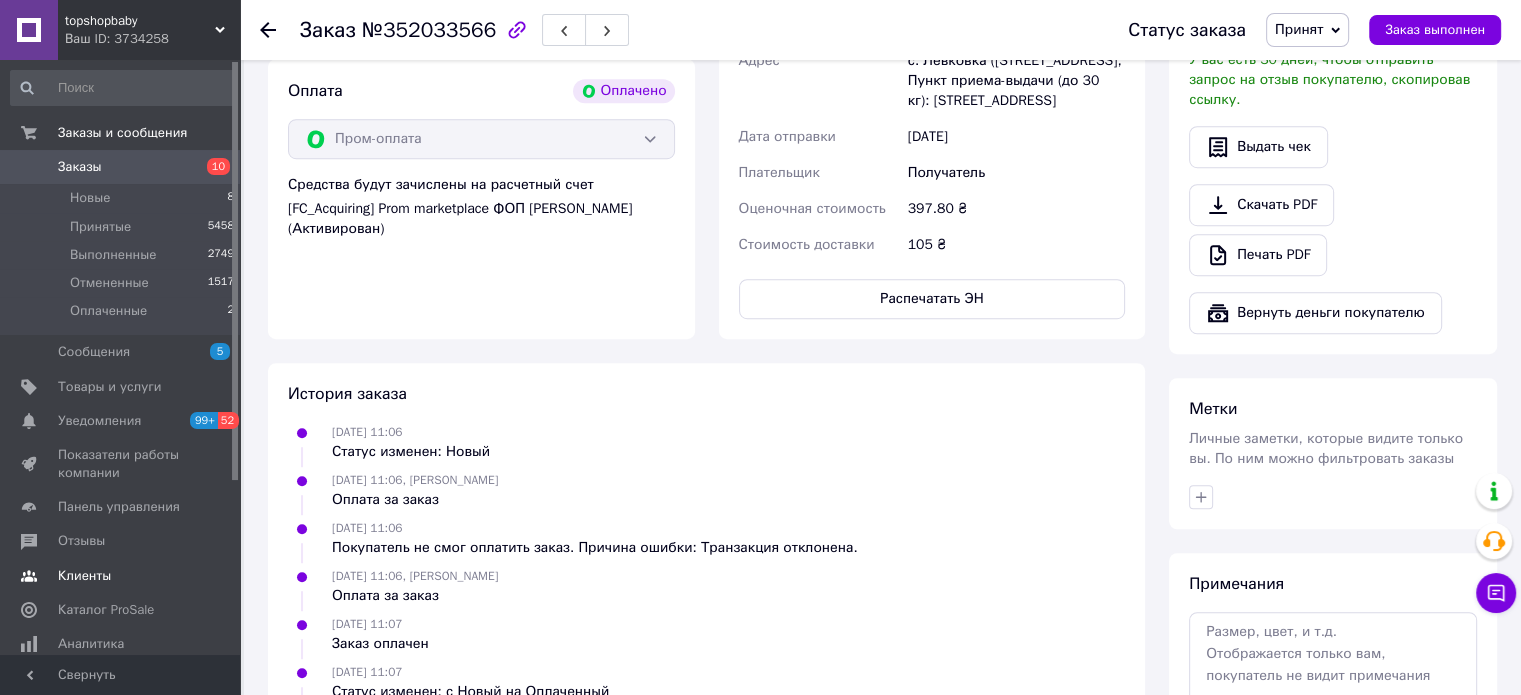 click on "Клиенты" at bounding box center (84, 576) 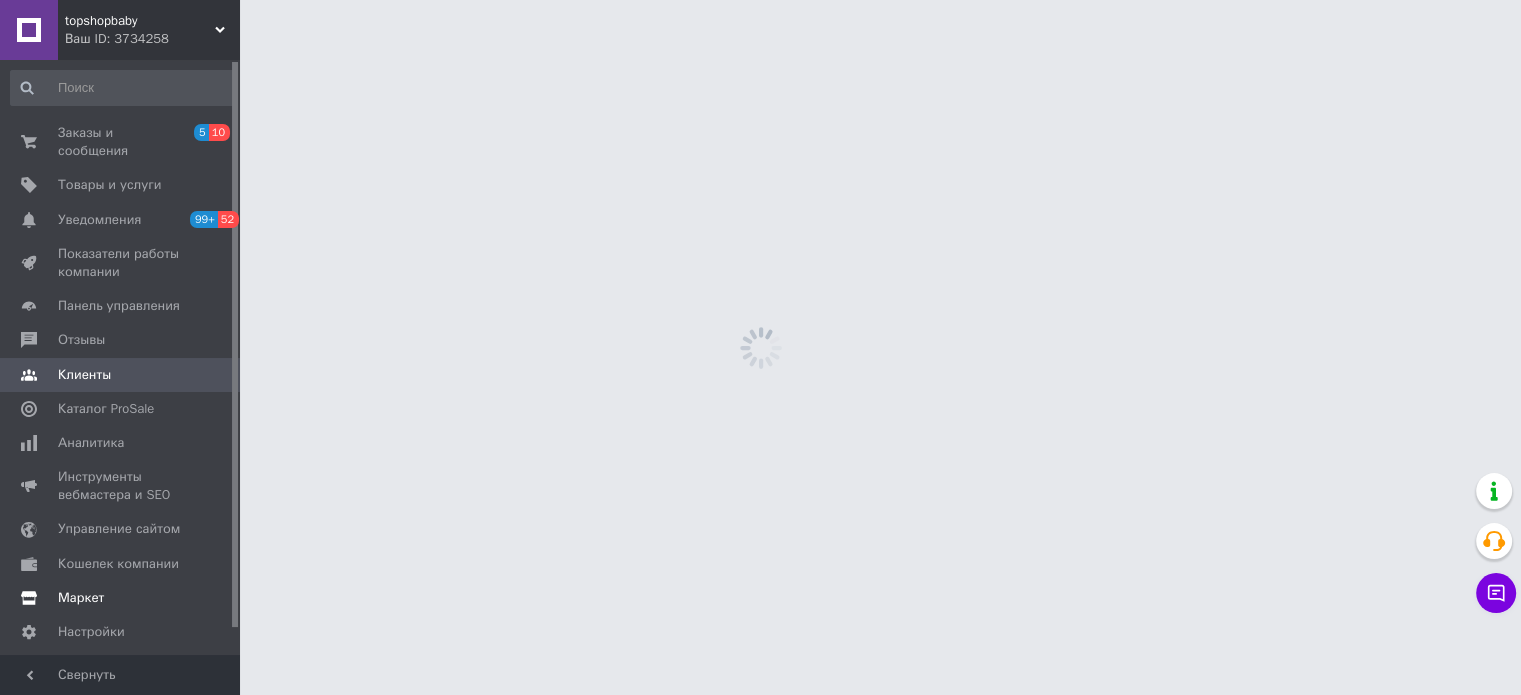 scroll, scrollTop: 0, scrollLeft: 0, axis: both 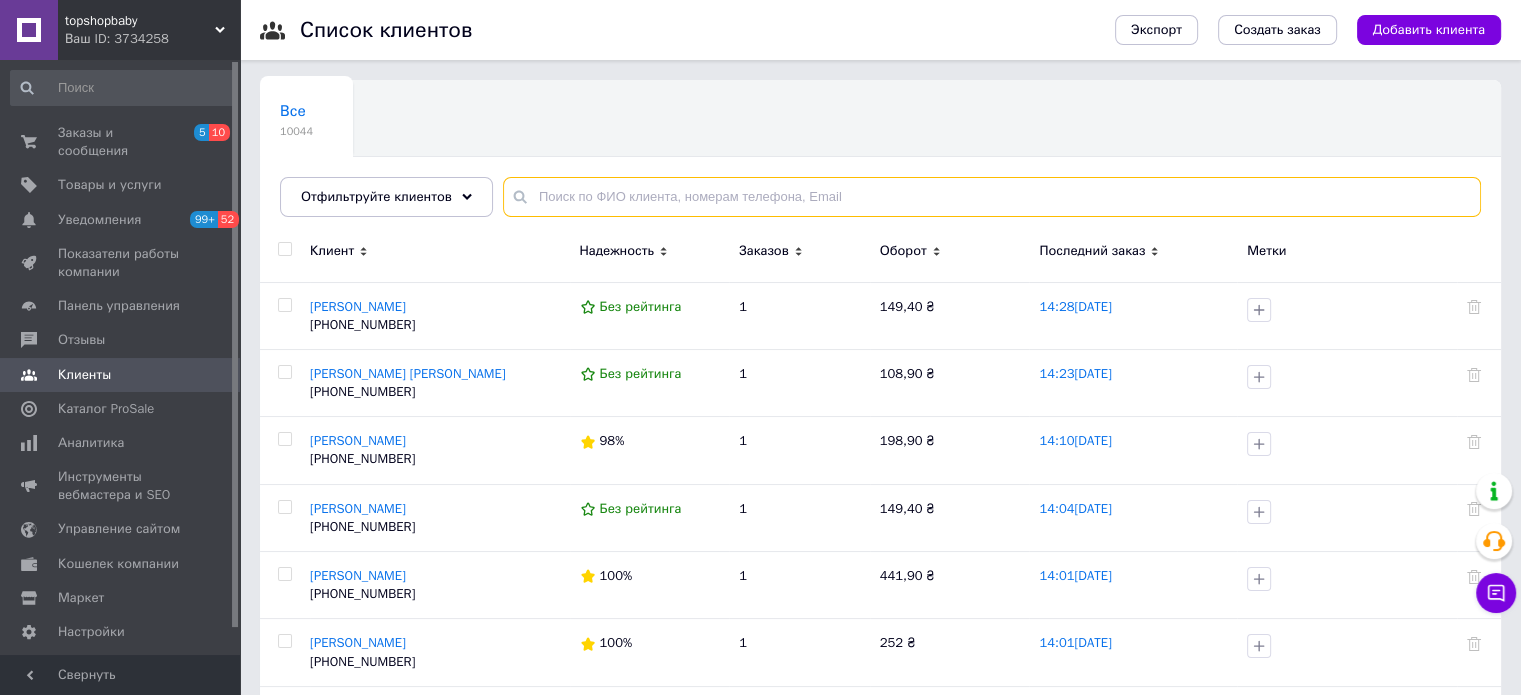 click at bounding box center [992, 197] 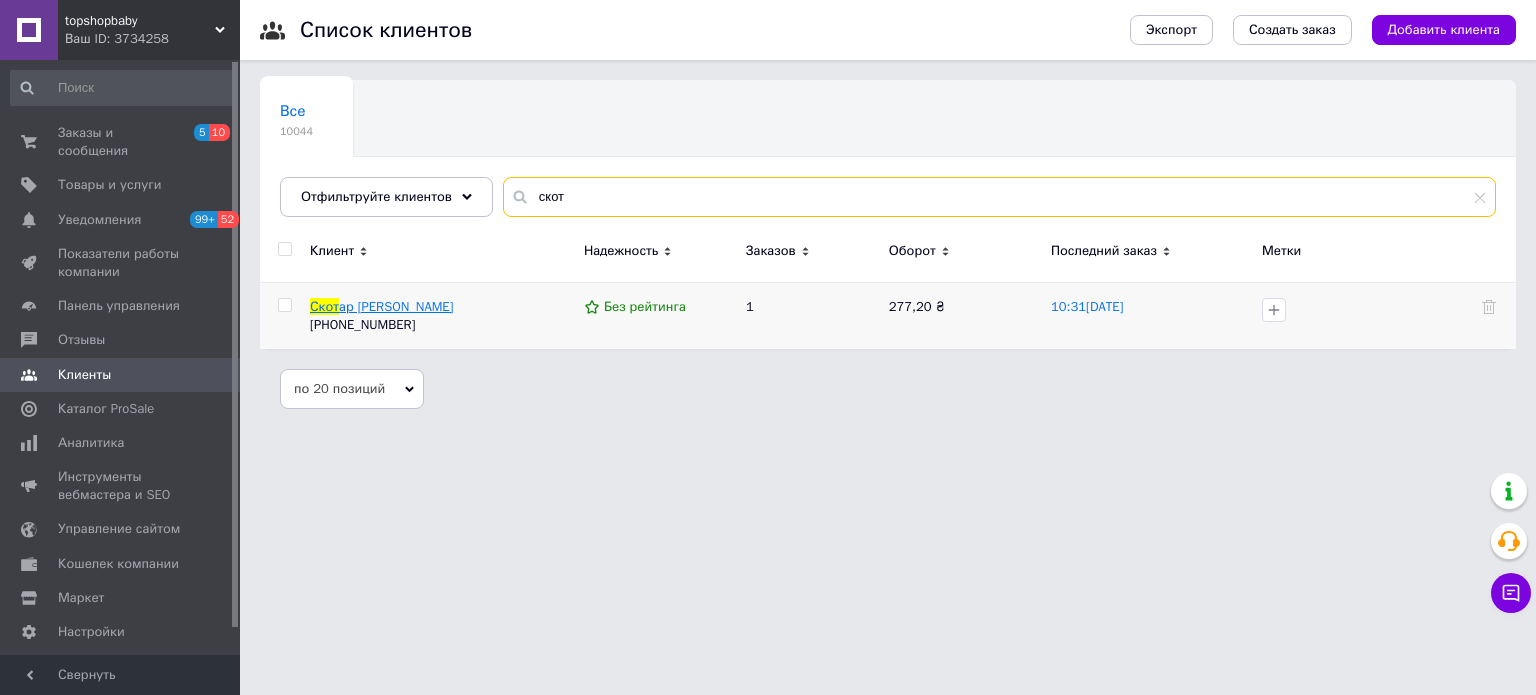 type on "скот" 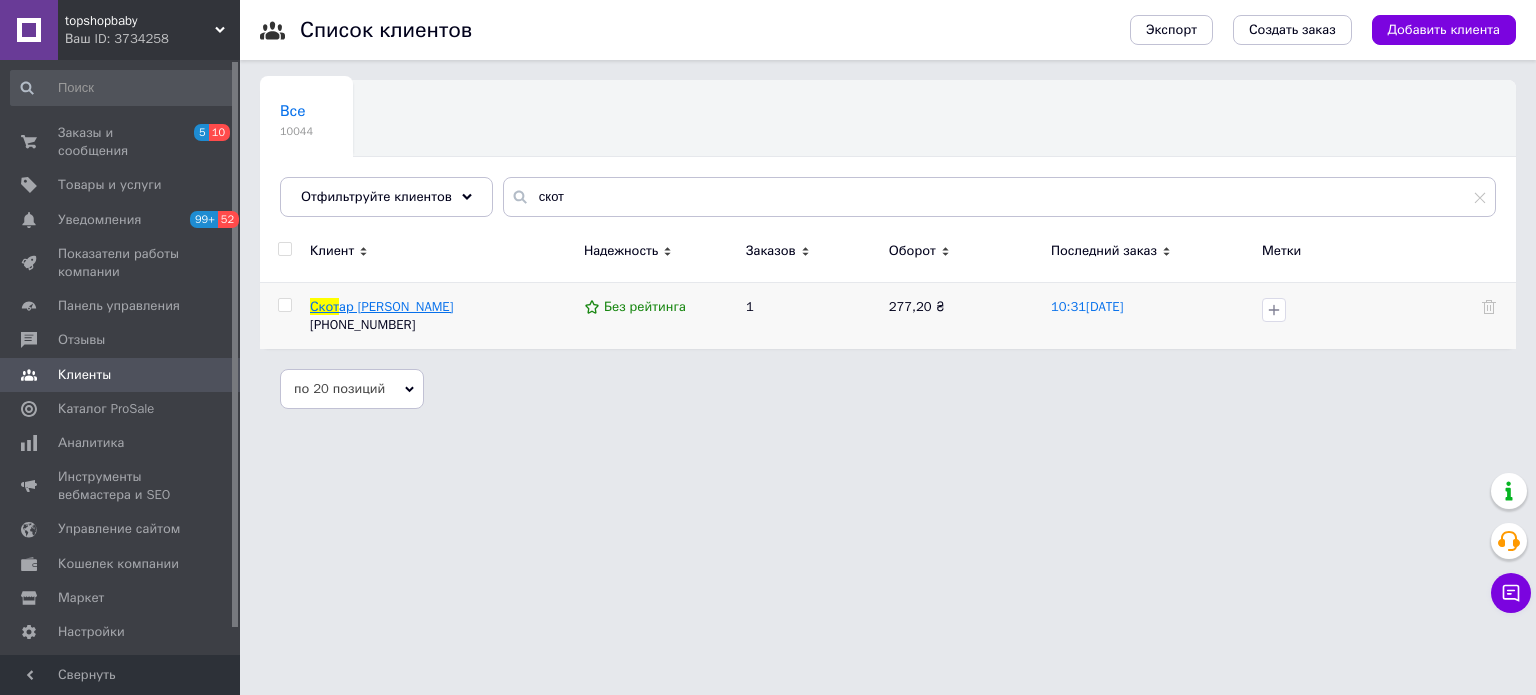 click on "ар Борис" at bounding box center (396, 306) 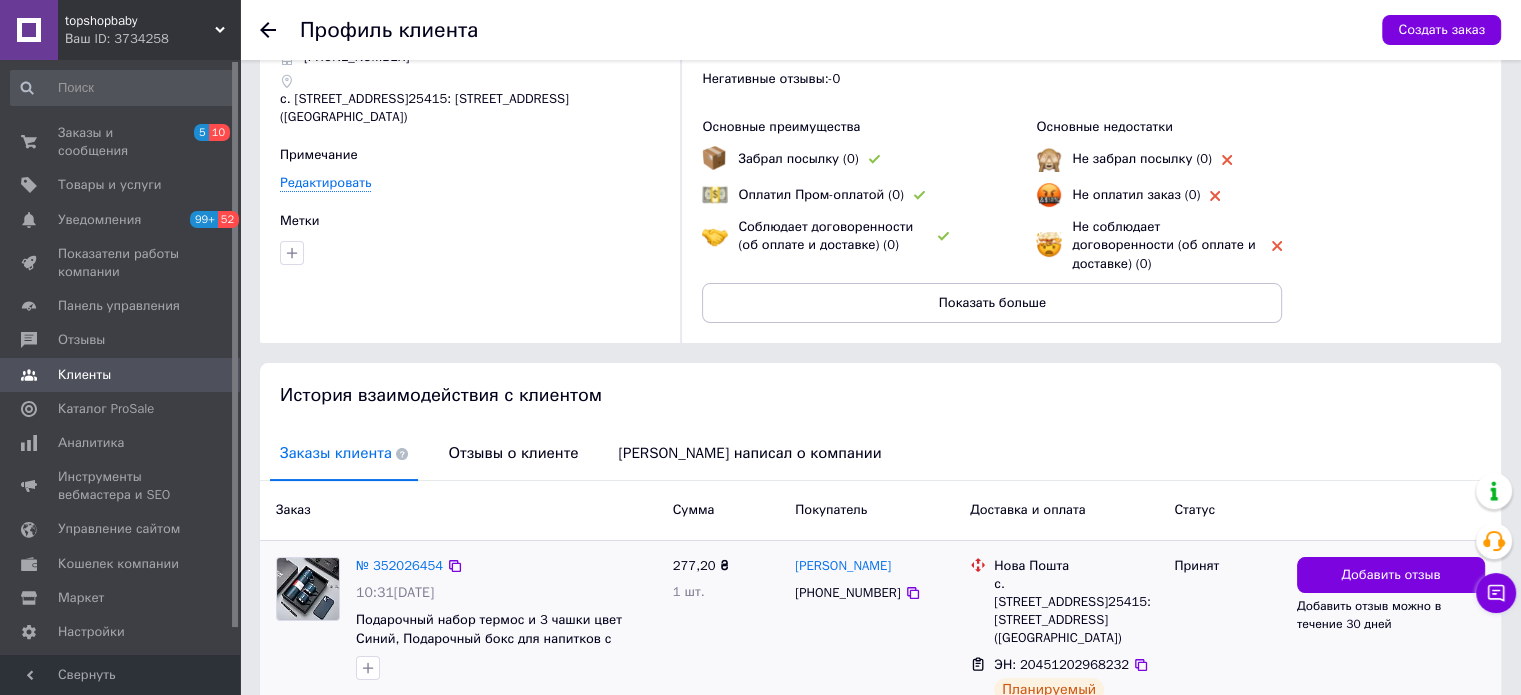 scroll, scrollTop: 202, scrollLeft: 0, axis: vertical 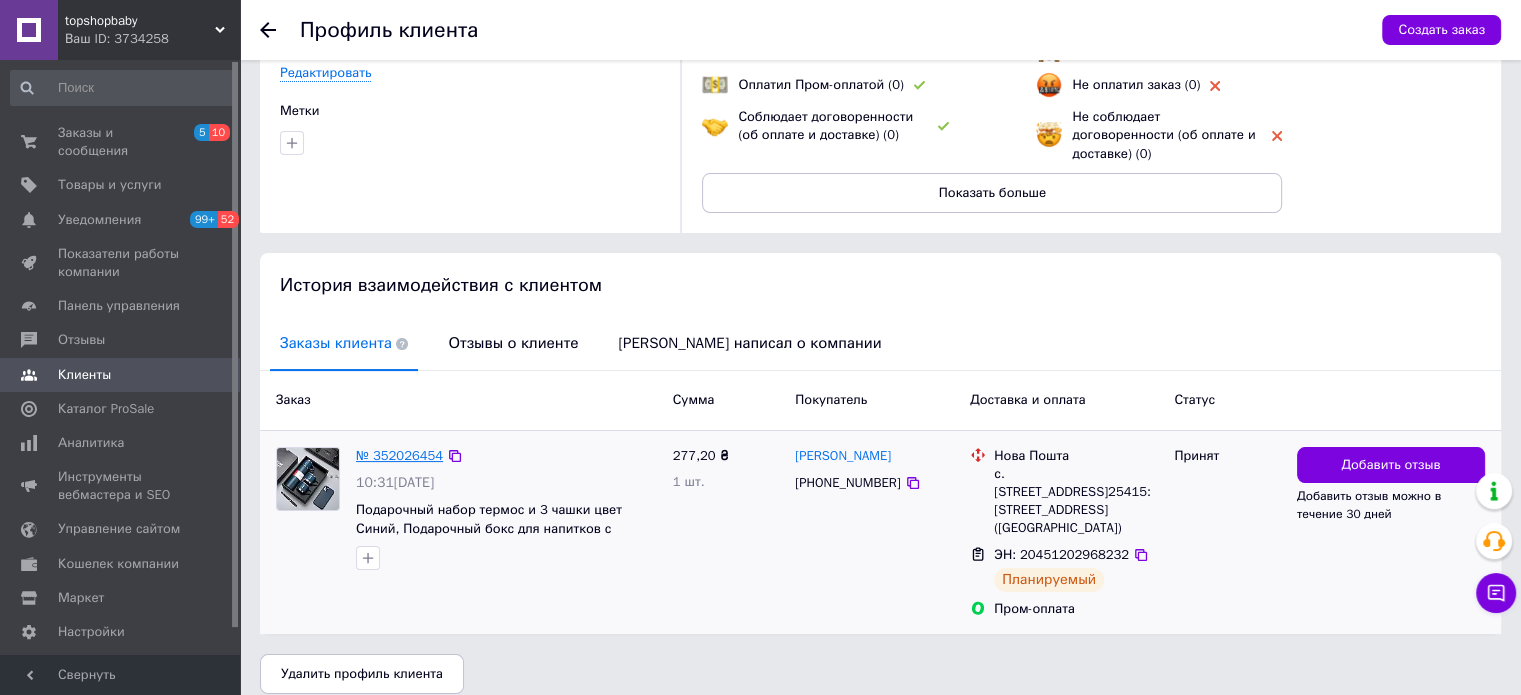 click on "№ 352026454" at bounding box center (399, 455) 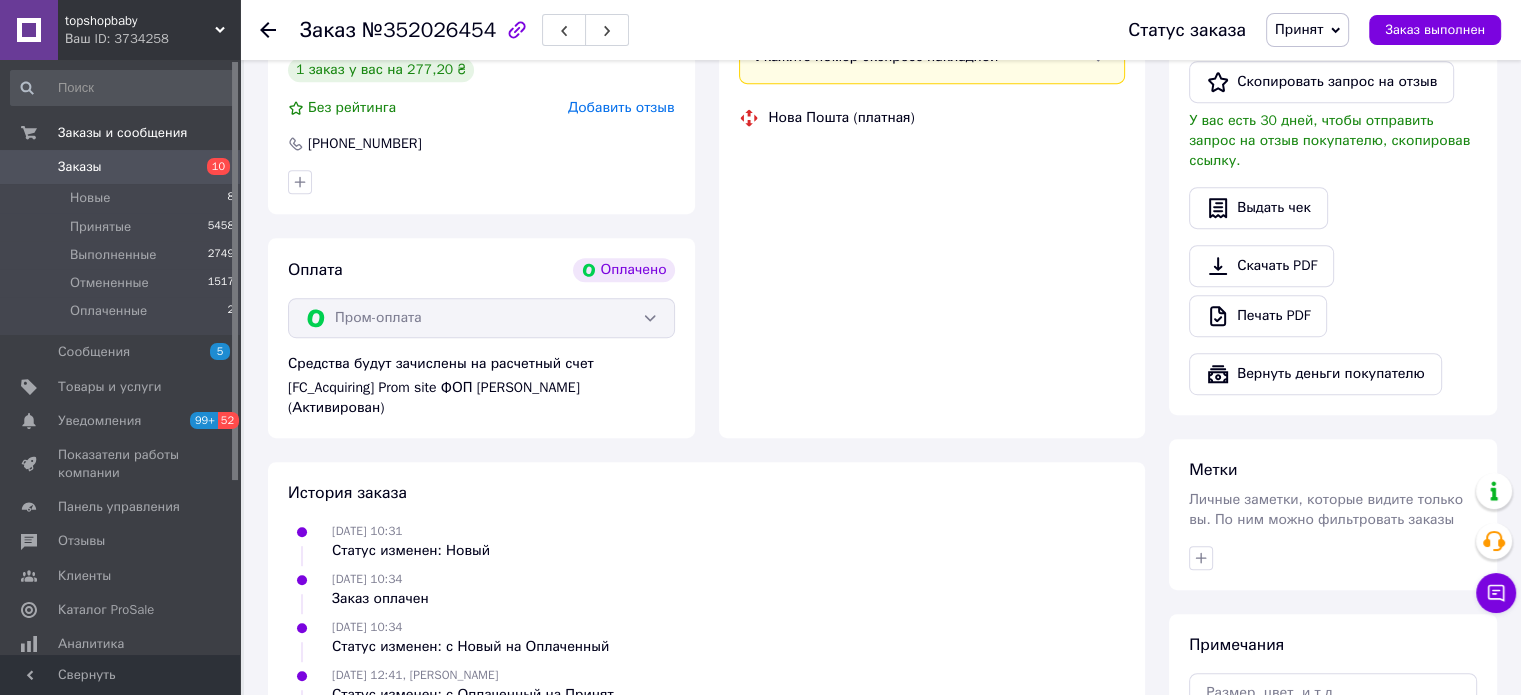 scroll, scrollTop: 1199, scrollLeft: 0, axis: vertical 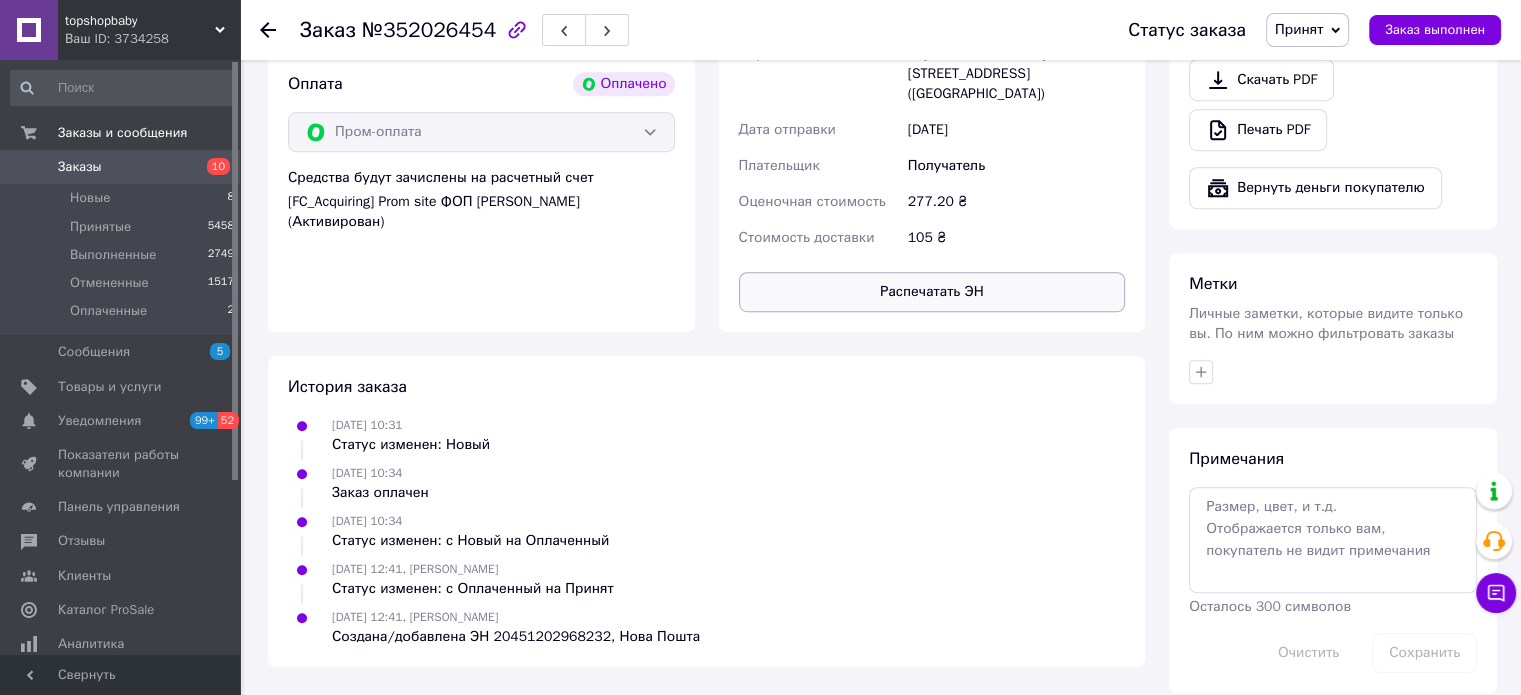 click on "Распечатать ЭН" at bounding box center [932, 292] 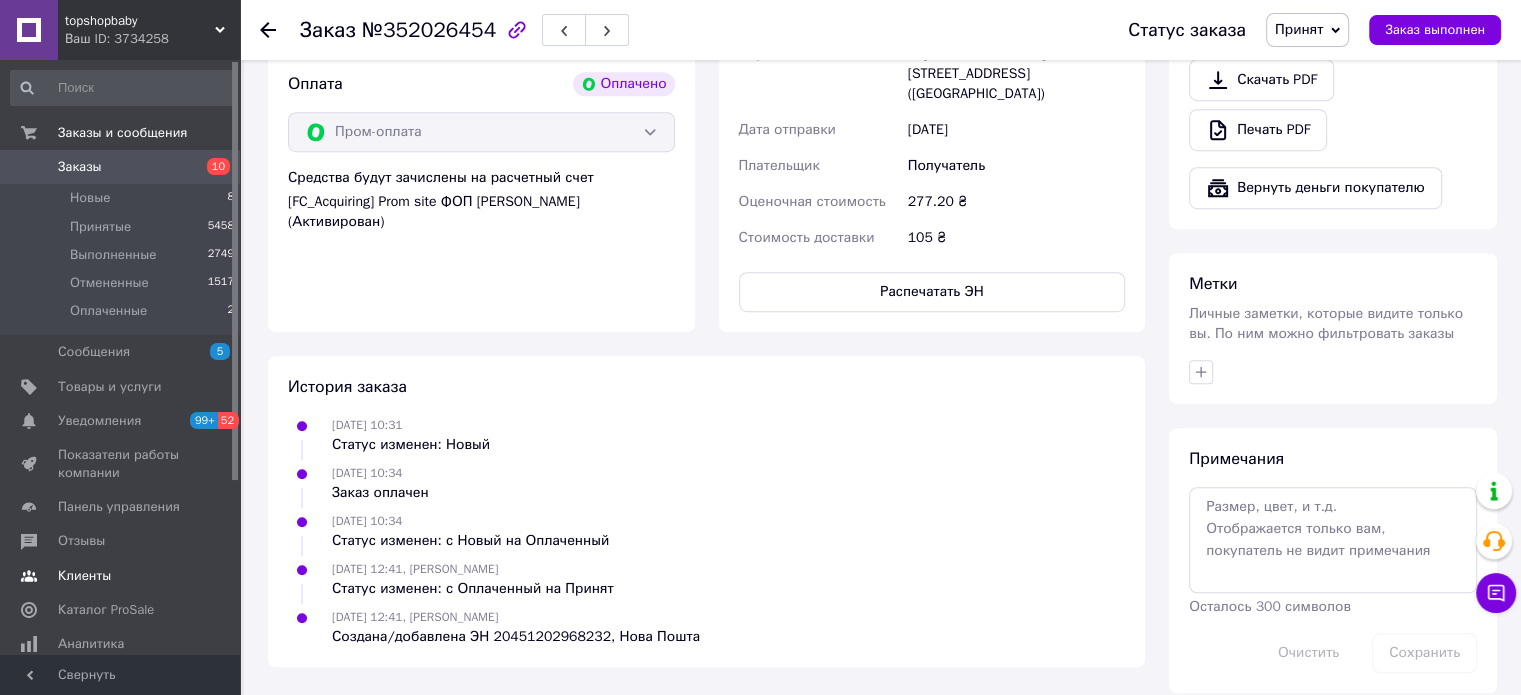 click on "Клиенты" at bounding box center [123, 576] 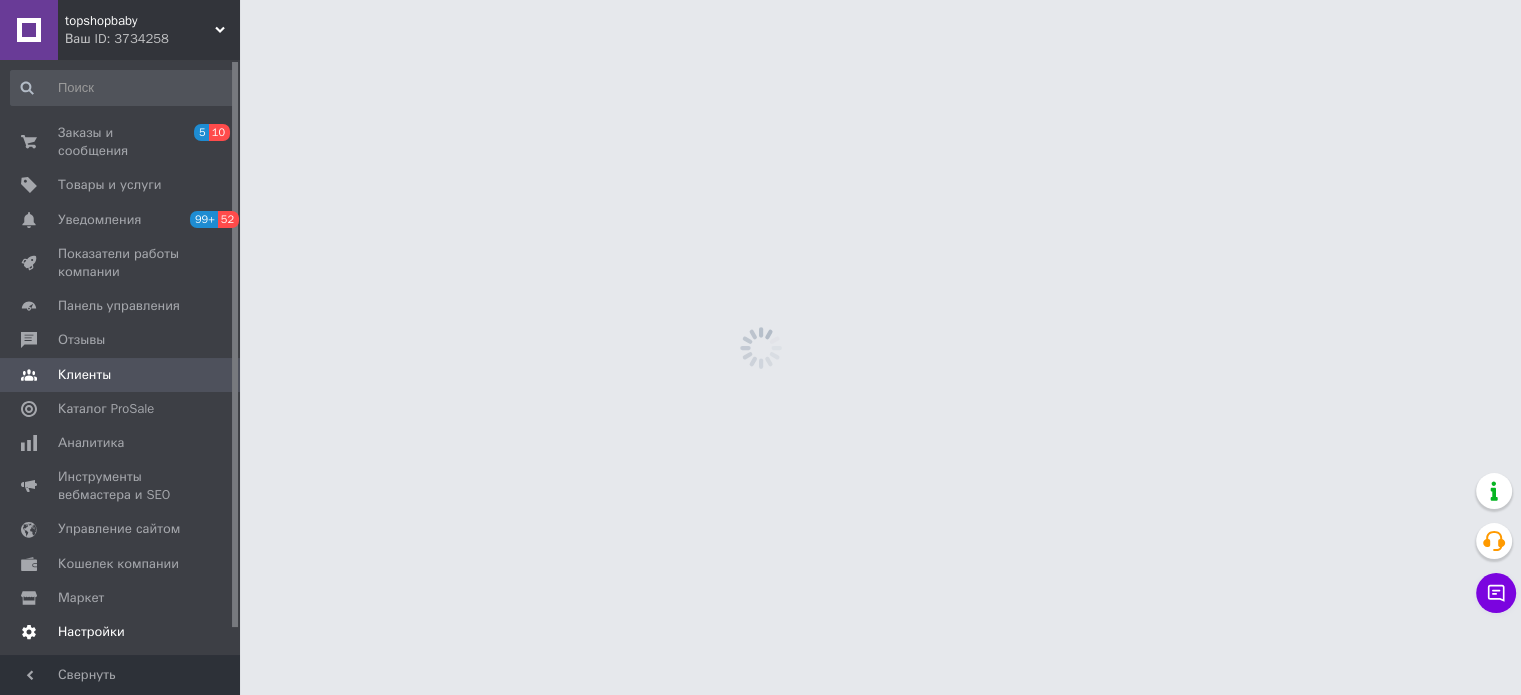 scroll, scrollTop: 0, scrollLeft: 0, axis: both 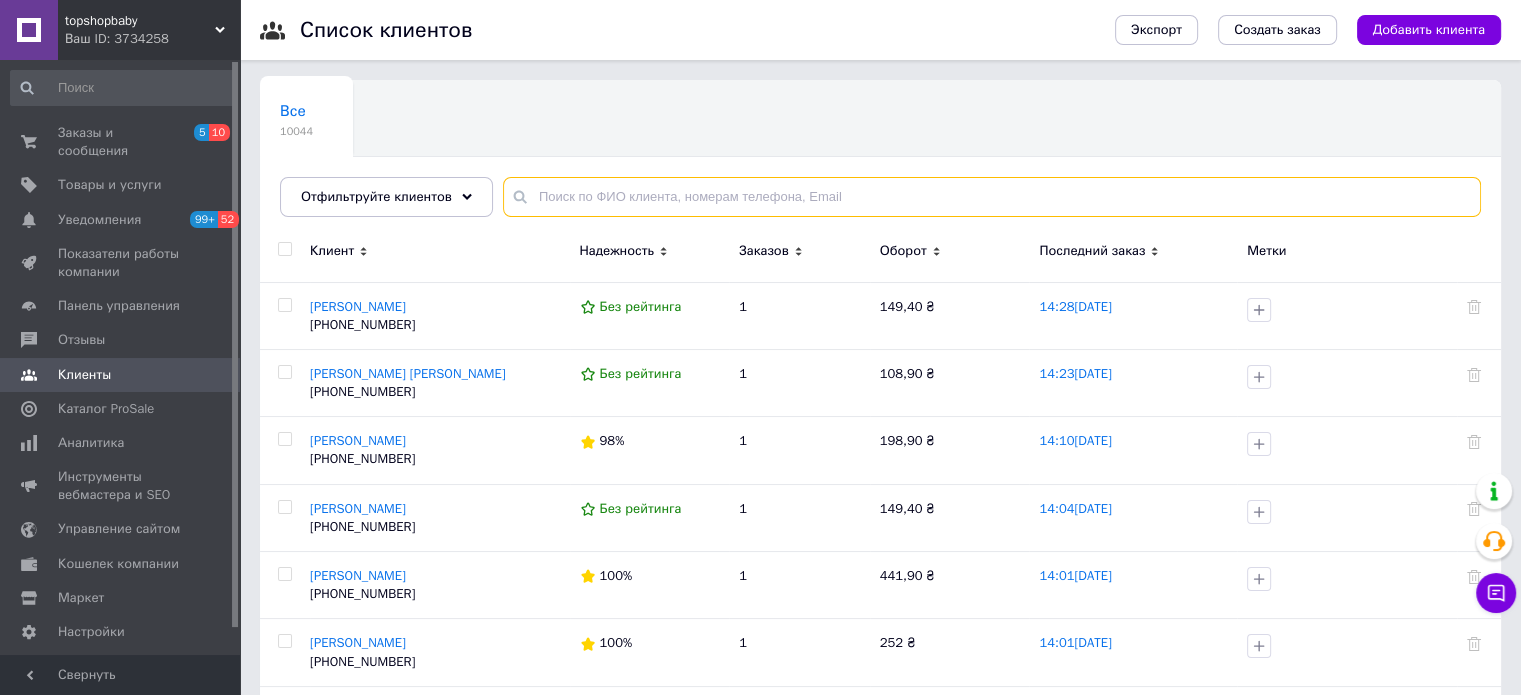 click at bounding box center [992, 197] 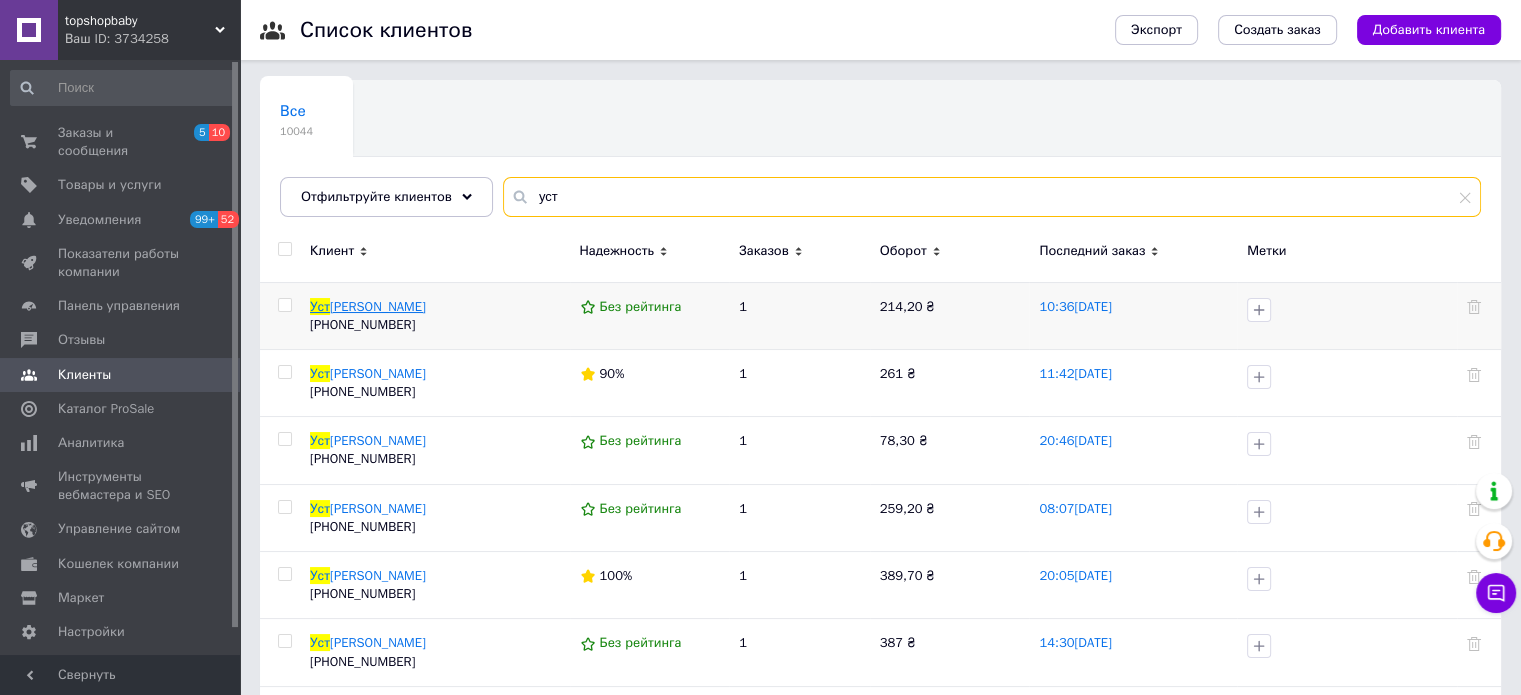 type on "уст" 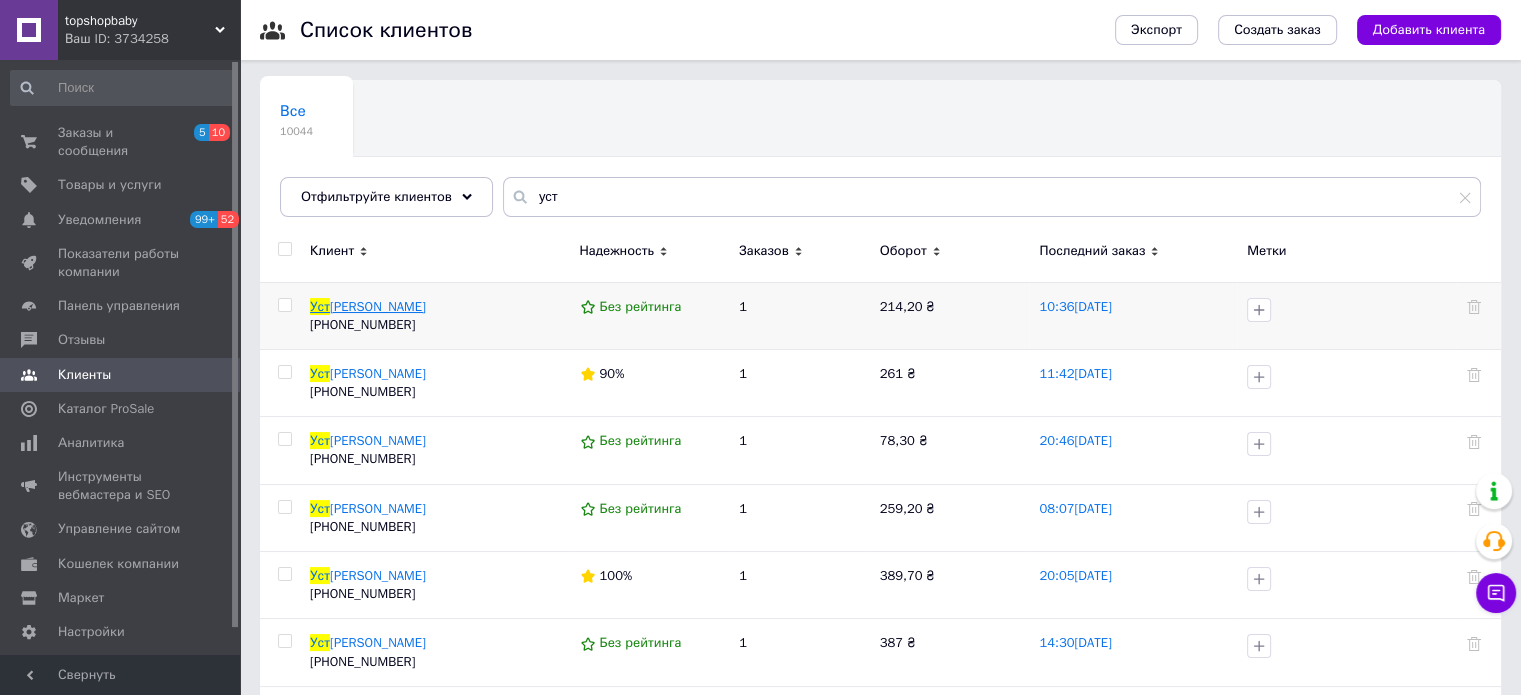 click on "именко Артьом" at bounding box center (378, 306) 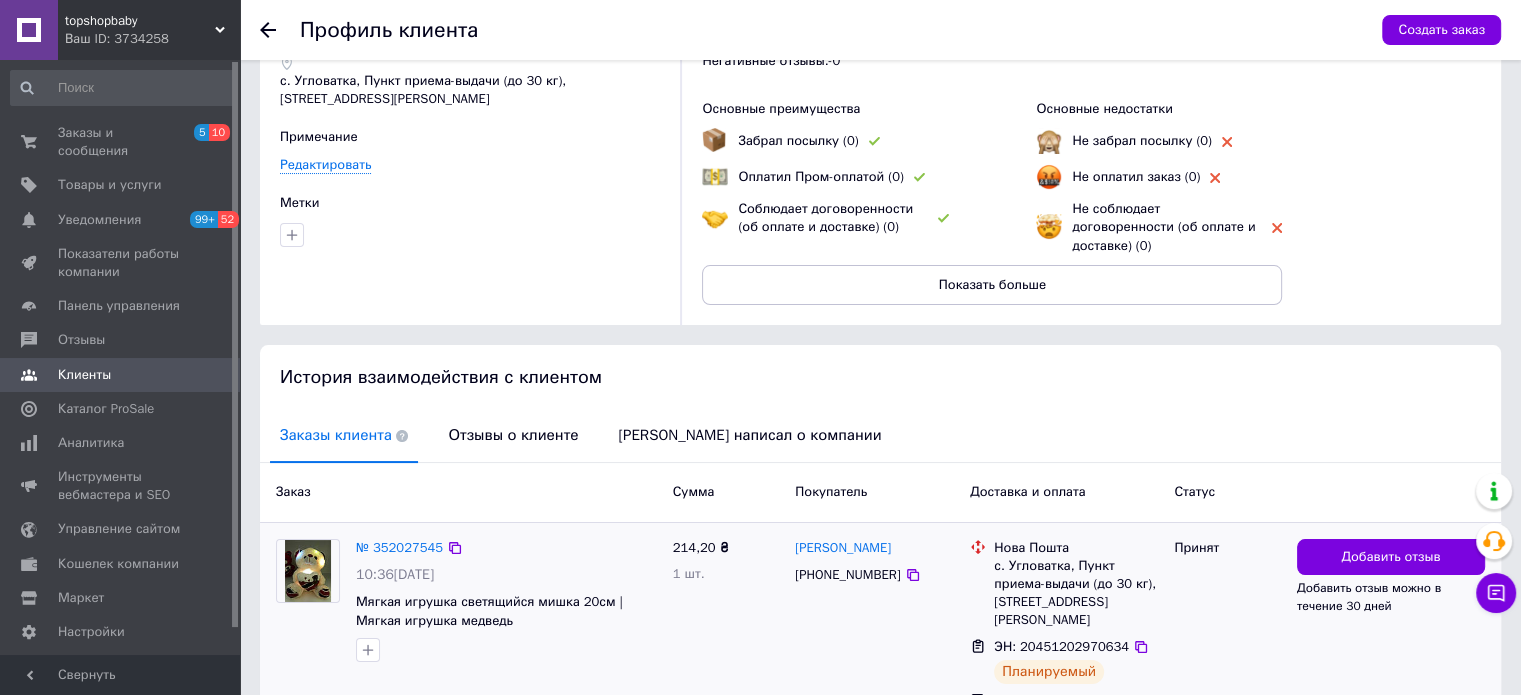 scroll, scrollTop: 184, scrollLeft: 0, axis: vertical 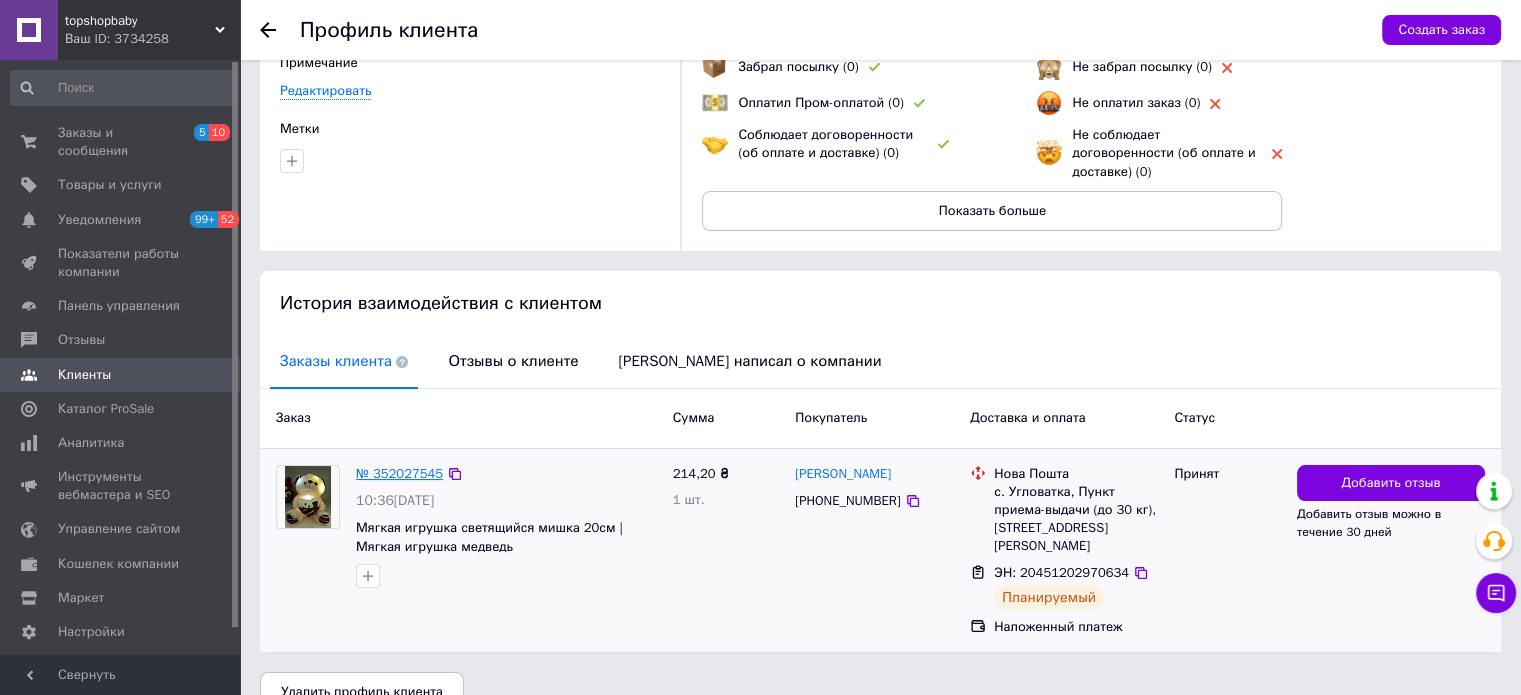 click on "№ 352027545" at bounding box center (399, 473) 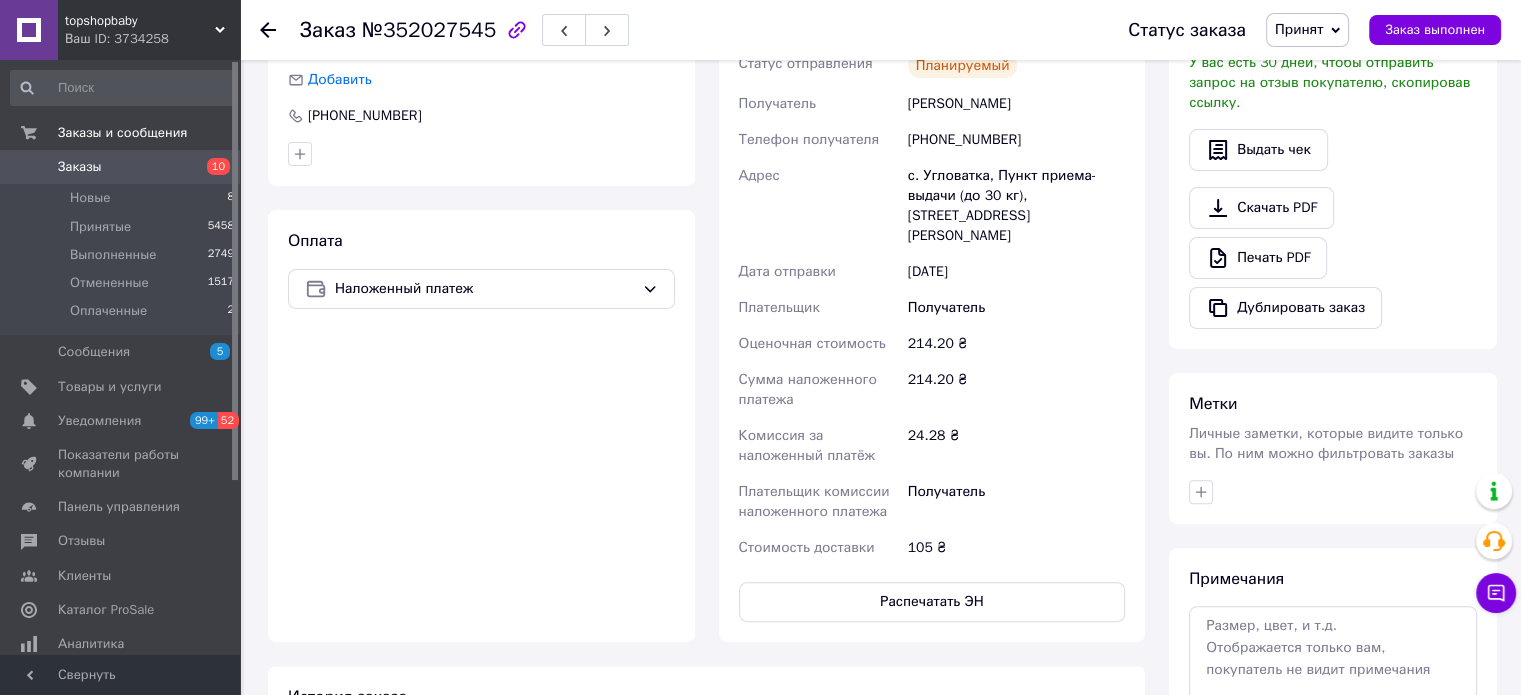scroll, scrollTop: 700, scrollLeft: 0, axis: vertical 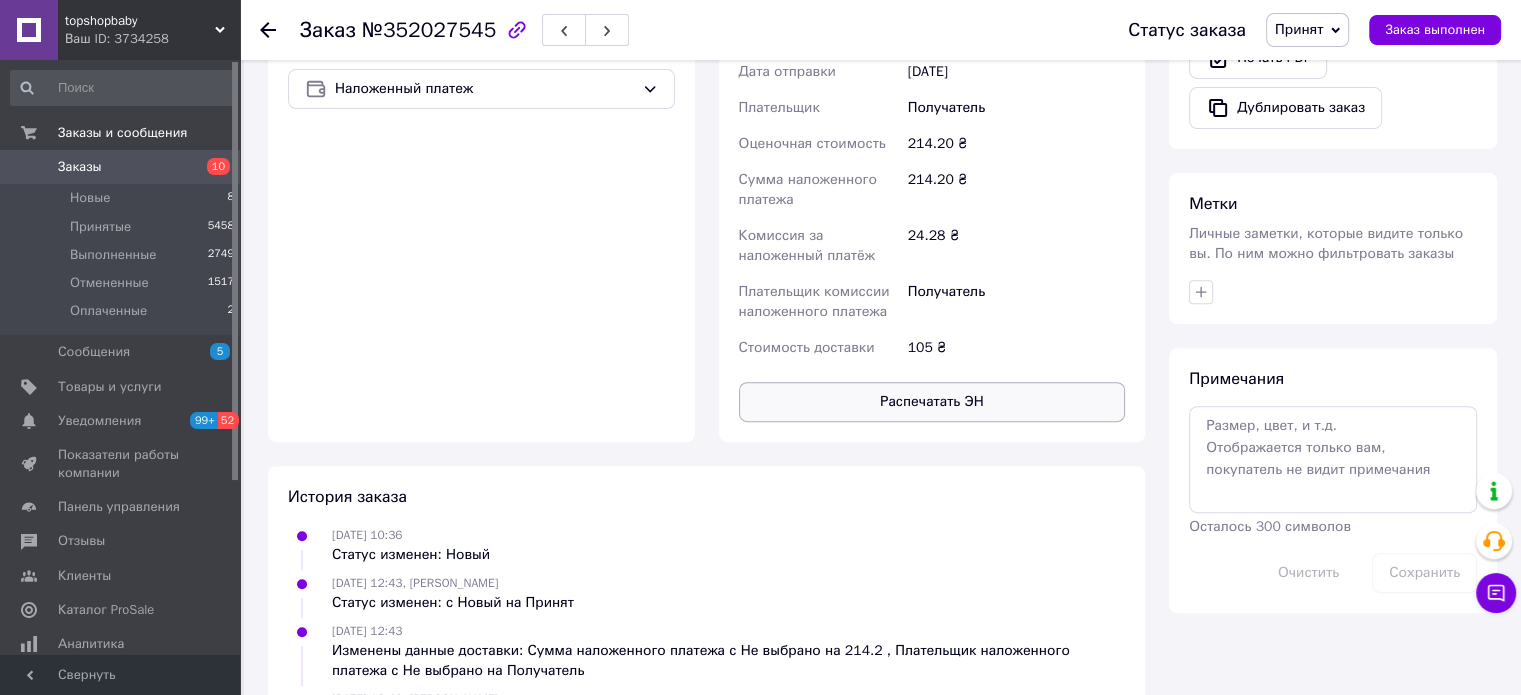 click on "Распечатать ЭН" at bounding box center [932, 402] 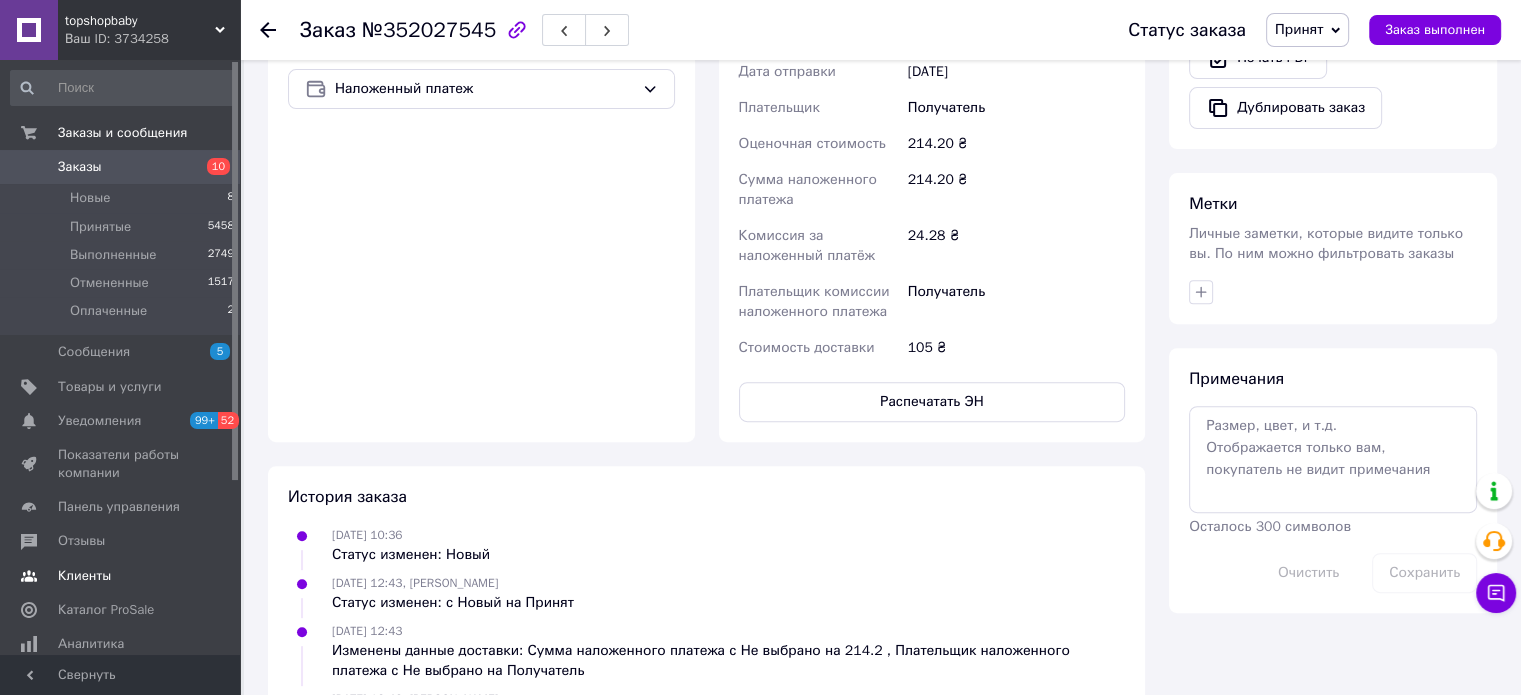 click on "Клиенты" at bounding box center (84, 576) 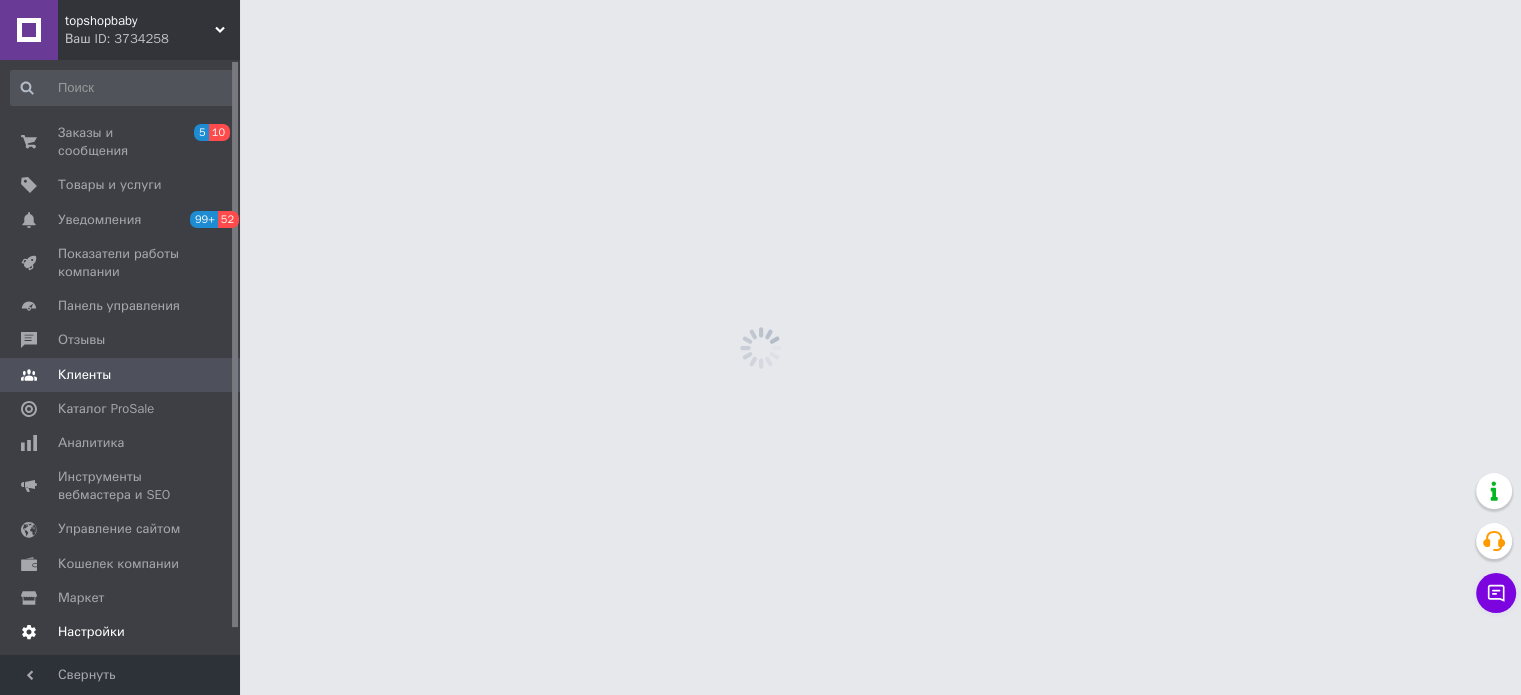scroll, scrollTop: 0, scrollLeft: 0, axis: both 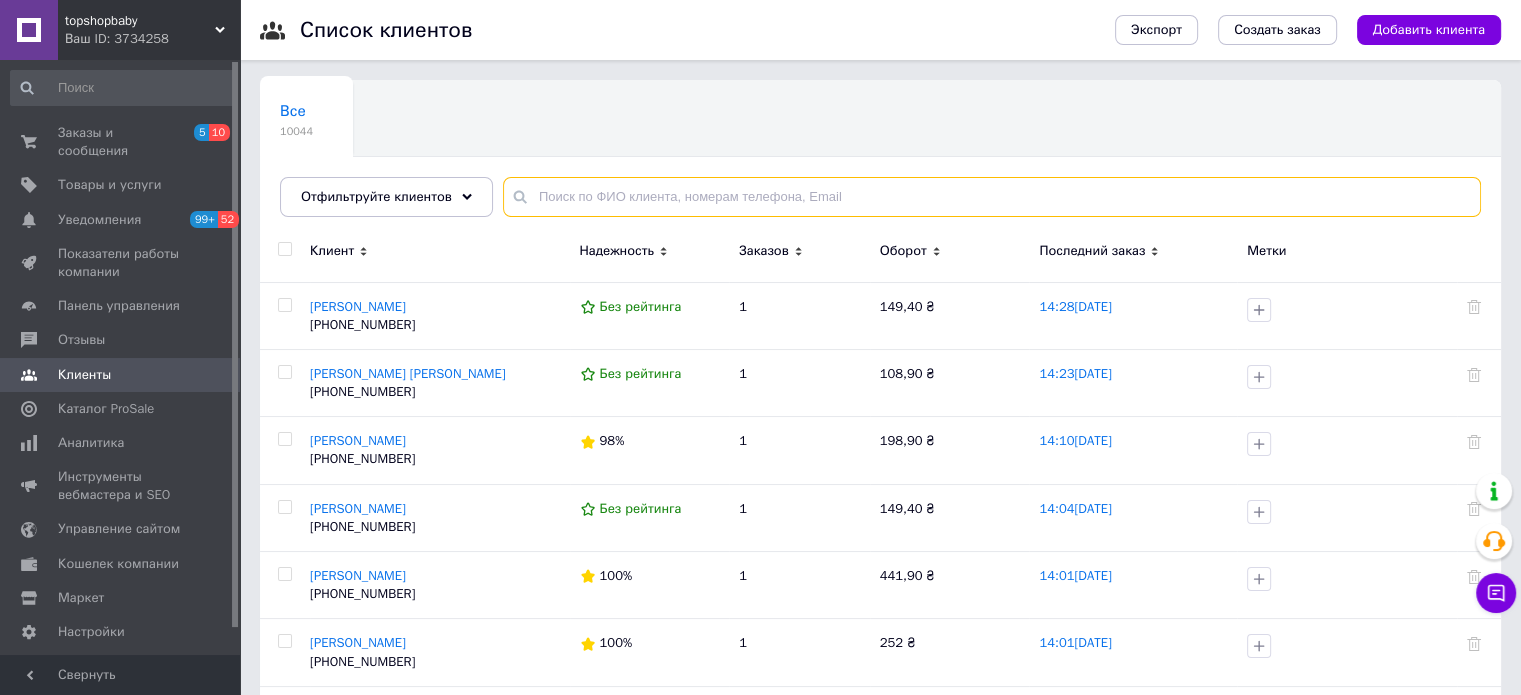 click at bounding box center (992, 197) 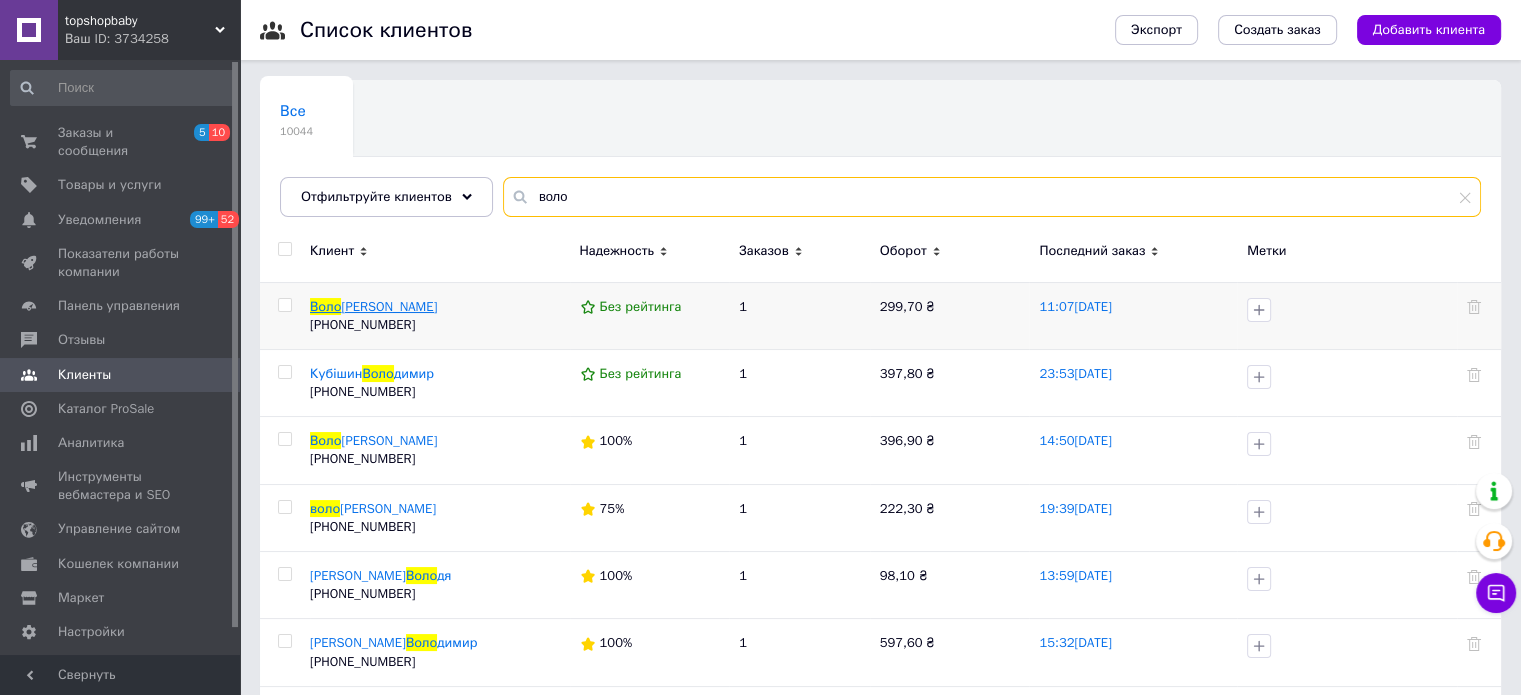 type on "воло" 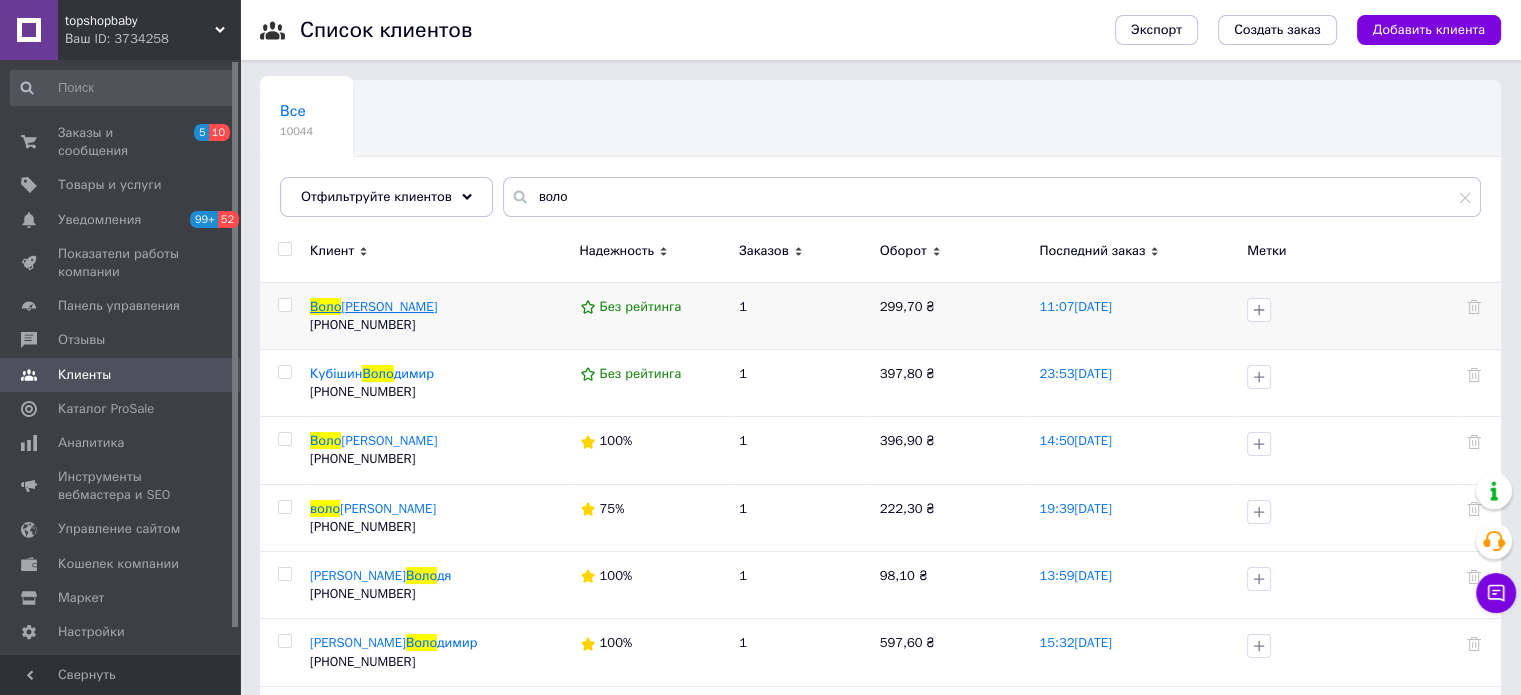 click on "дько Олександр" at bounding box center (389, 306) 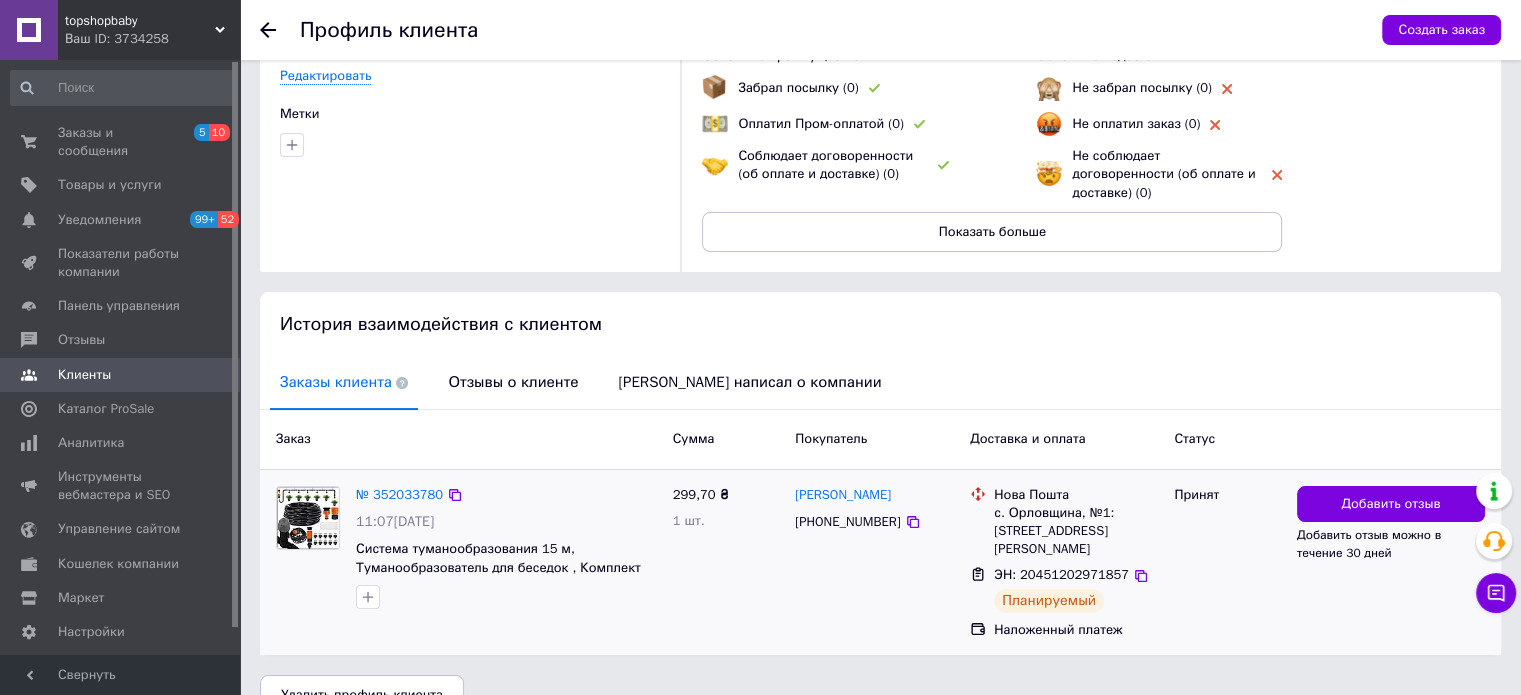 scroll, scrollTop: 165, scrollLeft: 0, axis: vertical 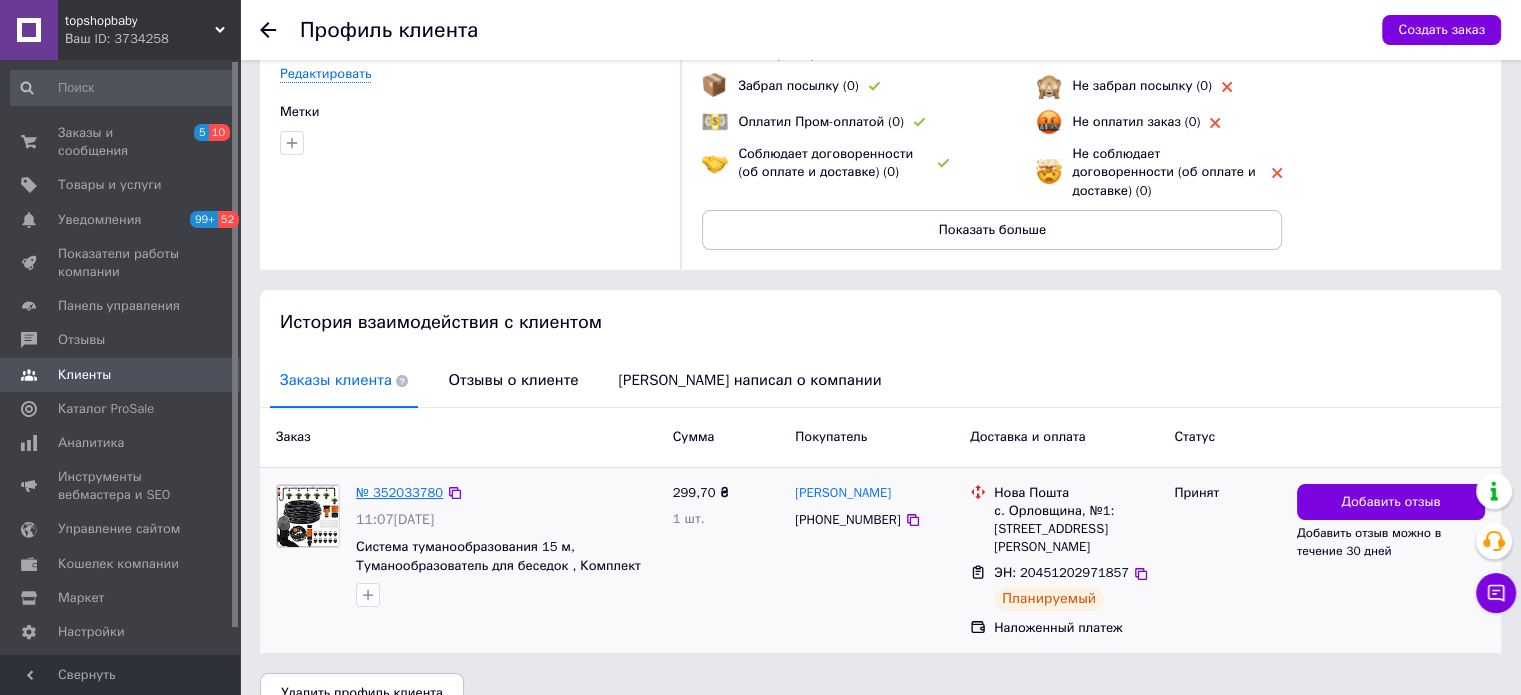 click on "№ 352033780" at bounding box center (399, 492) 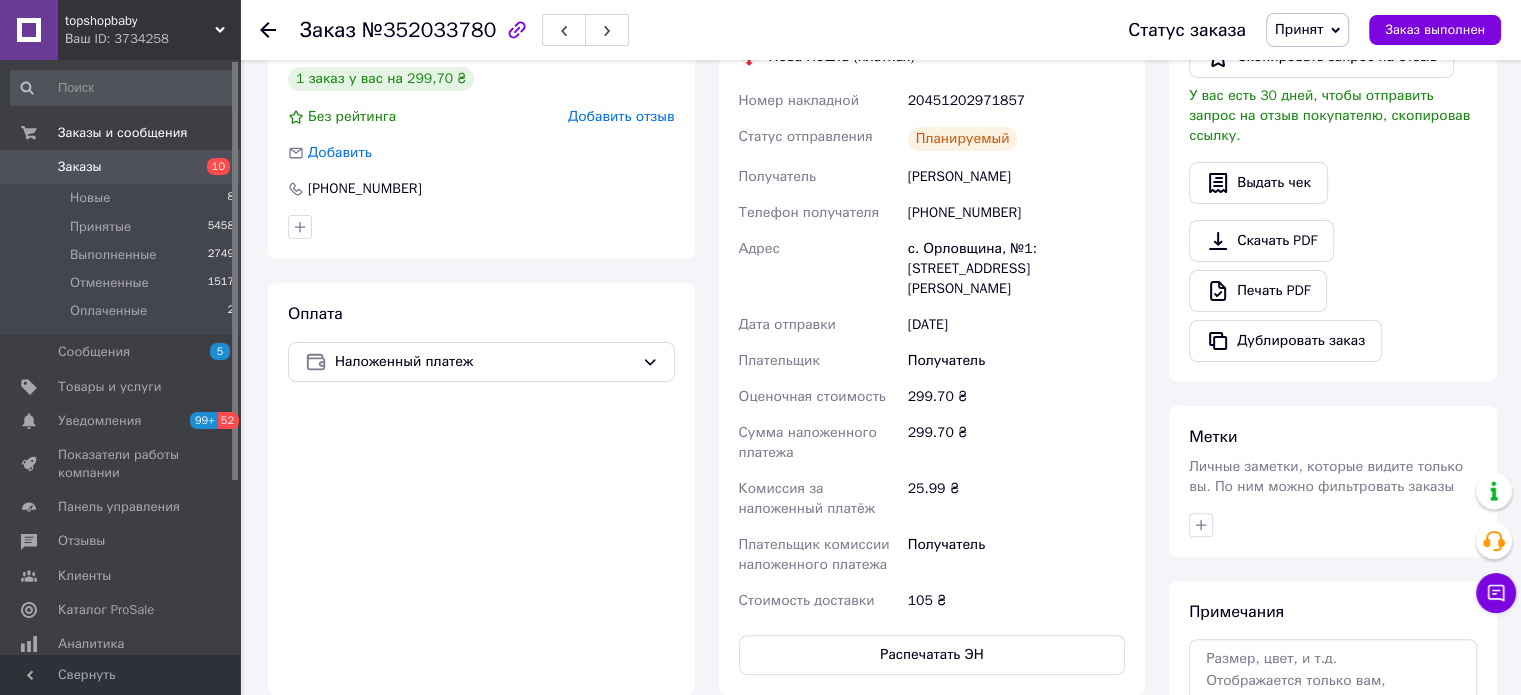 scroll, scrollTop: 707, scrollLeft: 0, axis: vertical 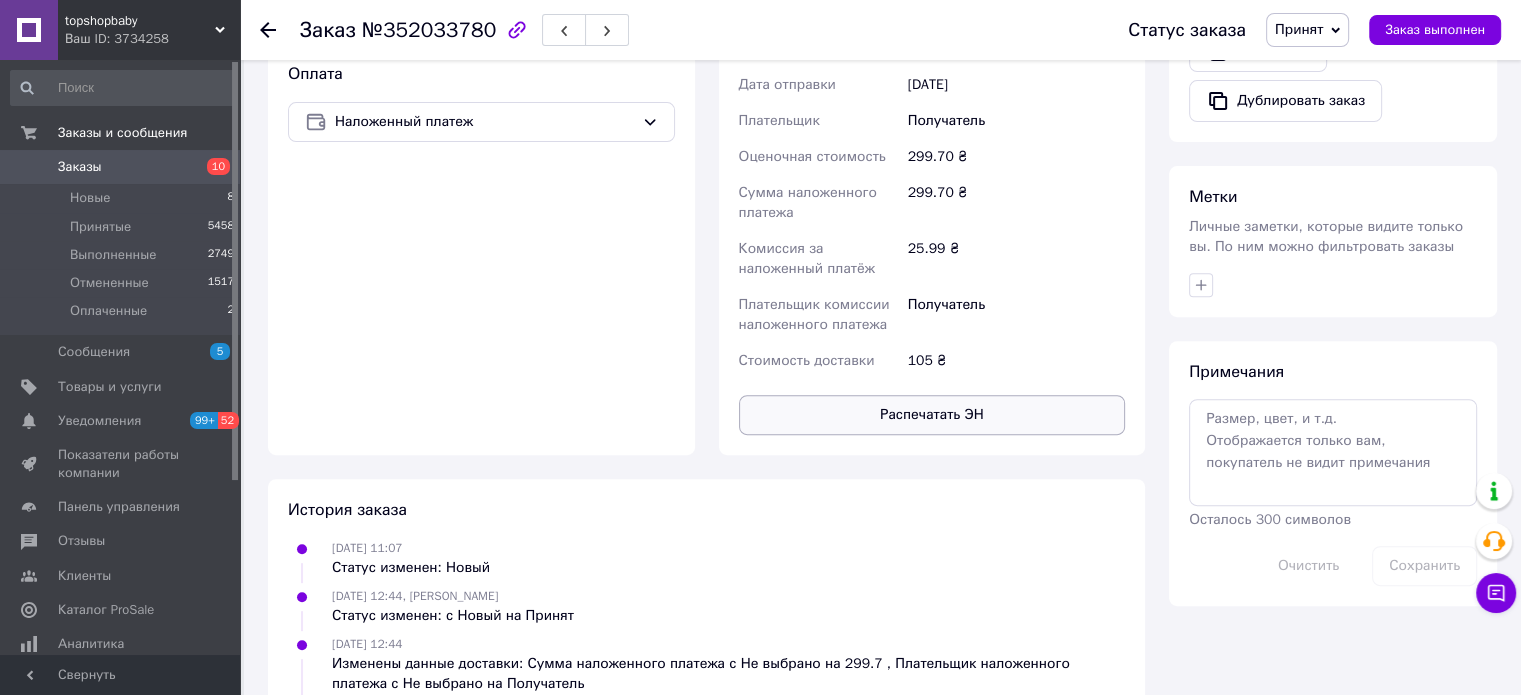 click on "Распечатать ЭН" at bounding box center [932, 415] 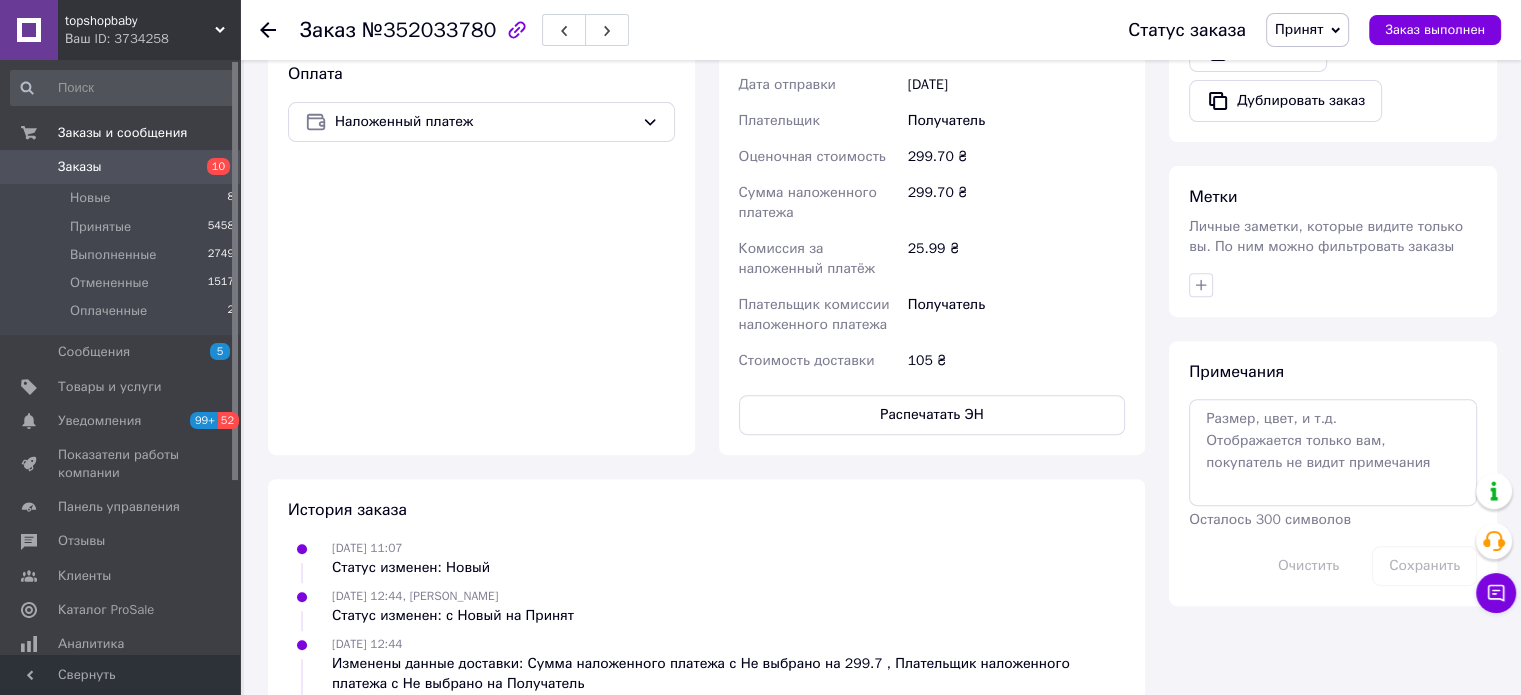 click on "299.70 ₴" at bounding box center (1016, 203) 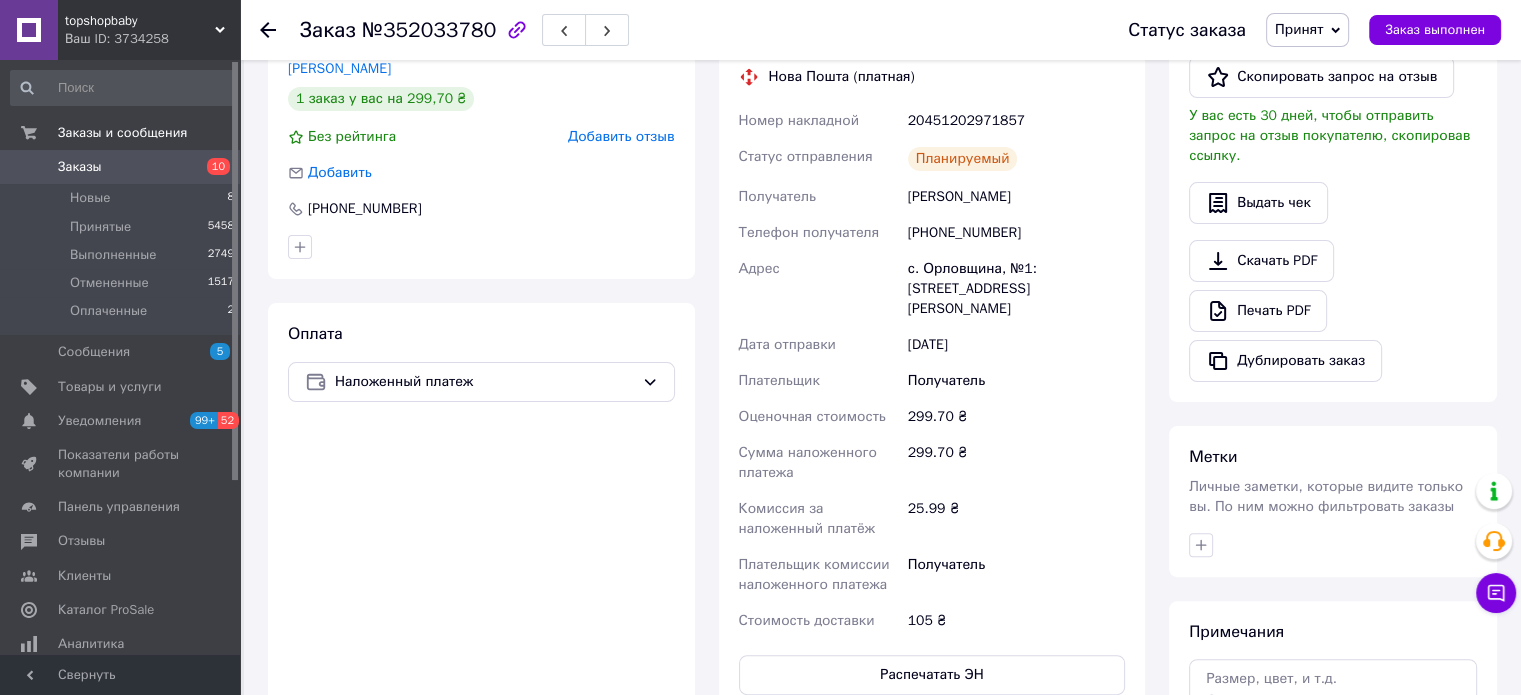 scroll, scrollTop: 760, scrollLeft: 0, axis: vertical 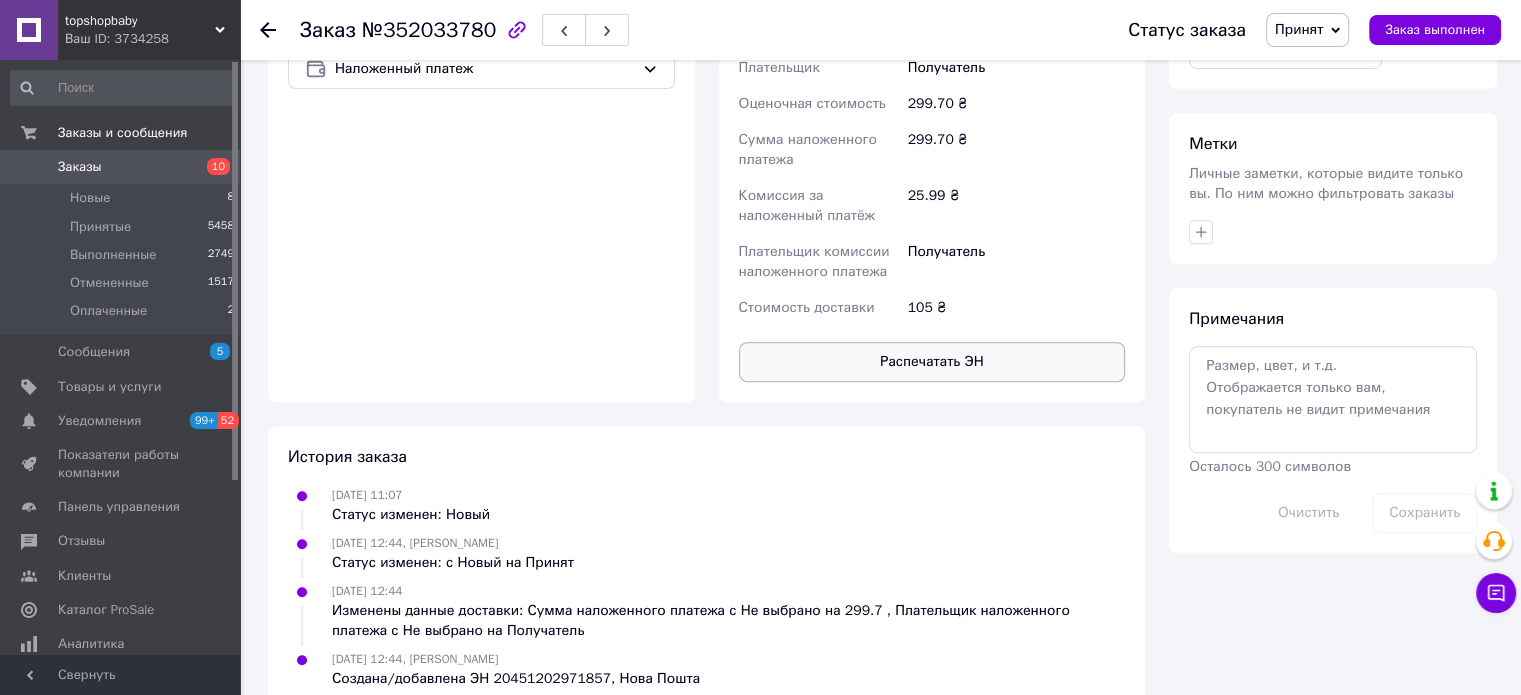 click on "Распечатать ЭН" at bounding box center [932, 362] 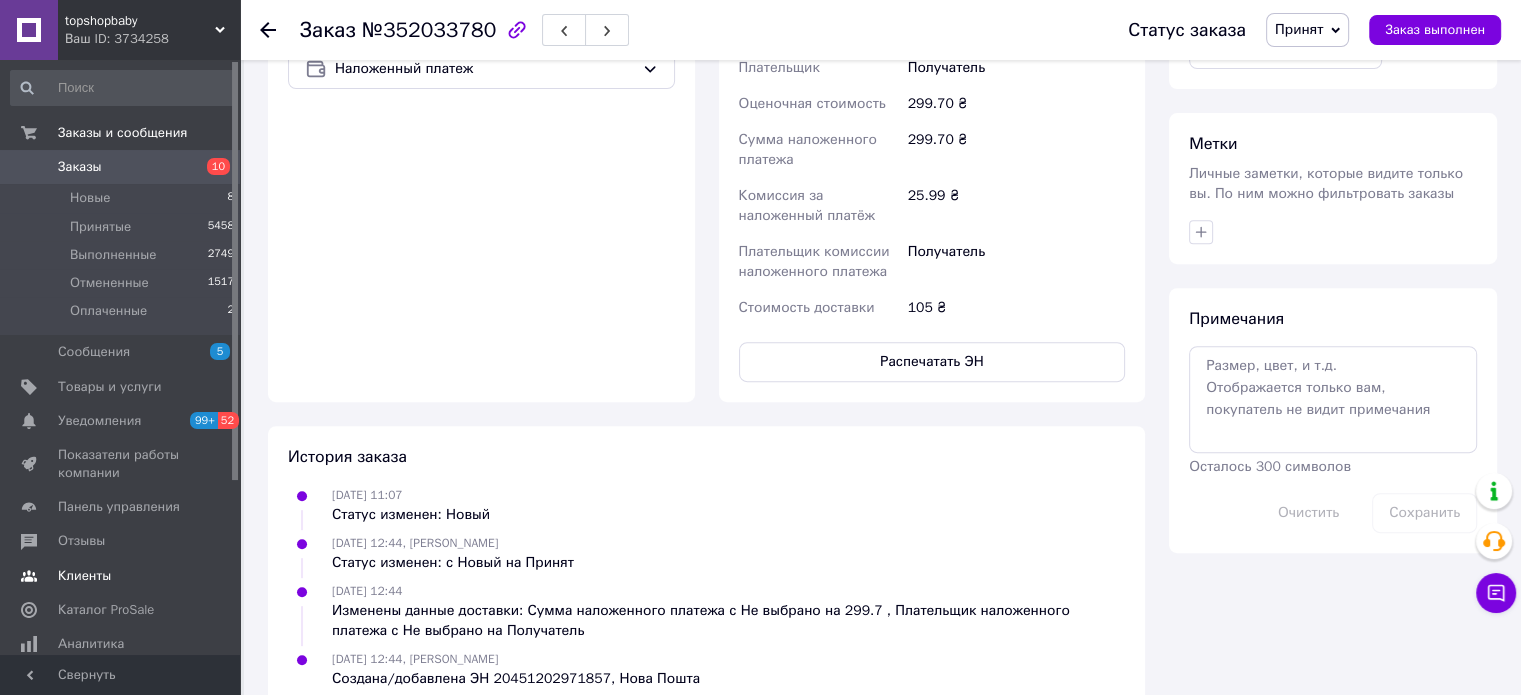 click on "Клиенты" at bounding box center (84, 576) 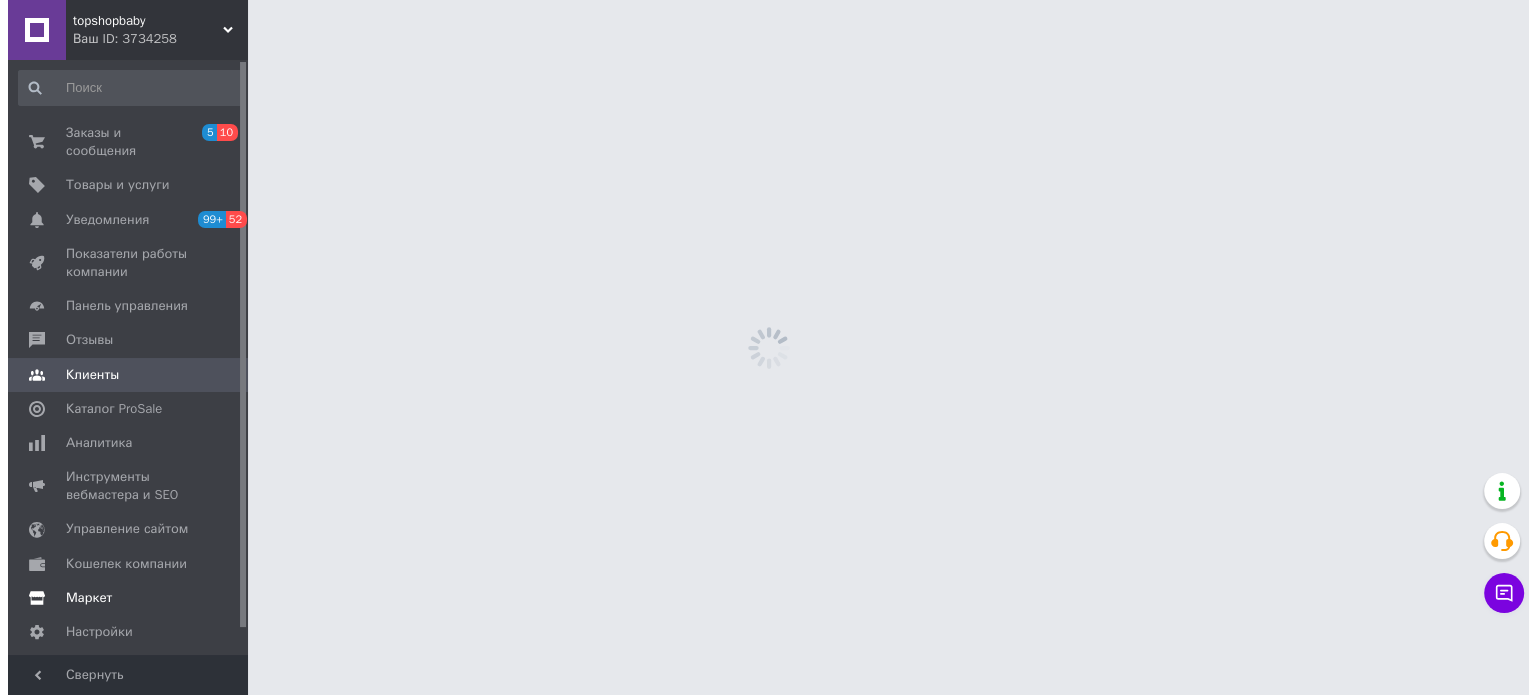 scroll, scrollTop: 0, scrollLeft: 0, axis: both 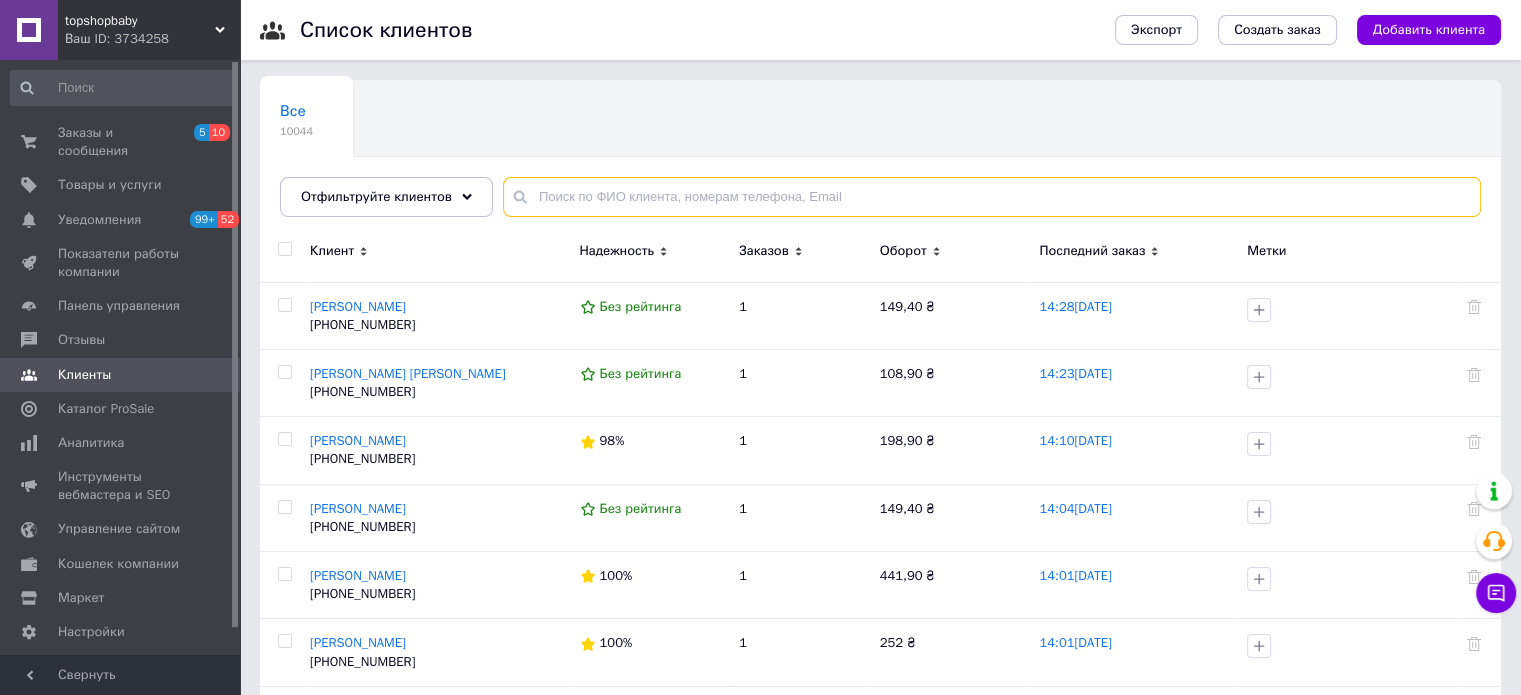 click at bounding box center [992, 197] 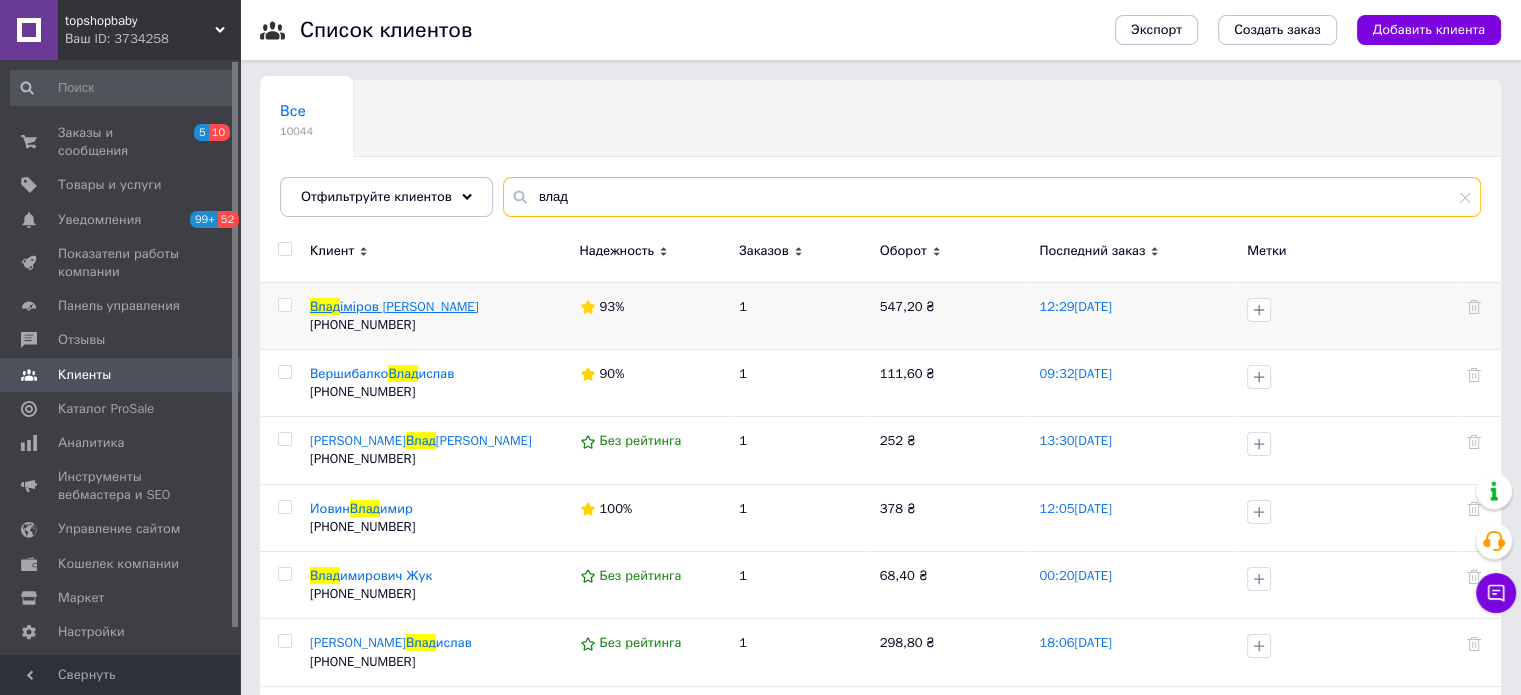 type on "влад" 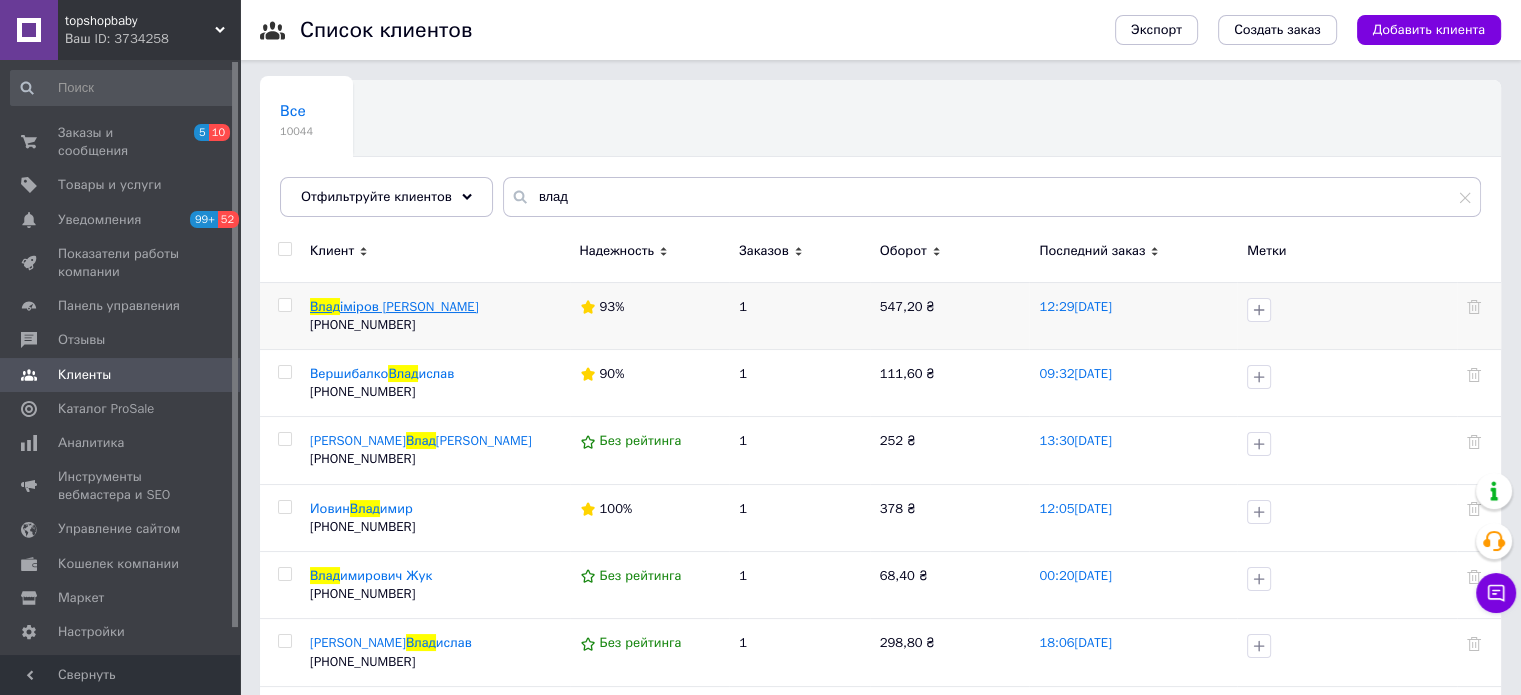 click on "іміров Андрій" at bounding box center [409, 306] 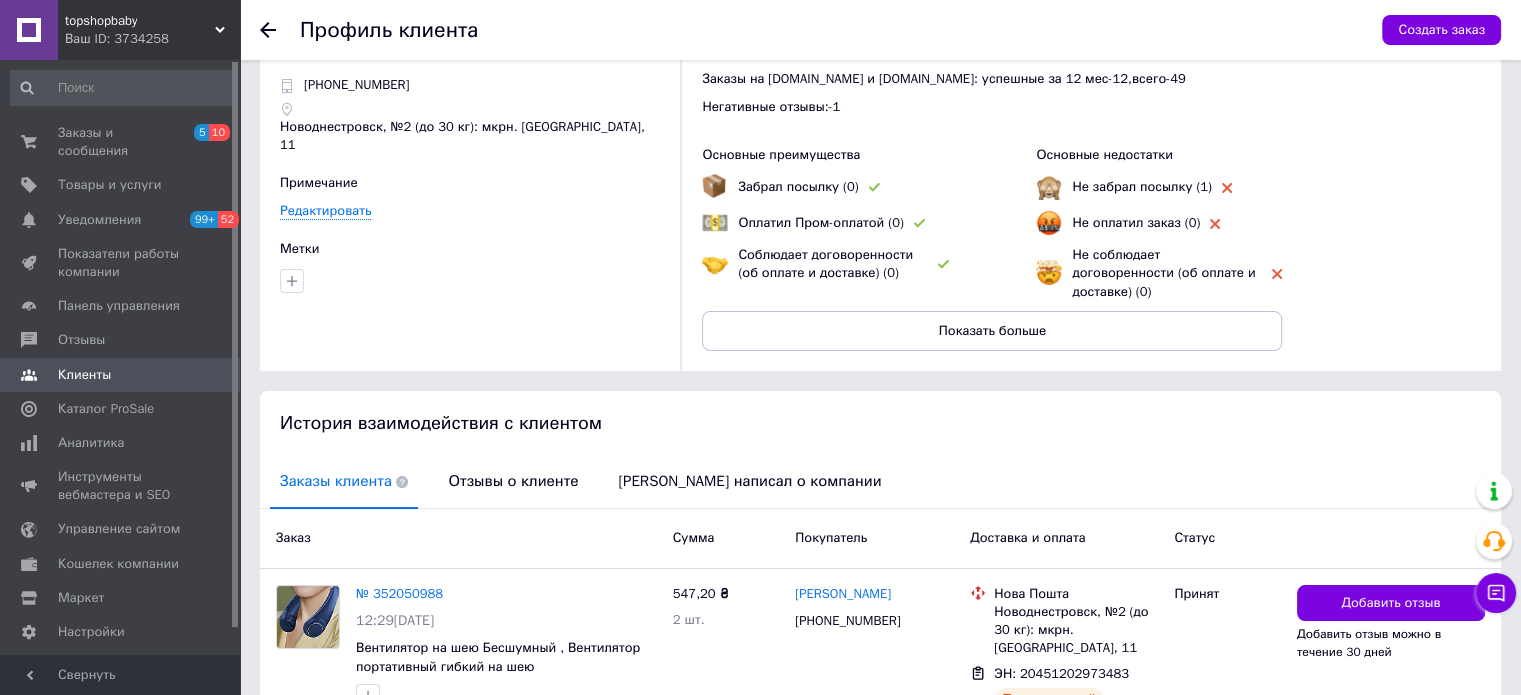scroll, scrollTop: 100, scrollLeft: 0, axis: vertical 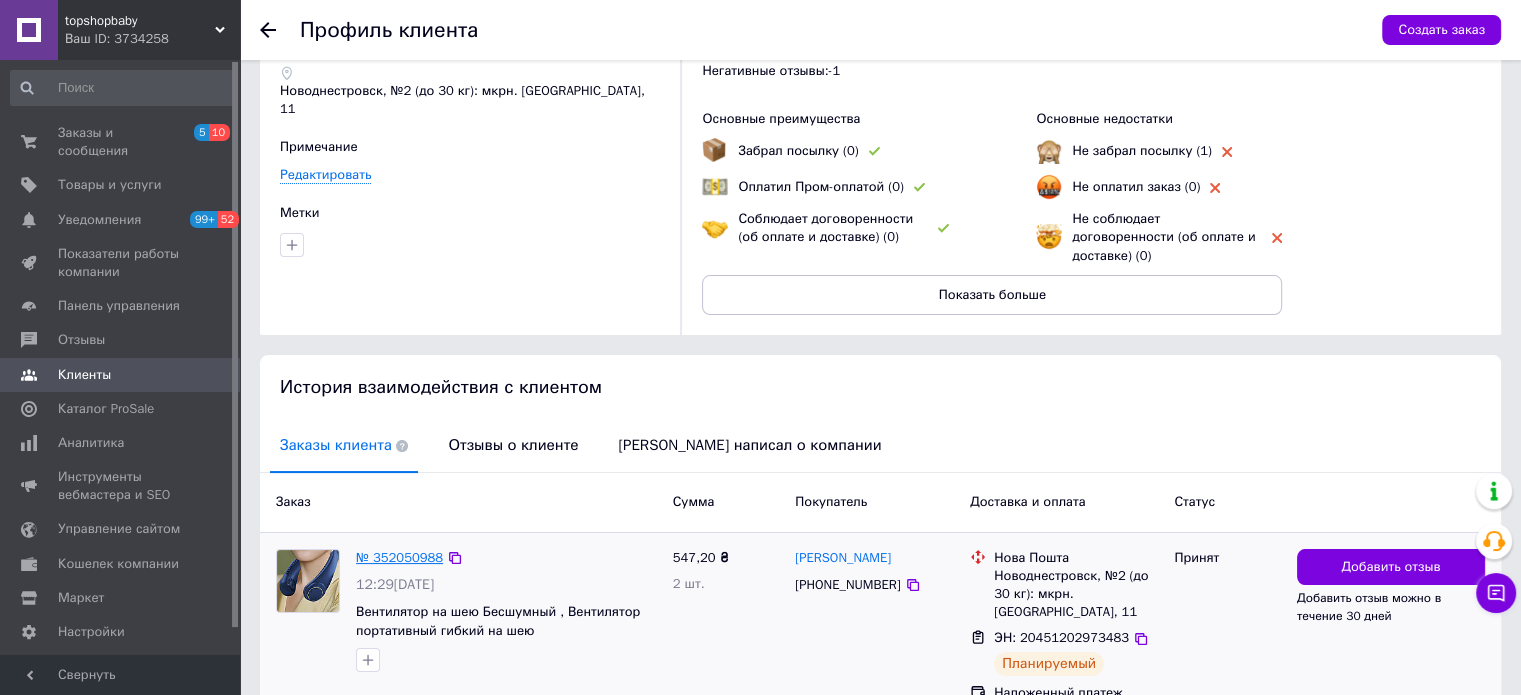 click on "№ 352050988" at bounding box center (399, 557) 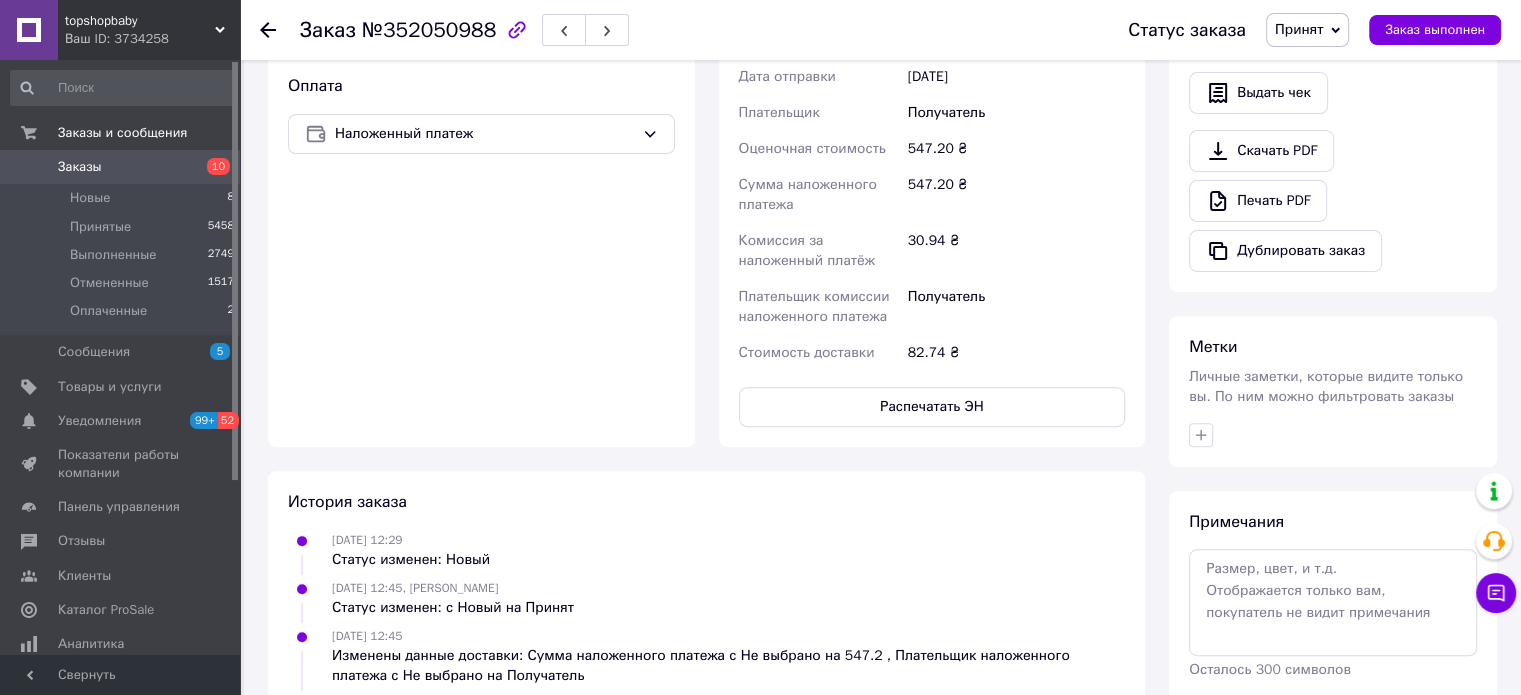 scroll, scrollTop: 707, scrollLeft: 0, axis: vertical 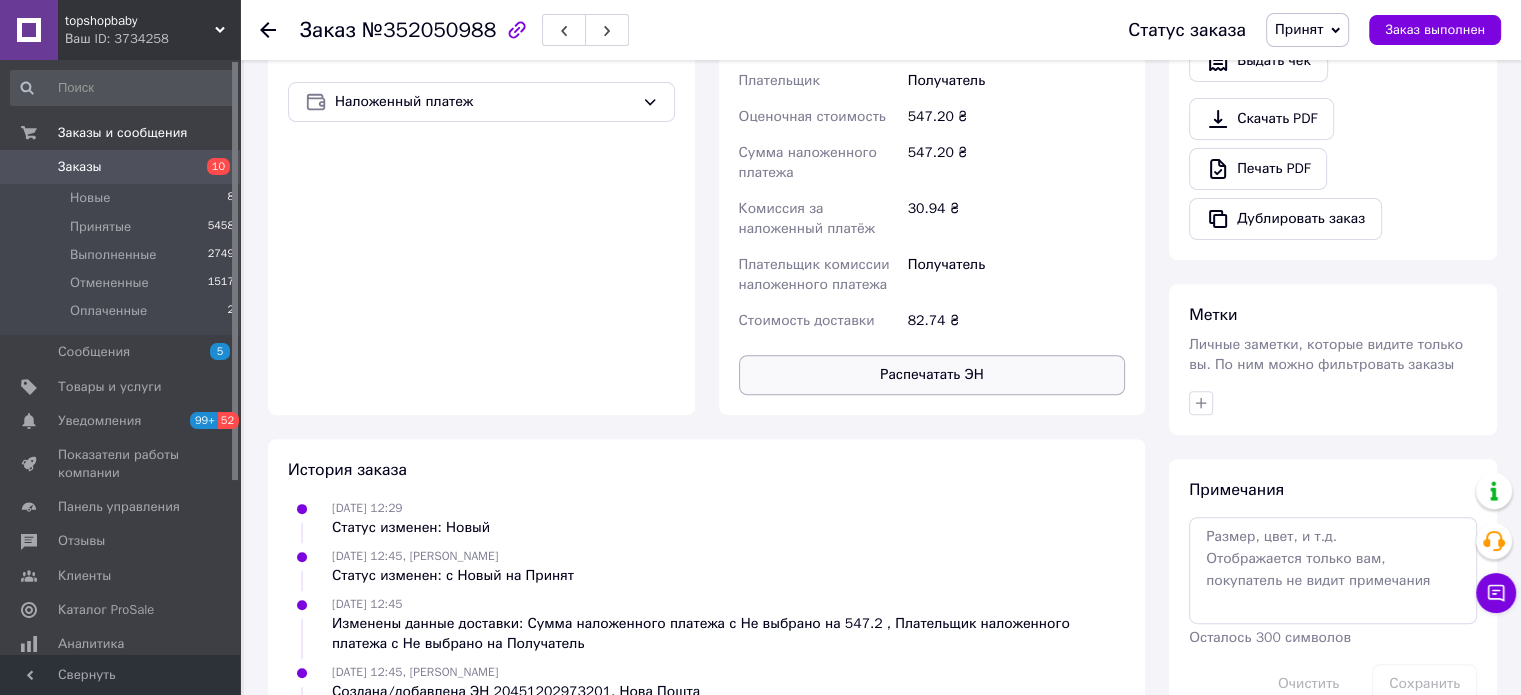 click on "Распечатать ЭН" at bounding box center (932, 375) 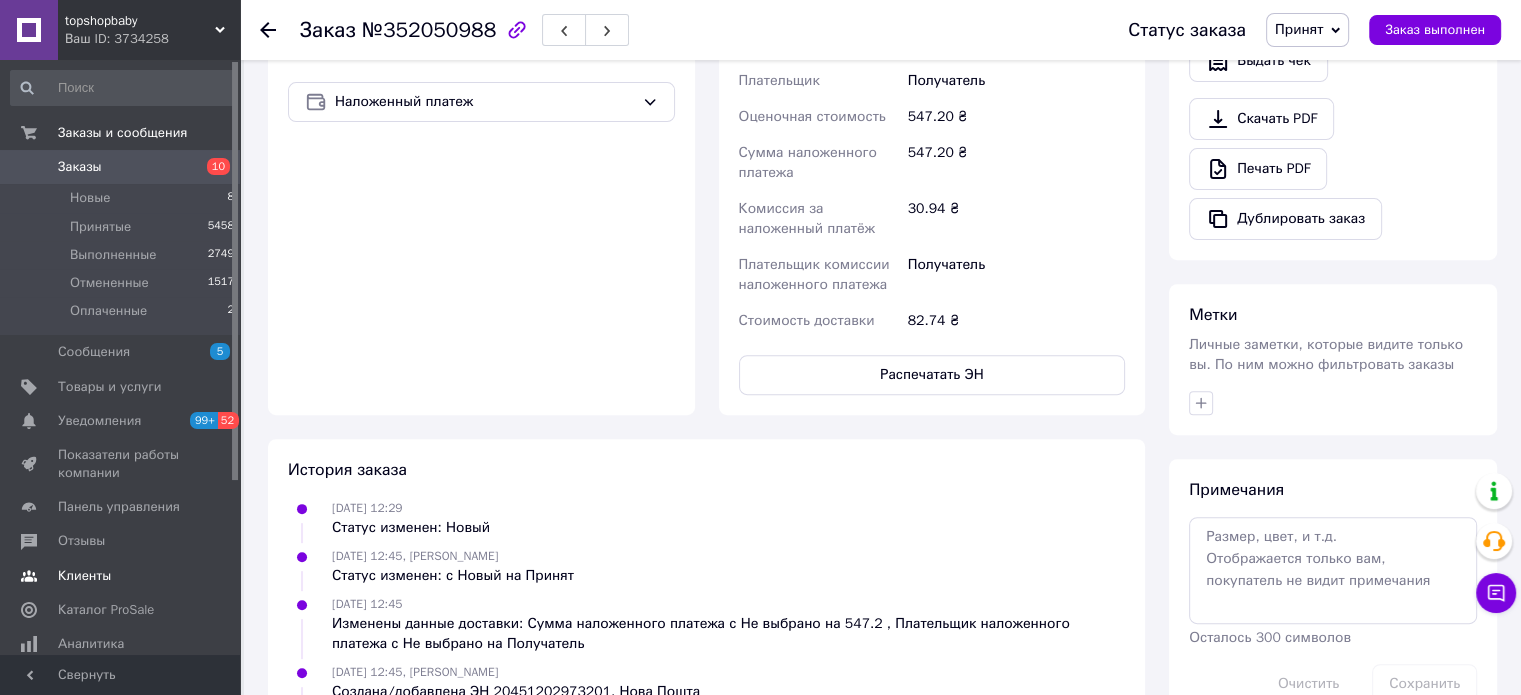 click on "Клиенты" at bounding box center (84, 576) 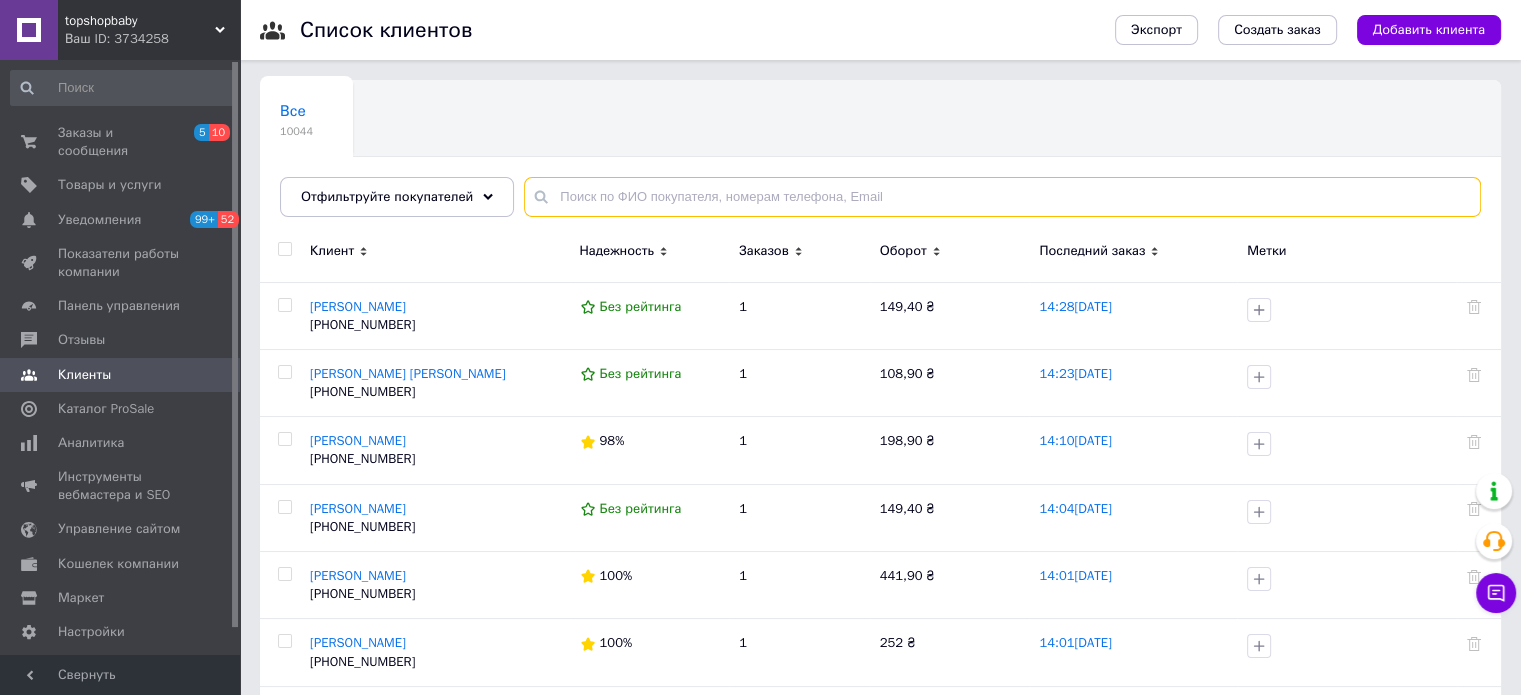 click at bounding box center [1002, 197] 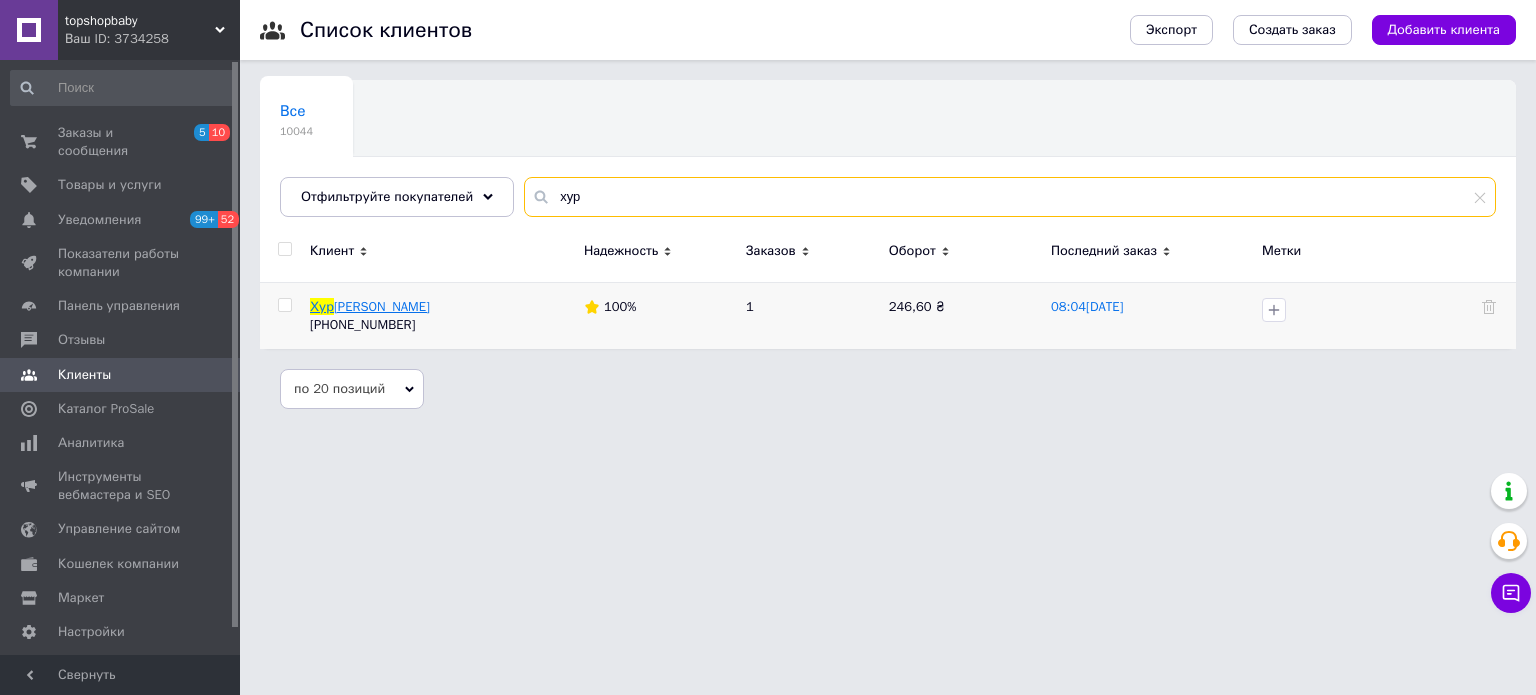 type on "хур" 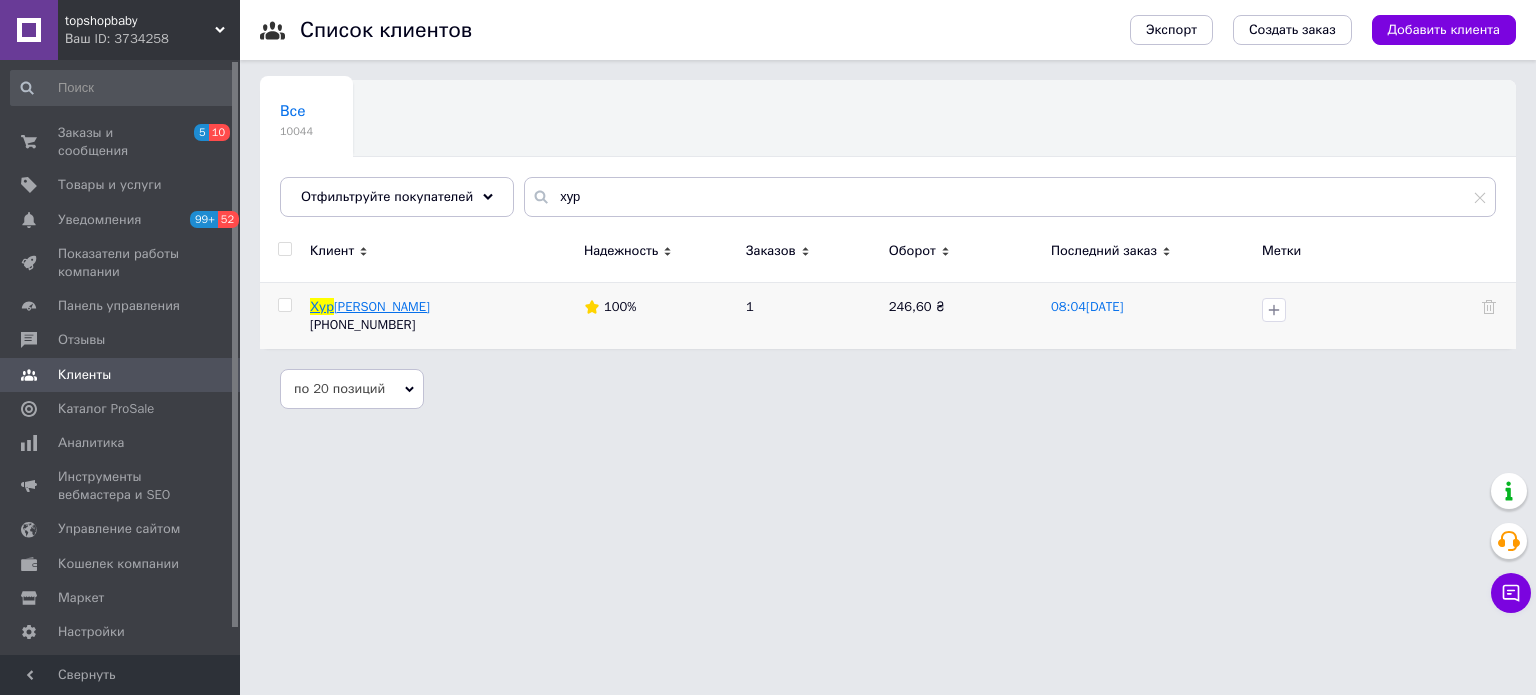 click on "аимшин Михайло" at bounding box center [382, 306] 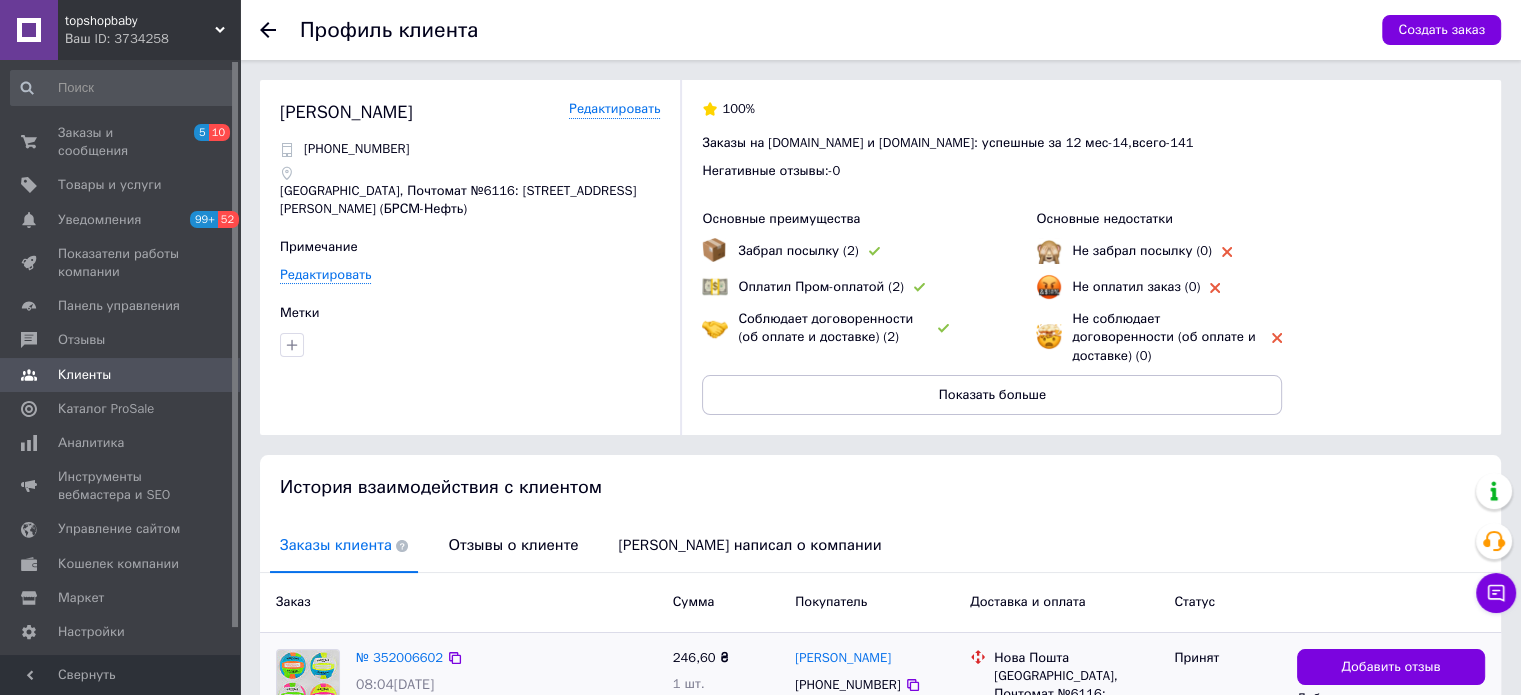 scroll, scrollTop: 184, scrollLeft: 0, axis: vertical 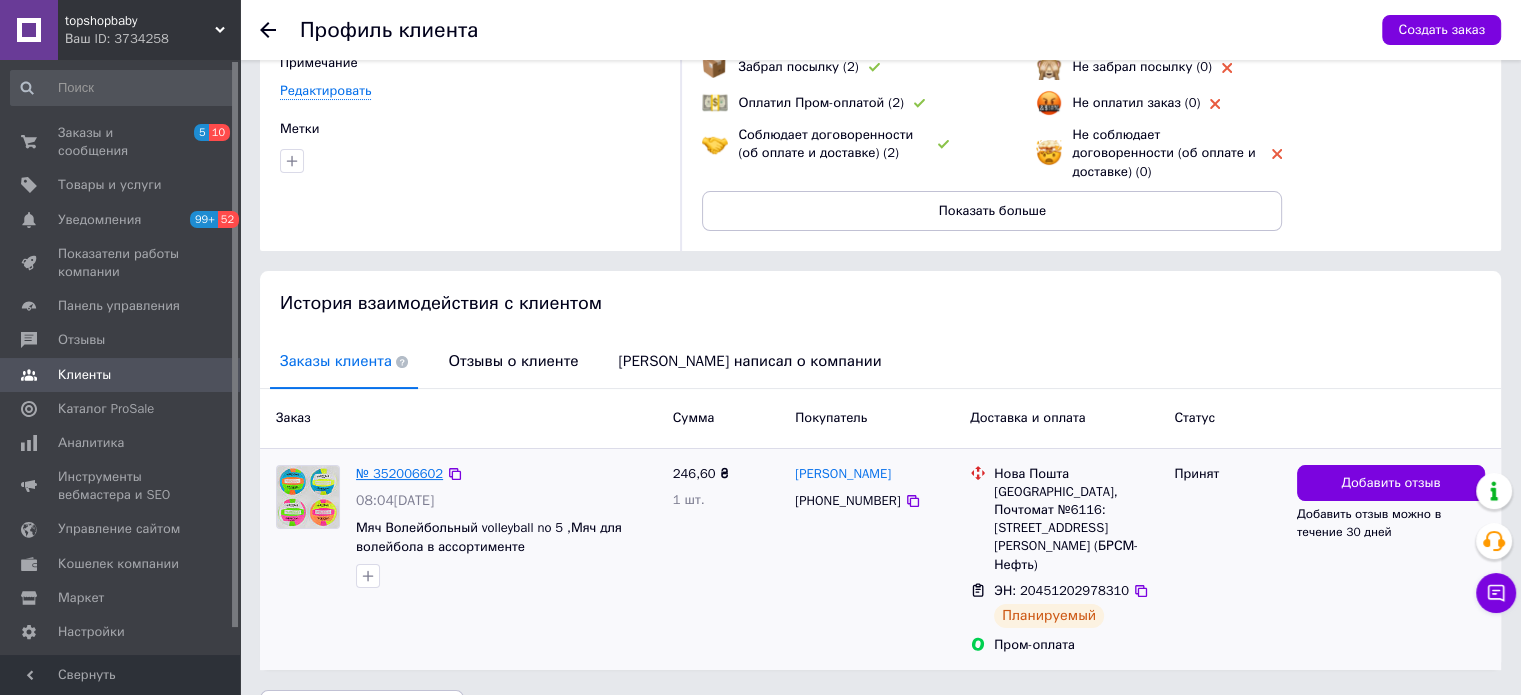 click on "№ 352006602" at bounding box center [399, 473] 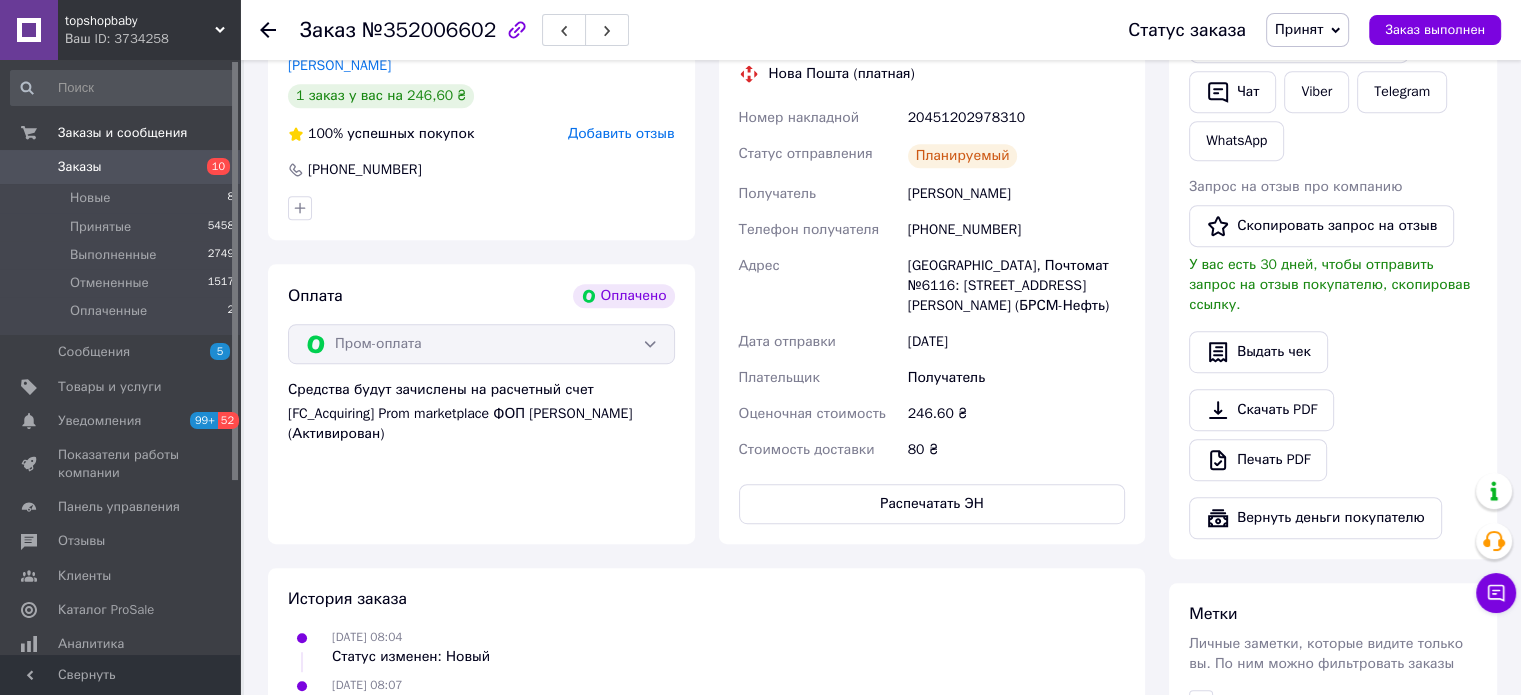 scroll, scrollTop: 992, scrollLeft: 0, axis: vertical 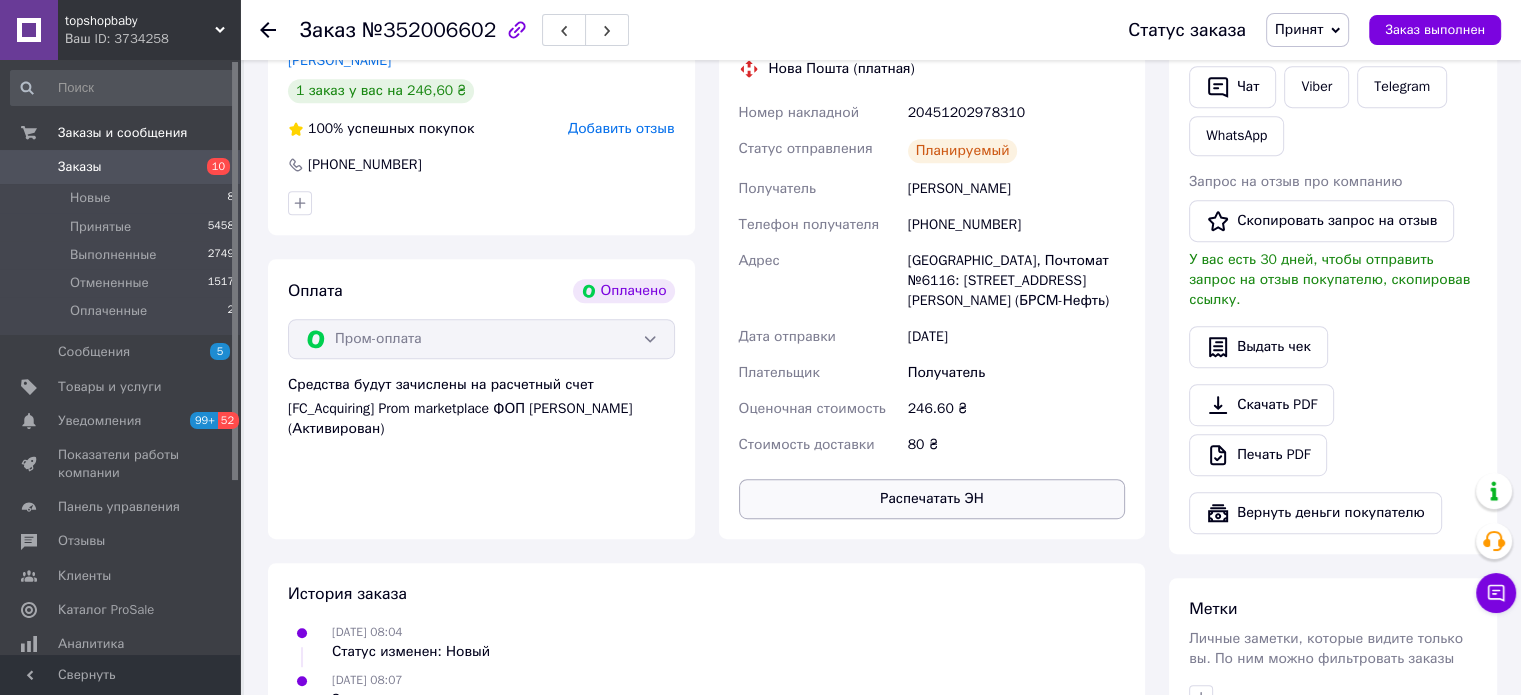 click on "Распечатать ЭН" at bounding box center [932, 499] 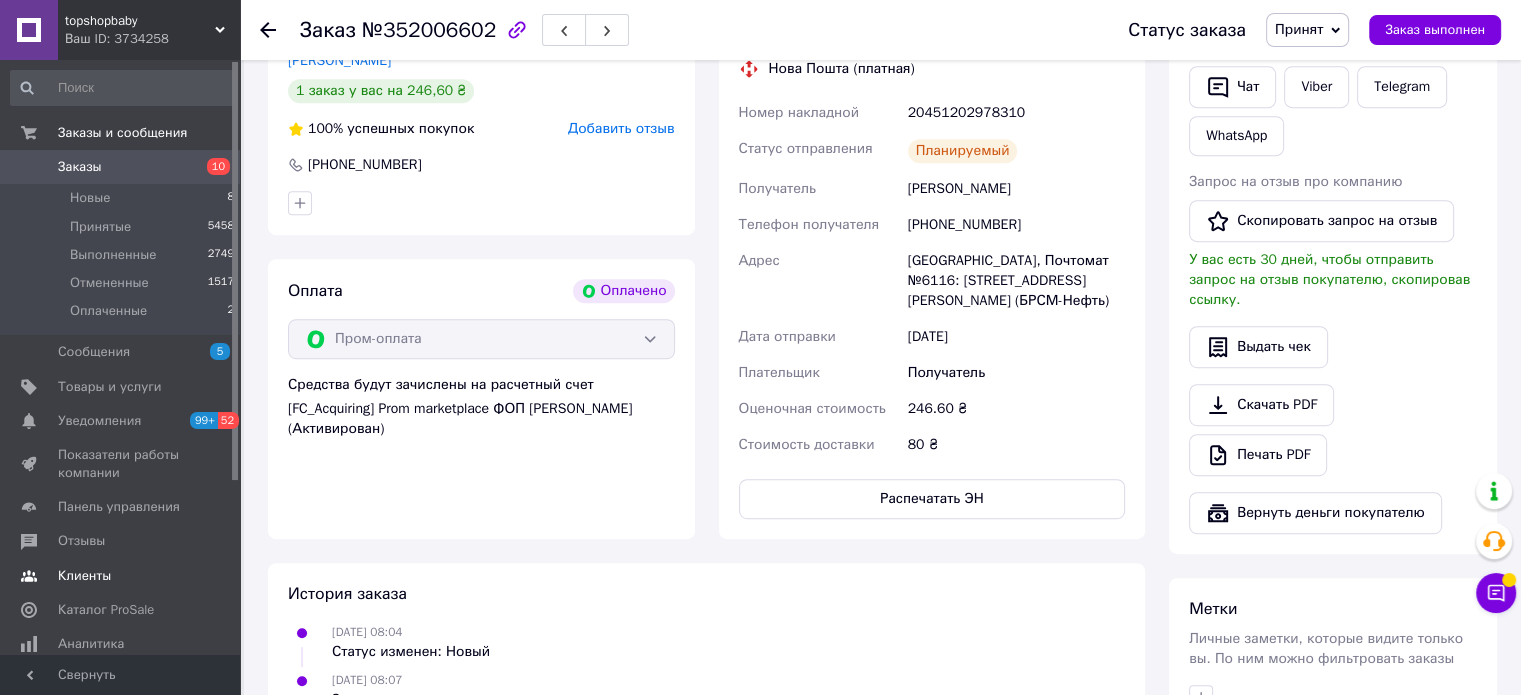 click on "Клиенты" at bounding box center (84, 576) 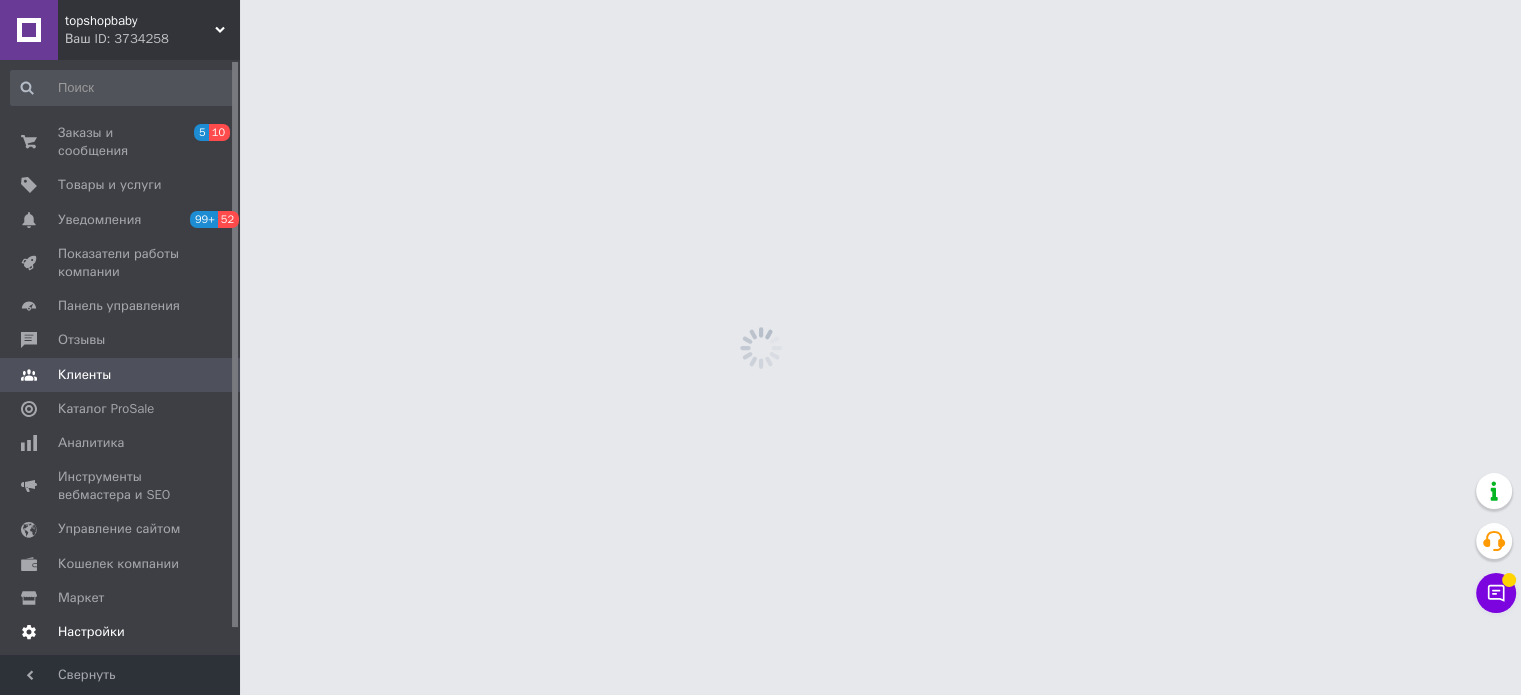 scroll, scrollTop: 0, scrollLeft: 0, axis: both 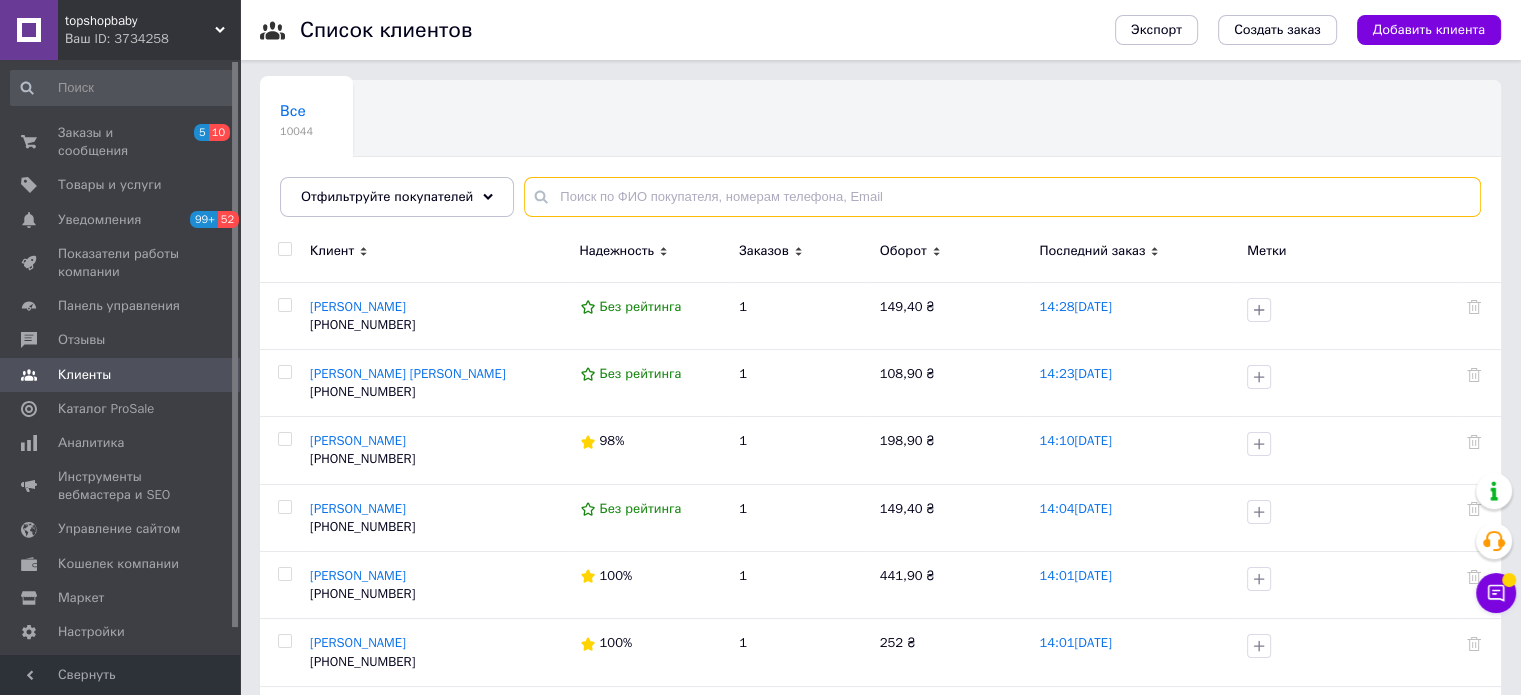 click at bounding box center [1002, 197] 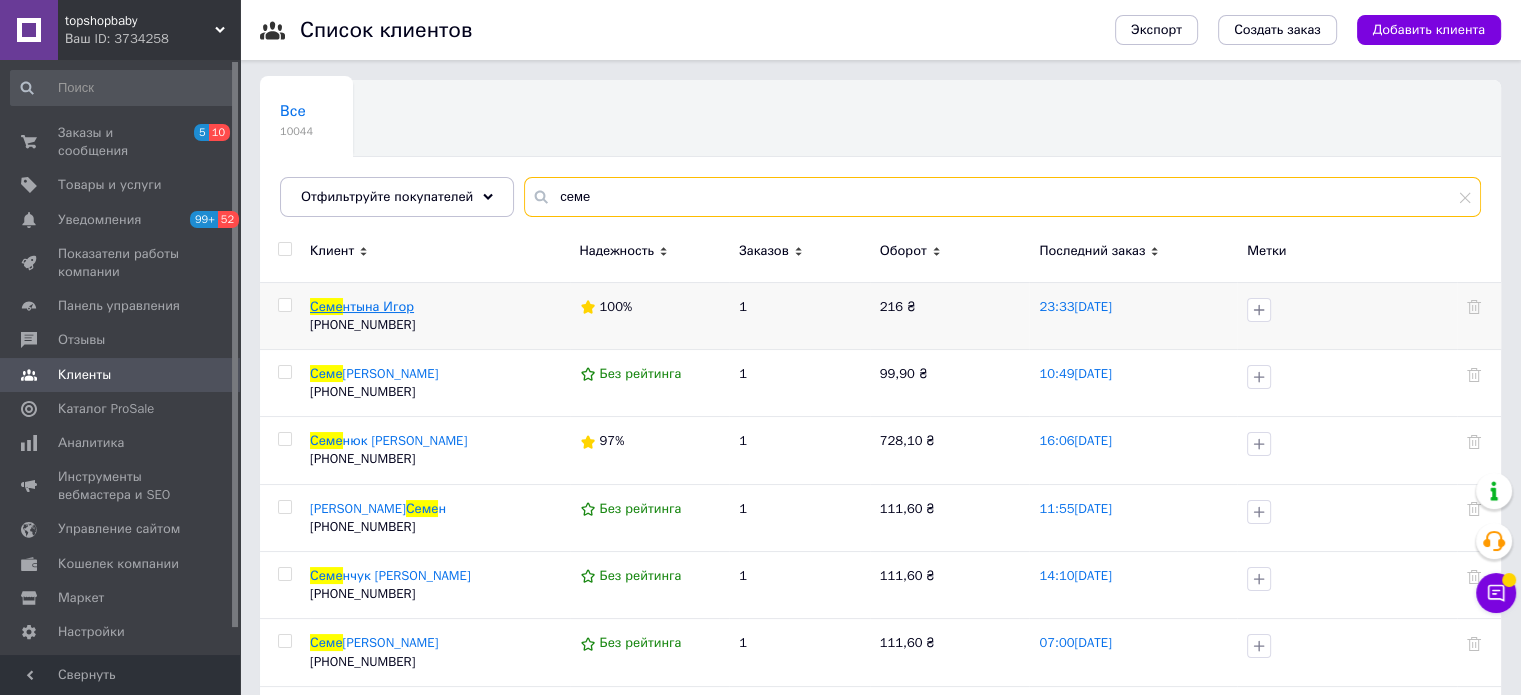 type on "семе" 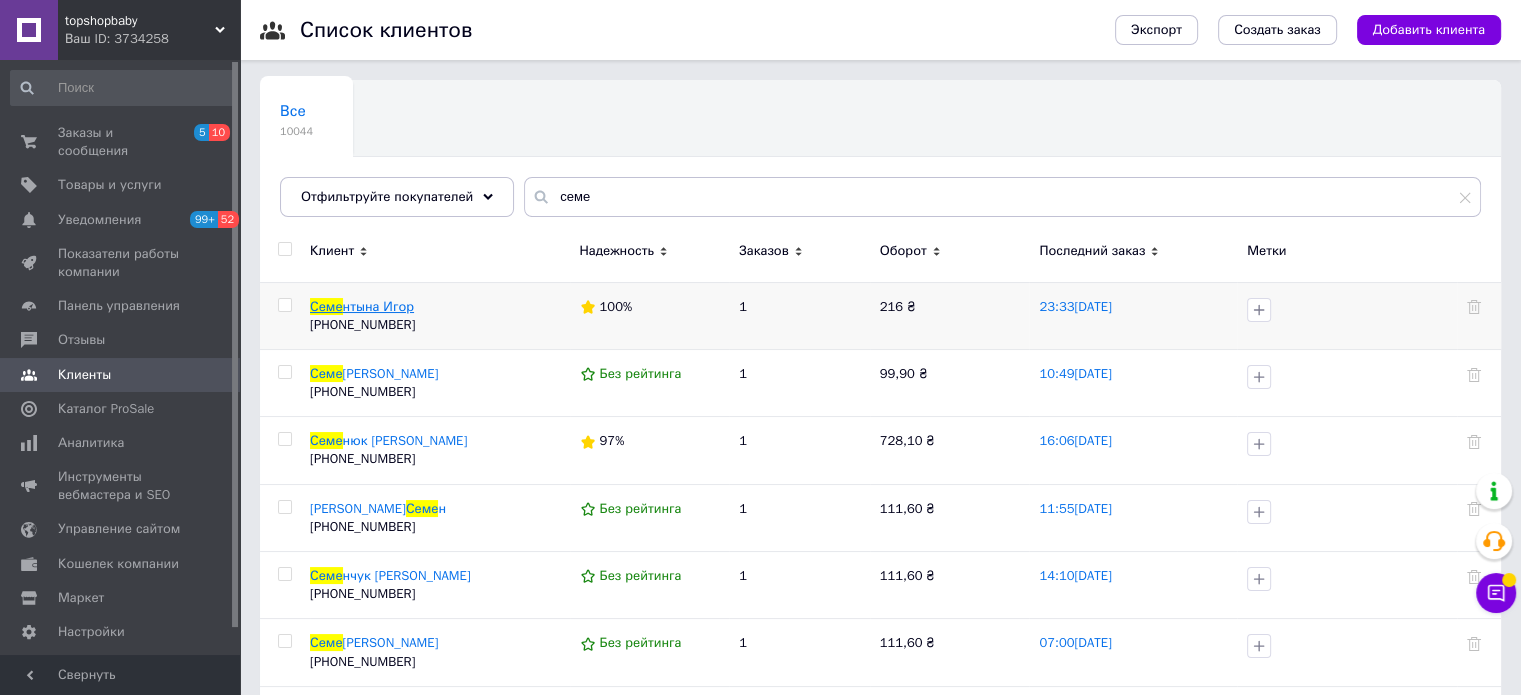 click on "нтына Игор" at bounding box center (379, 306) 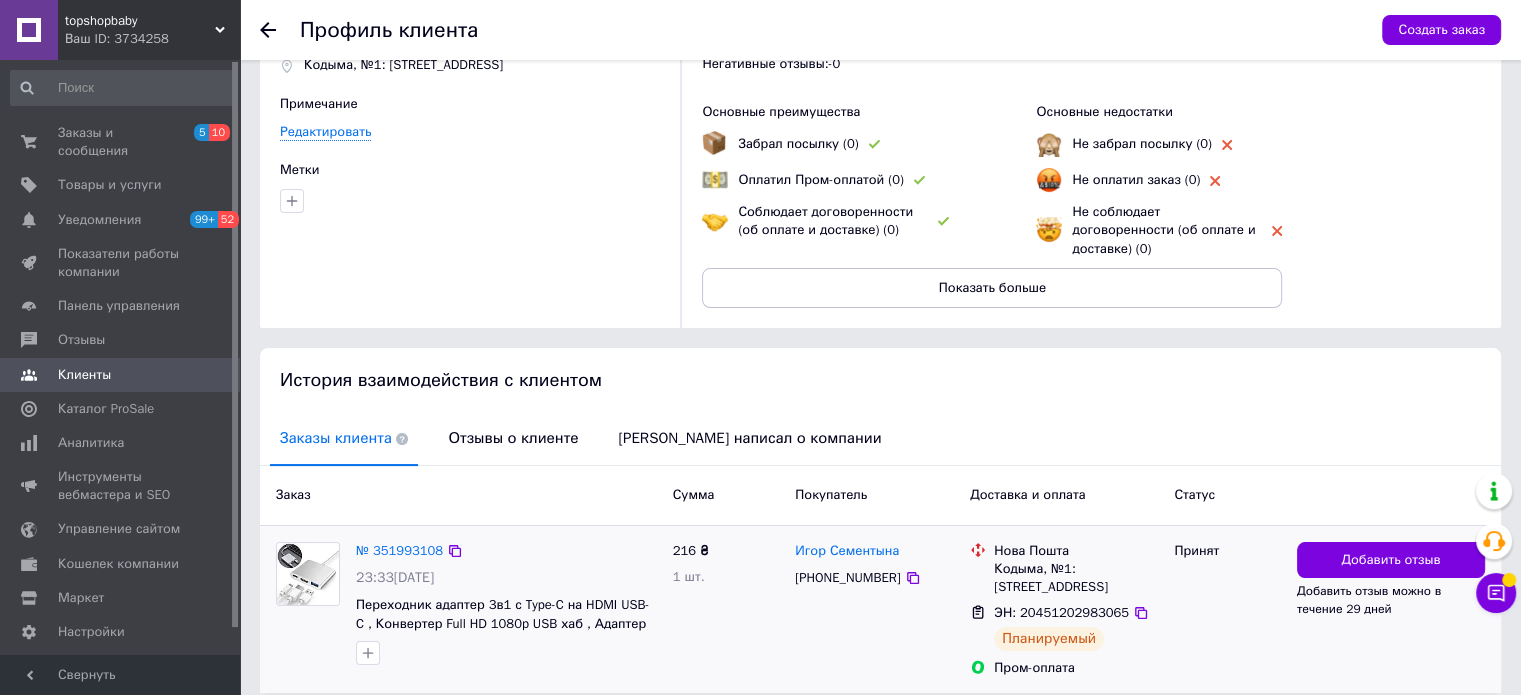 scroll, scrollTop: 165, scrollLeft: 0, axis: vertical 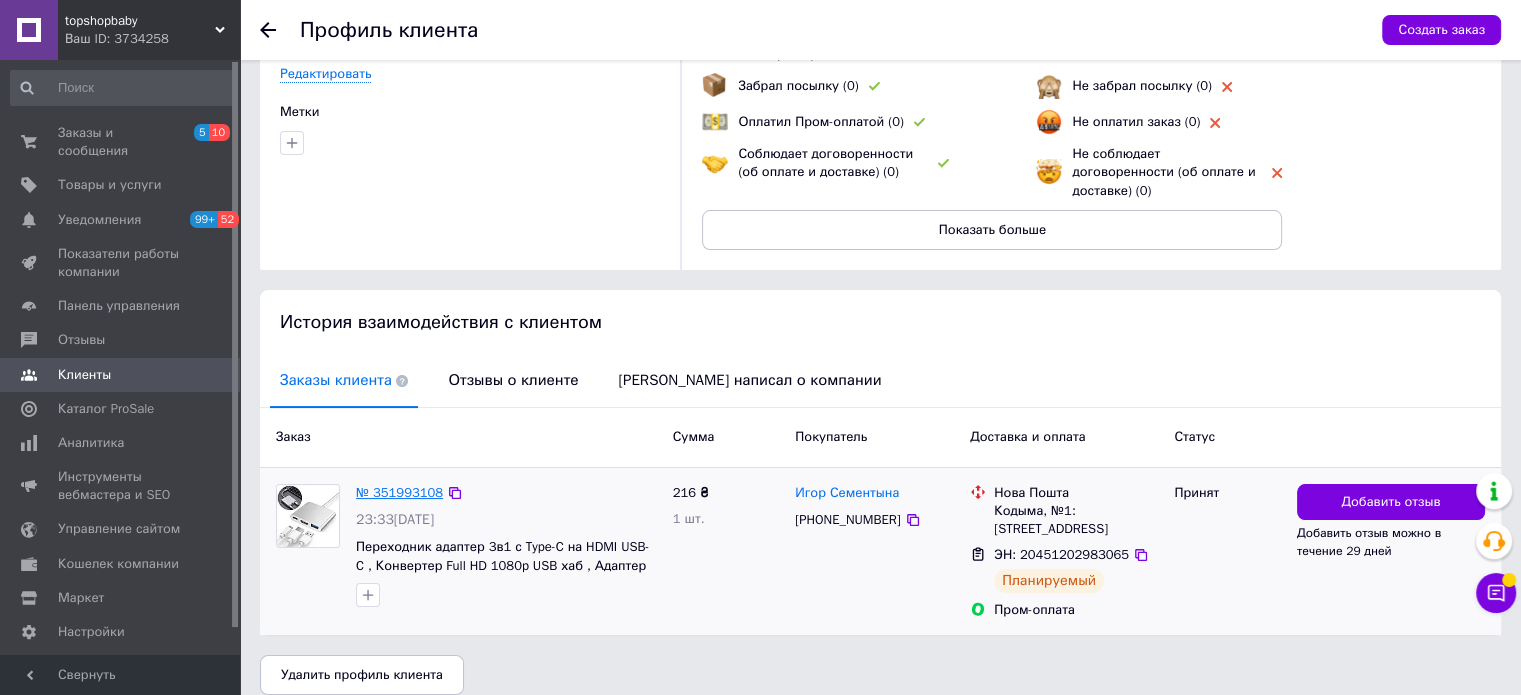 click on "№ 351993108" at bounding box center [399, 492] 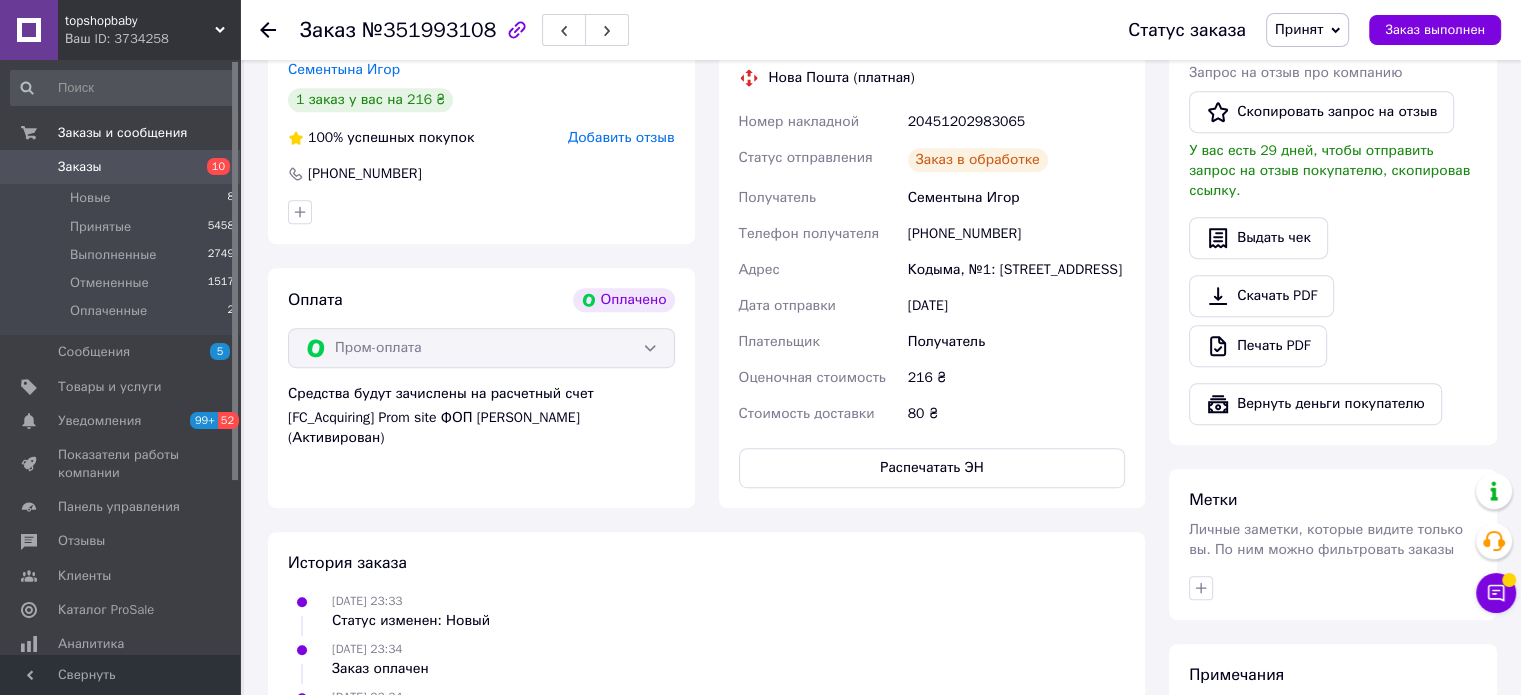 scroll, scrollTop: 1019, scrollLeft: 0, axis: vertical 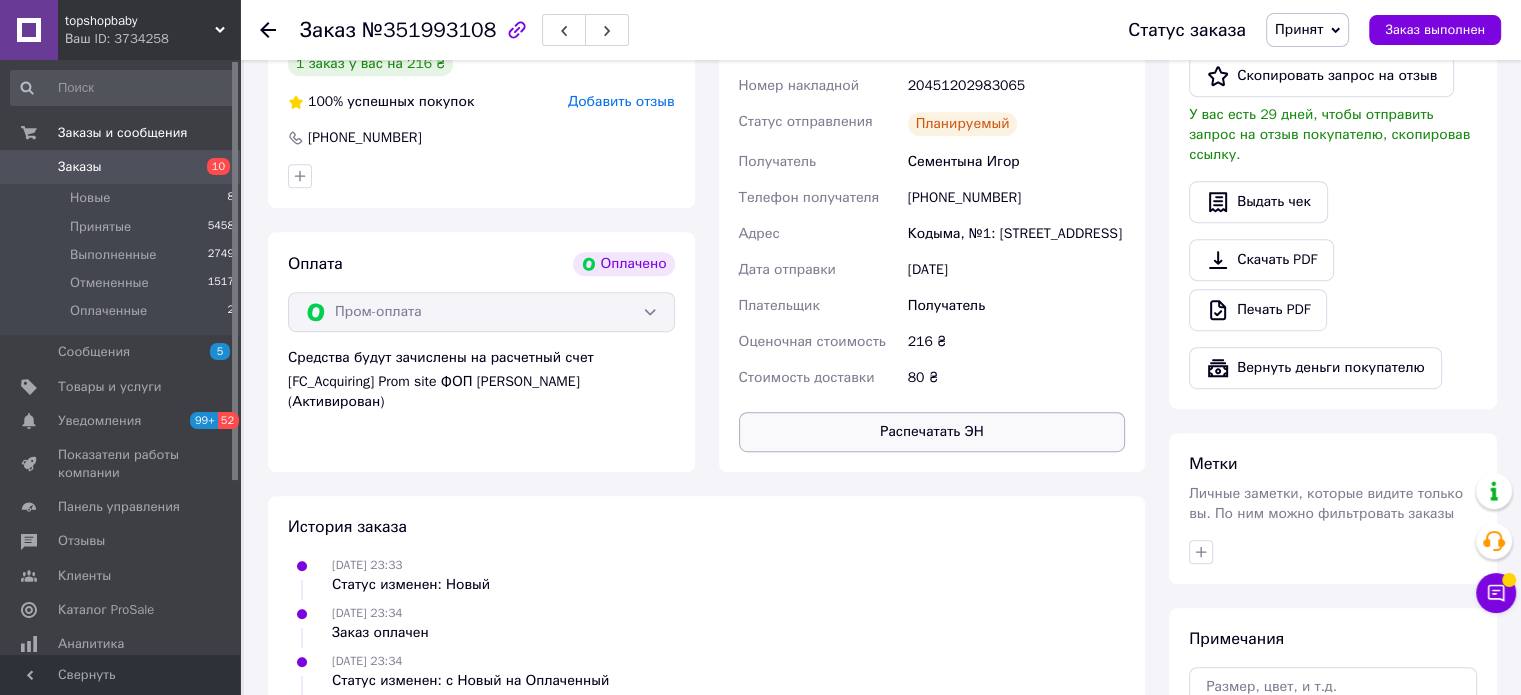 click on "Распечатать ЭН" at bounding box center [932, 432] 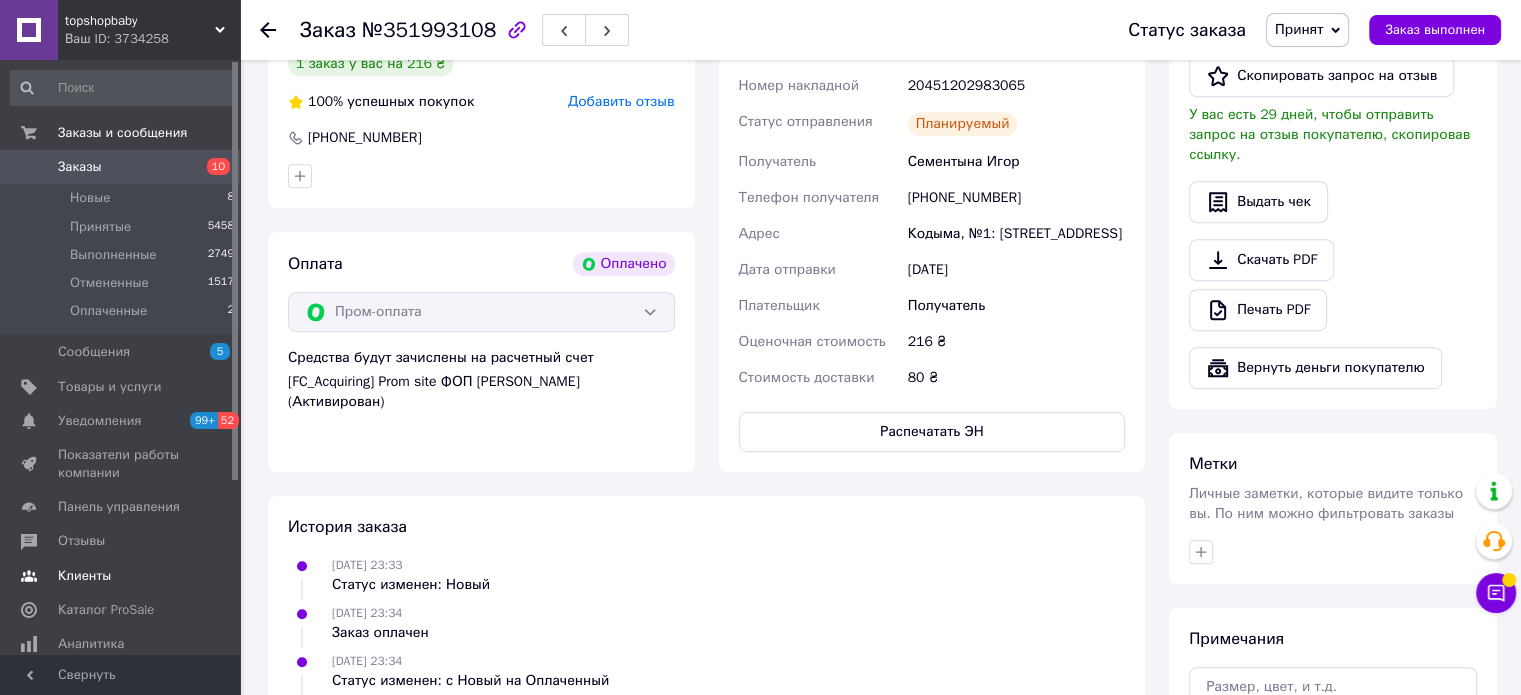 click on "Клиенты" at bounding box center (84, 576) 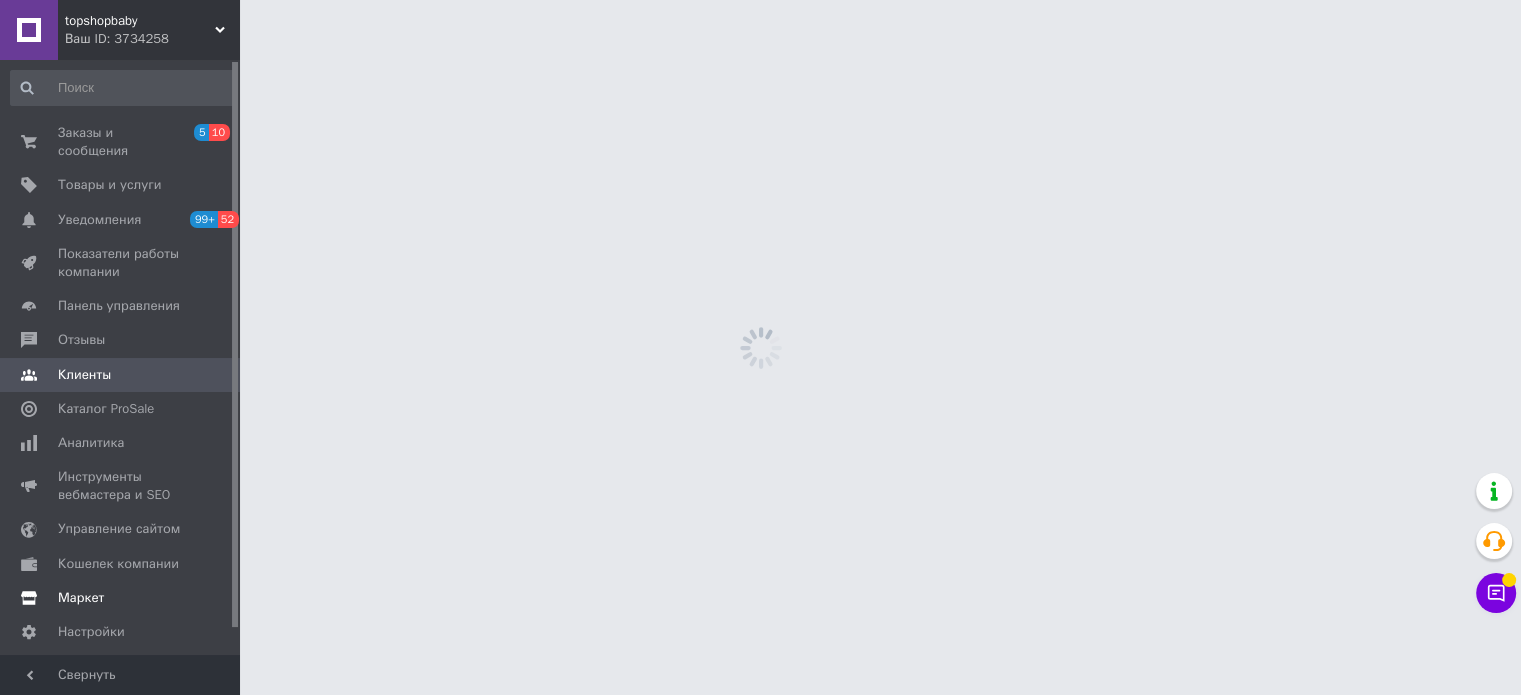 scroll, scrollTop: 0, scrollLeft: 0, axis: both 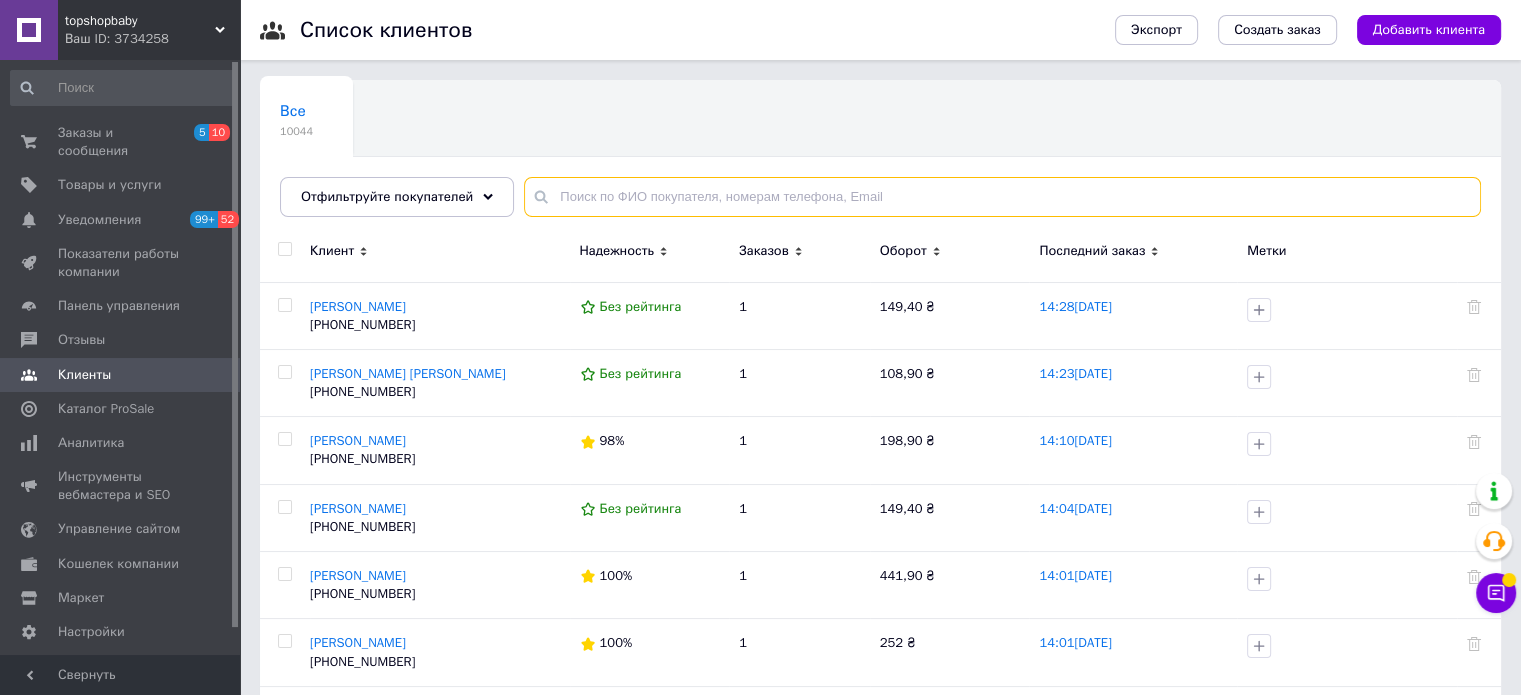 click at bounding box center (1002, 197) 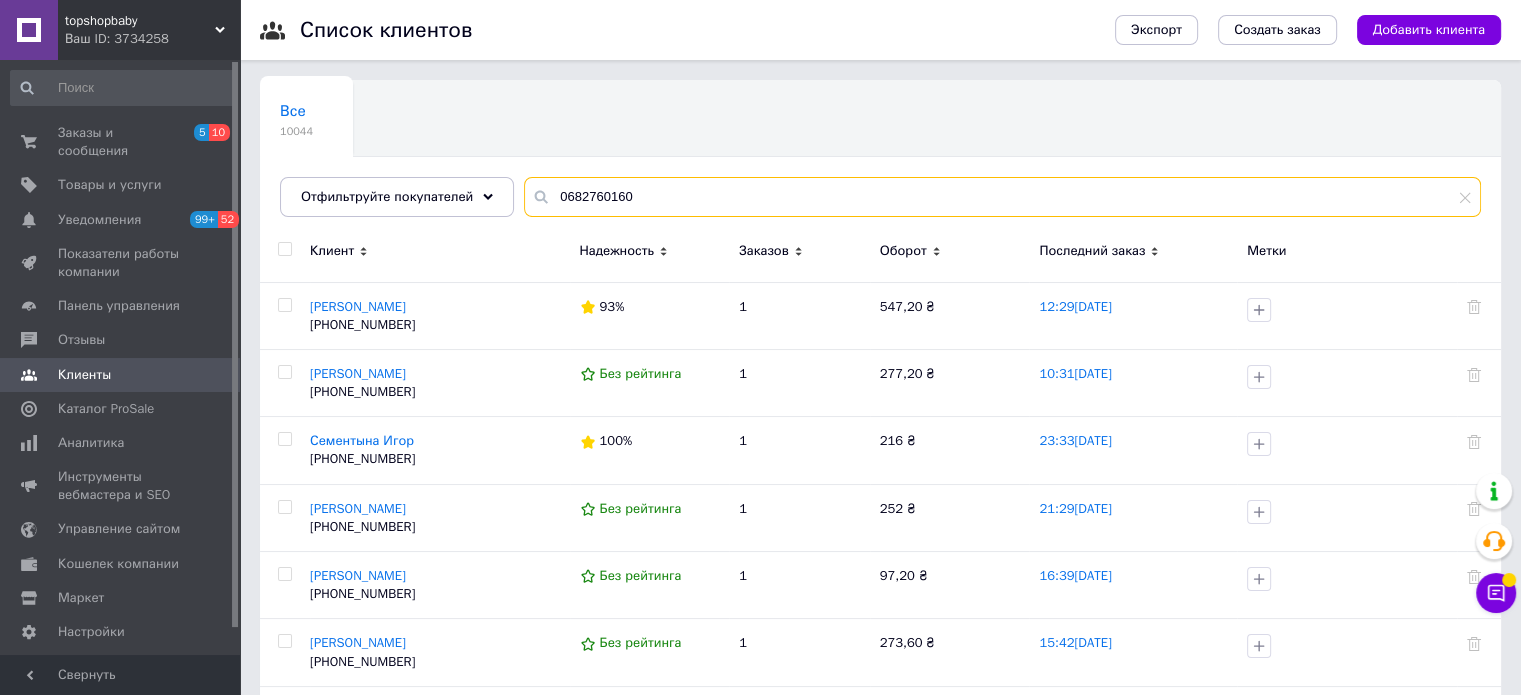 type on "0682760160" 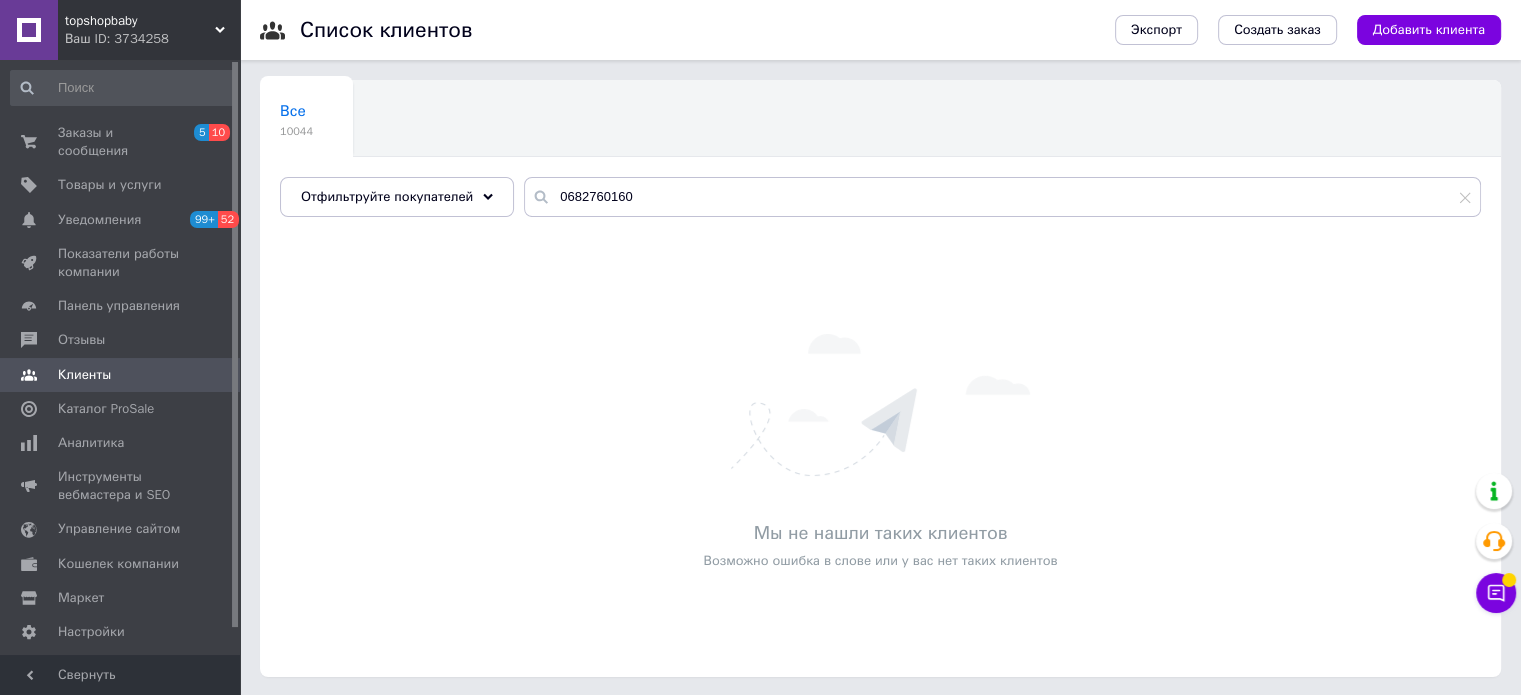 click on "Клиенты" at bounding box center [123, 375] 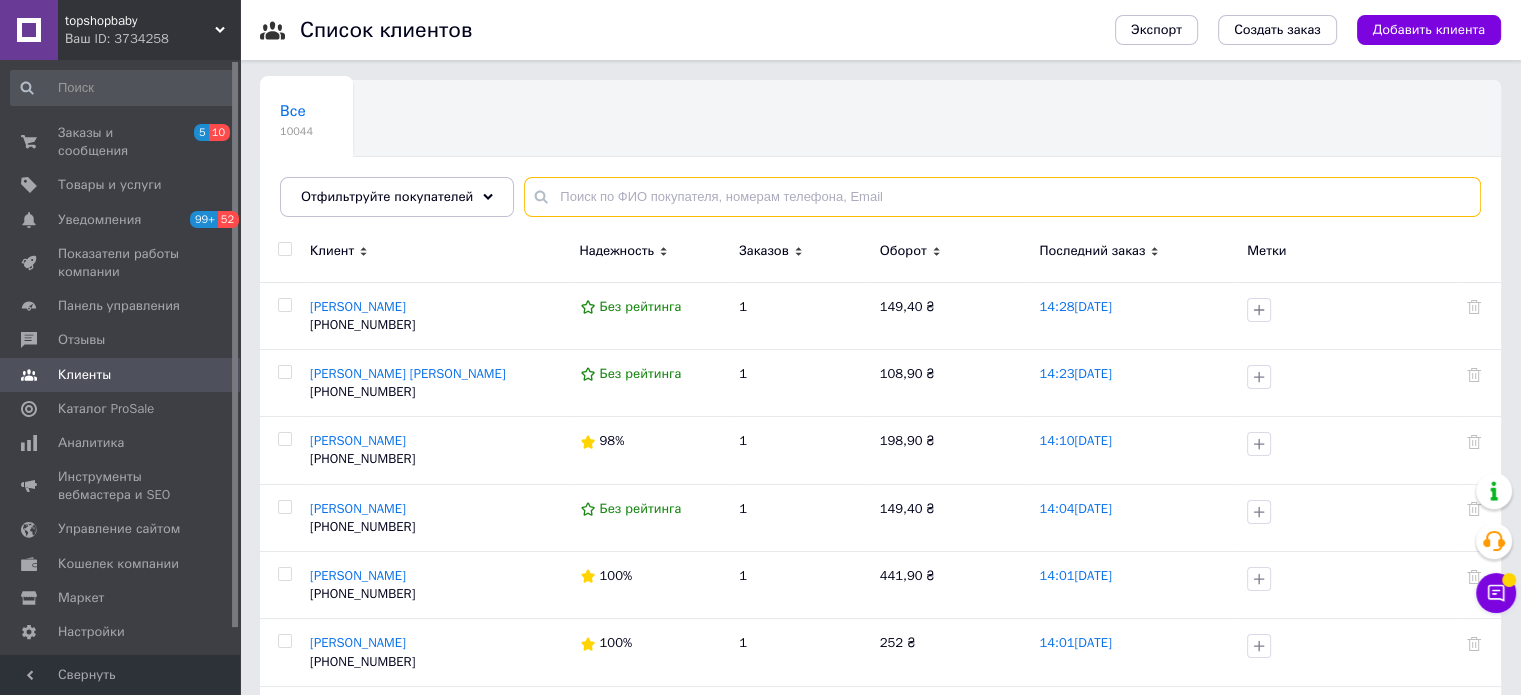 click at bounding box center (1002, 197) 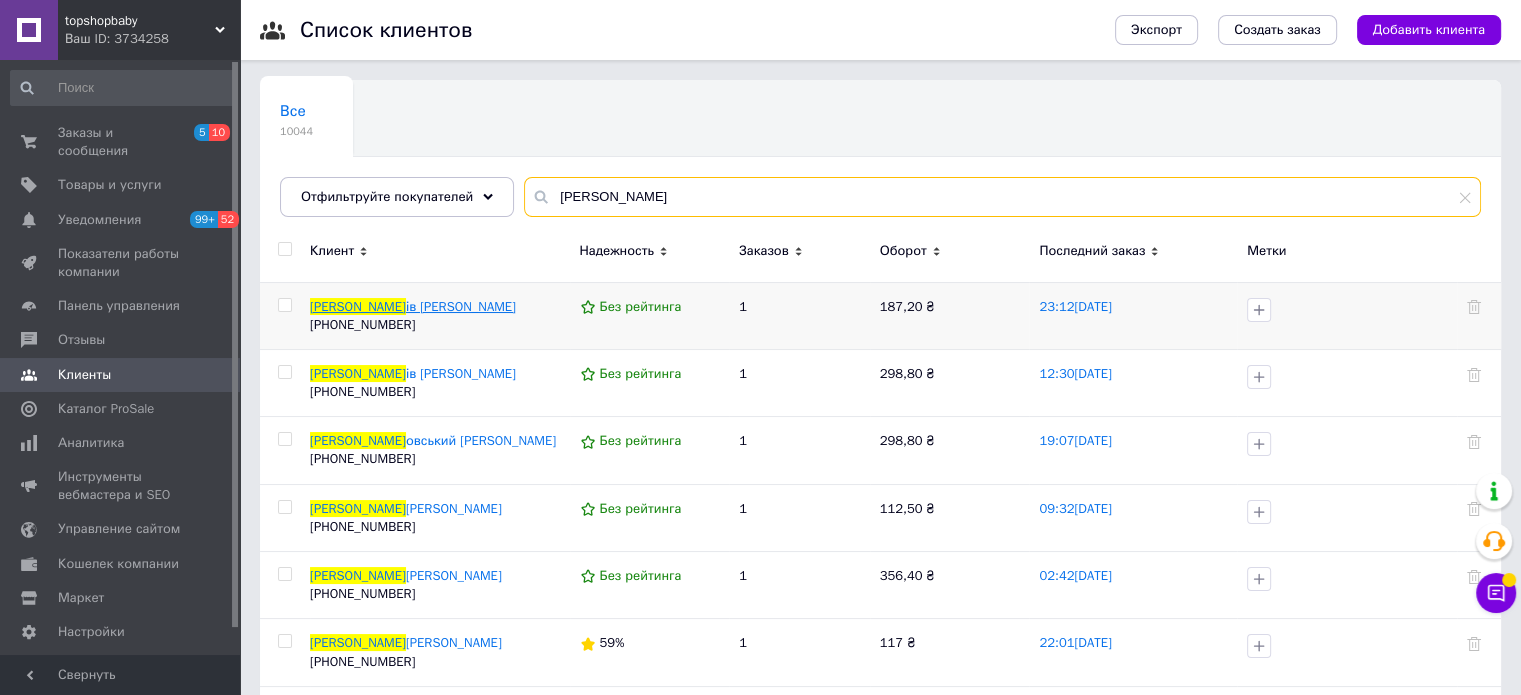type on "гнат" 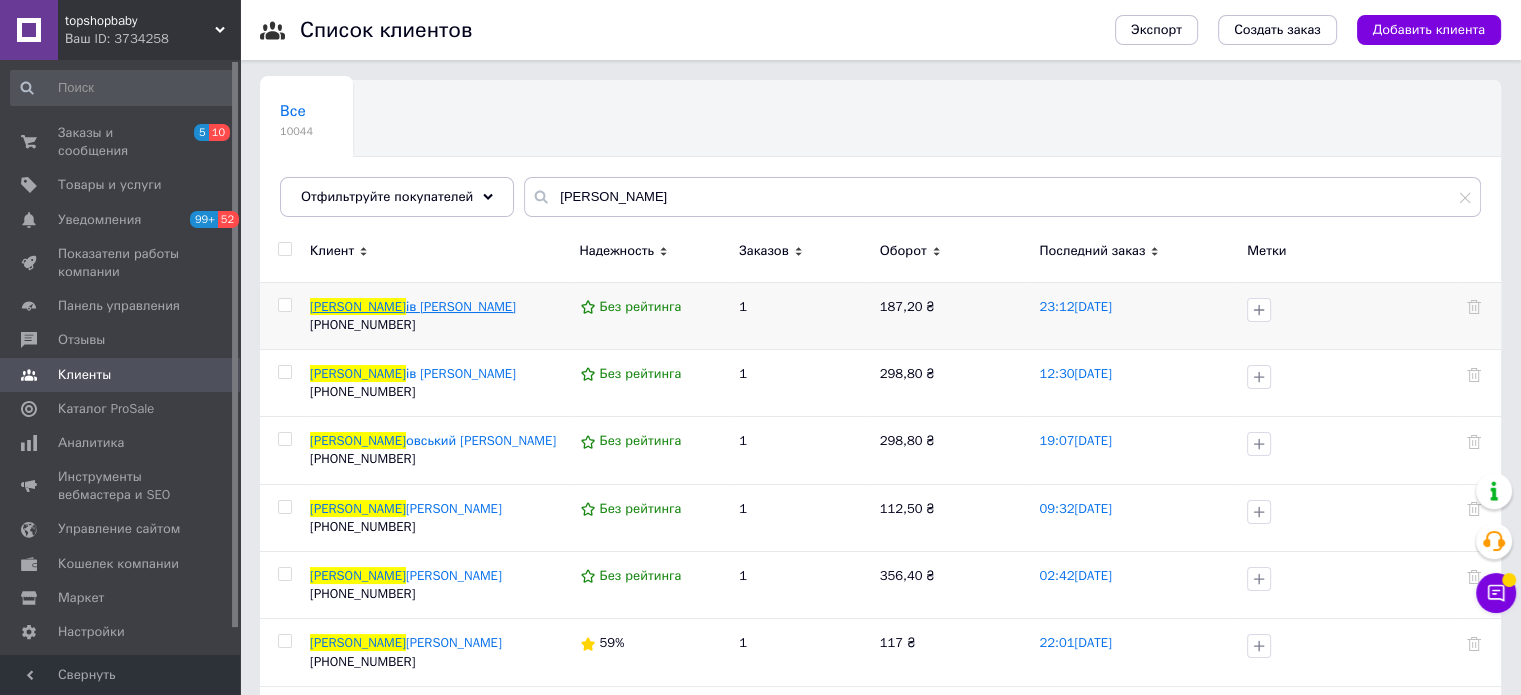 click on "ів Софія" at bounding box center (461, 306) 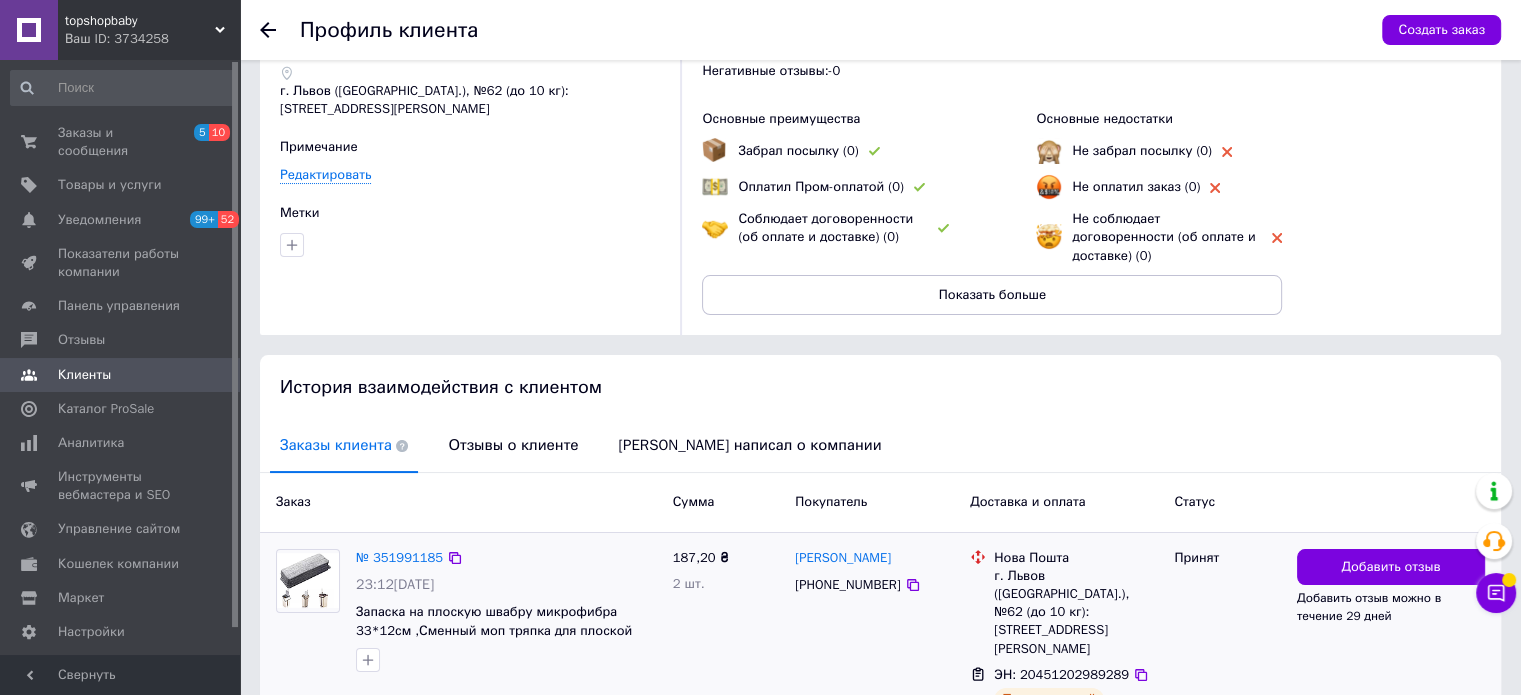 scroll, scrollTop: 184, scrollLeft: 0, axis: vertical 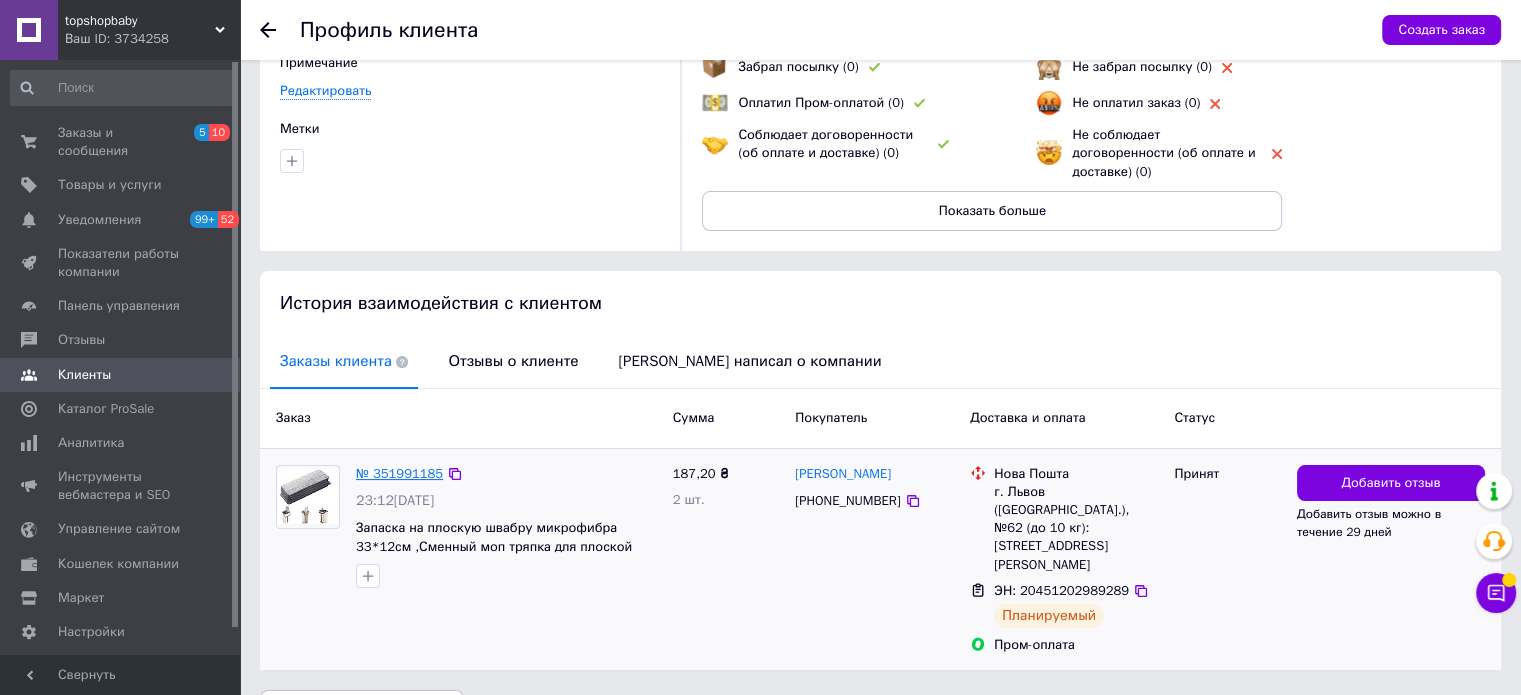 click on "№ 351991185" at bounding box center (399, 473) 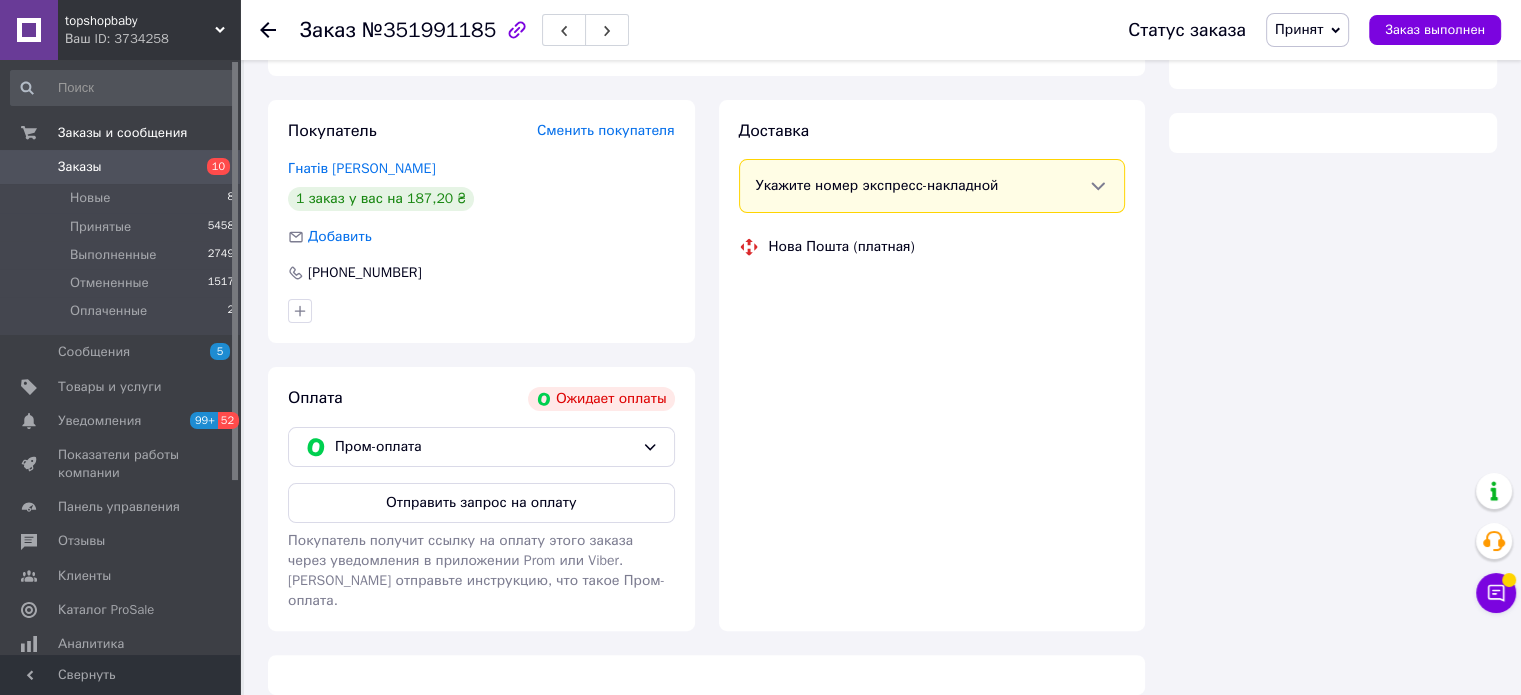 scroll, scrollTop: 352, scrollLeft: 0, axis: vertical 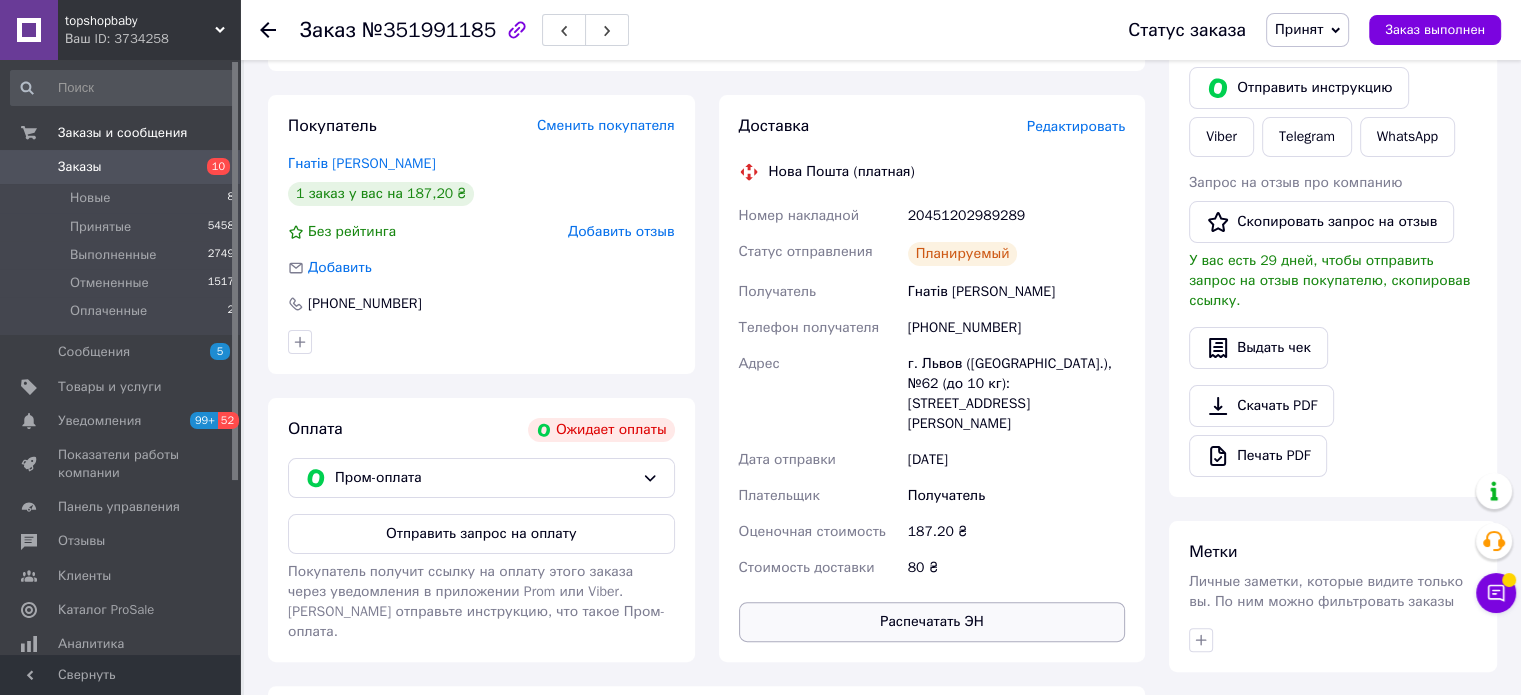 click on "Распечатать ЭН" at bounding box center [932, 622] 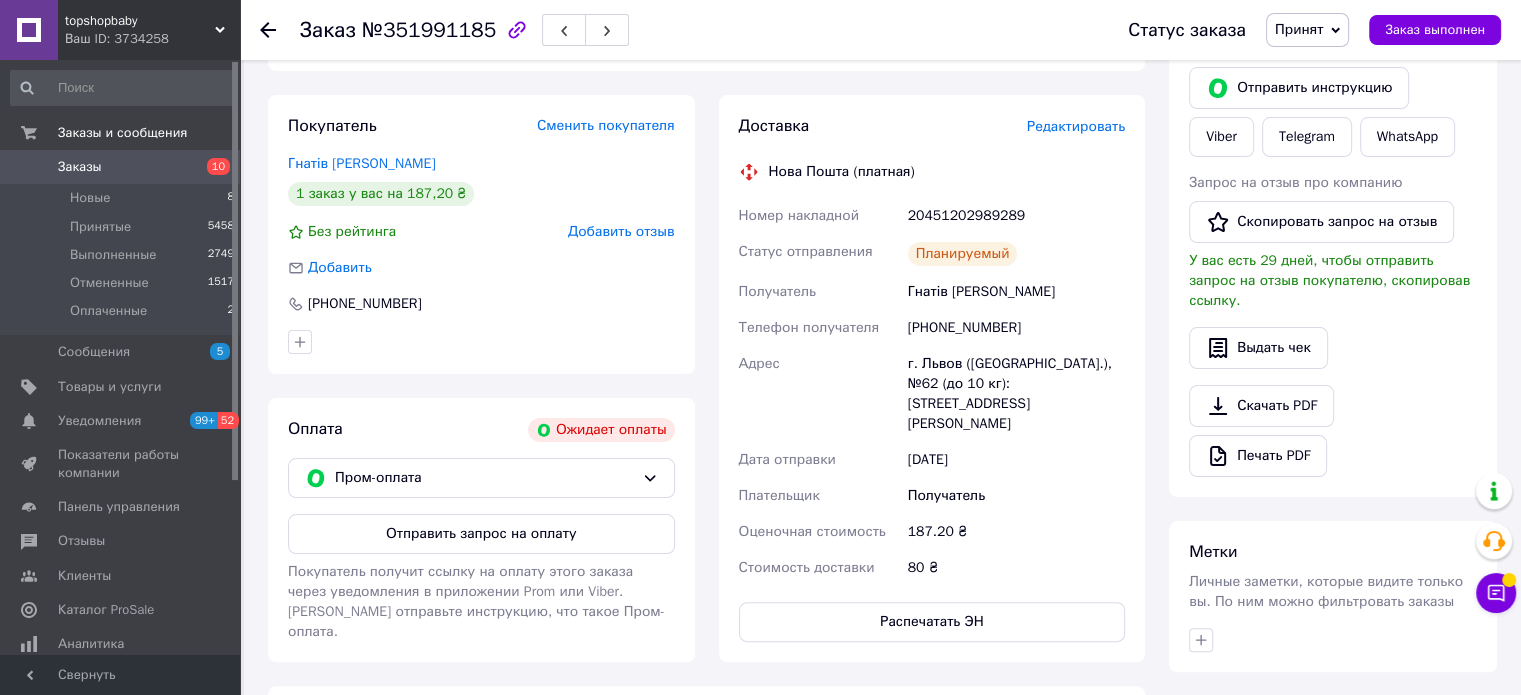 click on "Заказы" at bounding box center (121, 167) 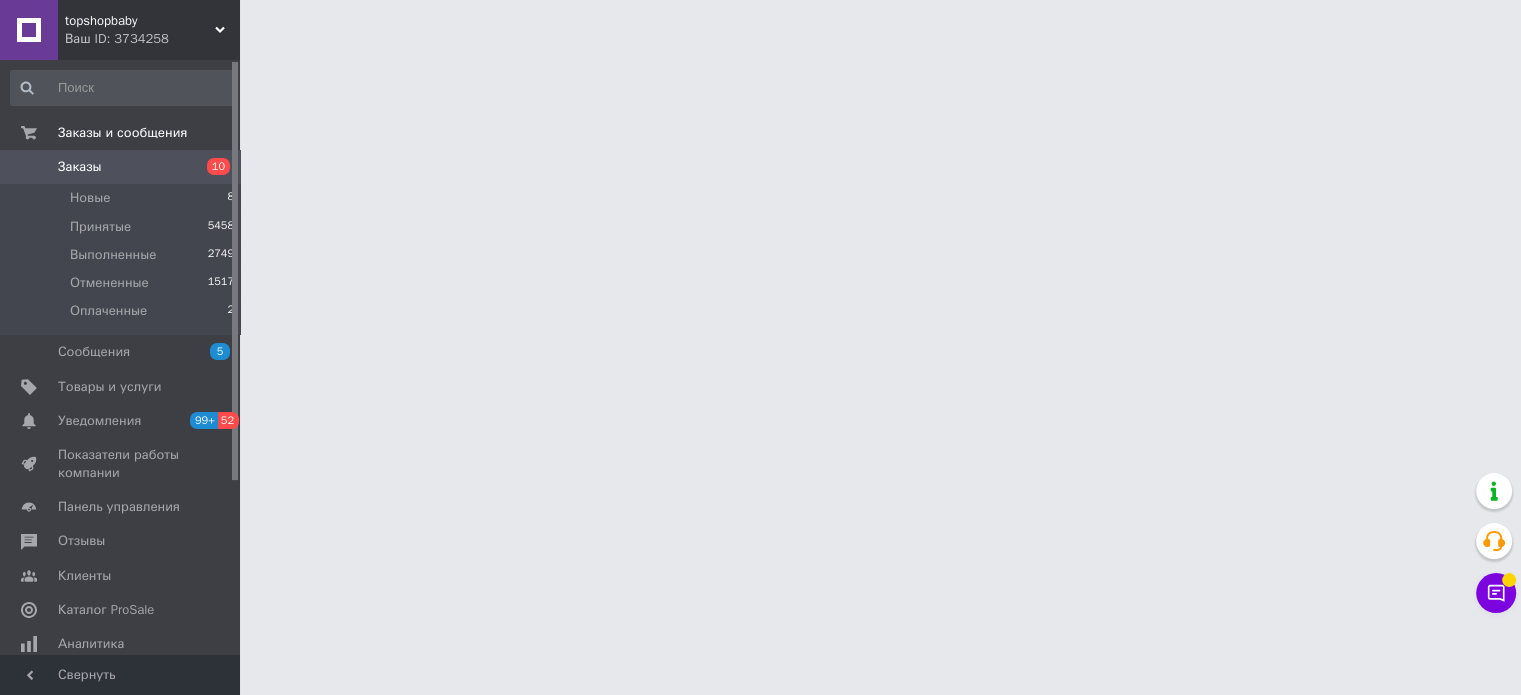 scroll, scrollTop: 0, scrollLeft: 0, axis: both 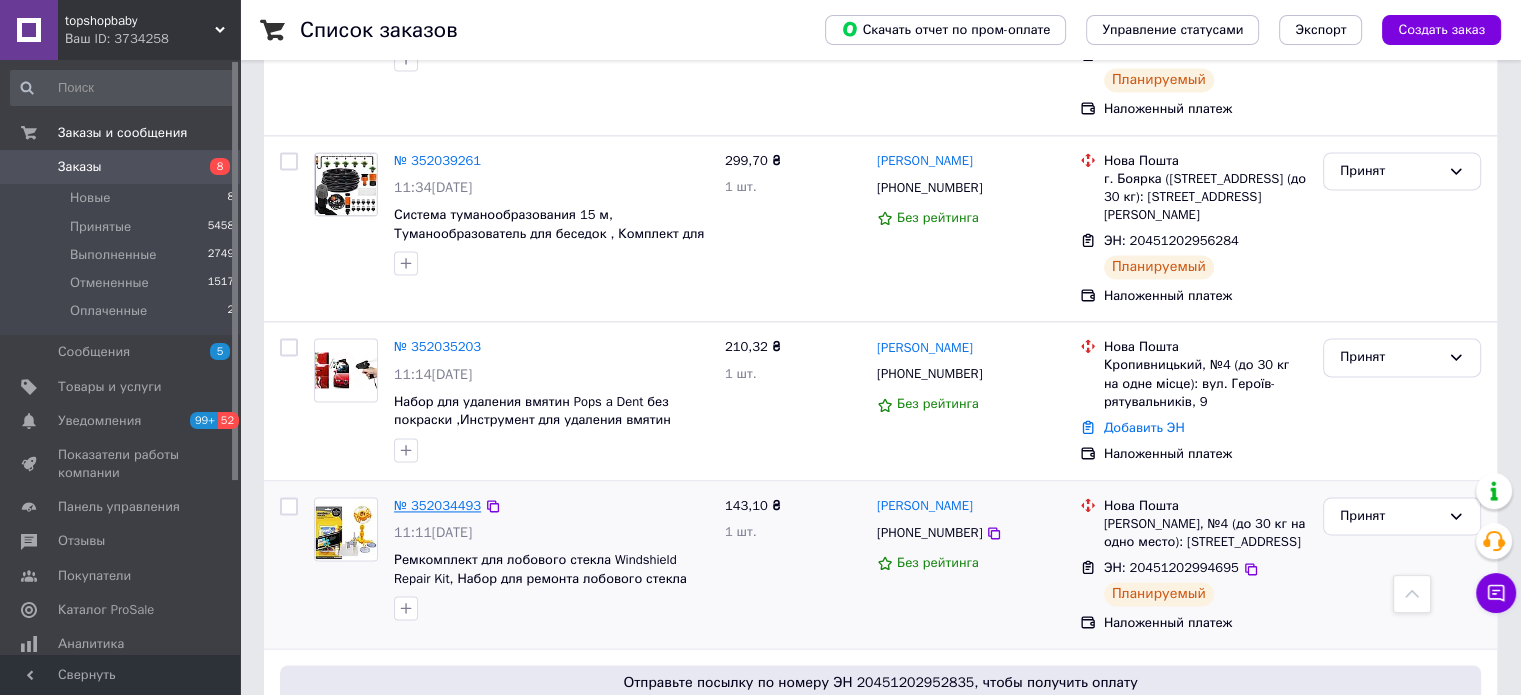 click on "№ 352034493" at bounding box center (437, 505) 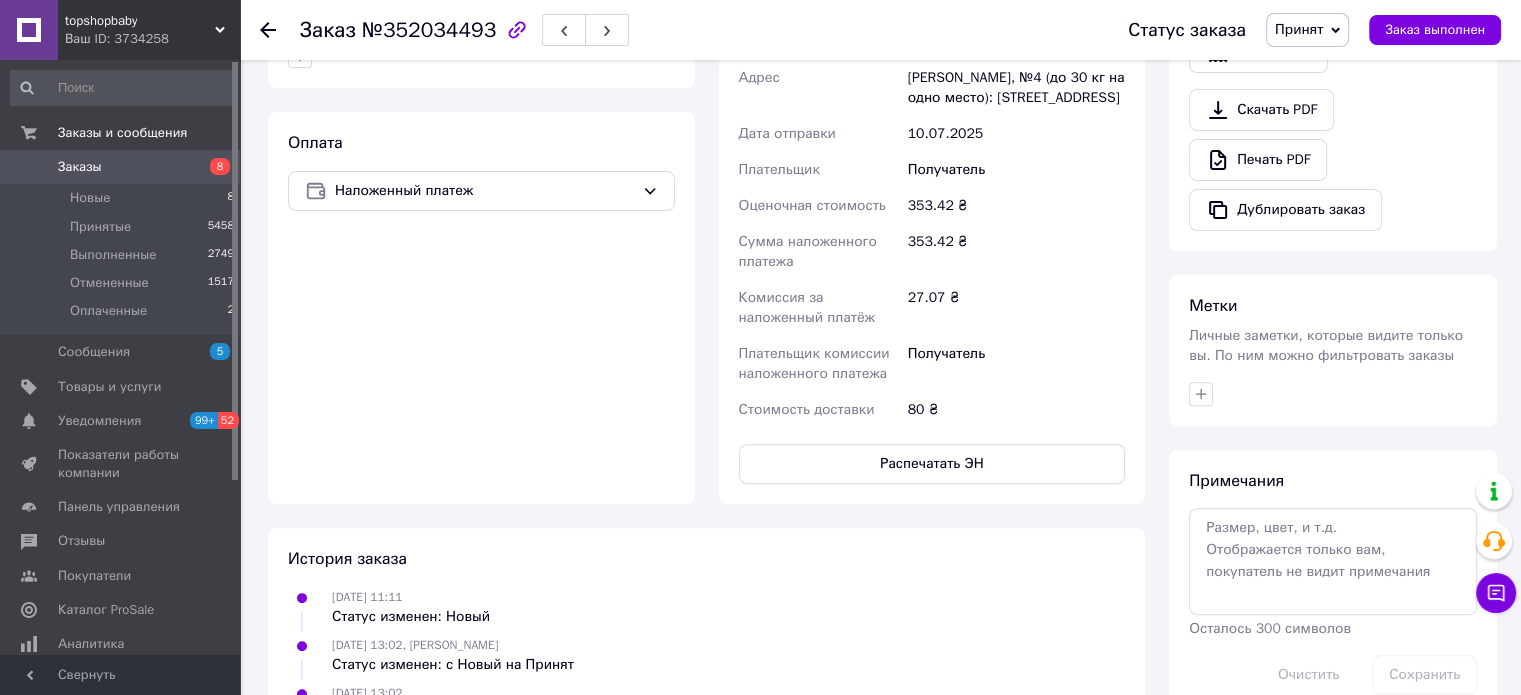 scroll, scrollTop: 600, scrollLeft: 0, axis: vertical 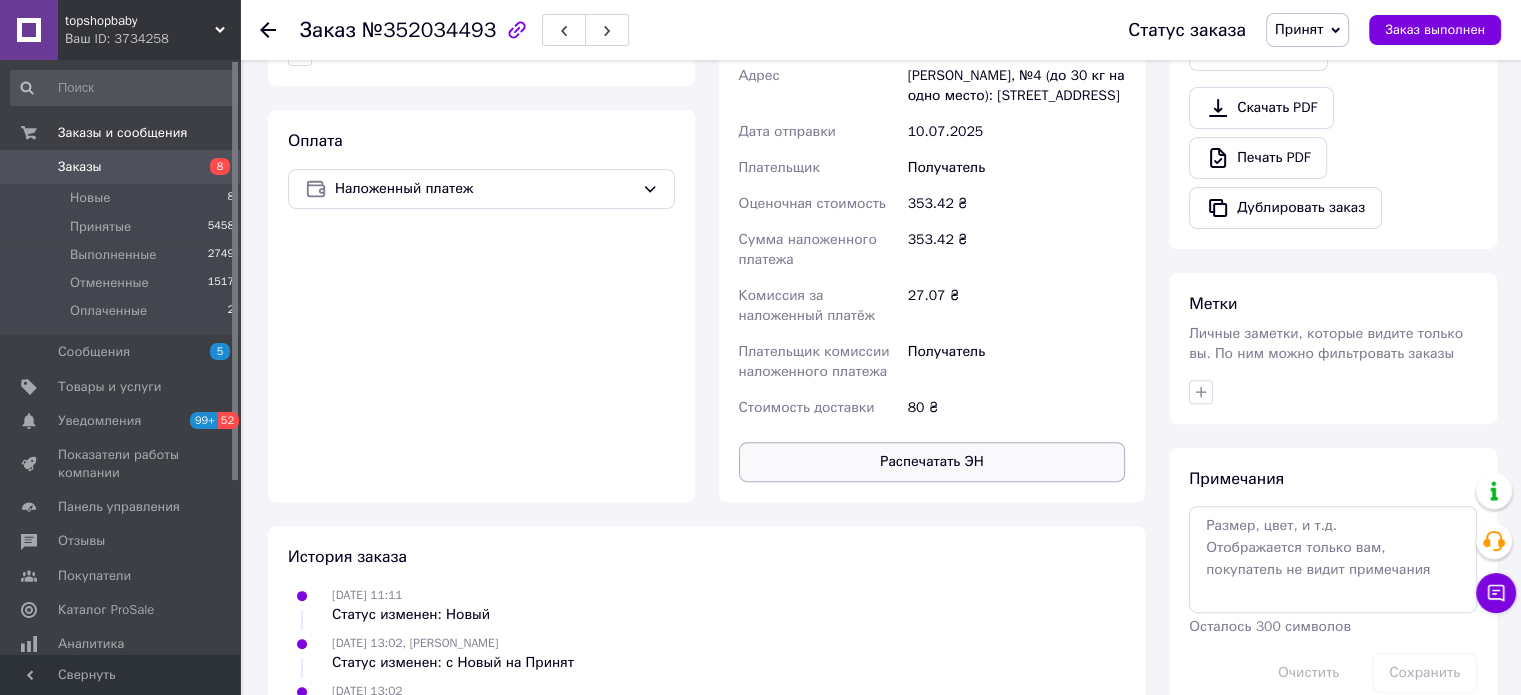 click on "Распечатать ЭН" at bounding box center (932, 462) 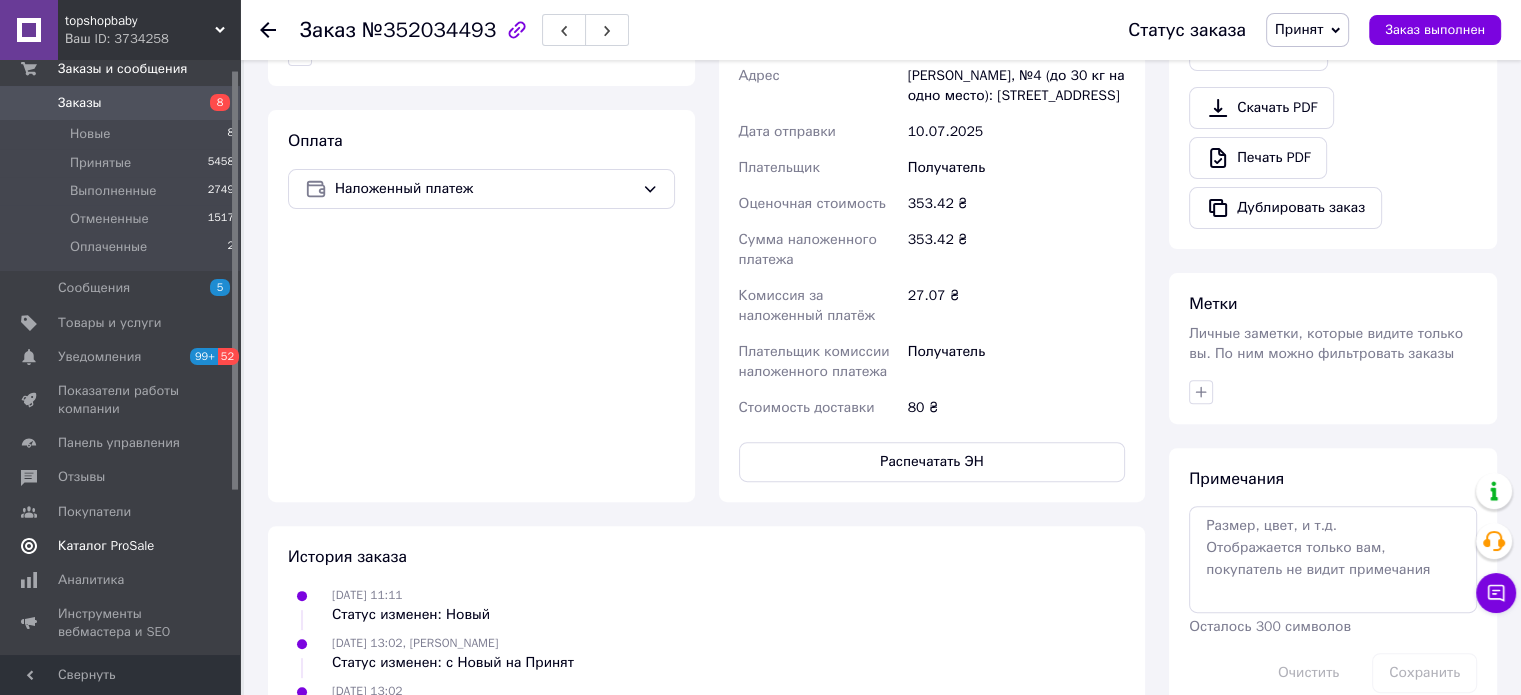 scroll, scrollTop: 0, scrollLeft: 0, axis: both 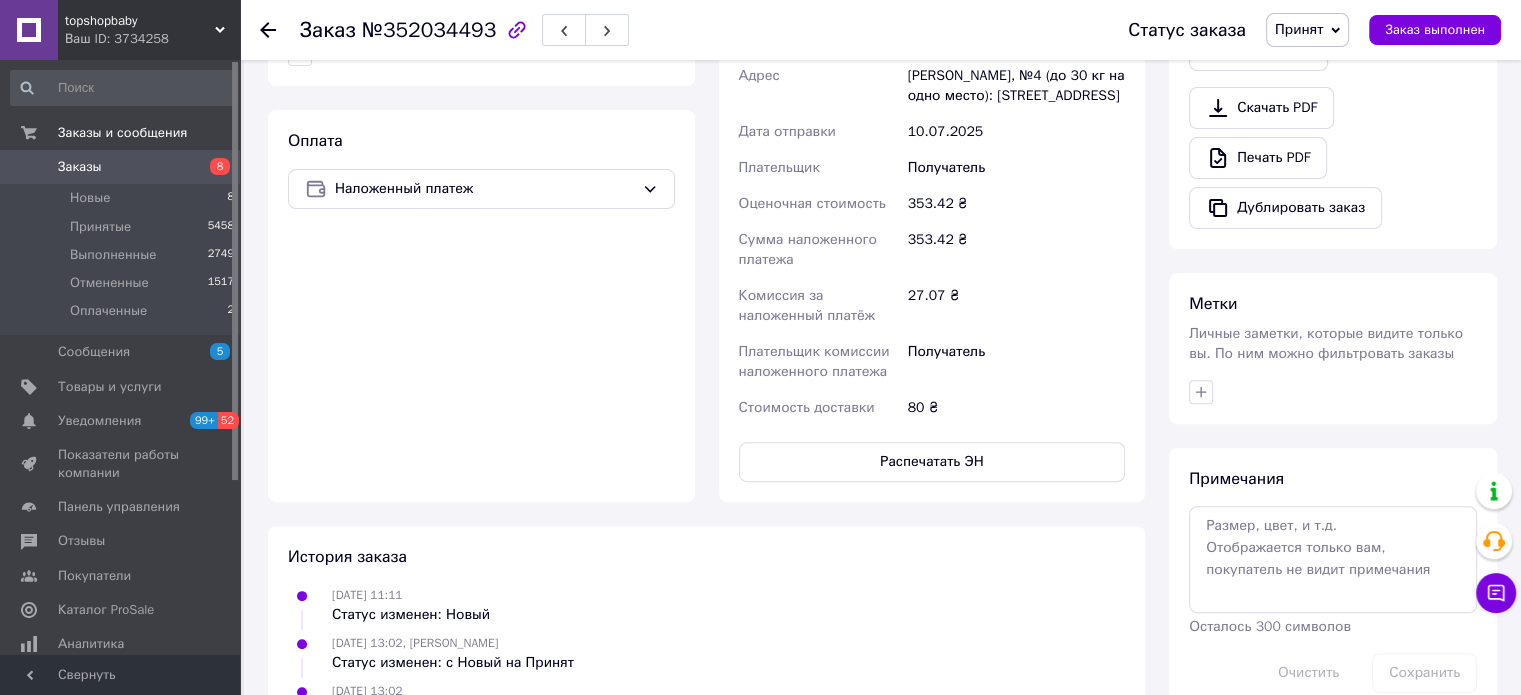 click on "Заказы" at bounding box center [121, 167] 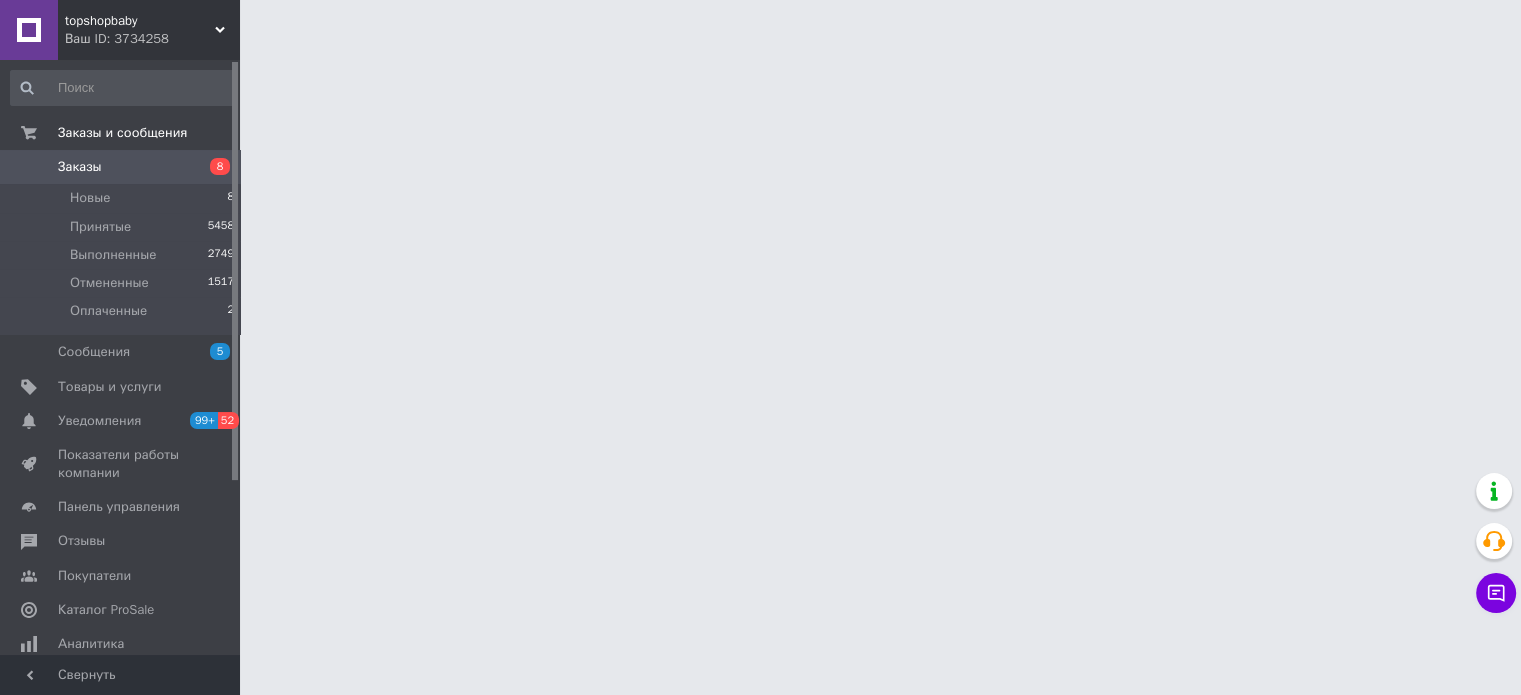 scroll, scrollTop: 0, scrollLeft: 0, axis: both 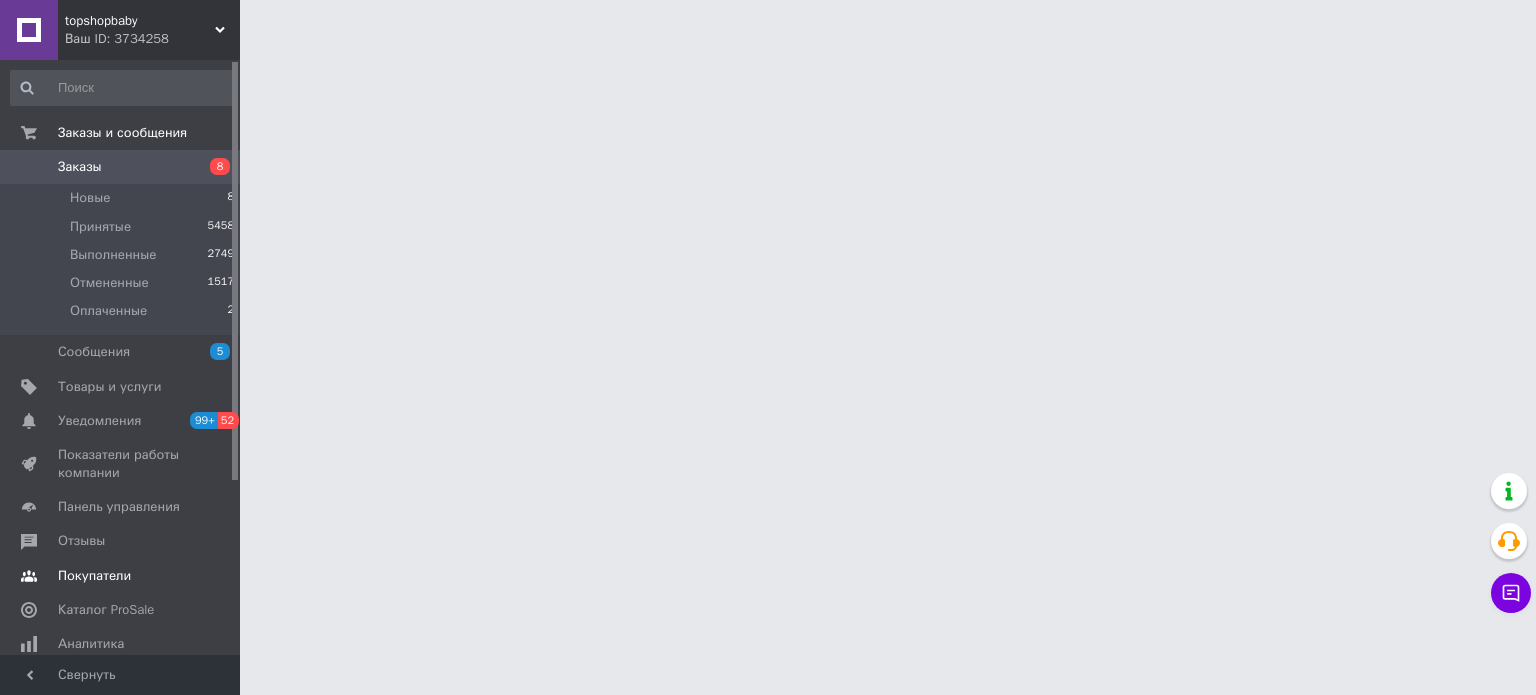 click on "Покупатели" at bounding box center [94, 576] 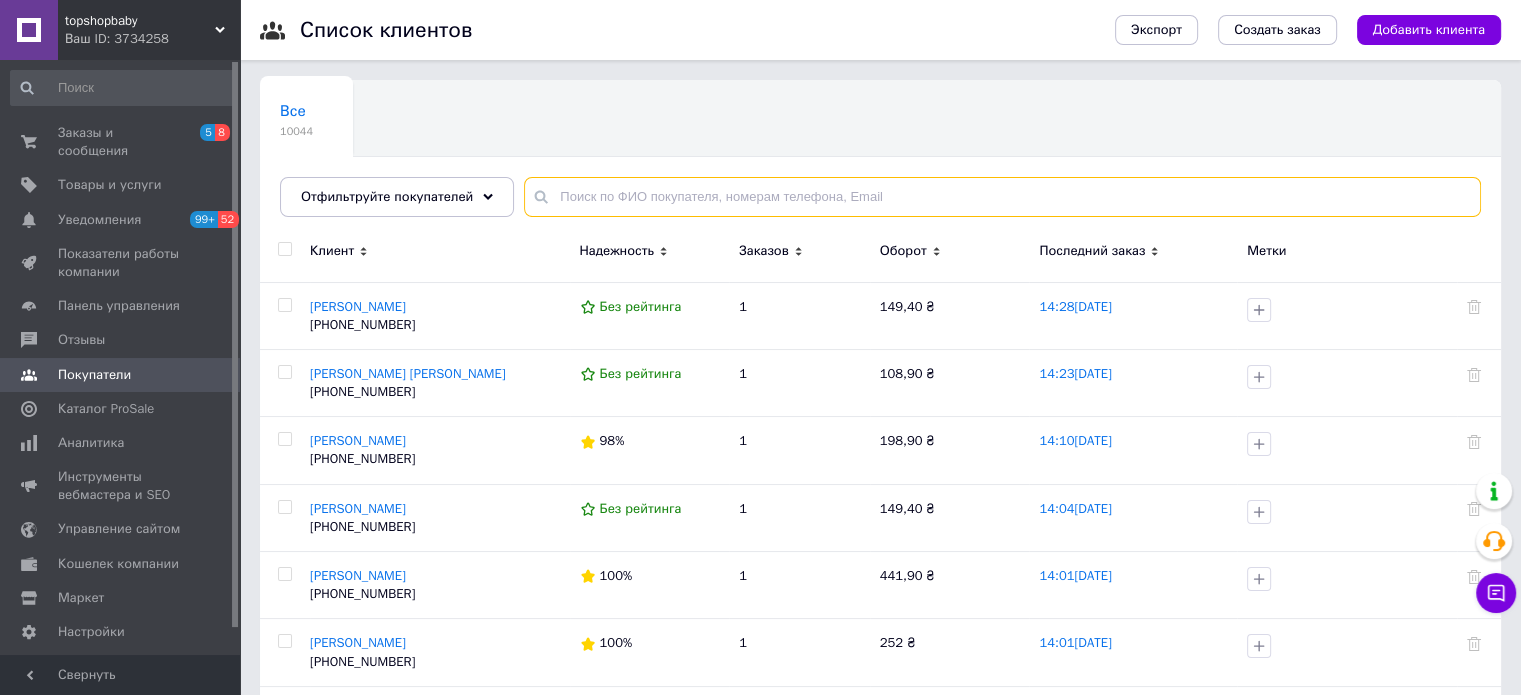 click at bounding box center [1002, 197] 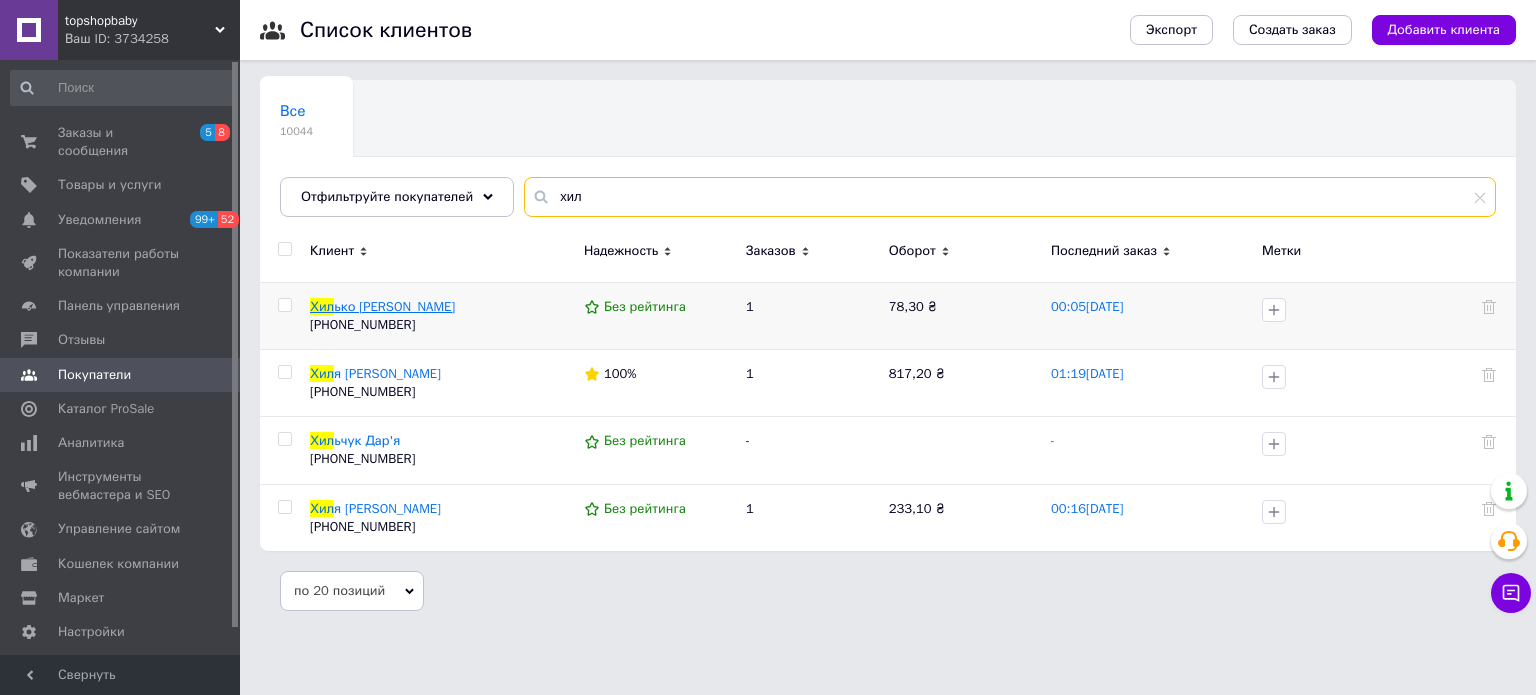 type on "хил" 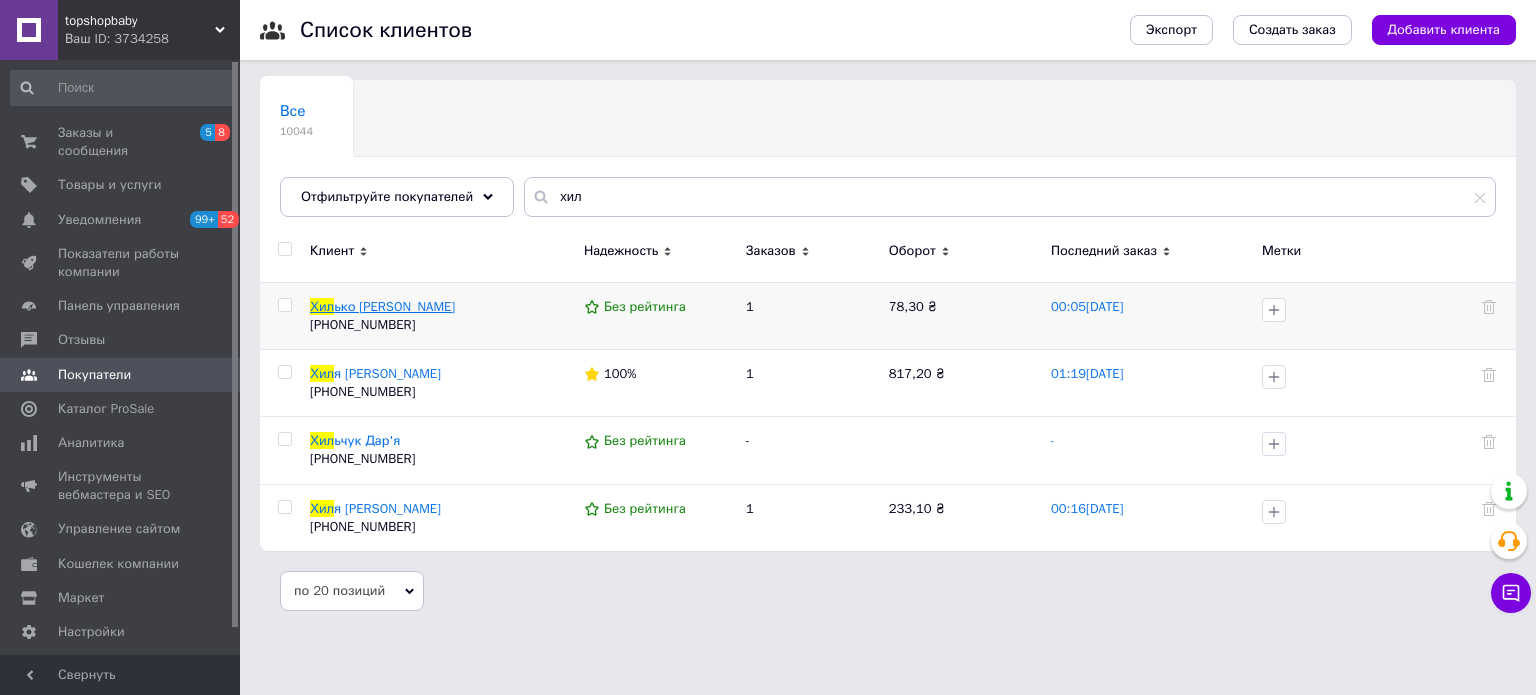 click on "ько Павел" at bounding box center [394, 306] 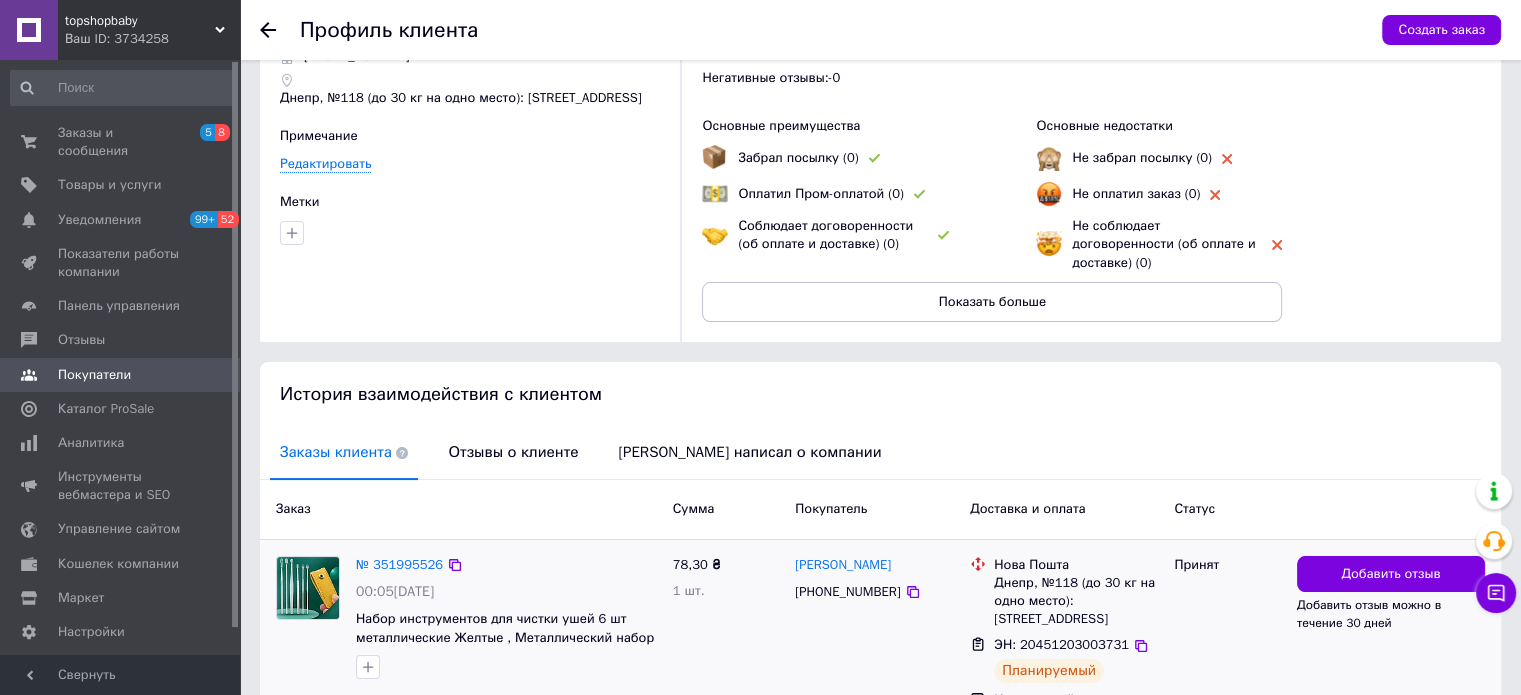 scroll, scrollTop: 184, scrollLeft: 0, axis: vertical 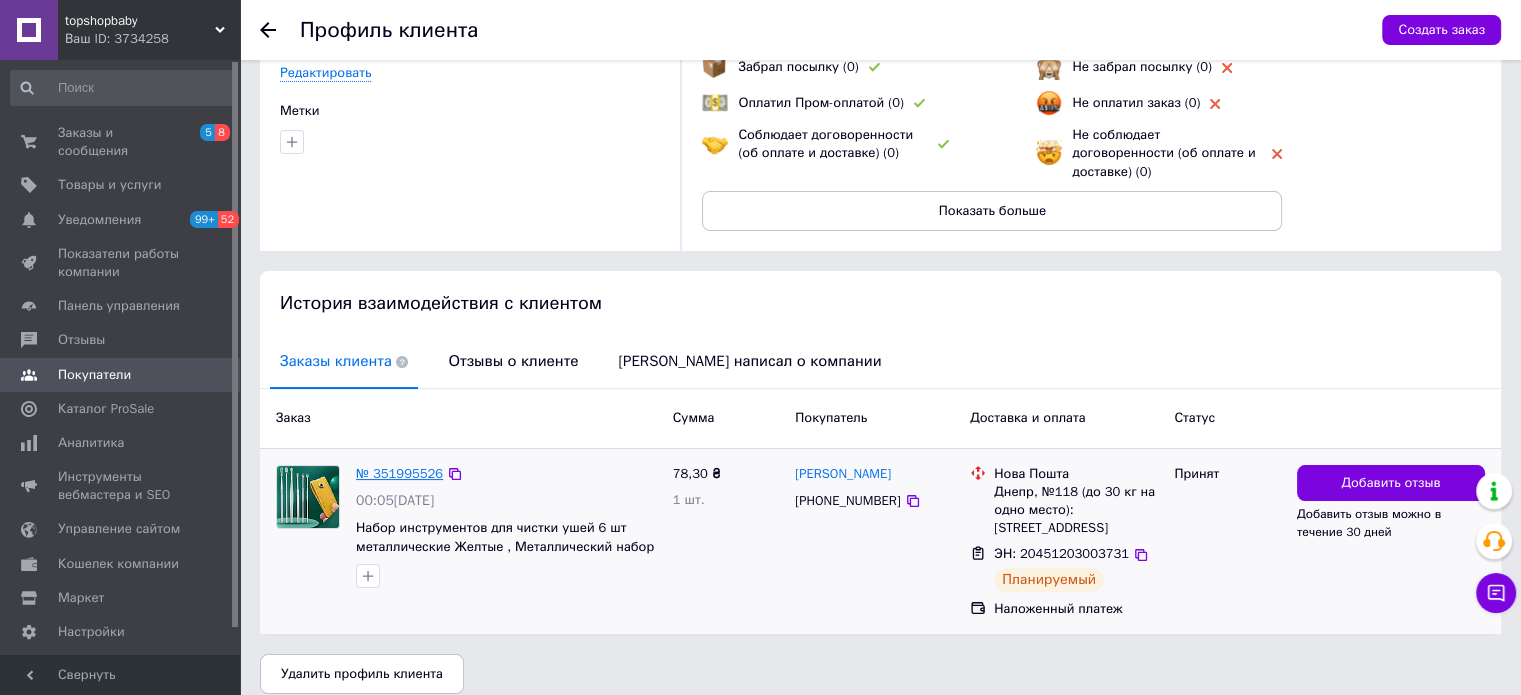 click on "№ 351995526" at bounding box center [399, 473] 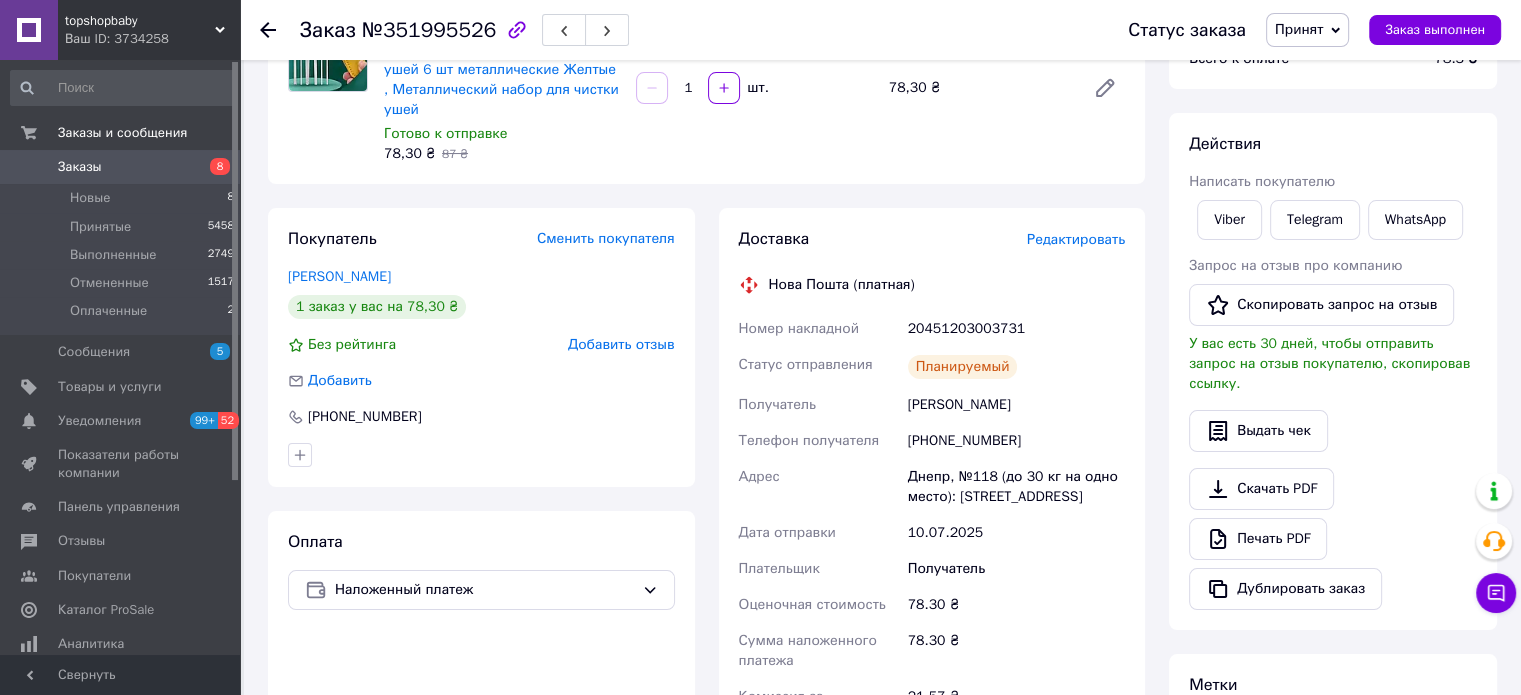 scroll, scrollTop: 619, scrollLeft: 0, axis: vertical 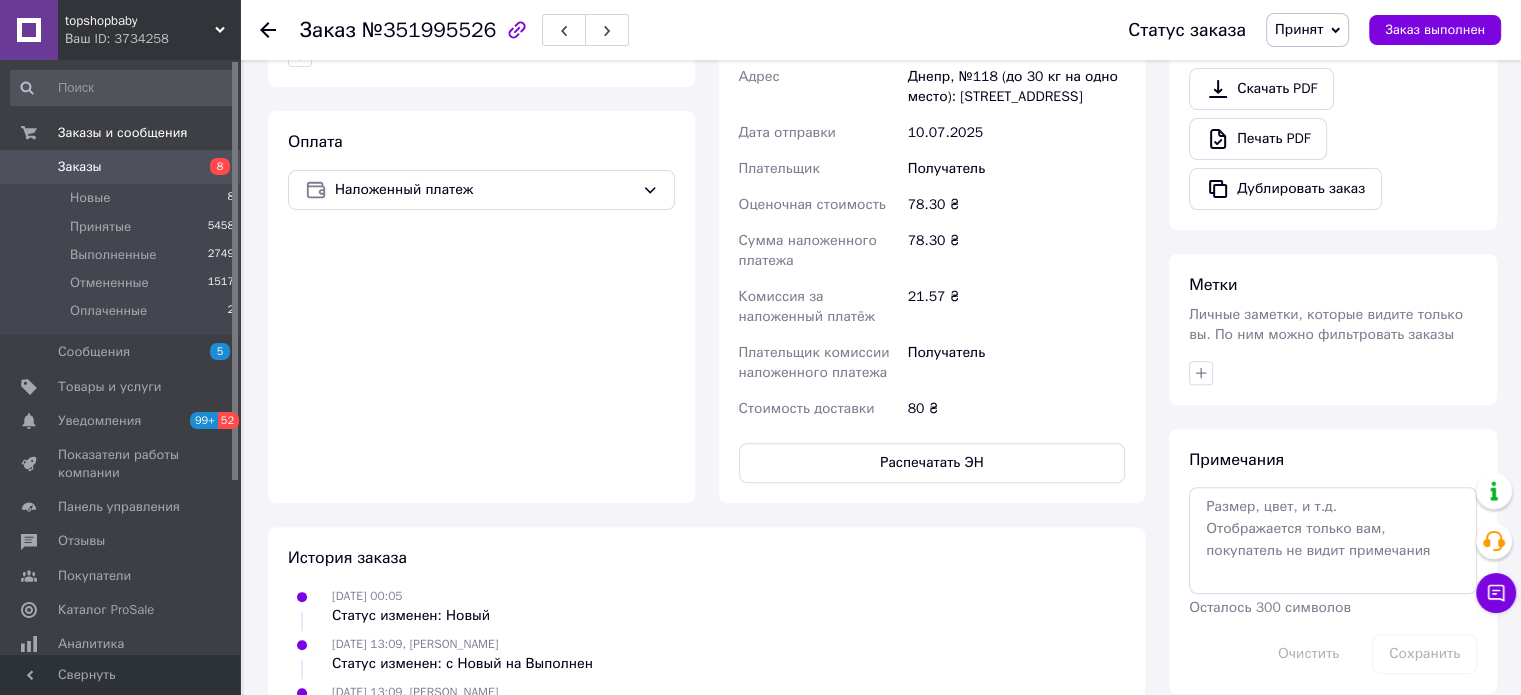 click on "Доставка Редактировать Нова Пошта (платная) Номер накладной 20451203003731 Статус отправления Планируемый Получатель Хилько Павел Телефон получателя +380968093018 Адрес Днепр, №118 (до 30 кг на одно место): ул. Березинская, 38г Дата отправки 10.07.2025 Плательщик Получатель Оценочная стоимость 78.30 ₴ Сумма наложенного платежа 78.30 ₴ Комиссия за наложенный платёж 21.57 ₴ Плательщик комиссии наложенного платежа Получатель Стоимость доставки 80 ₴ Распечатать ЭН" at bounding box center (932, 155) 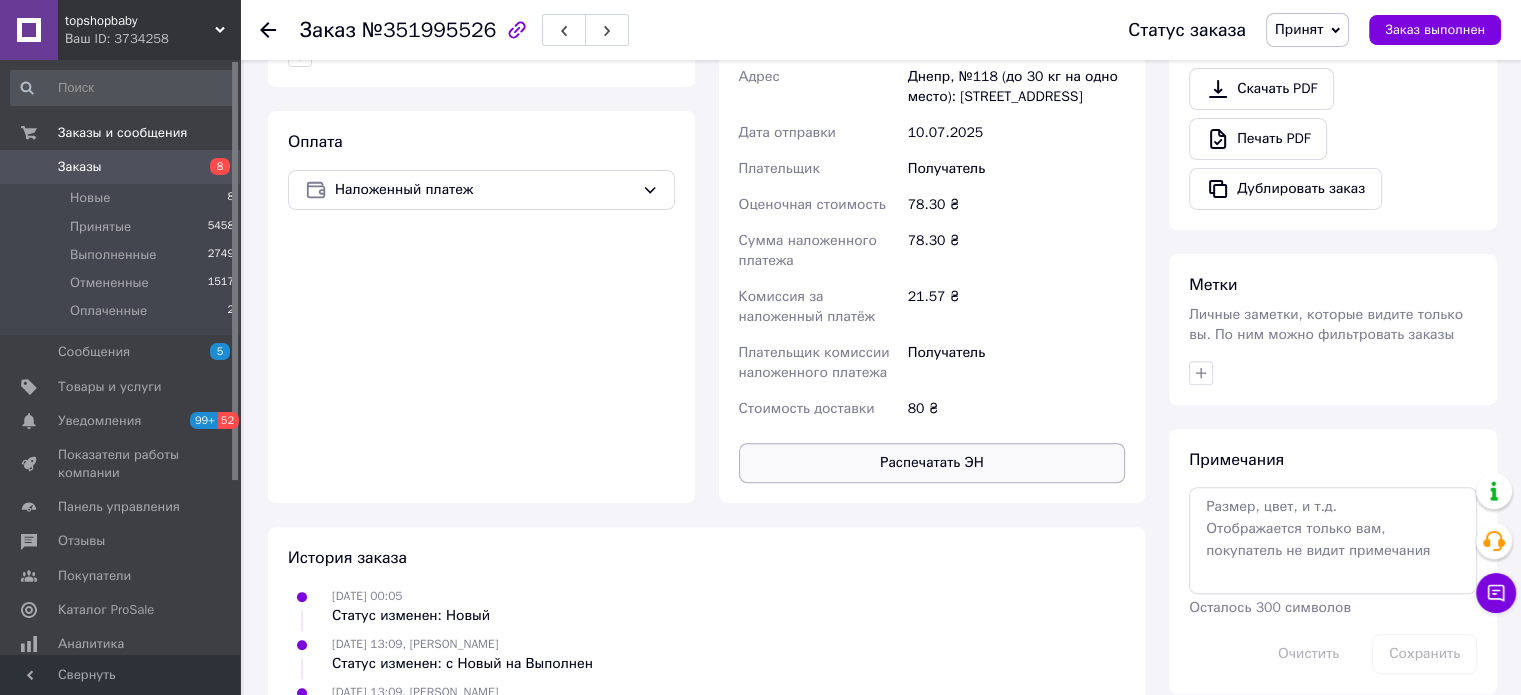 click on "Распечатать ЭН" at bounding box center [932, 463] 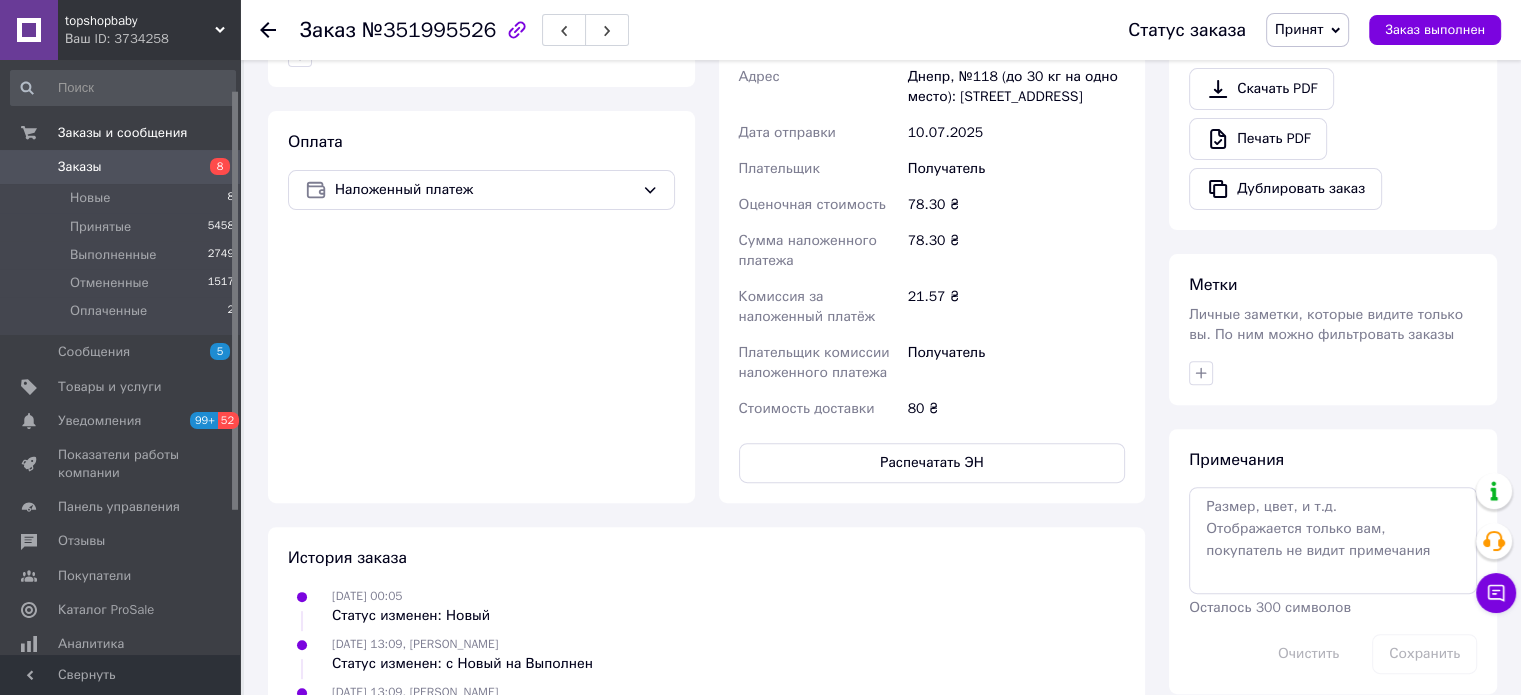 scroll, scrollTop: 247, scrollLeft: 0, axis: vertical 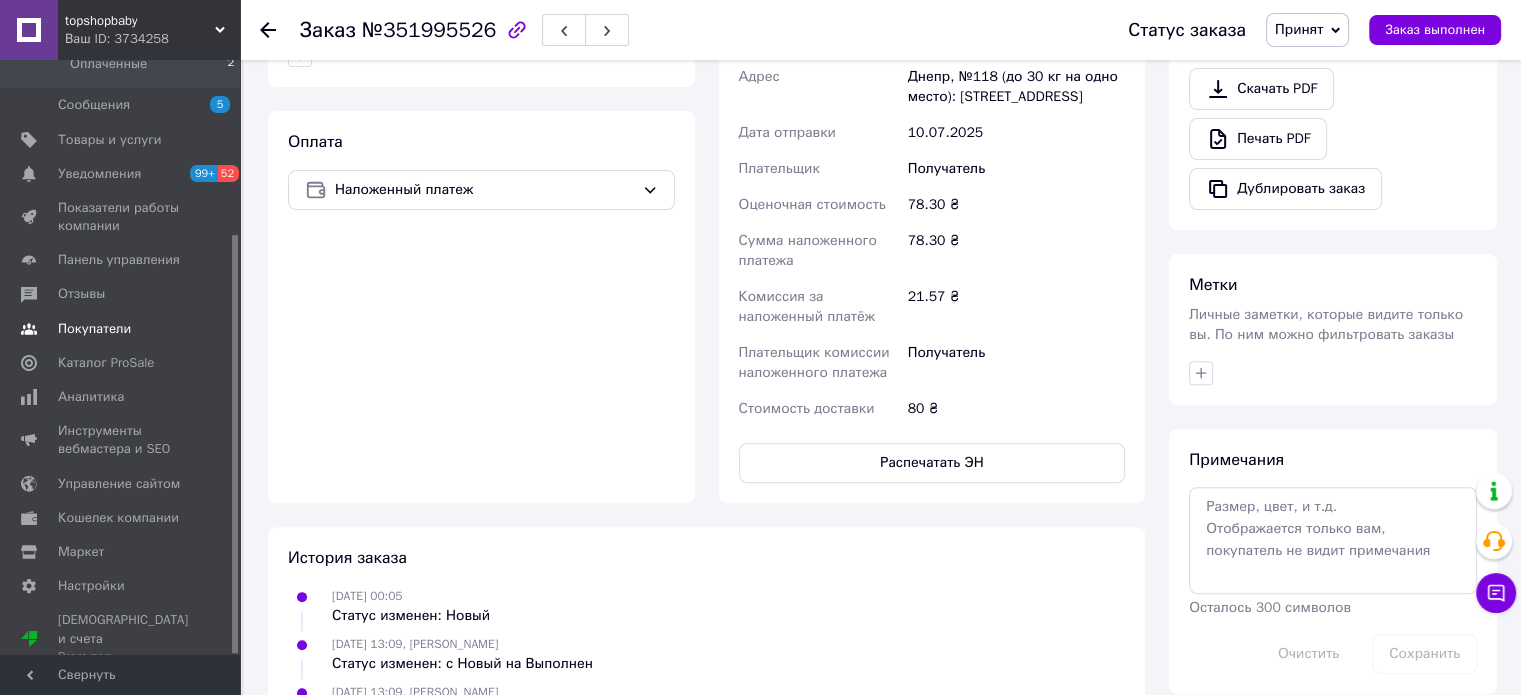 click on "Покупатели" at bounding box center (94, 329) 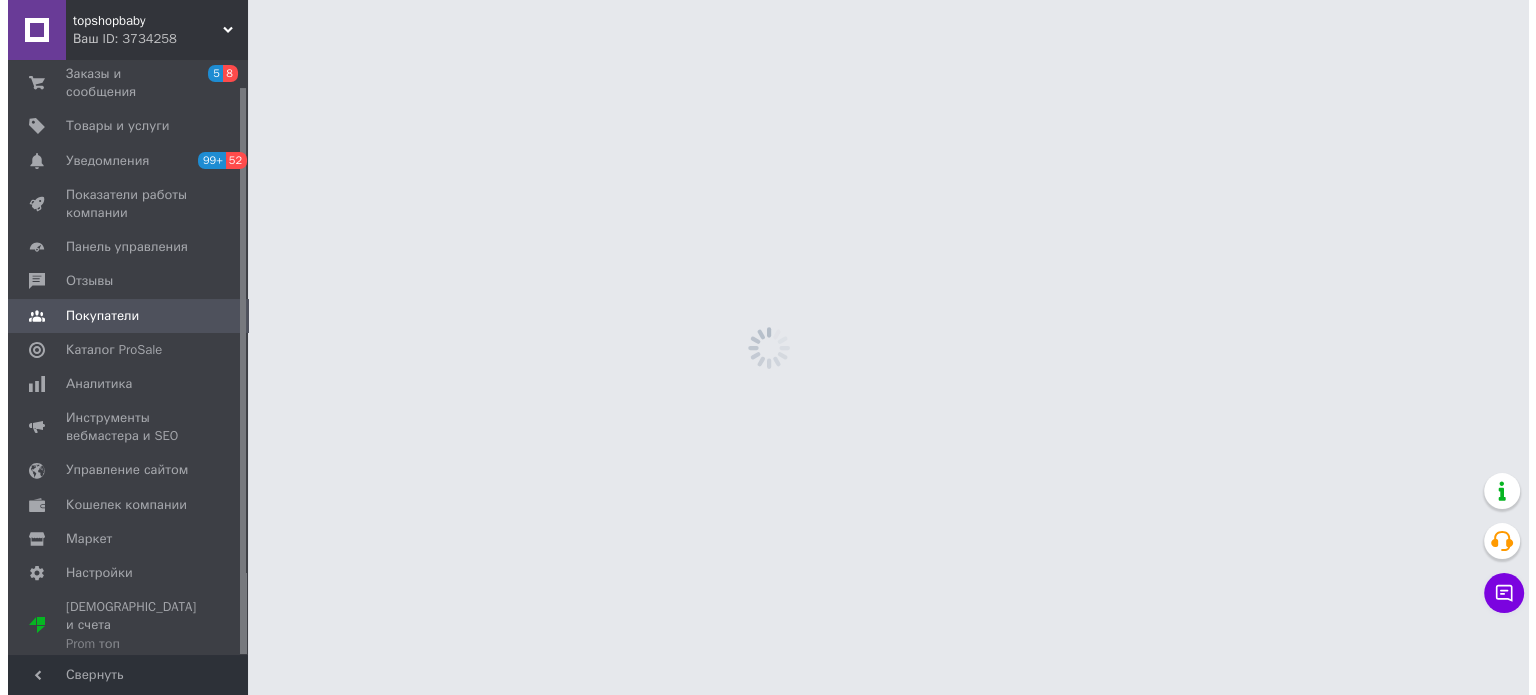 scroll, scrollTop: 0, scrollLeft: 0, axis: both 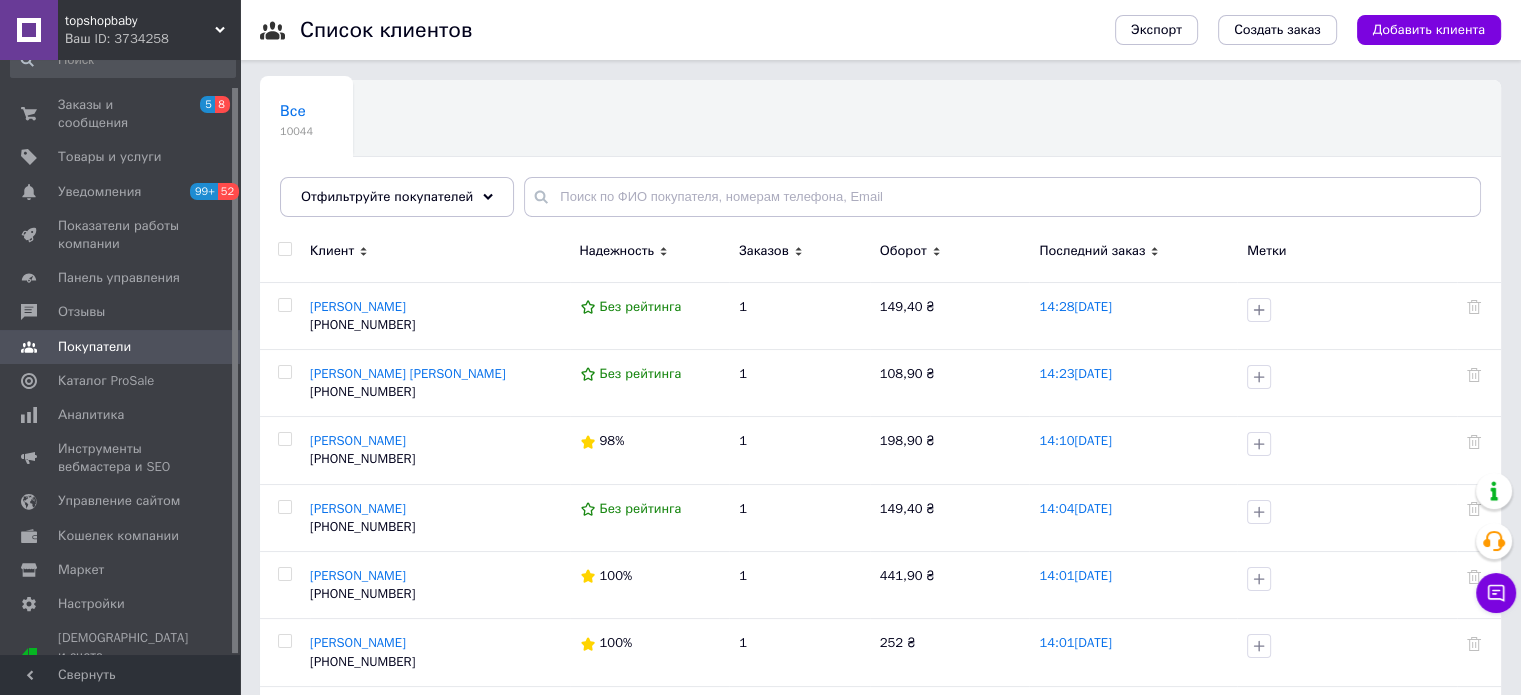 click on "Все 10044 Ok Отфильтровано...  Сохранить" at bounding box center (880, 158) 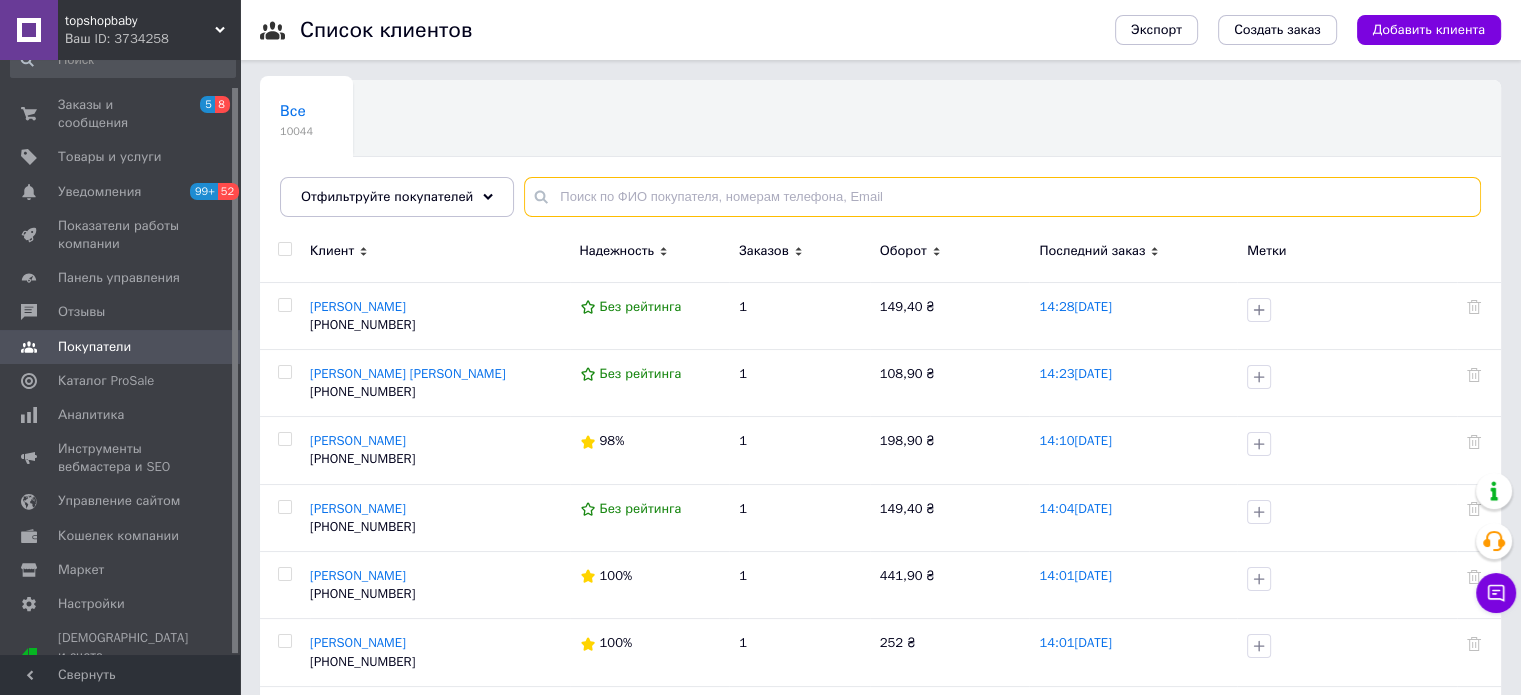 click at bounding box center (1002, 197) 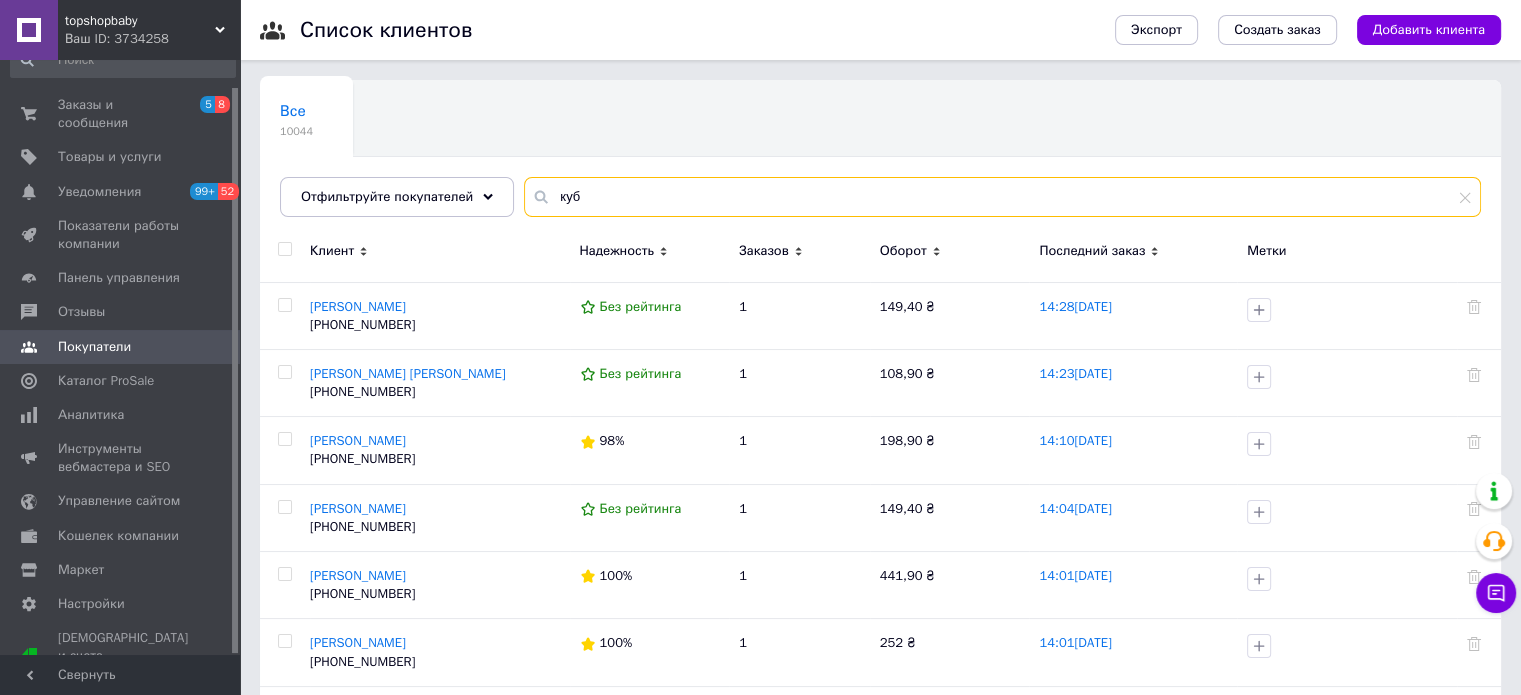 type on "куб" 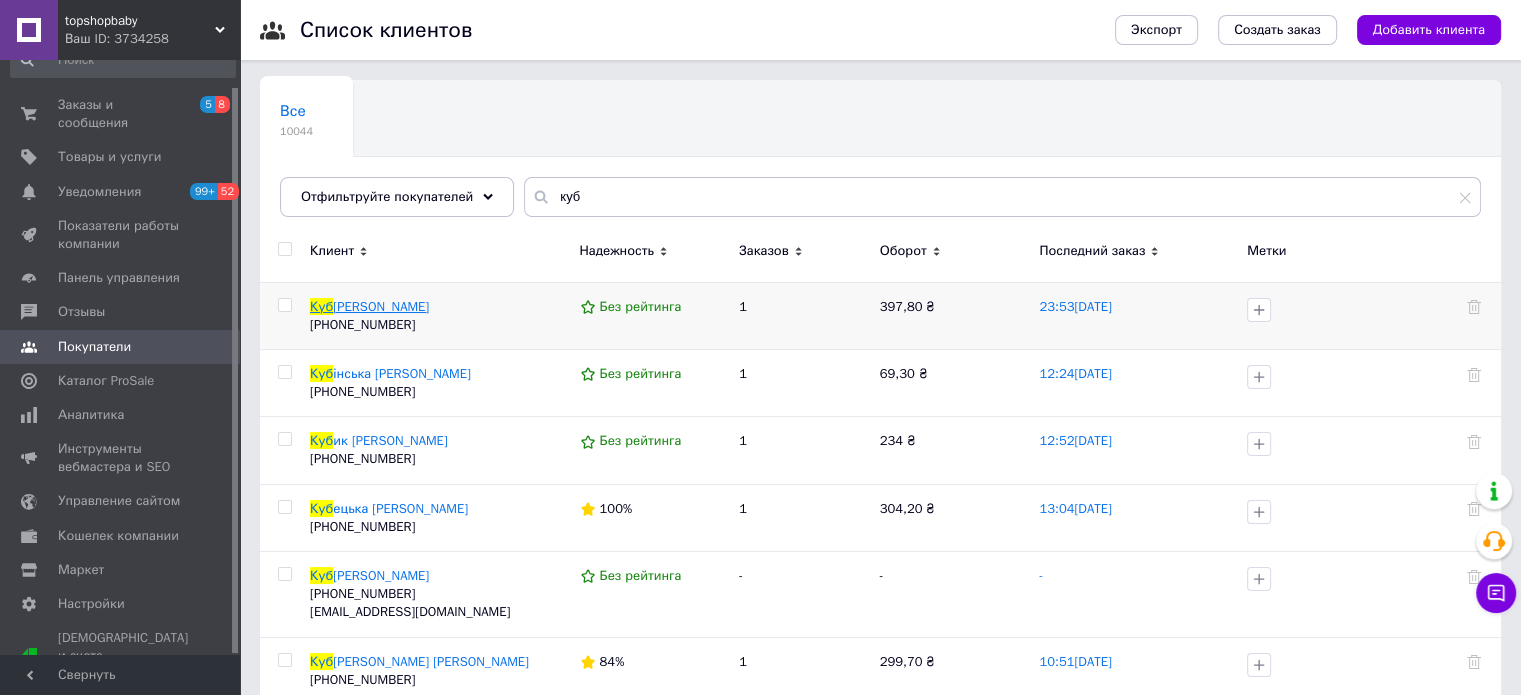 click on "ішин Володимир" at bounding box center (381, 306) 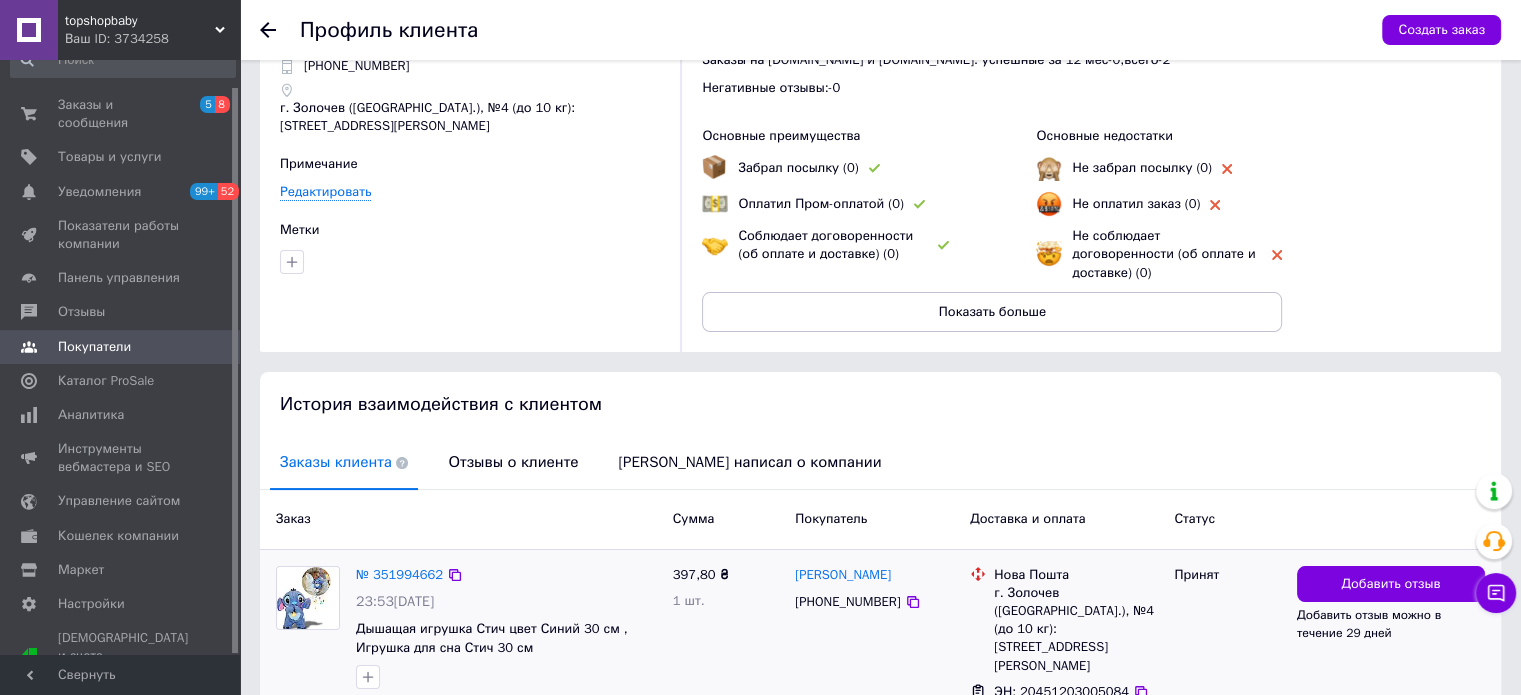 scroll, scrollTop: 184, scrollLeft: 0, axis: vertical 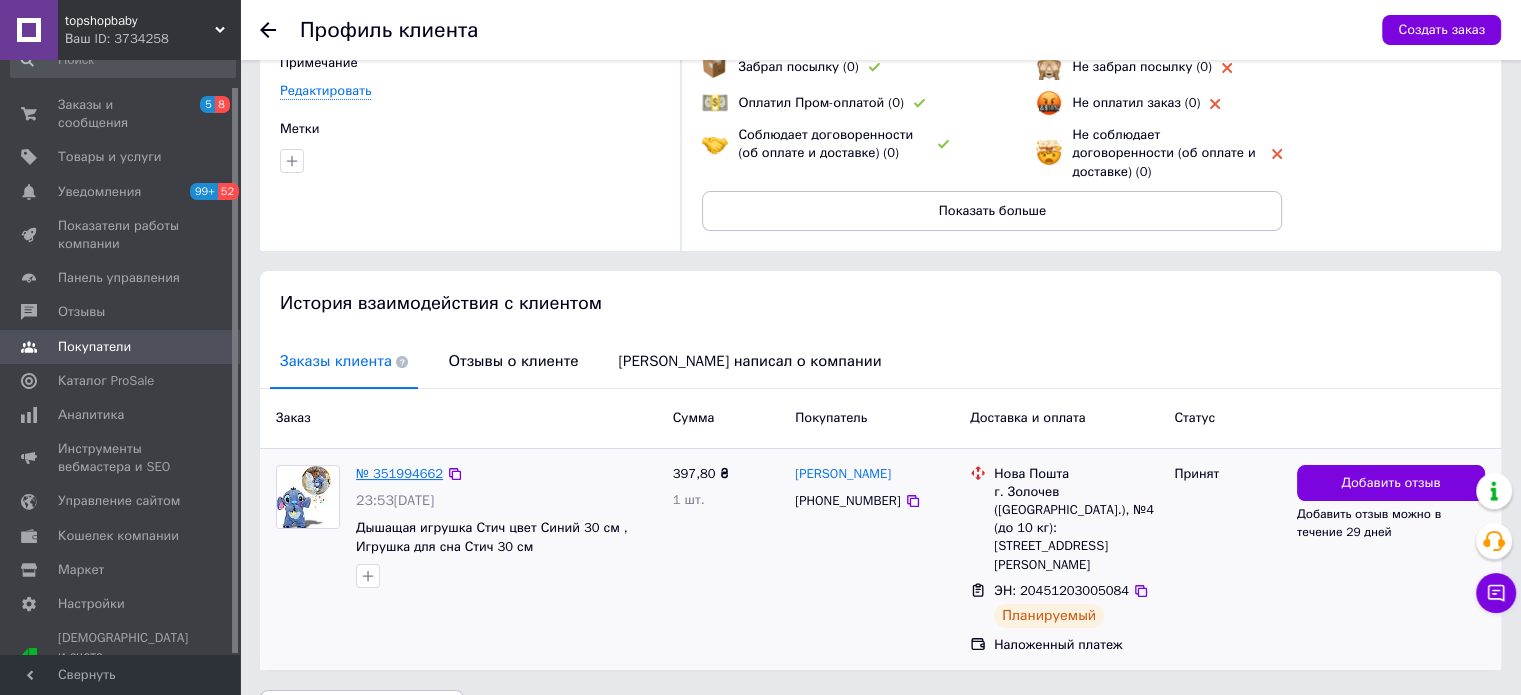 click on "№ 351994662" at bounding box center [399, 473] 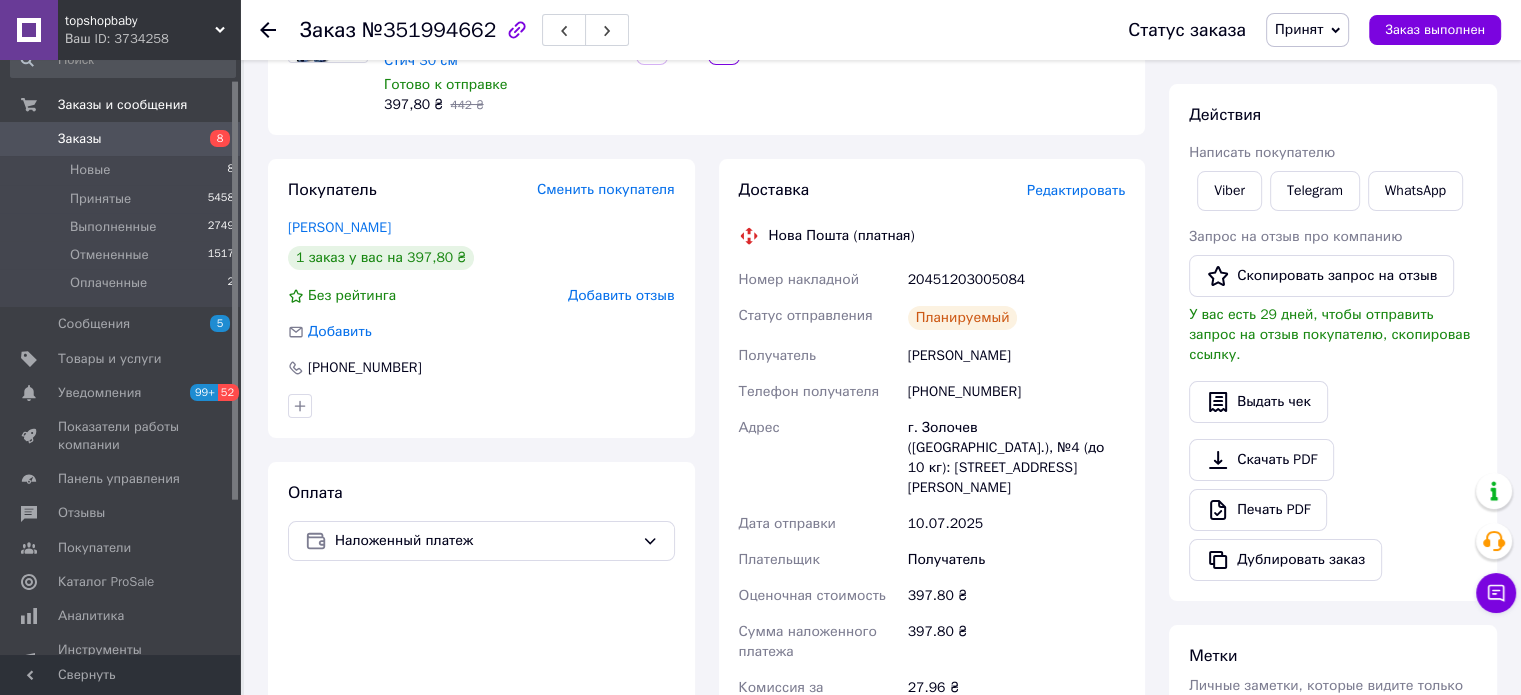 scroll, scrollTop: 600, scrollLeft: 0, axis: vertical 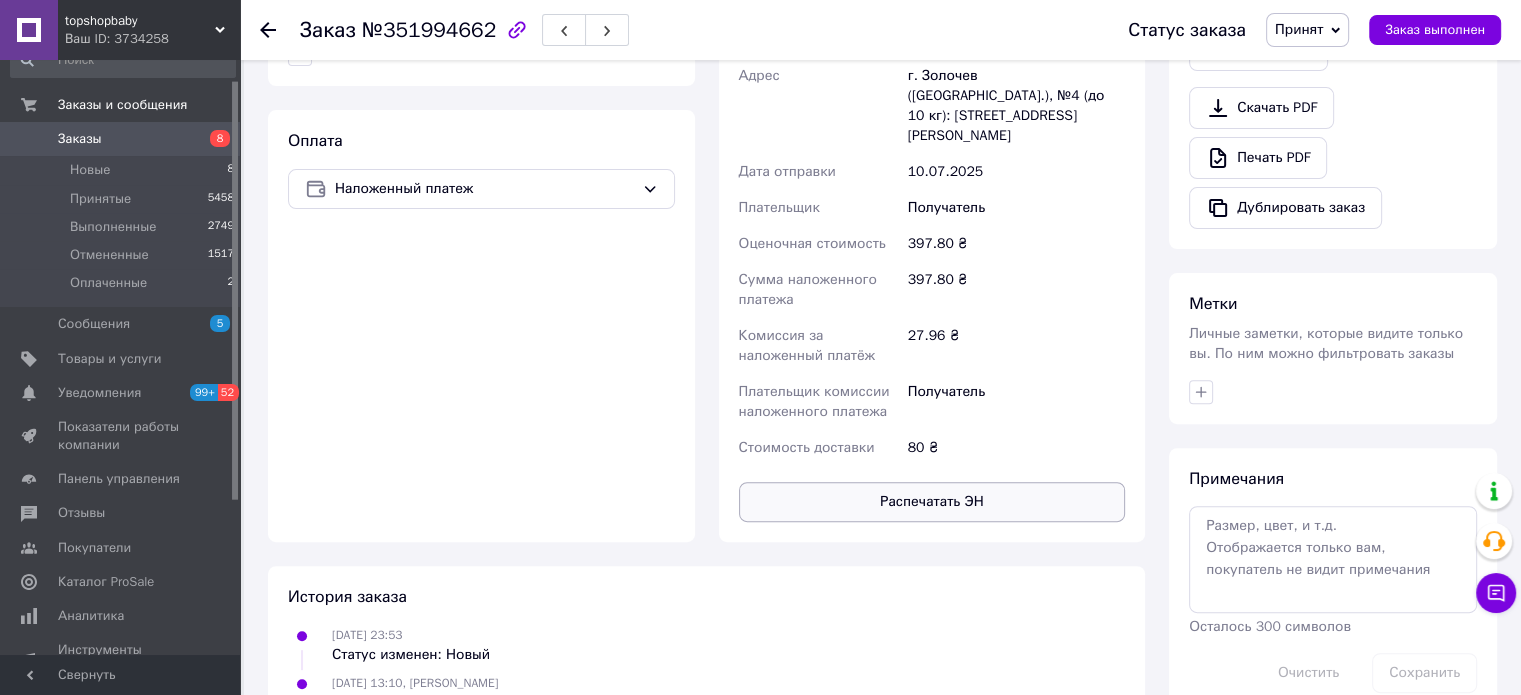 click on "Распечатать ЭН" at bounding box center (932, 502) 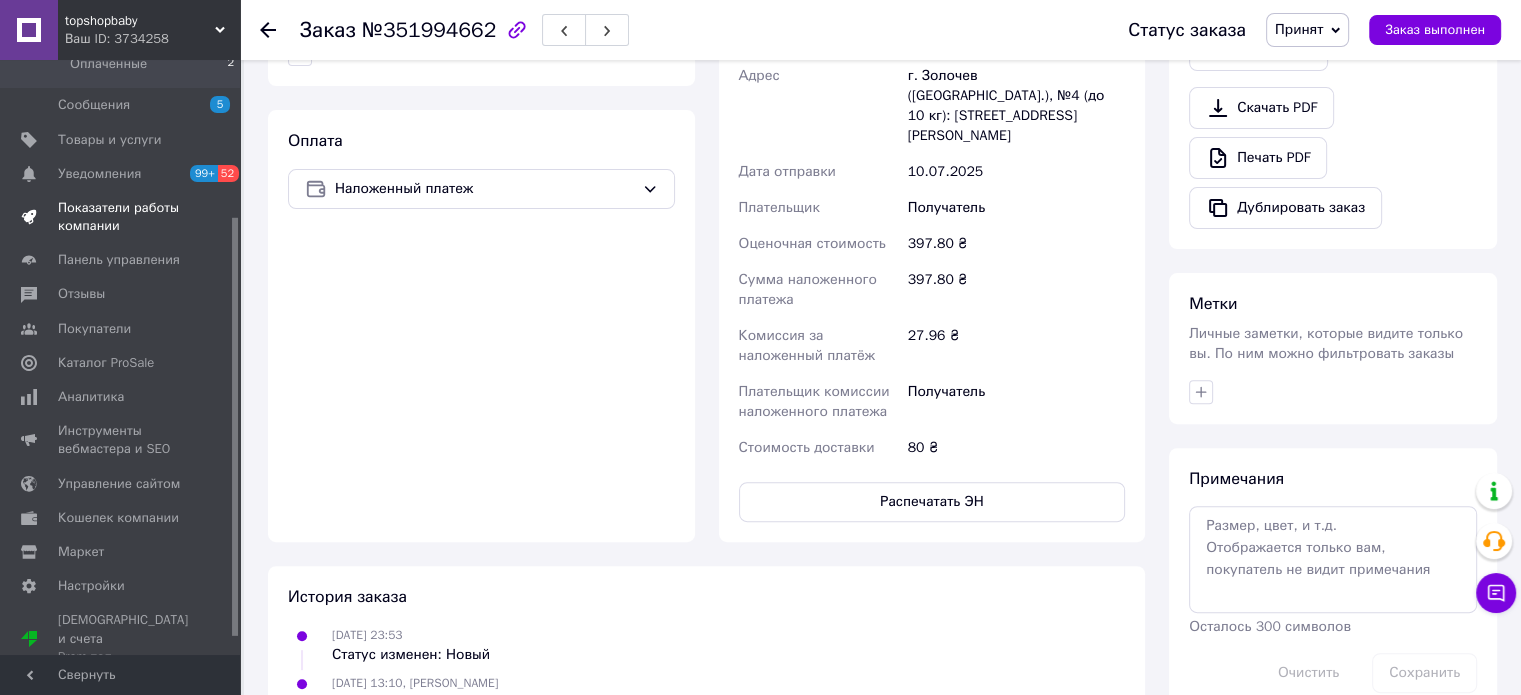 scroll, scrollTop: 147, scrollLeft: 0, axis: vertical 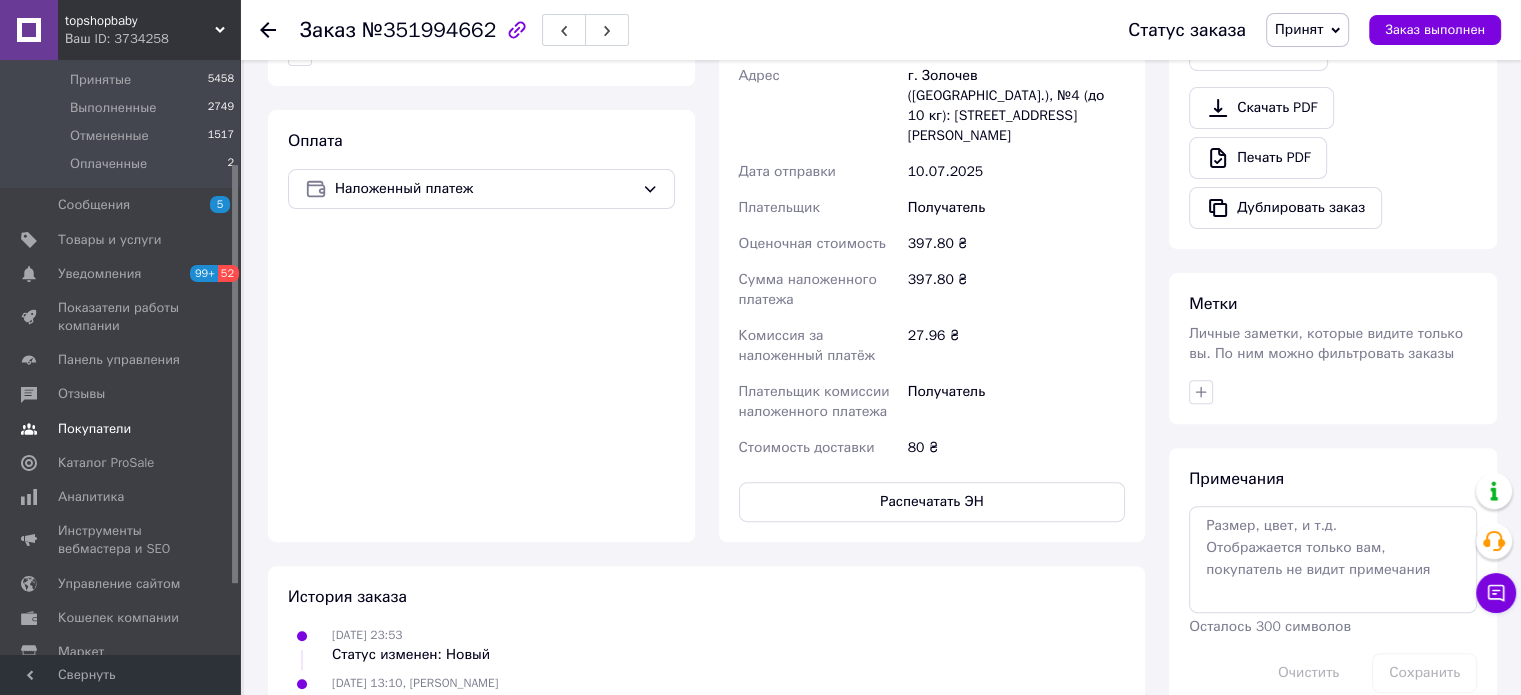 click on "Покупатели" at bounding box center (94, 429) 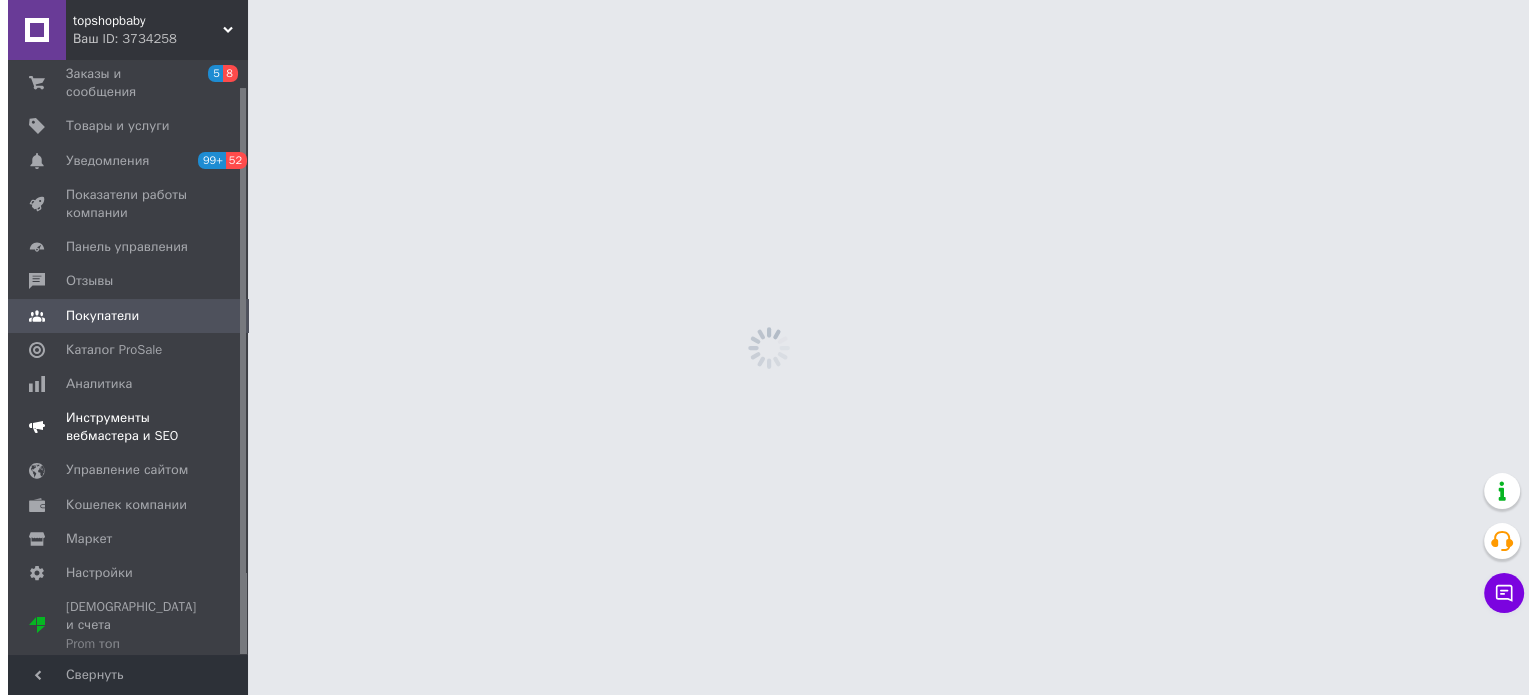 scroll, scrollTop: 0, scrollLeft: 0, axis: both 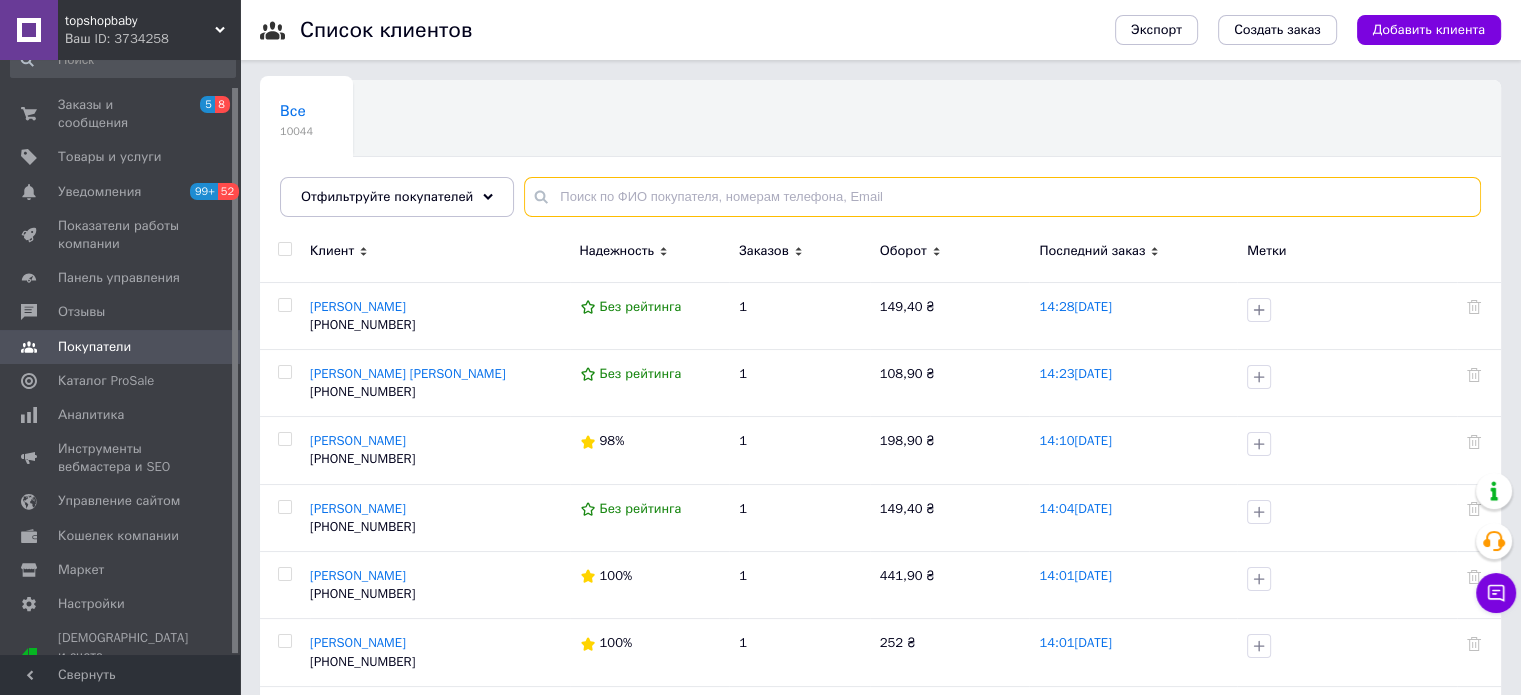 click at bounding box center [1002, 197] 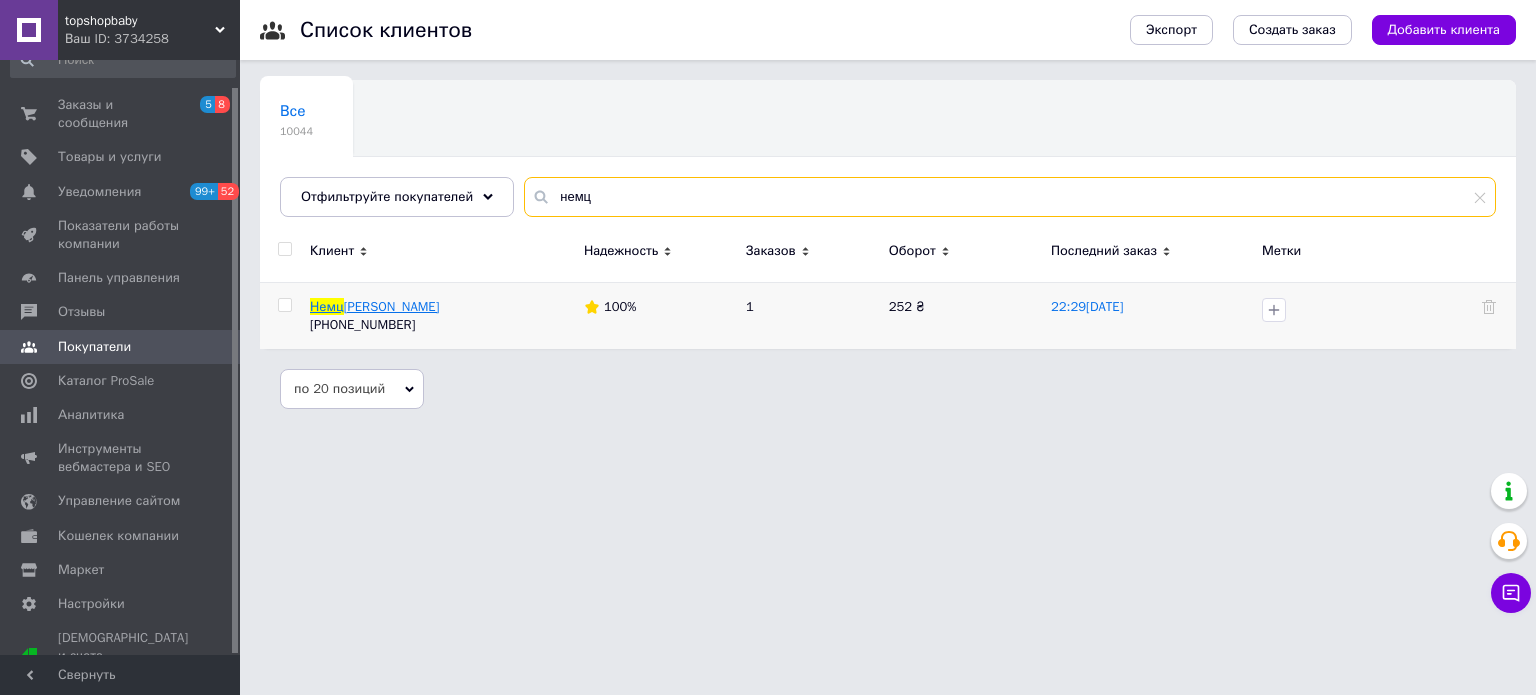 type on "немц" 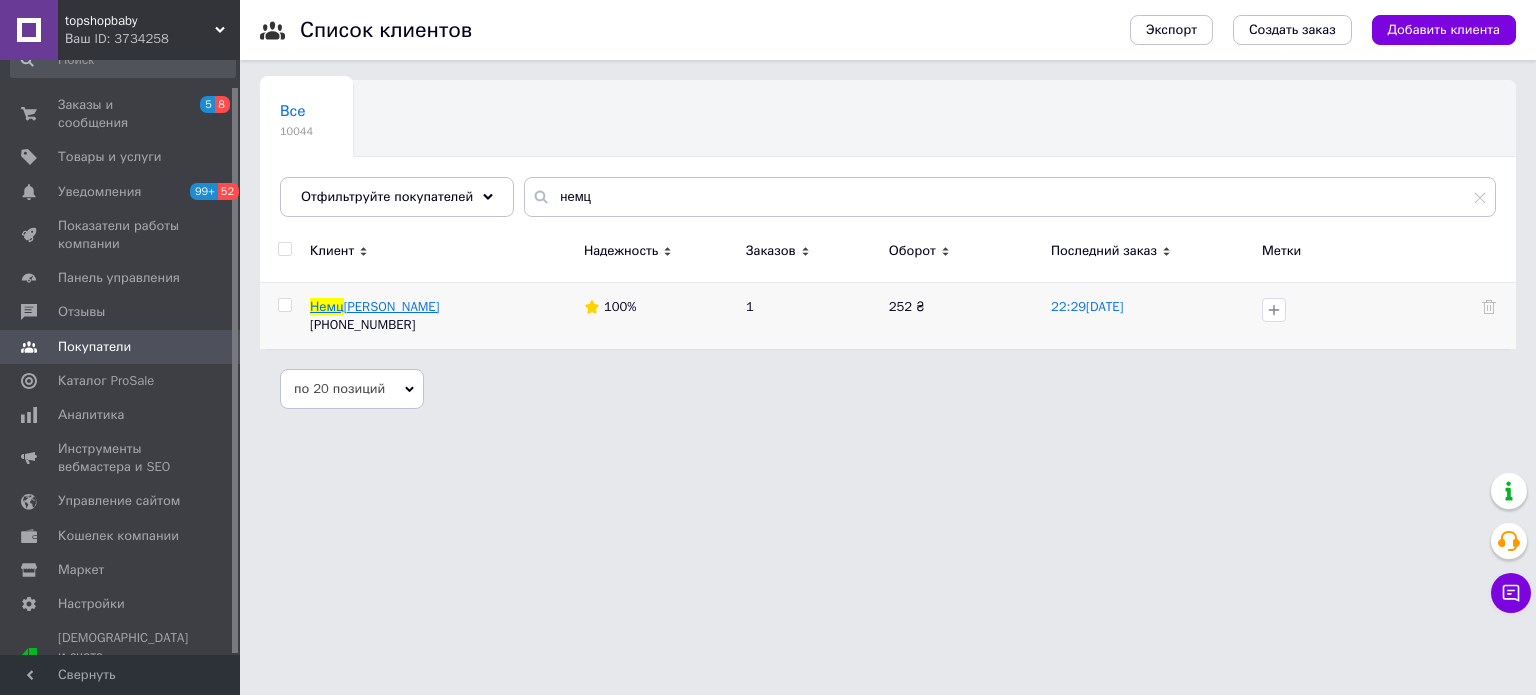 click on "ева Діана" at bounding box center (392, 306) 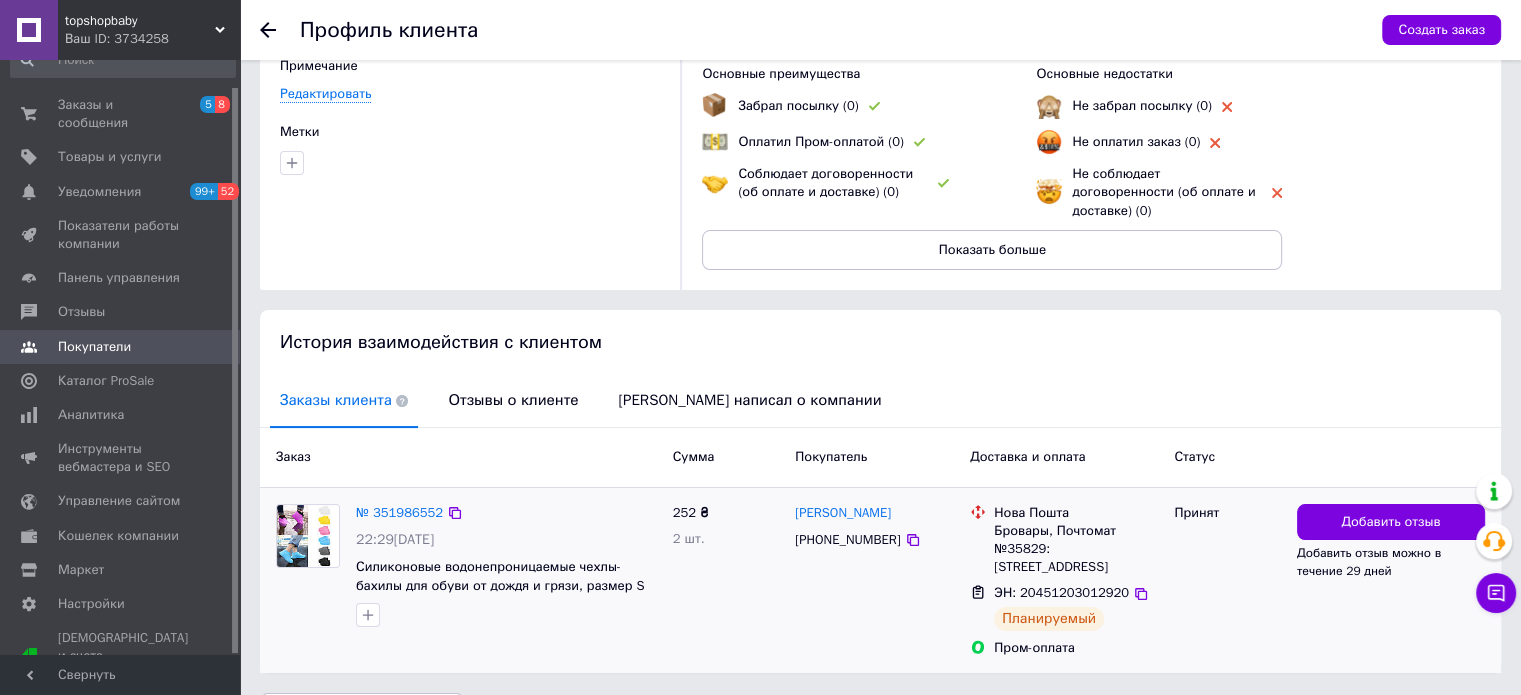 scroll, scrollTop: 184, scrollLeft: 0, axis: vertical 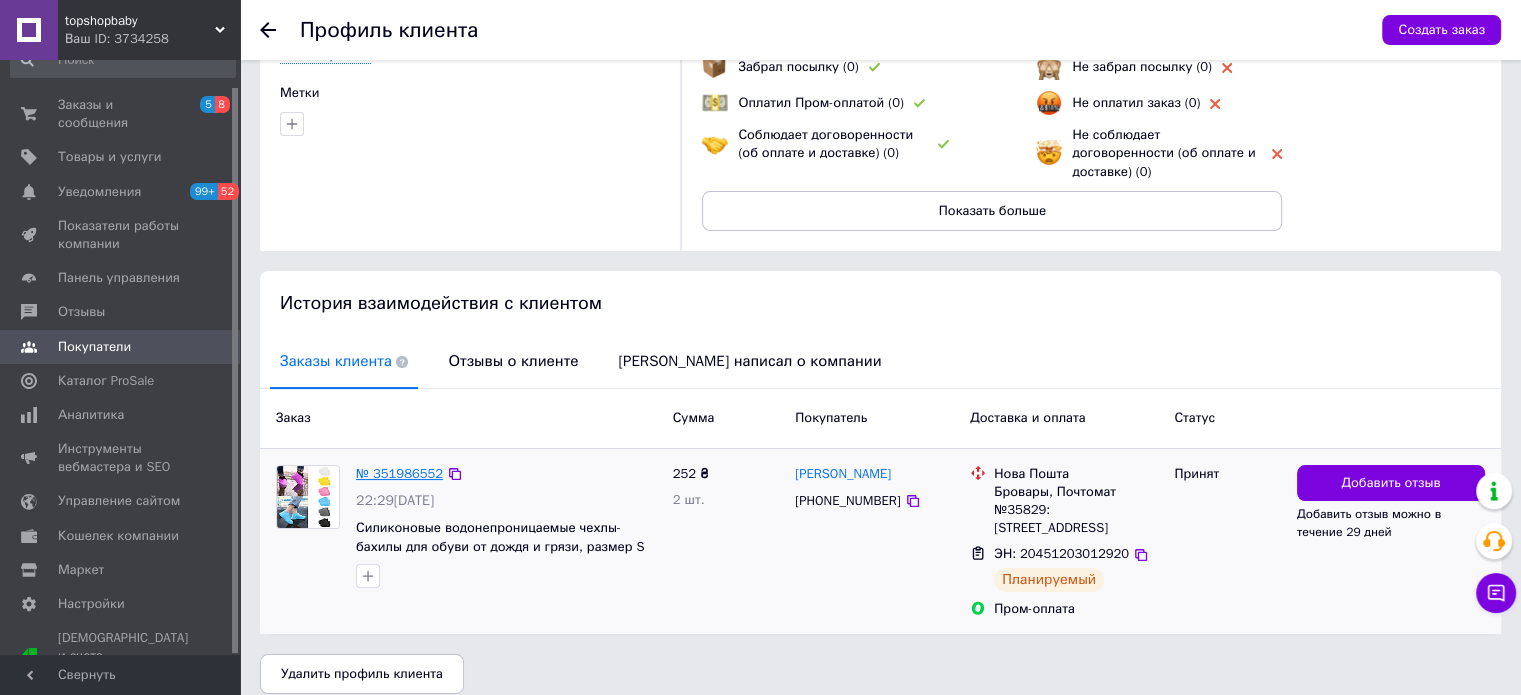 click on "№ 351986552" at bounding box center (399, 473) 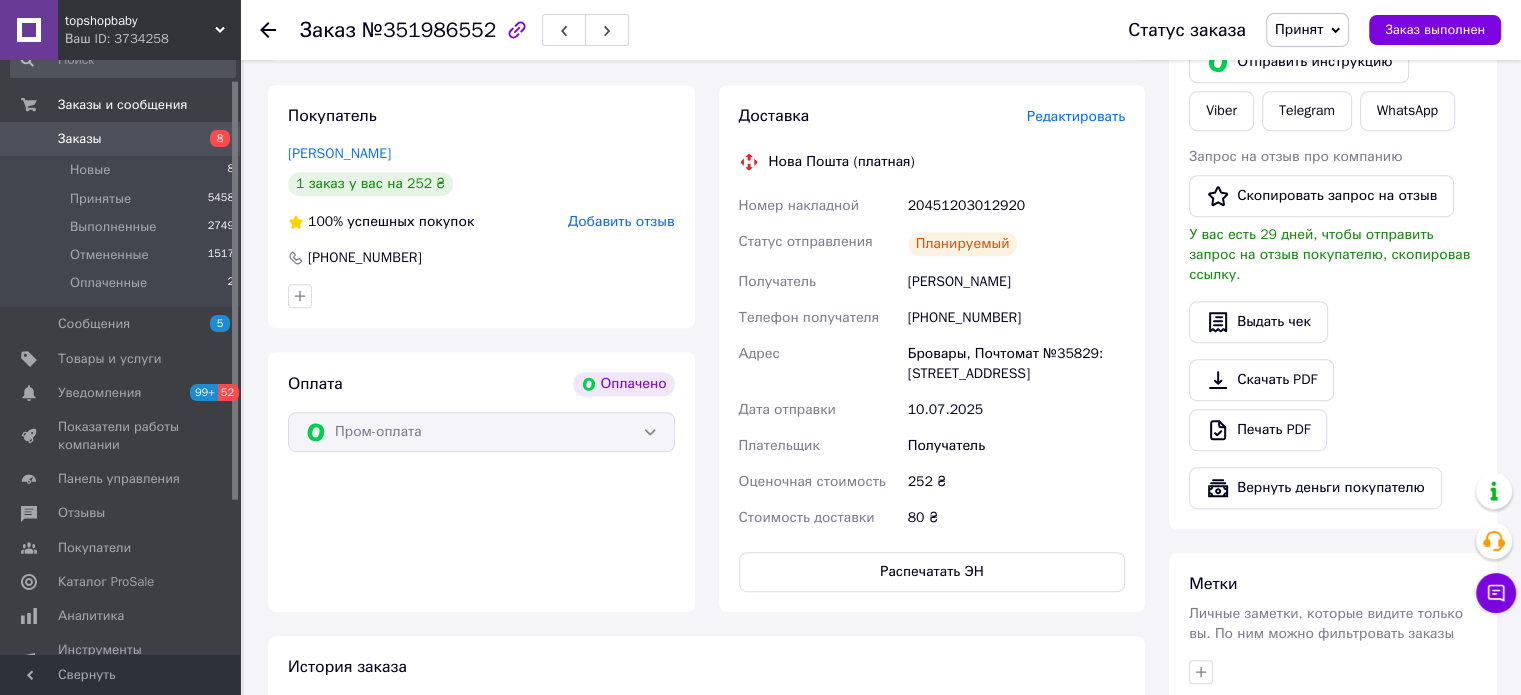scroll, scrollTop: 1112, scrollLeft: 0, axis: vertical 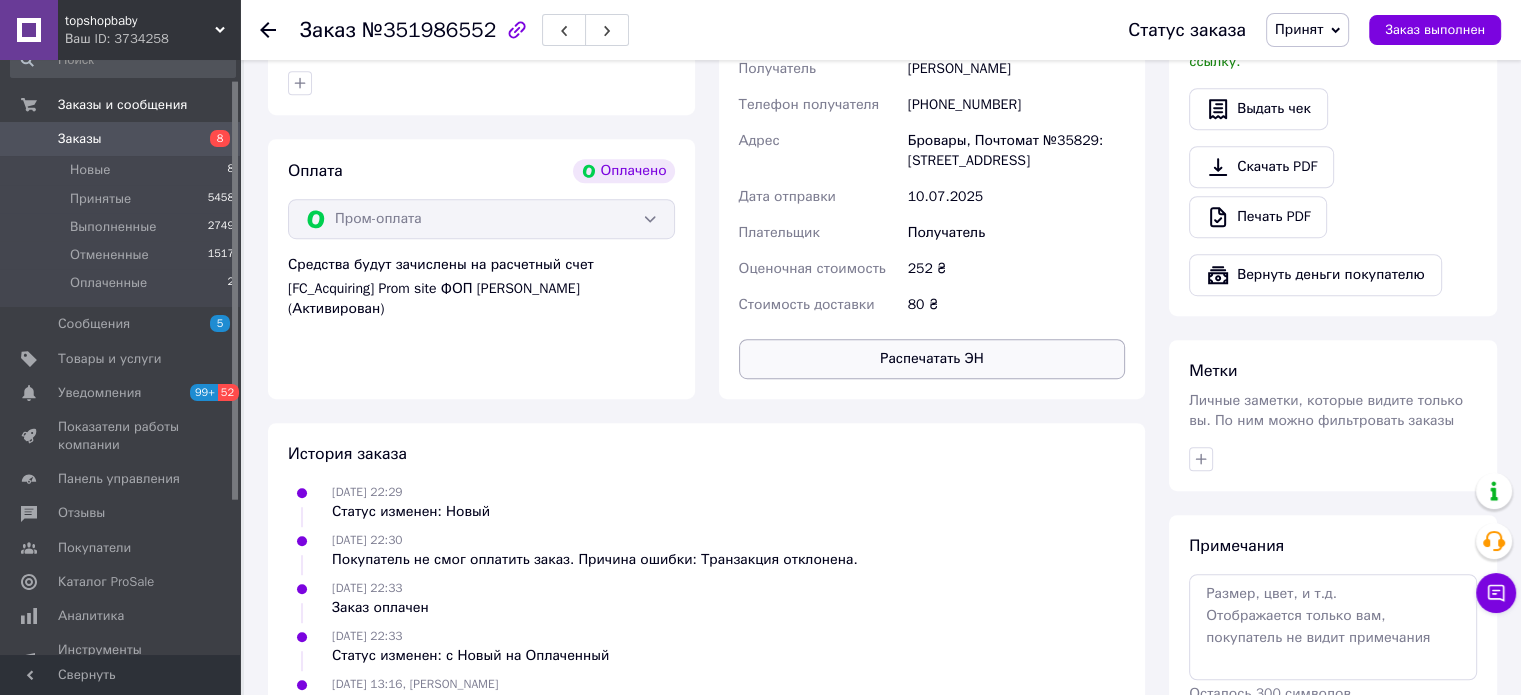 click on "Распечатать ЭН" at bounding box center (932, 359) 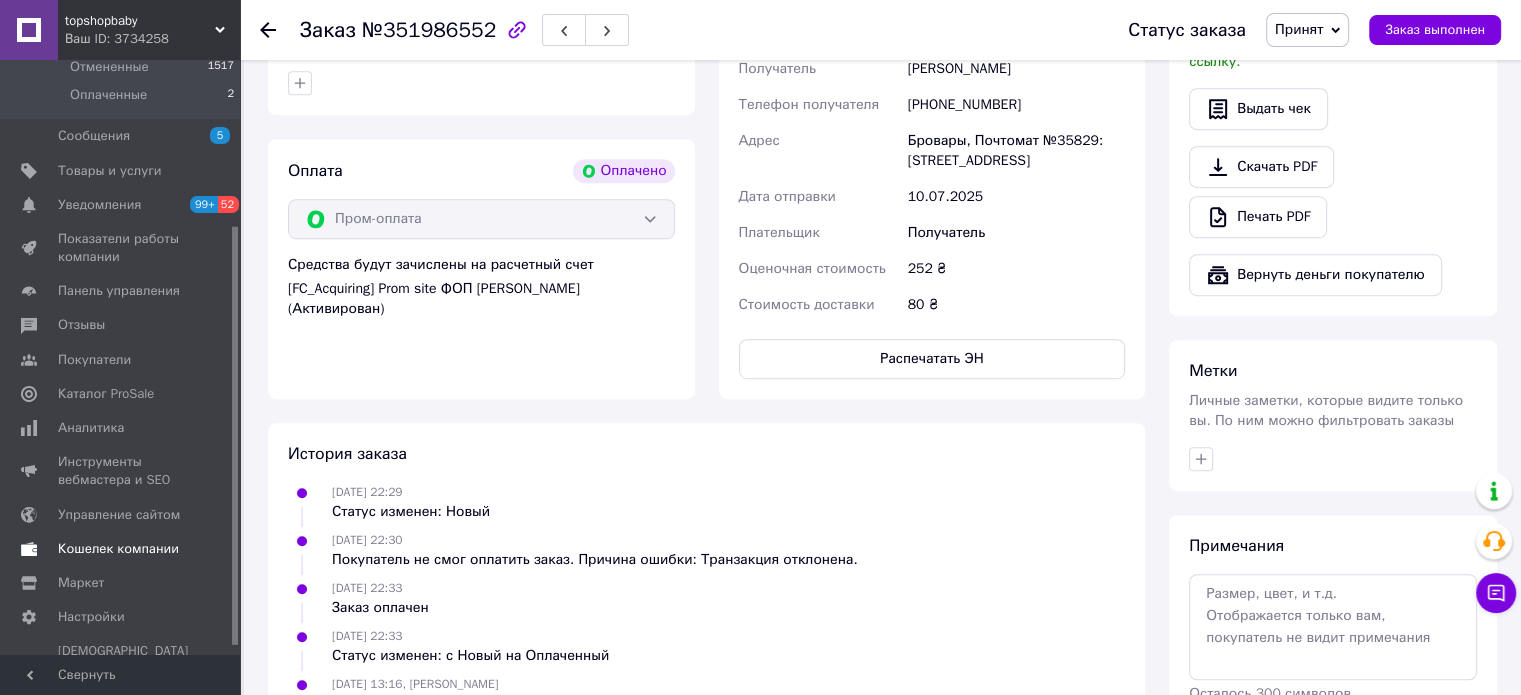 scroll, scrollTop: 247, scrollLeft: 0, axis: vertical 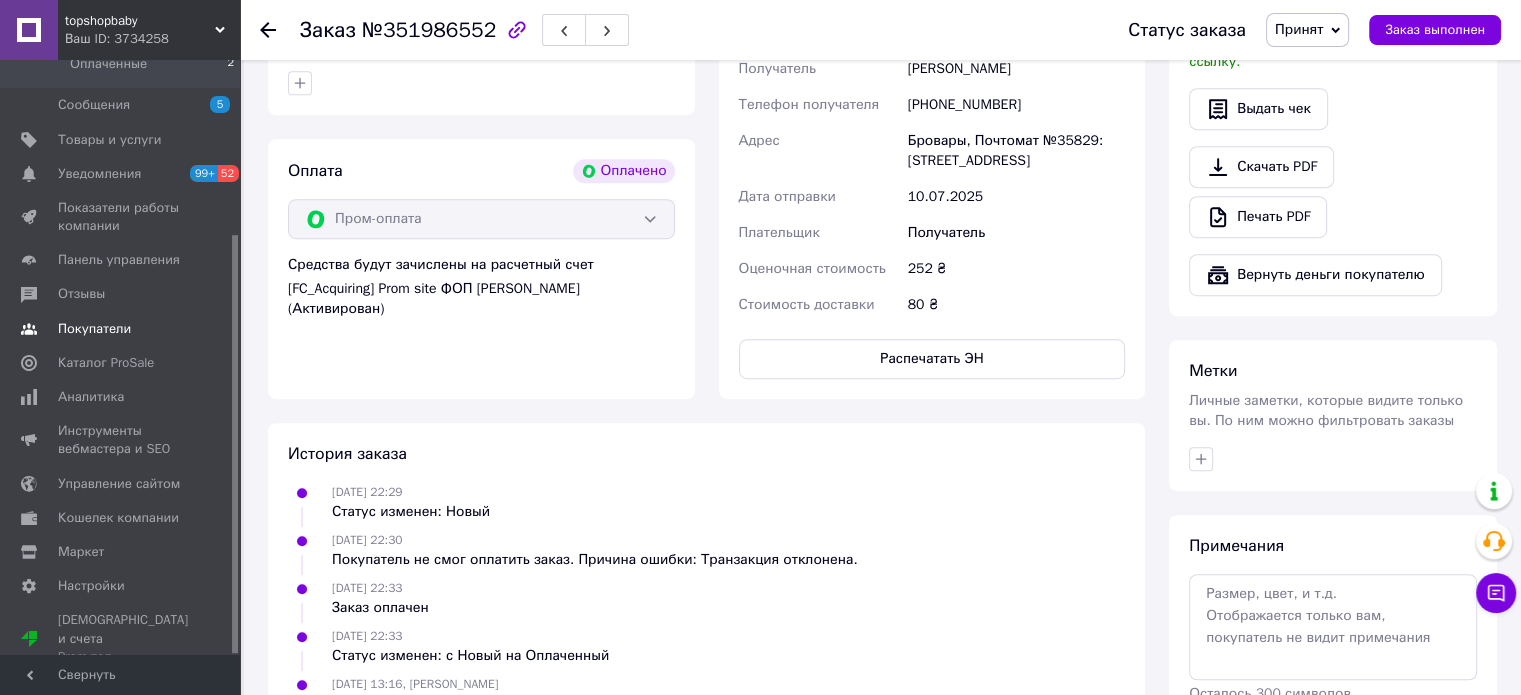 click on "Покупатели" at bounding box center (94, 329) 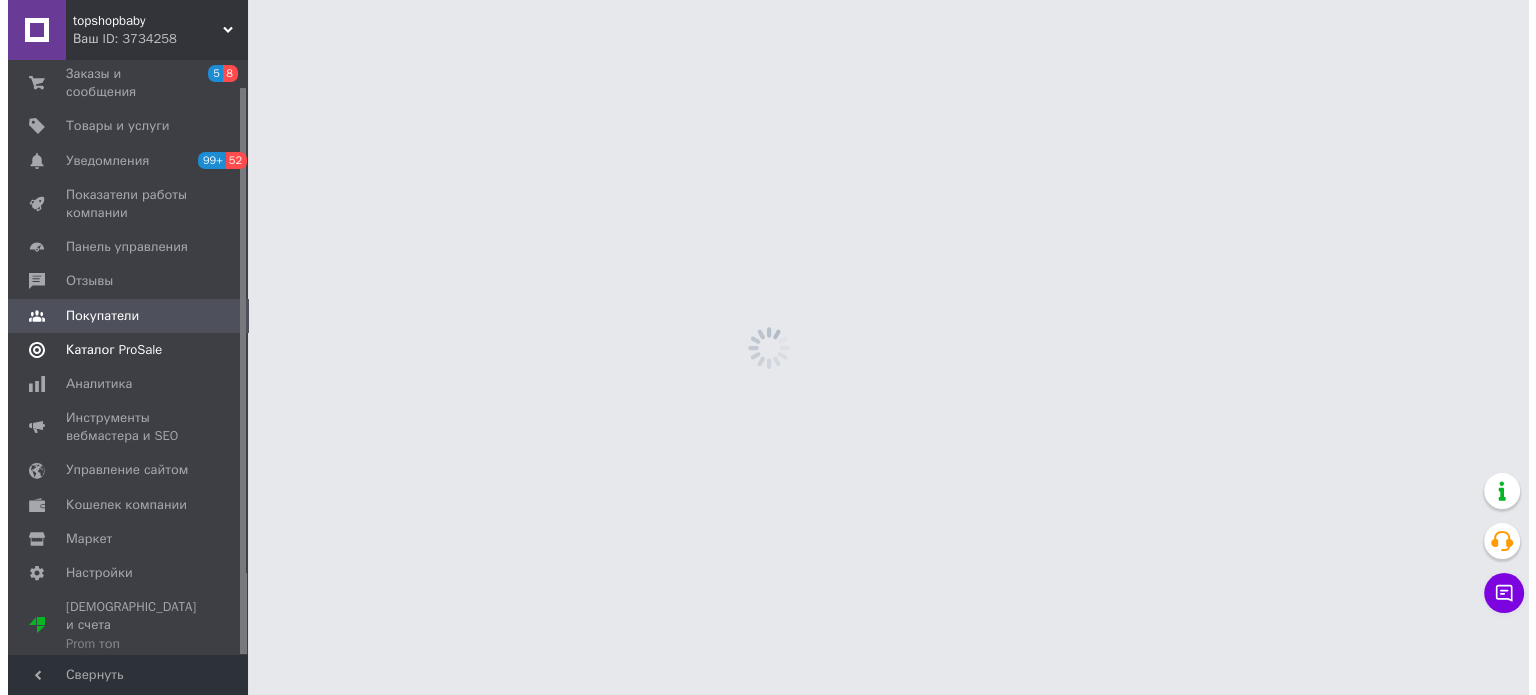 scroll, scrollTop: 0, scrollLeft: 0, axis: both 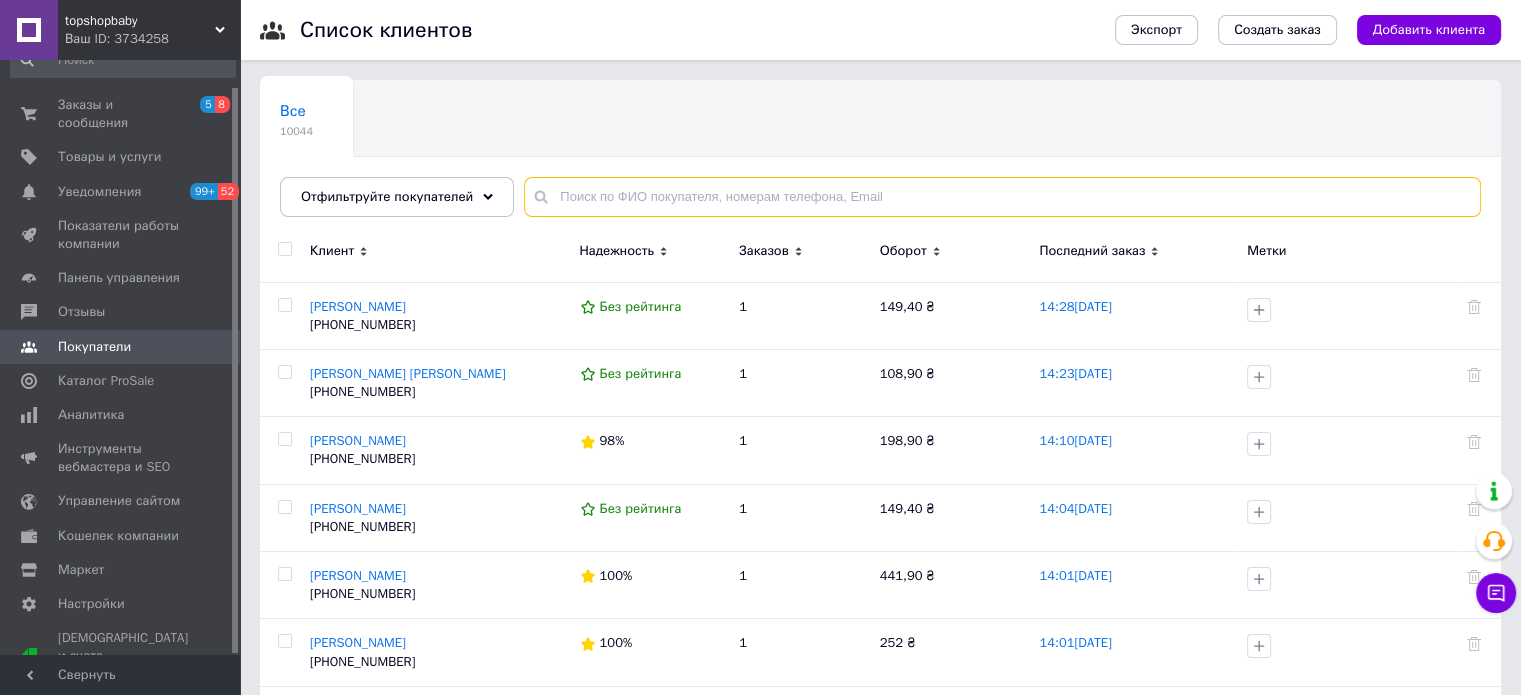click at bounding box center [1002, 197] 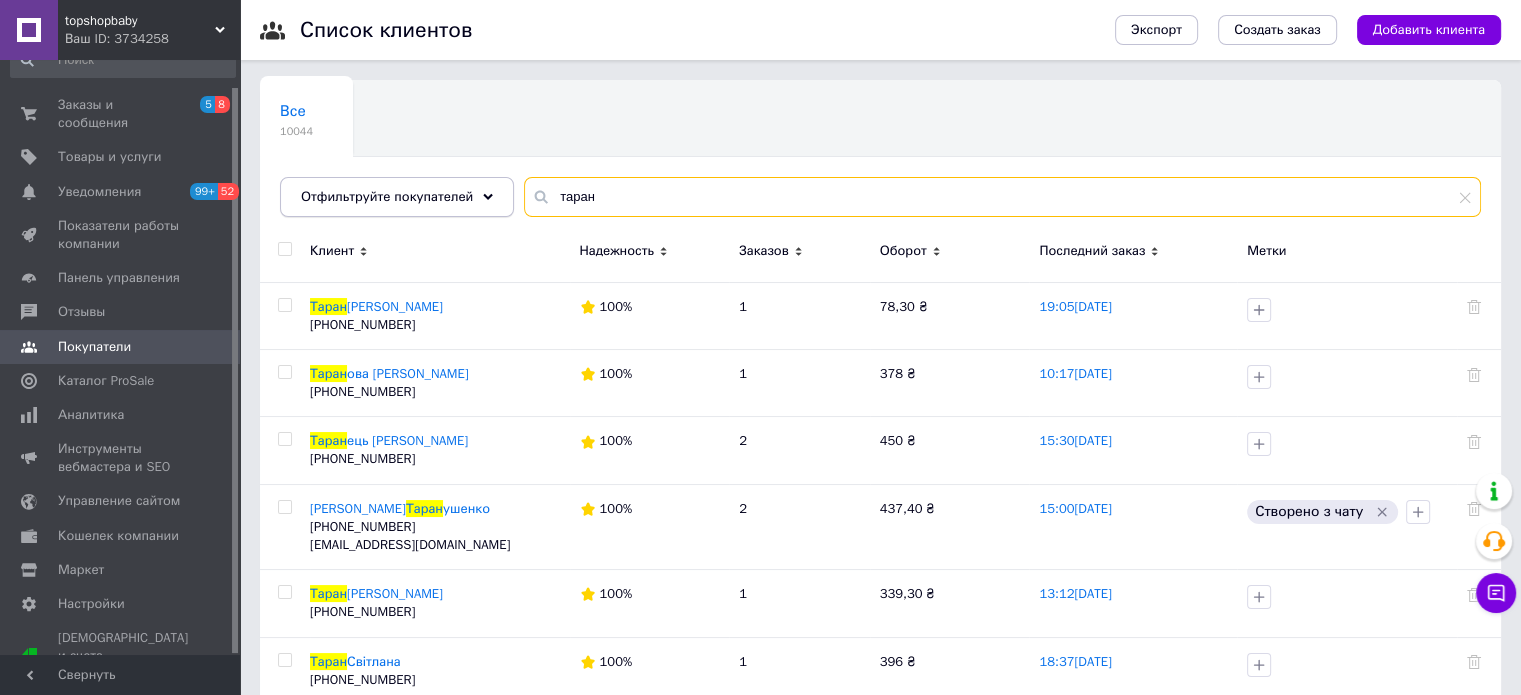 drag, startPoint x: 621, startPoint y: 194, endPoint x: 370, endPoint y: 178, distance: 251.50945 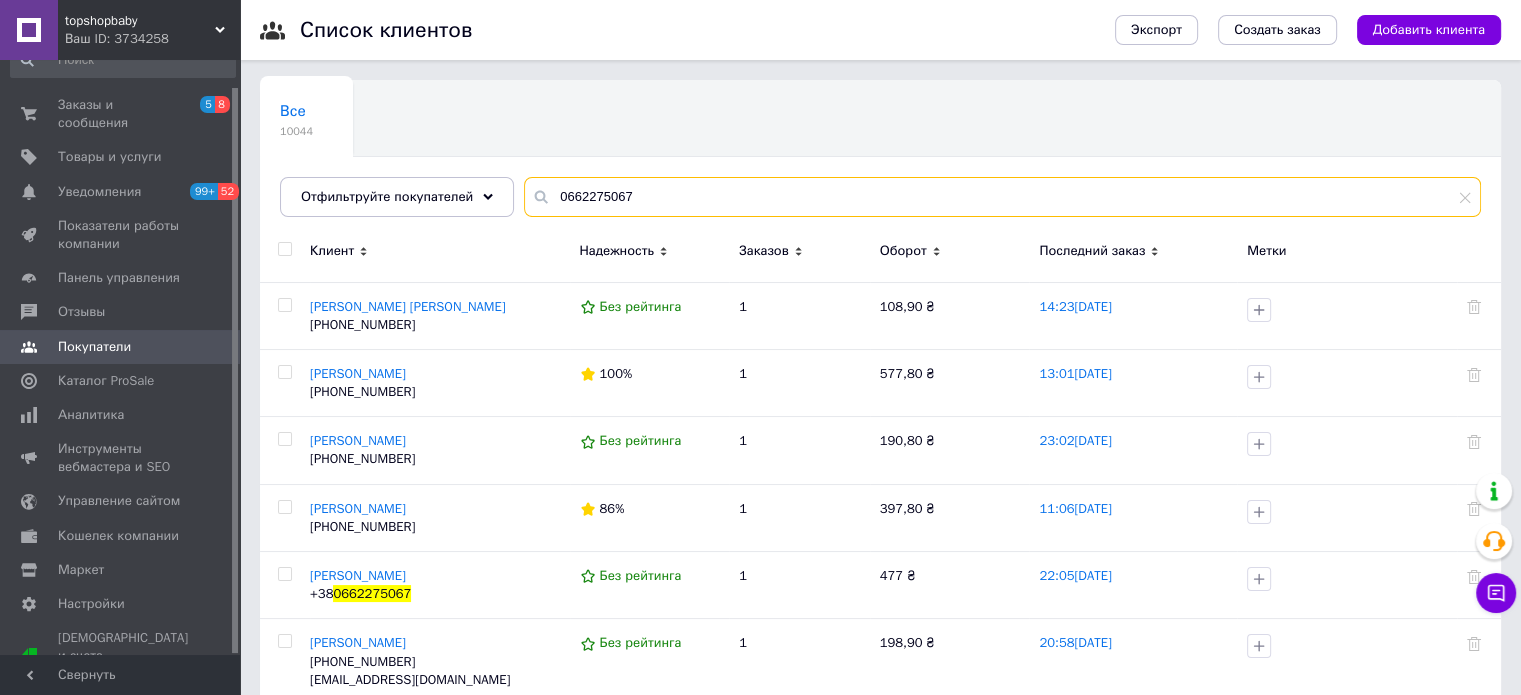 type on "0662275067" 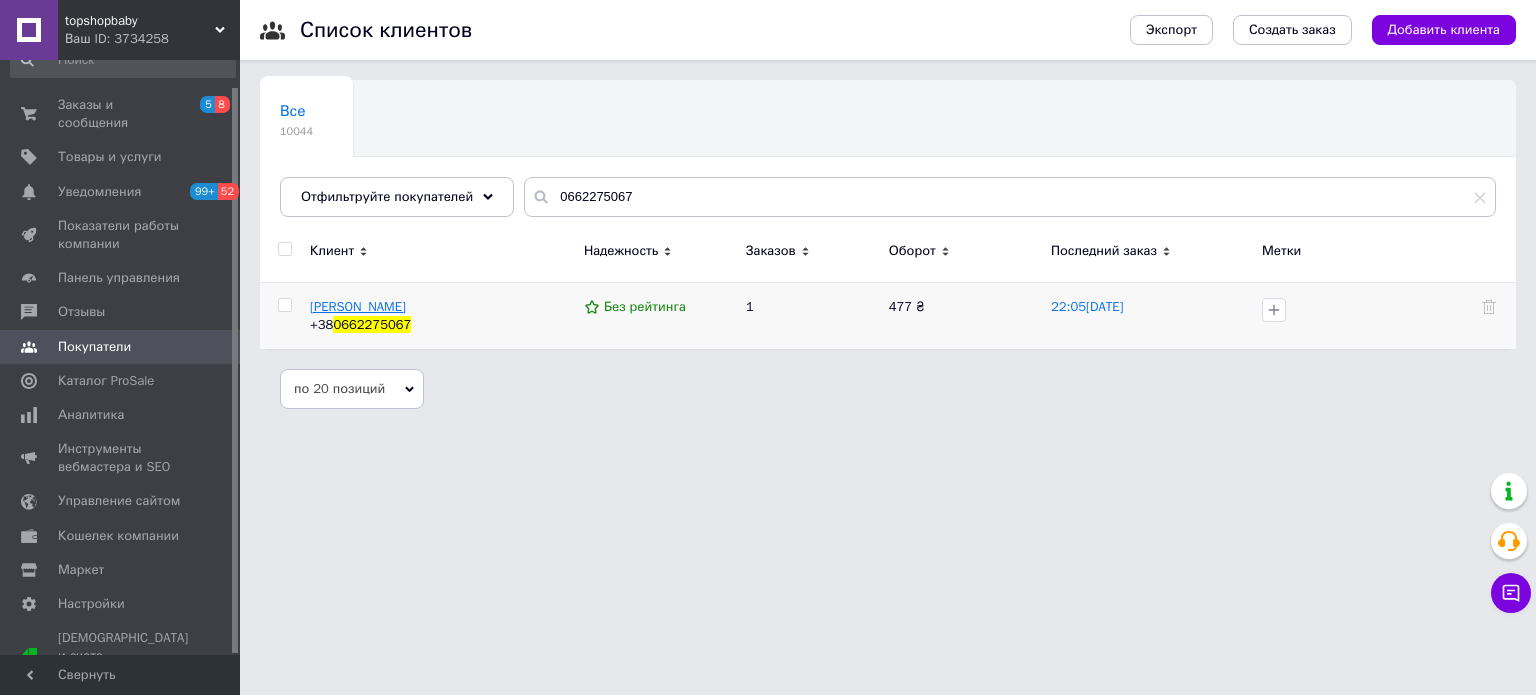 click on "Таровик Олексій" at bounding box center (358, 306) 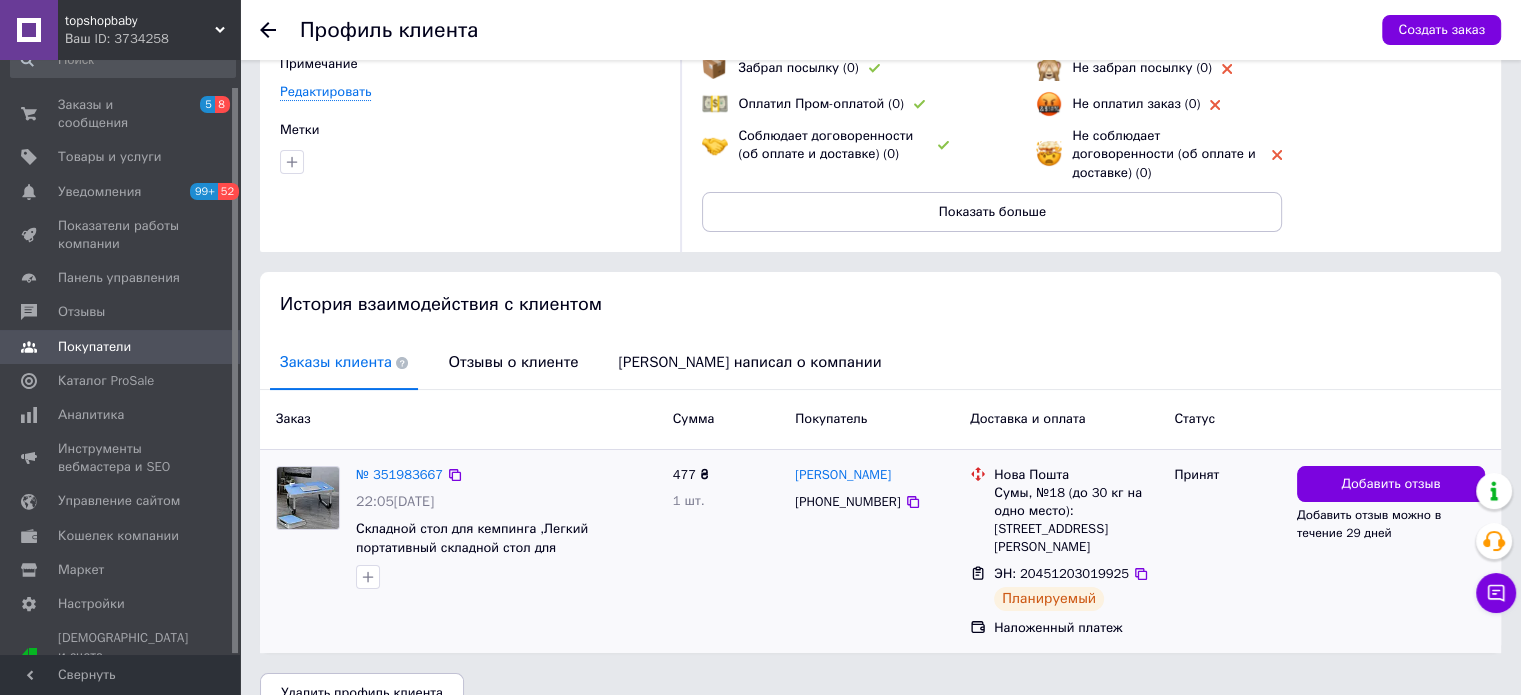 scroll, scrollTop: 184, scrollLeft: 0, axis: vertical 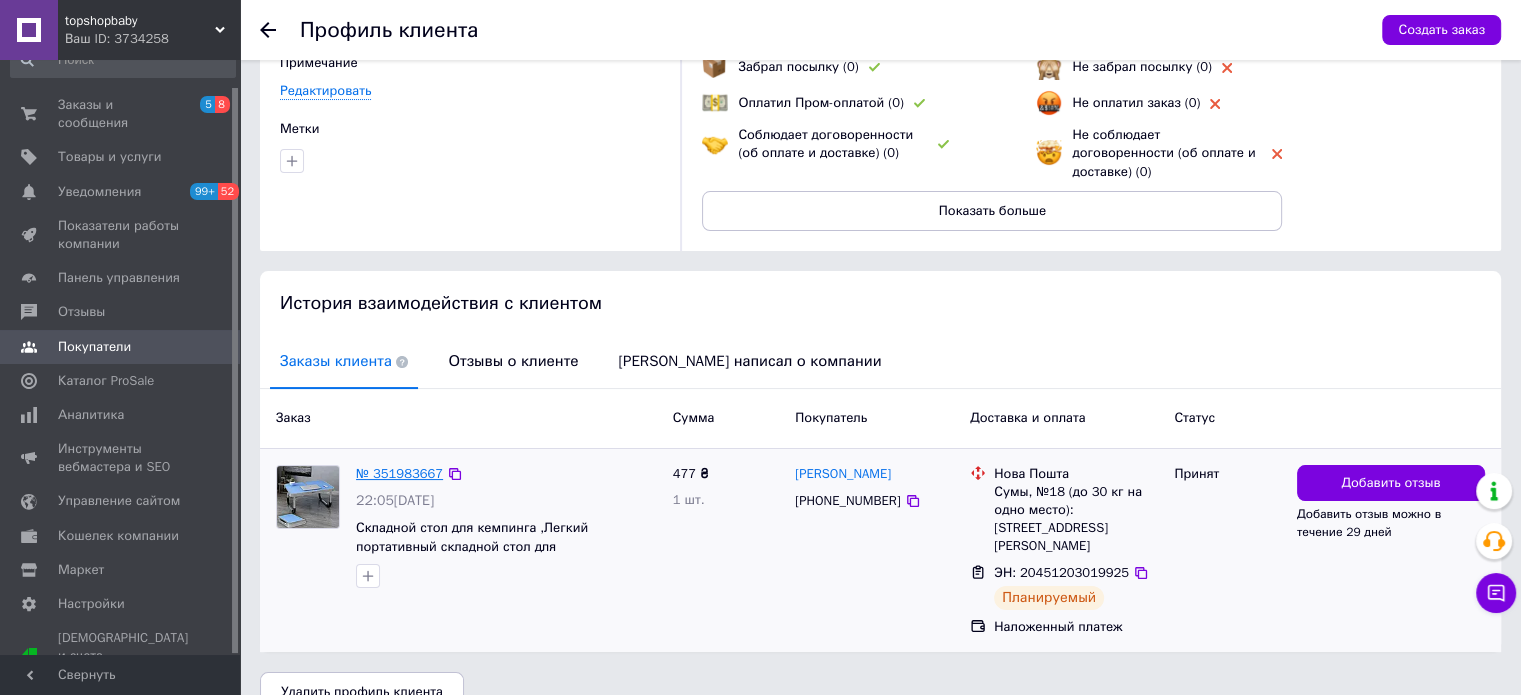 click on "№ 351983667" at bounding box center [399, 473] 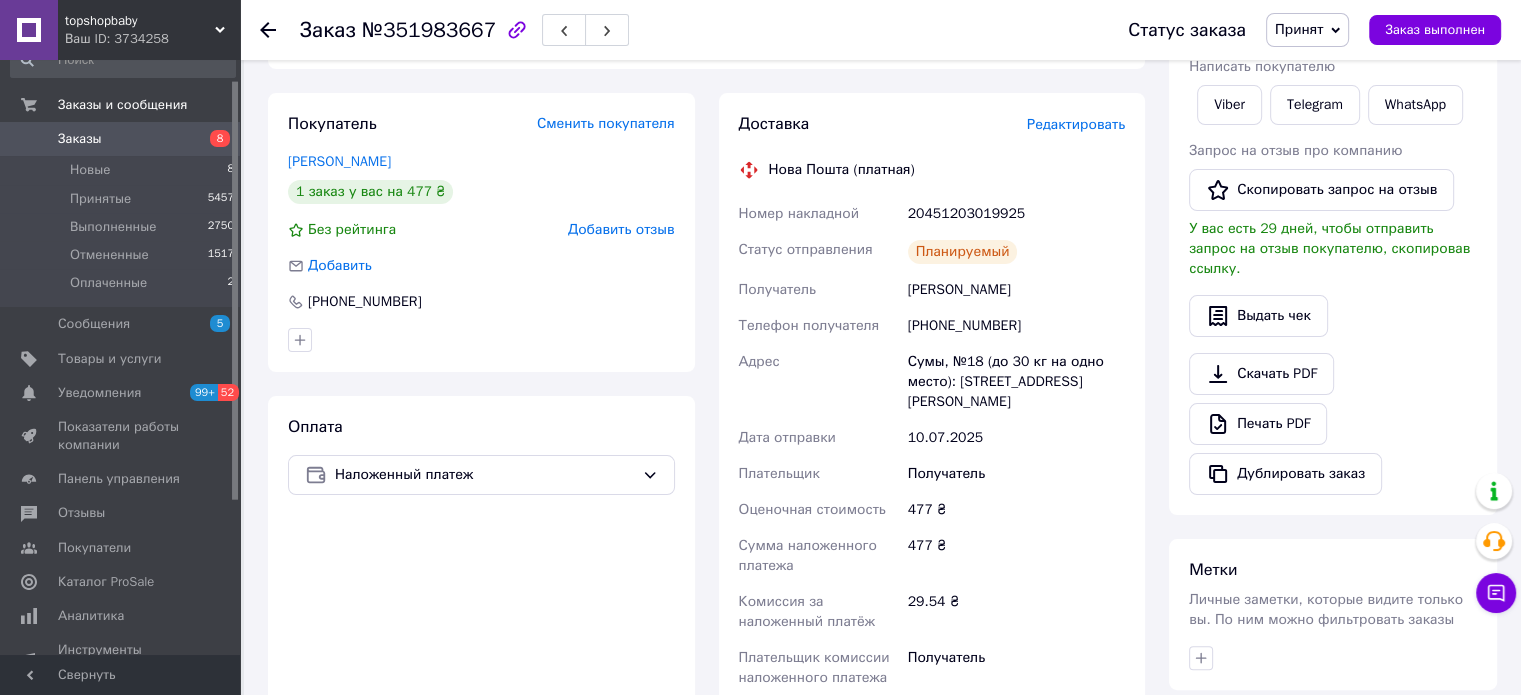 scroll, scrollTop: 500, scrollLeft: 0, axis: vertical 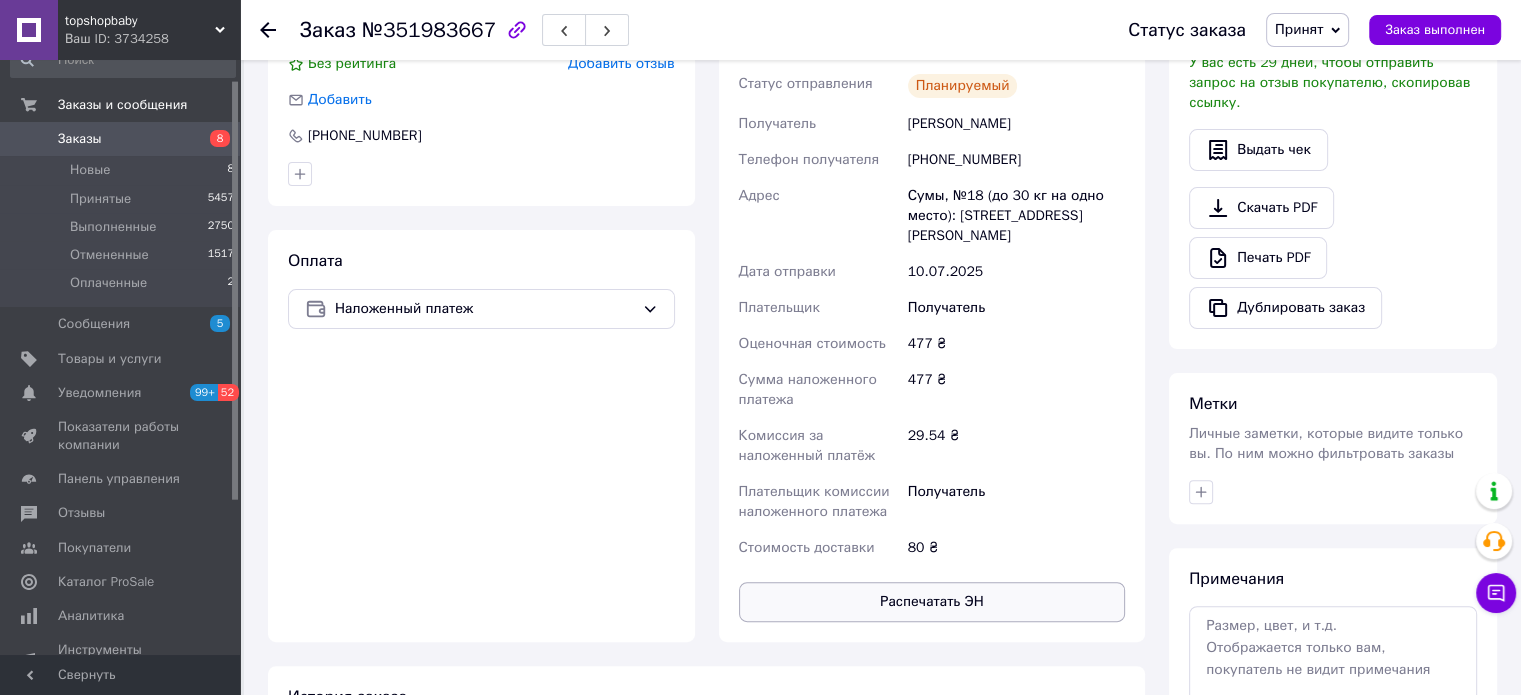 click on "Распечатать ЭН" at bounding box center (932, 602) 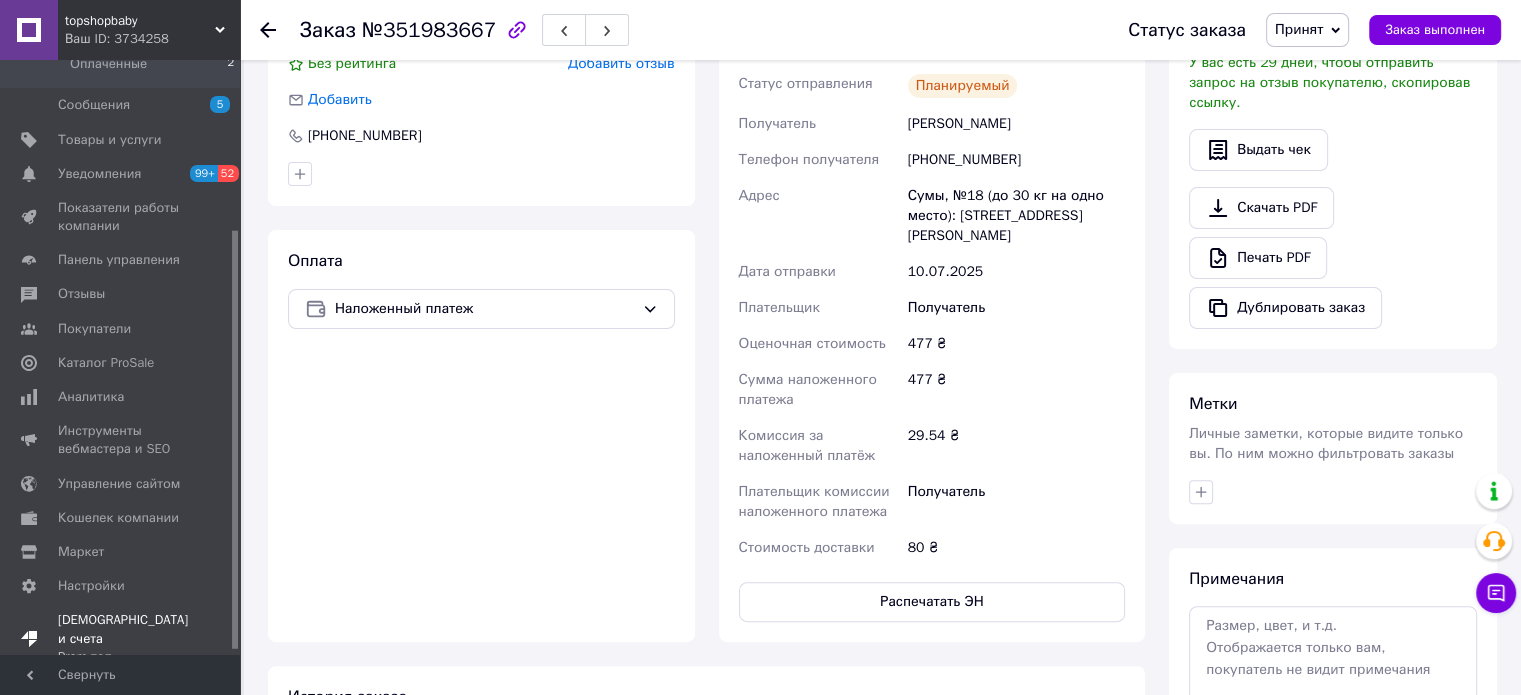 scroll, scrollTop: 147, scrollLeft: 0, axis: vertical 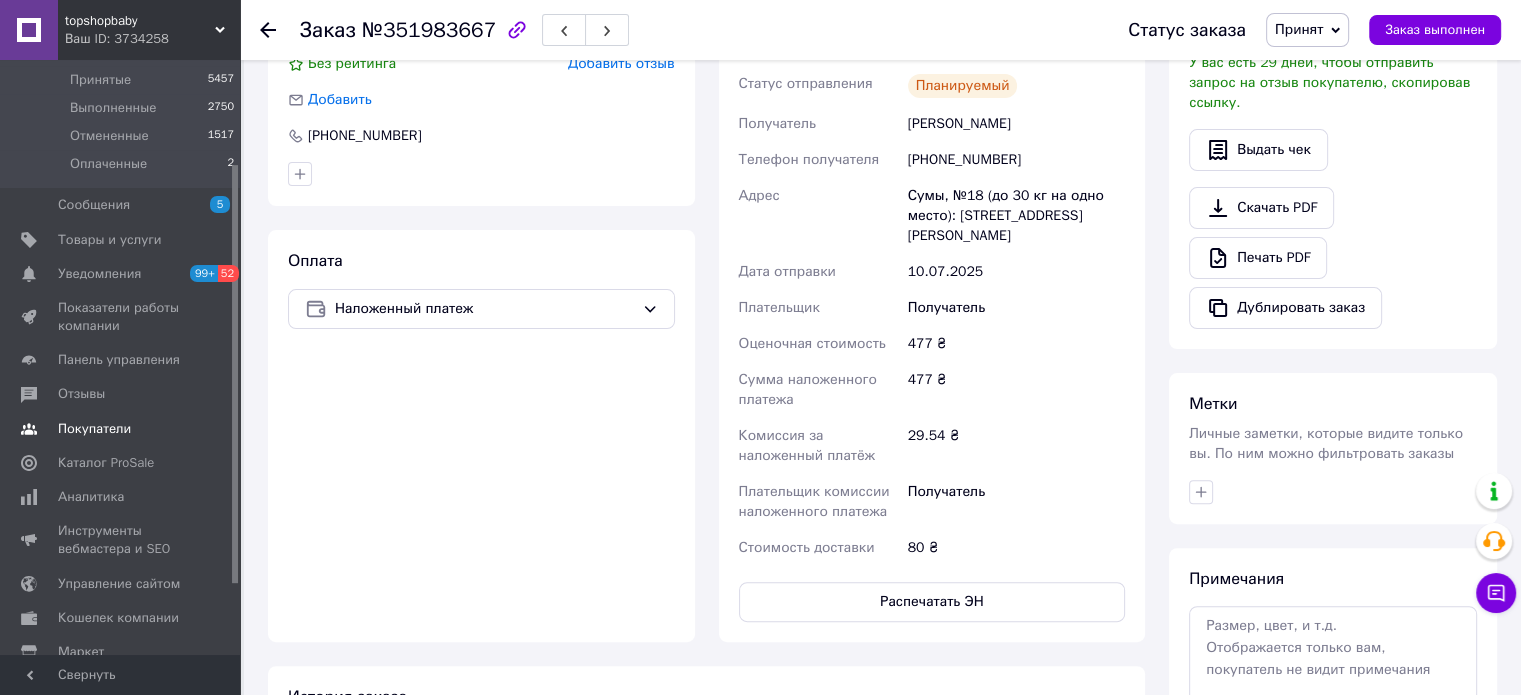 click on "Покупатели" at bounding box center [94, 429] 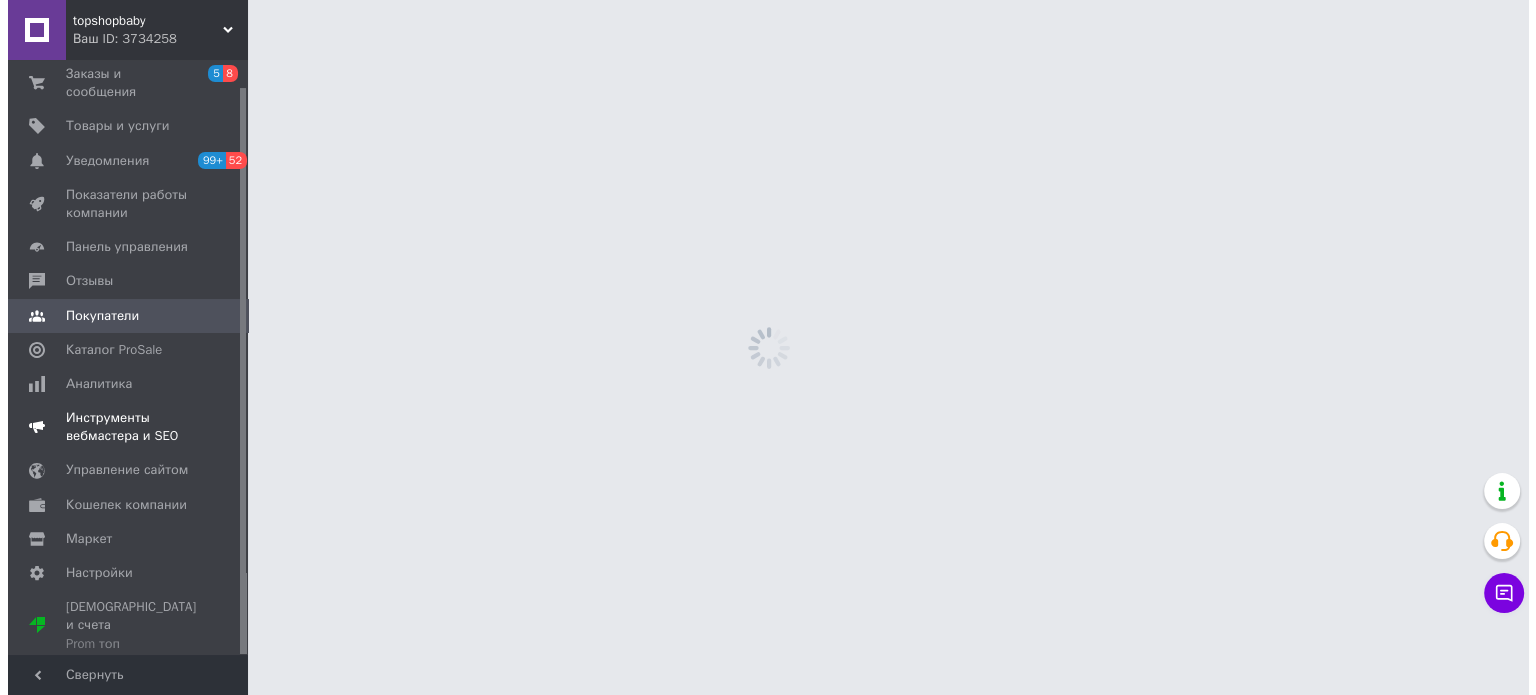 scroll, scrollTop: 0, scrollLeft: 0, axis: both 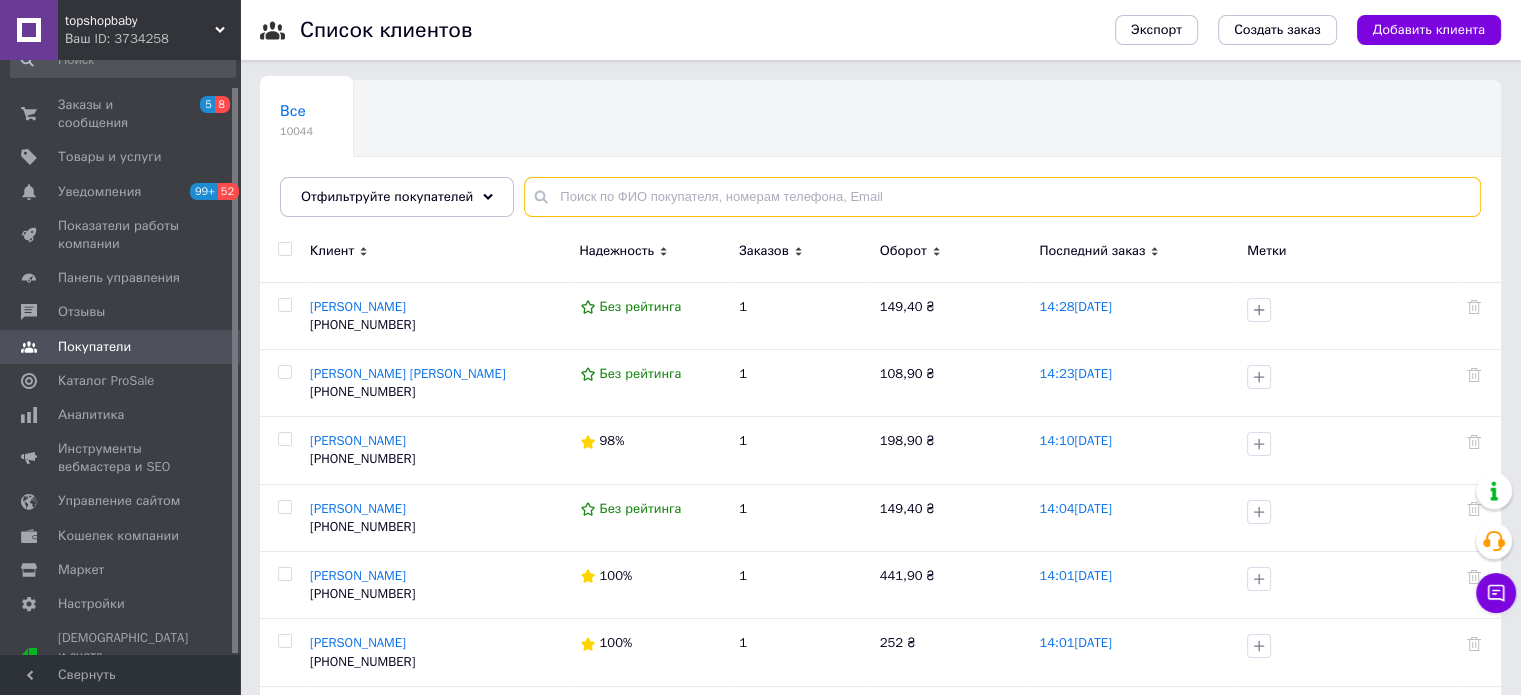 click at bounding box center (1002, 197) 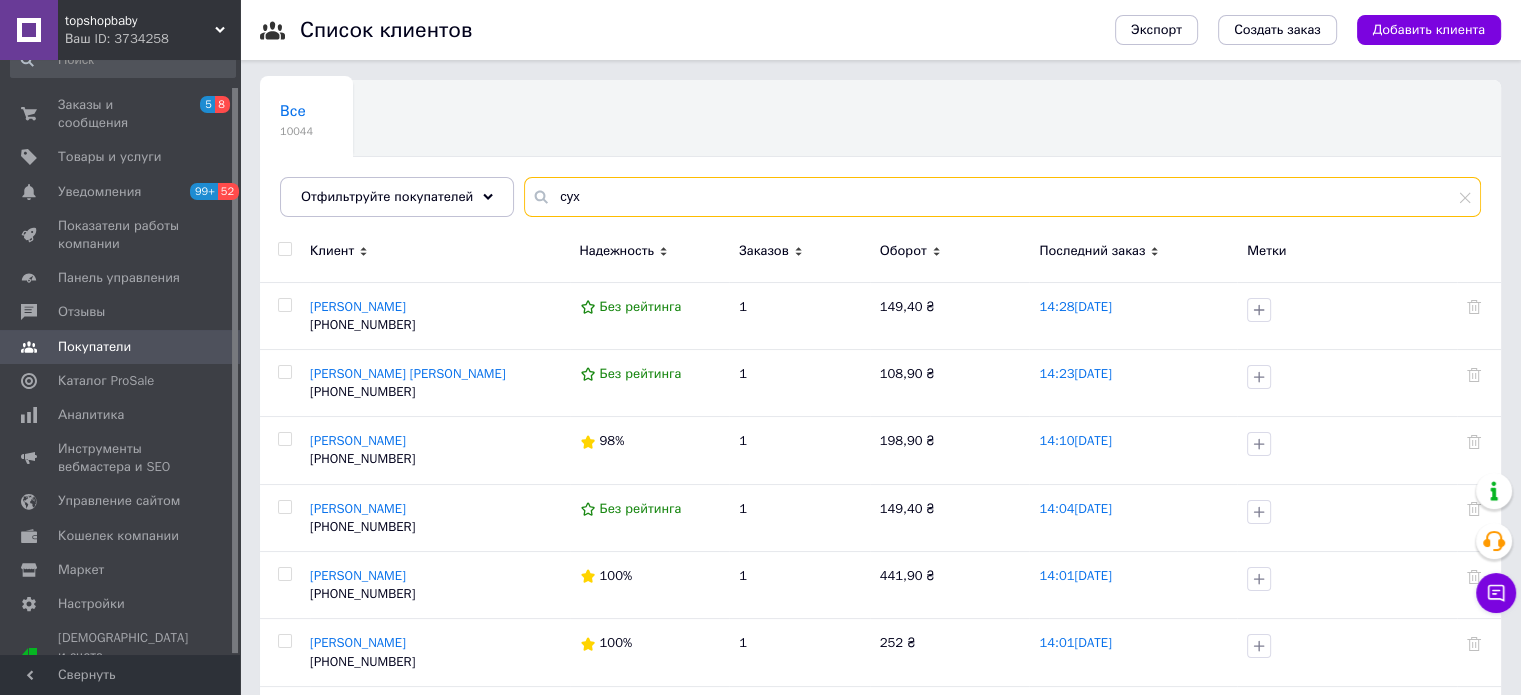 type on "сух" 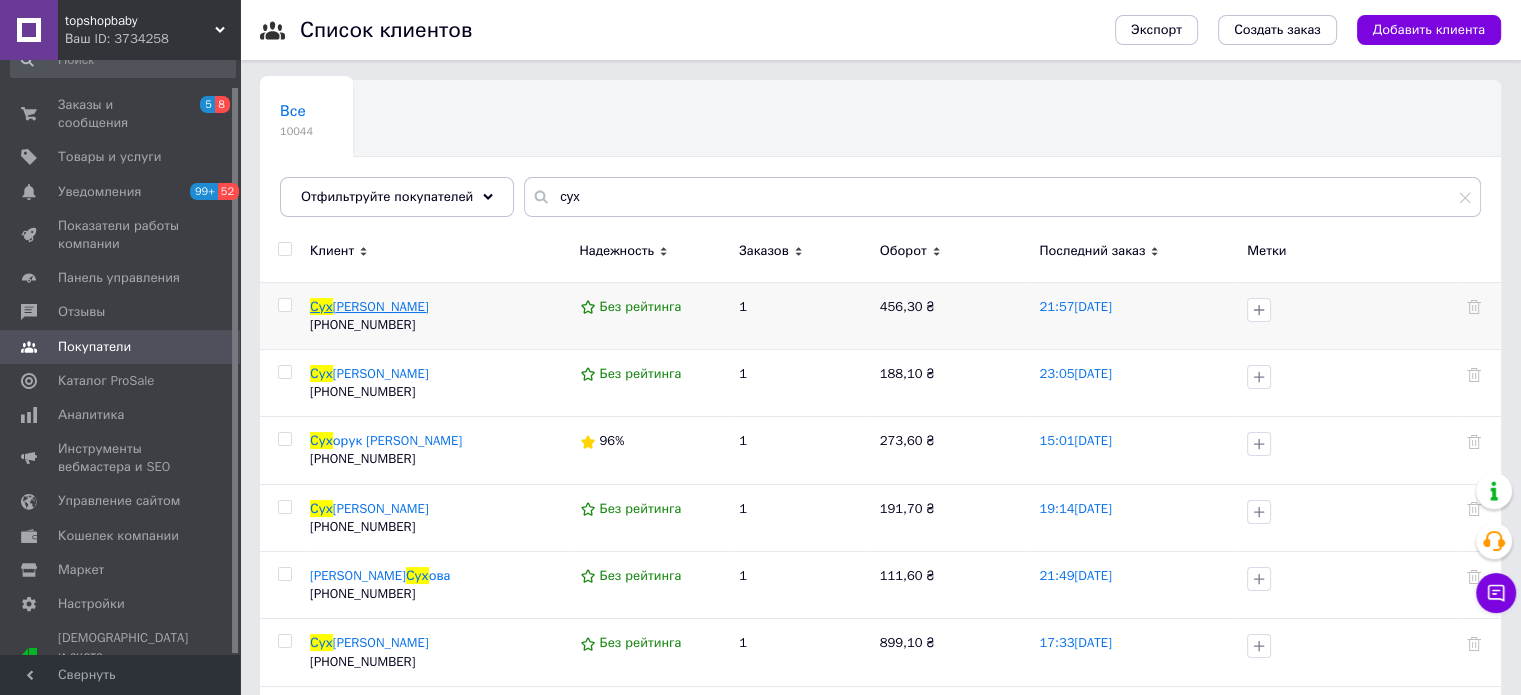 click on "ина Катерина" at bounding box center (381, 306) 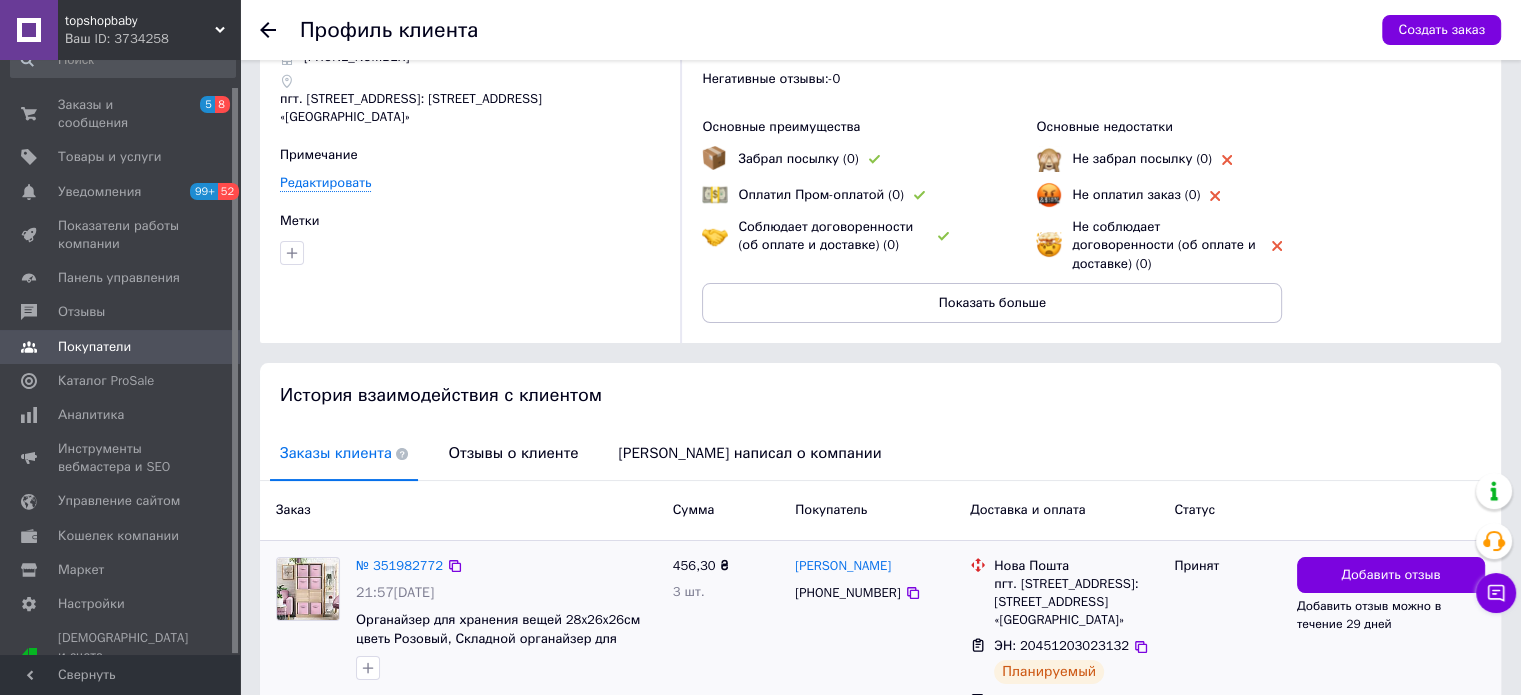scroll, scrollTop: 202, scrollLeft: 0, axis: vertical 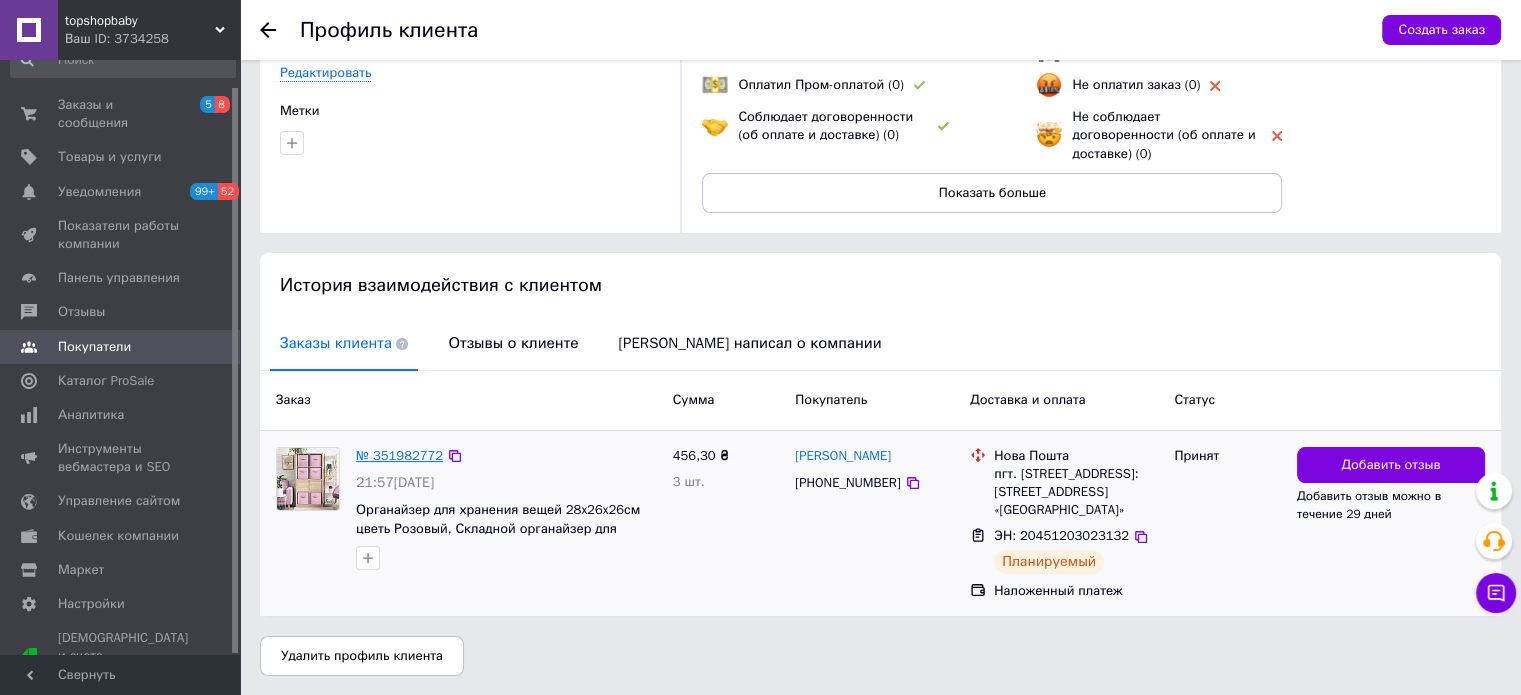 click on "№ 351982772" at bounding box center [399, 455] 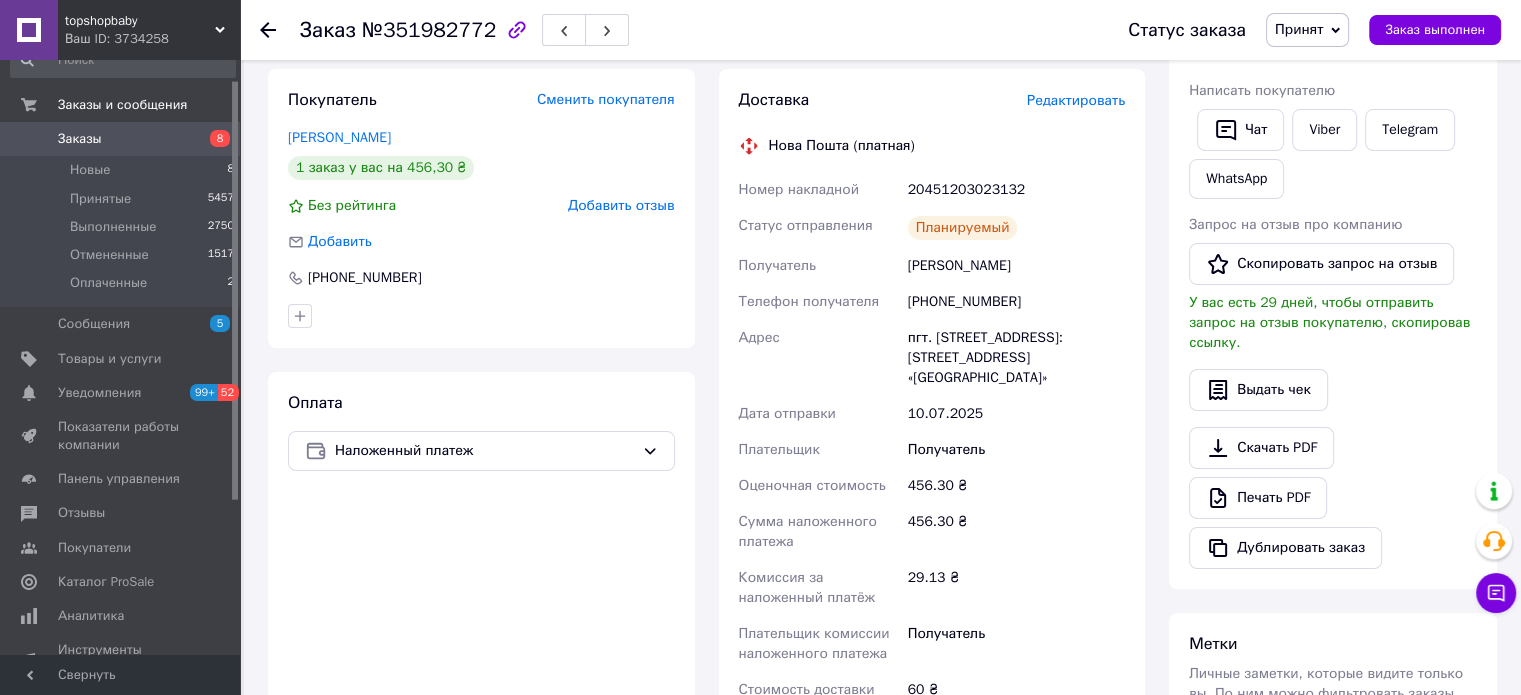 scroll, scrollTop: 827, scrollLeft: 0, axis: vertical 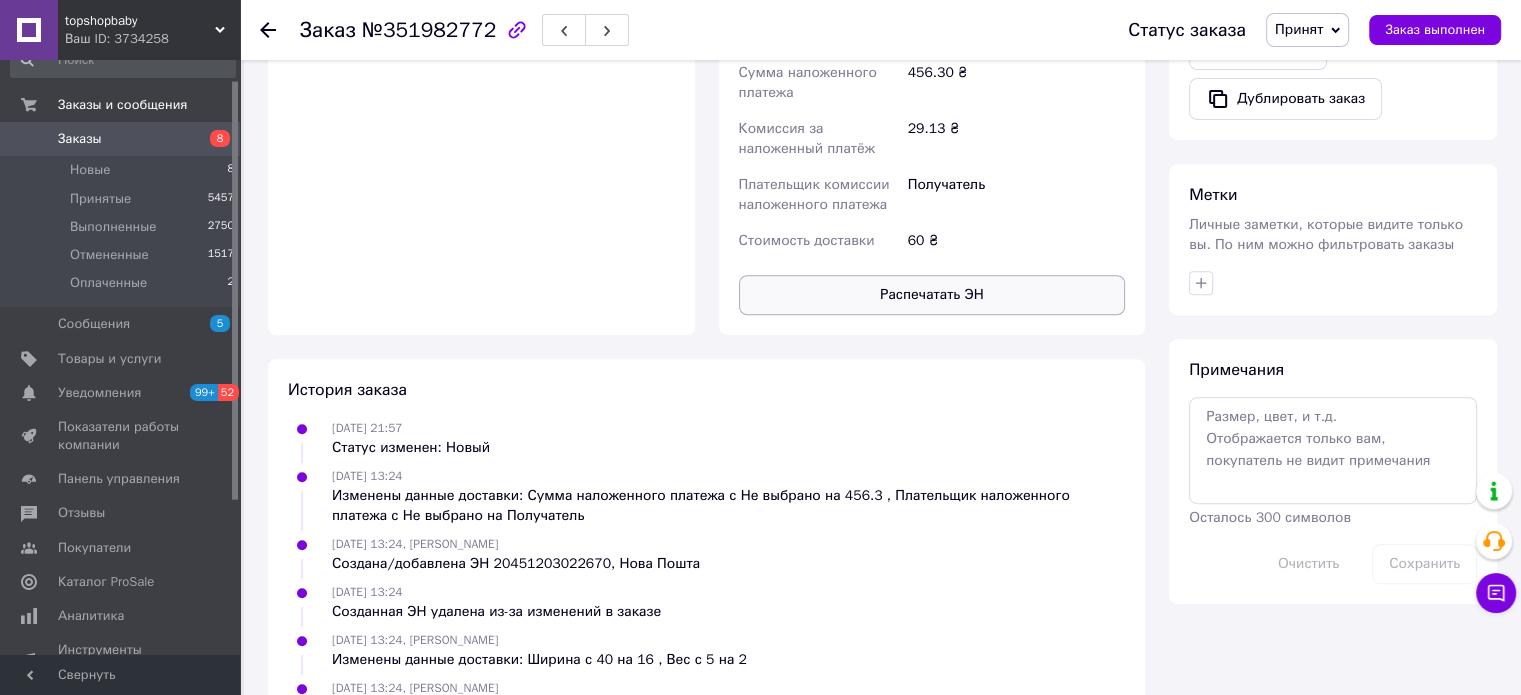click on "Распечатать ЭН" at bounding box center [932, 295] 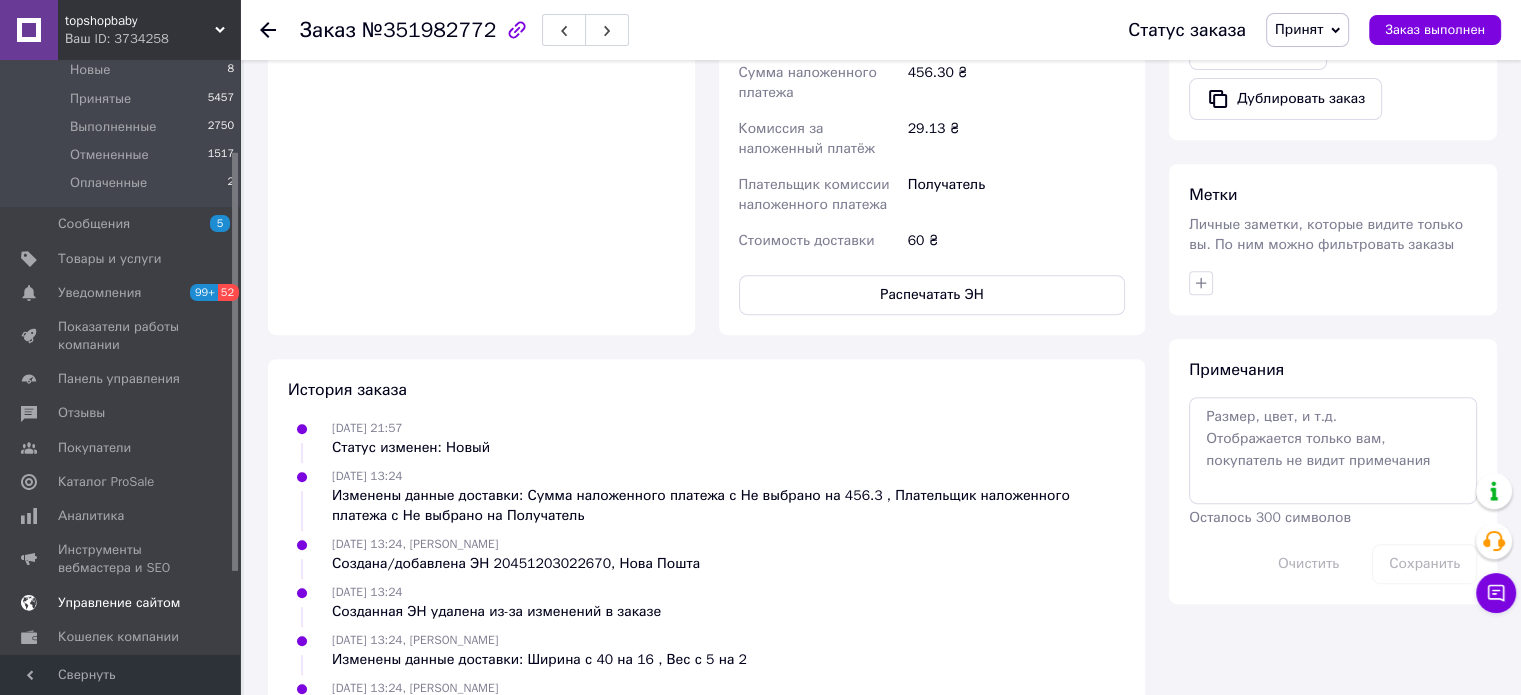 scroll, scrollTop: 228, scrollLeft: 0, axis: vertical 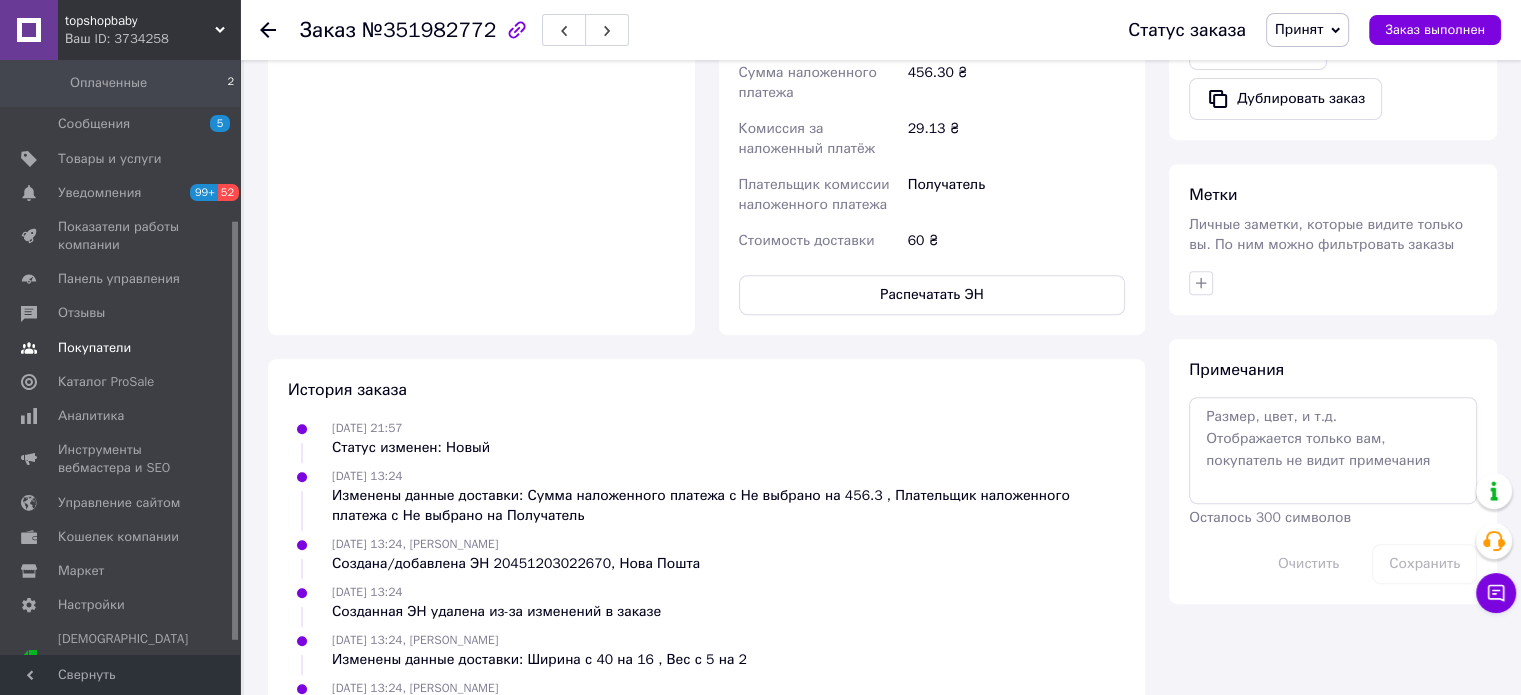 click on "Покупатели" at bounding box center (94, 348) 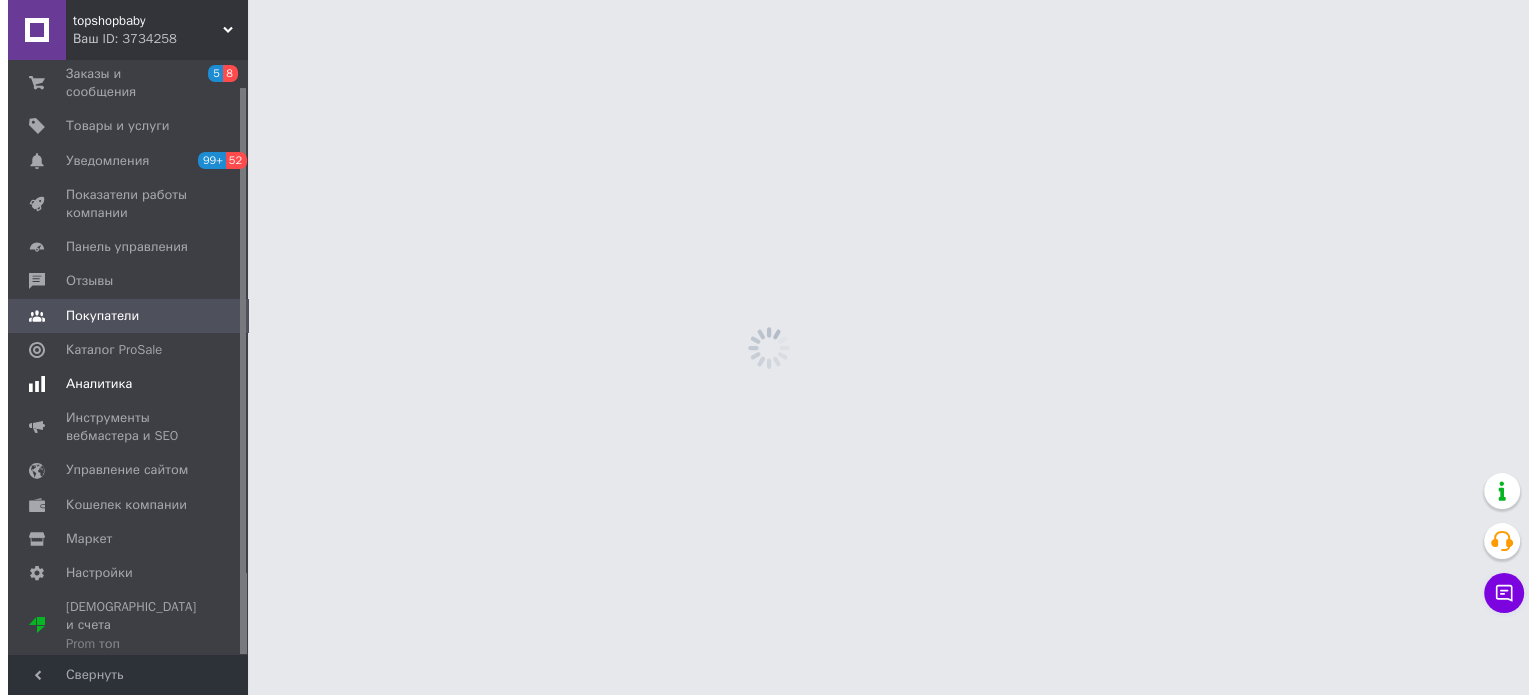 scroll, scrollTop: 0, scrollLeft: 0, axis: both 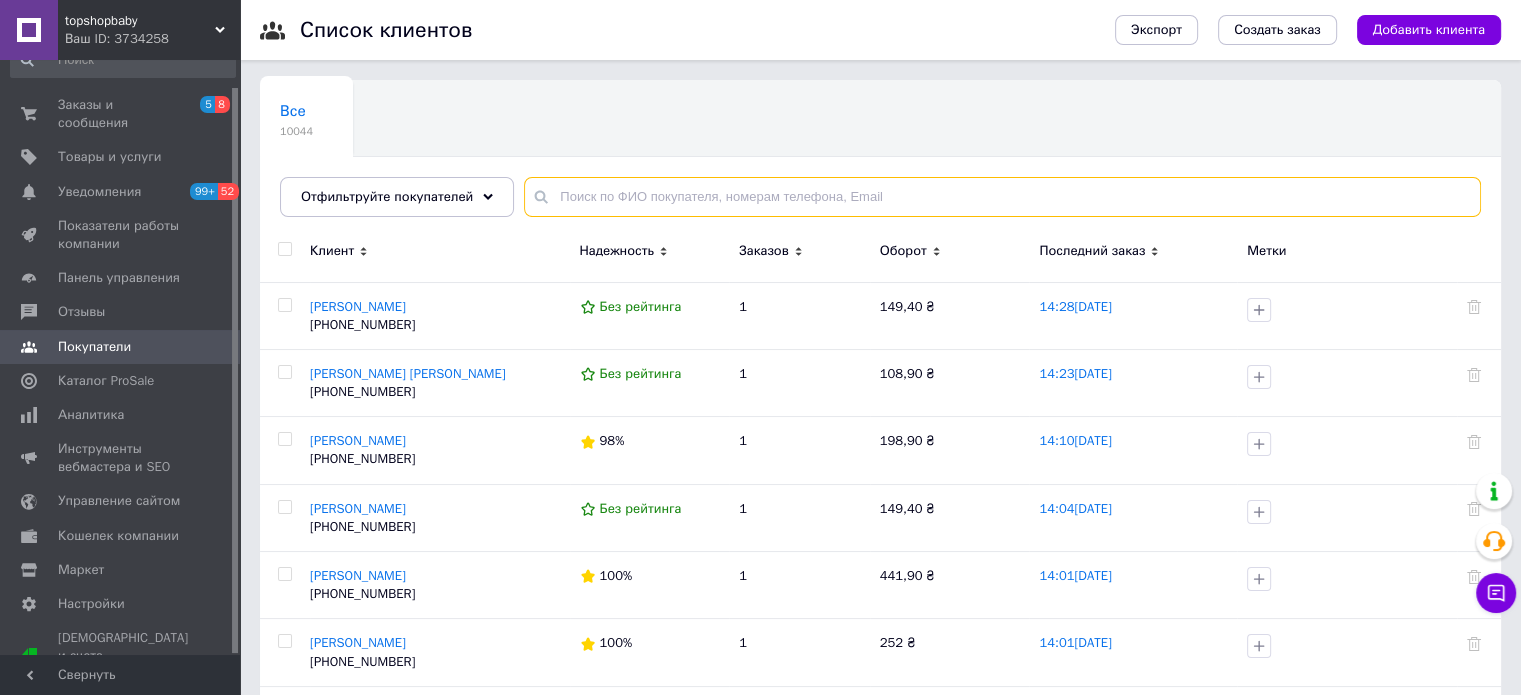 drag, startPoint x: 577, startPoint y: 189, endPoint x: 612, endPoint y: 167, distance: 41.340054 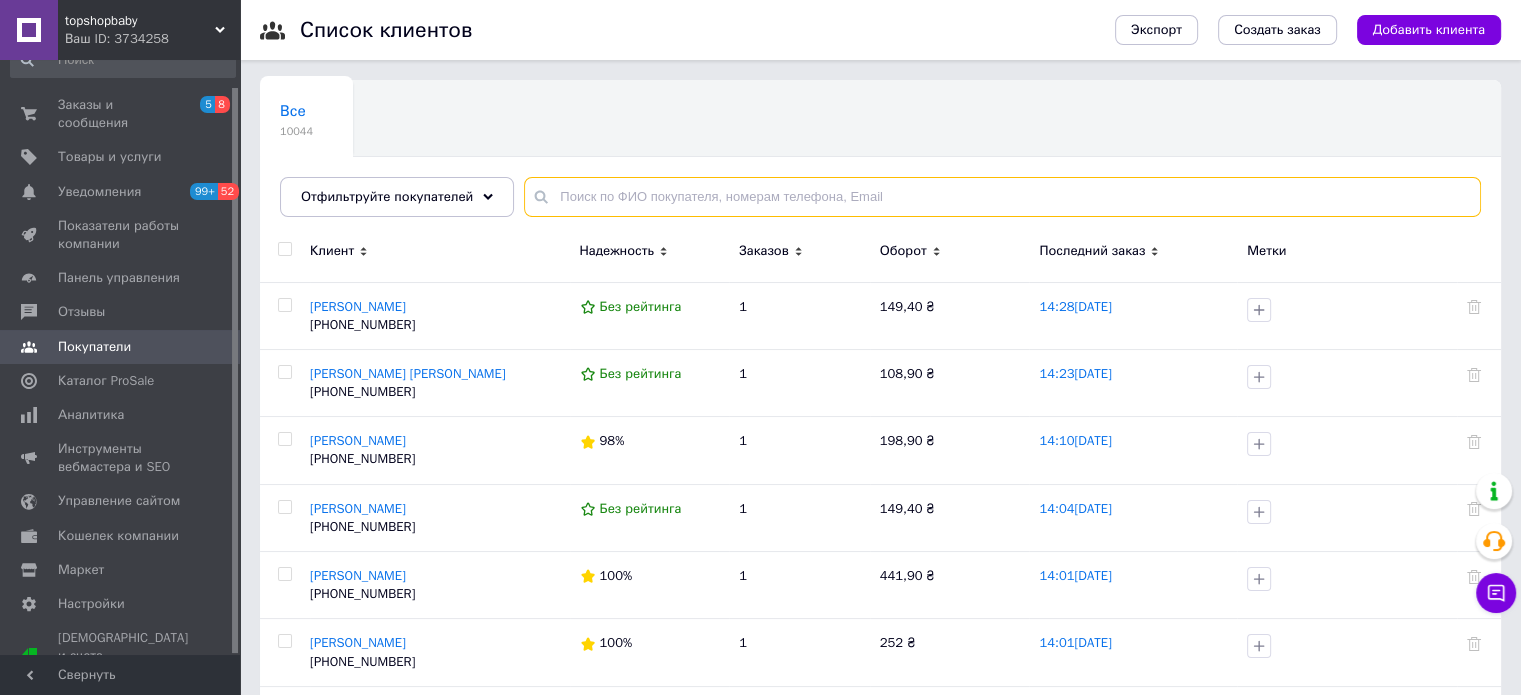 click at bounding box center (1002, 197) 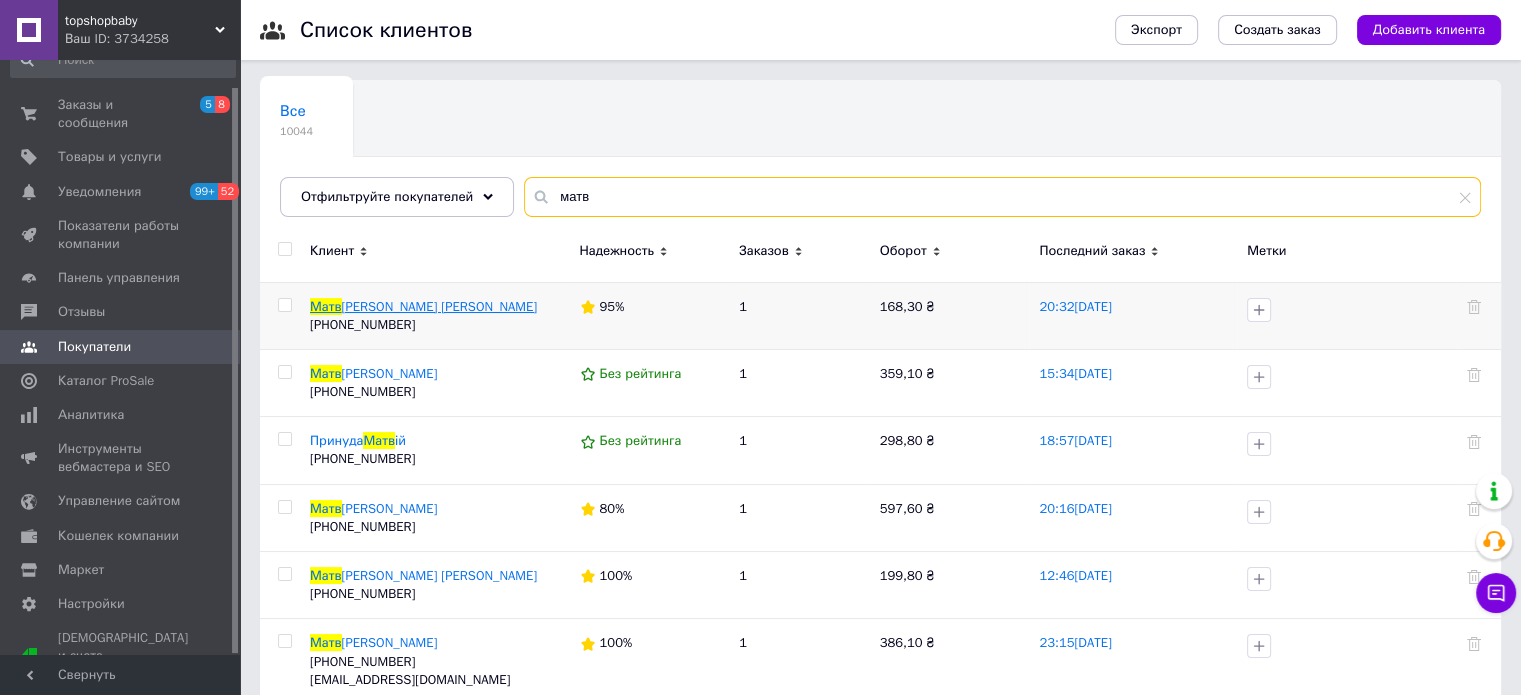 type on "матв" 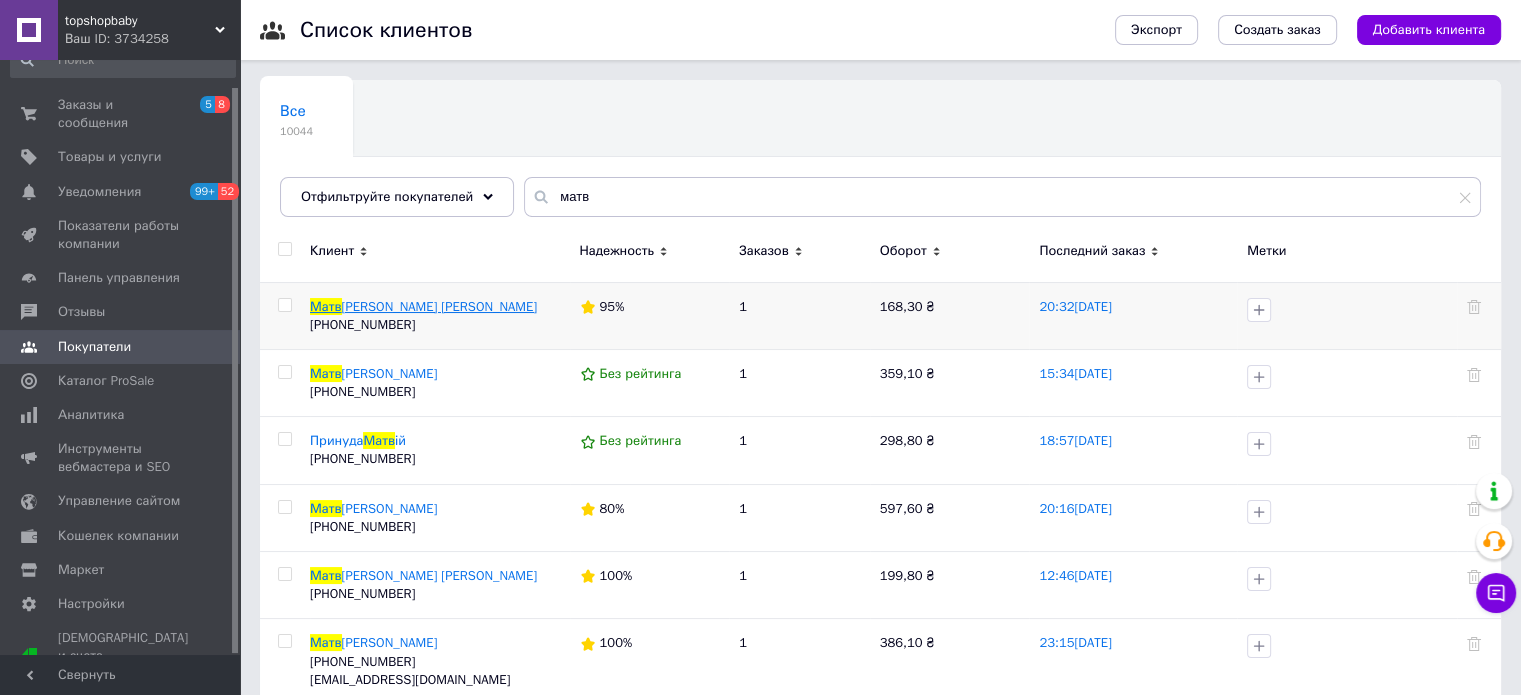 click on "єєва Людмила" at bounding box center (440, 306) 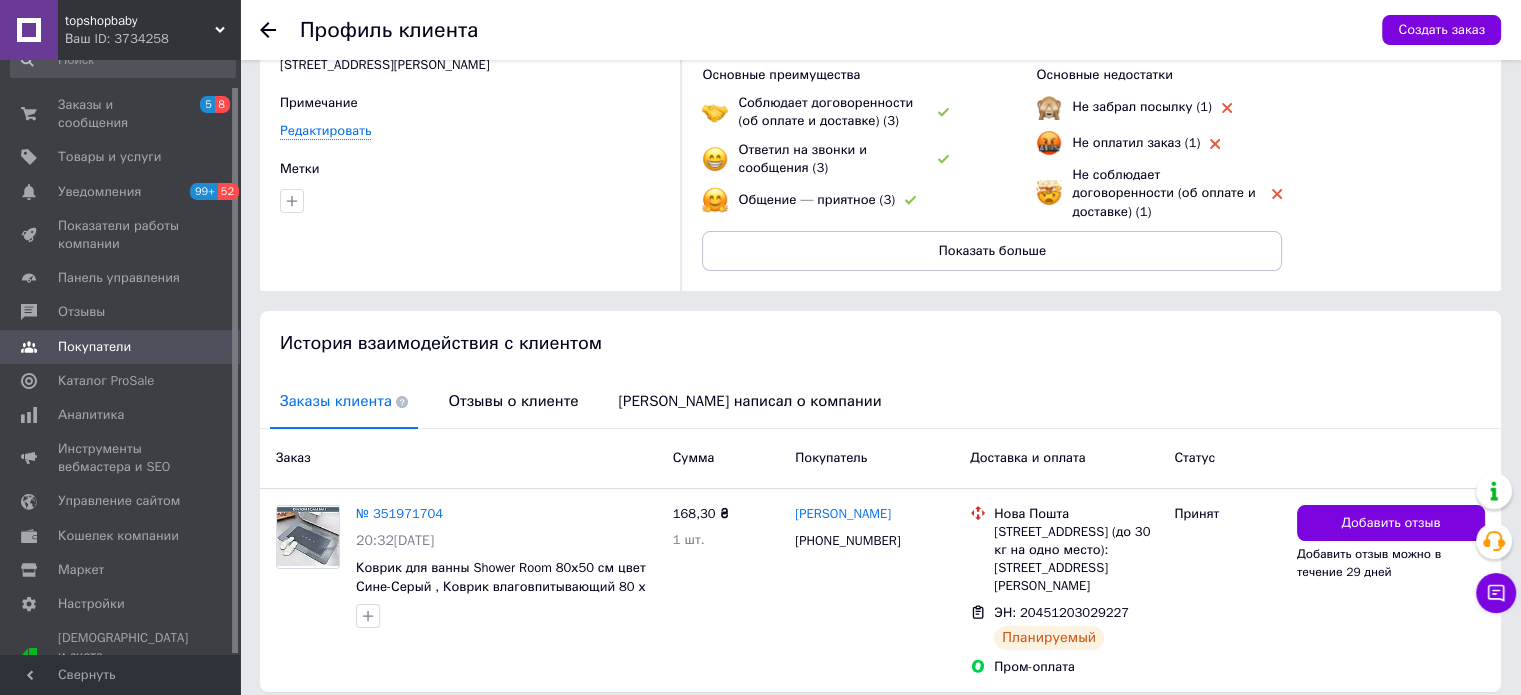 scroll, scrollTop: 212, scrollLeft: 0, axis: vertical 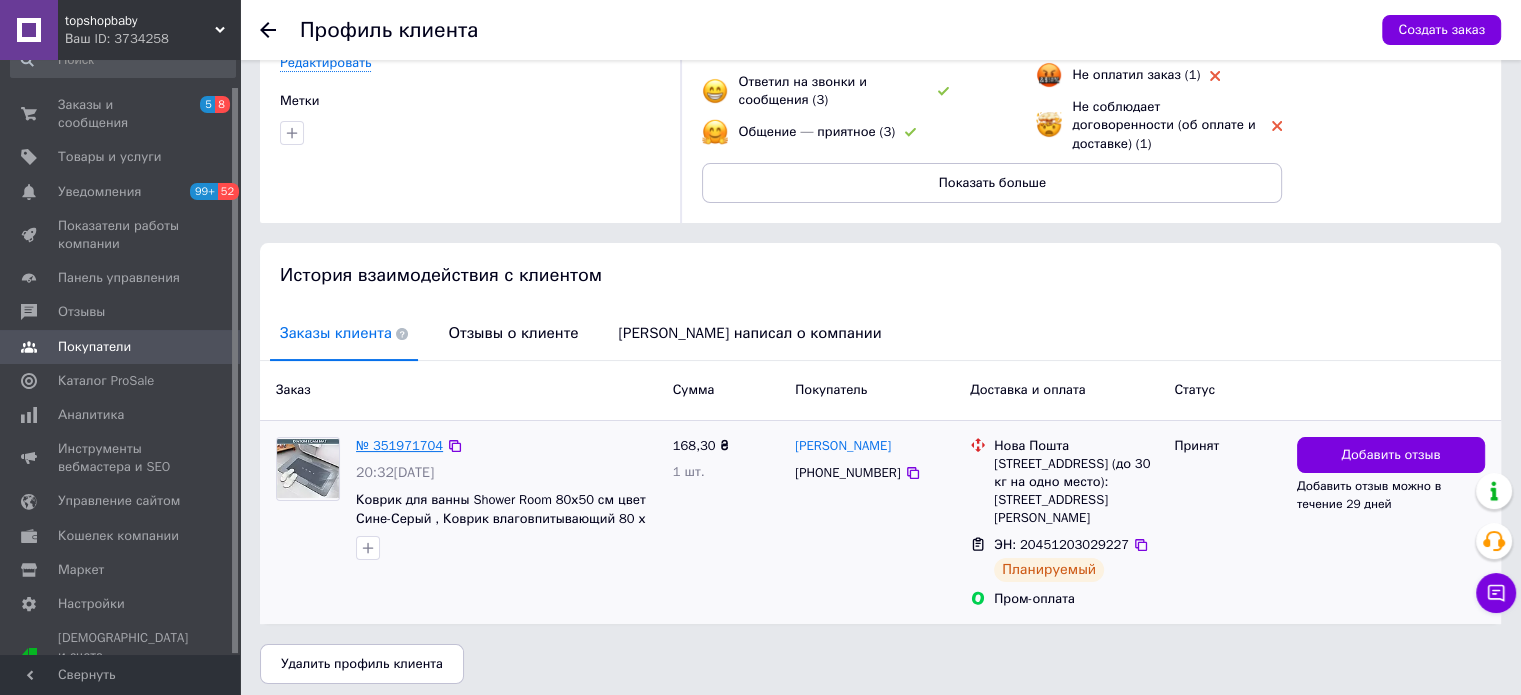 click on "№ 351971704" at bounding box center [399, 445] 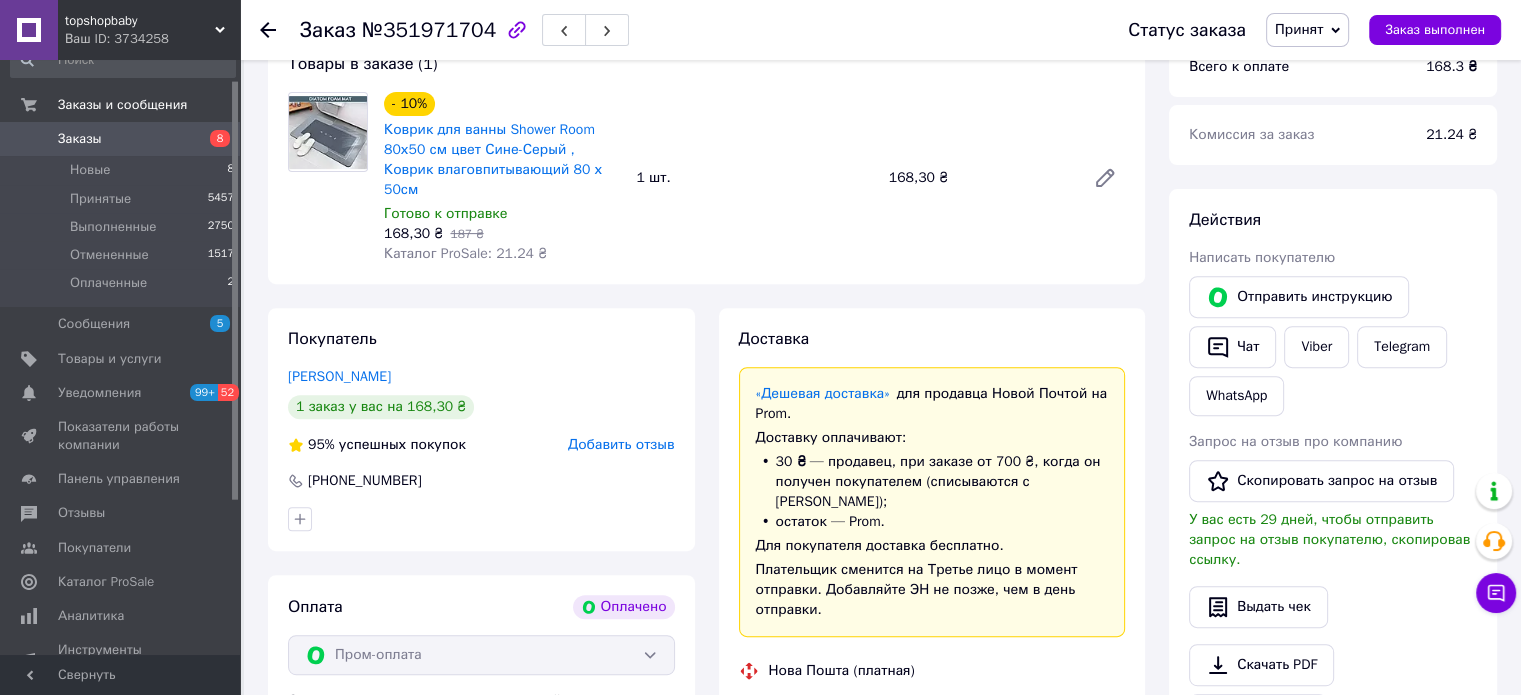 scroll, scrollTop: 1280, scrollLeft: 0, axis: vertical 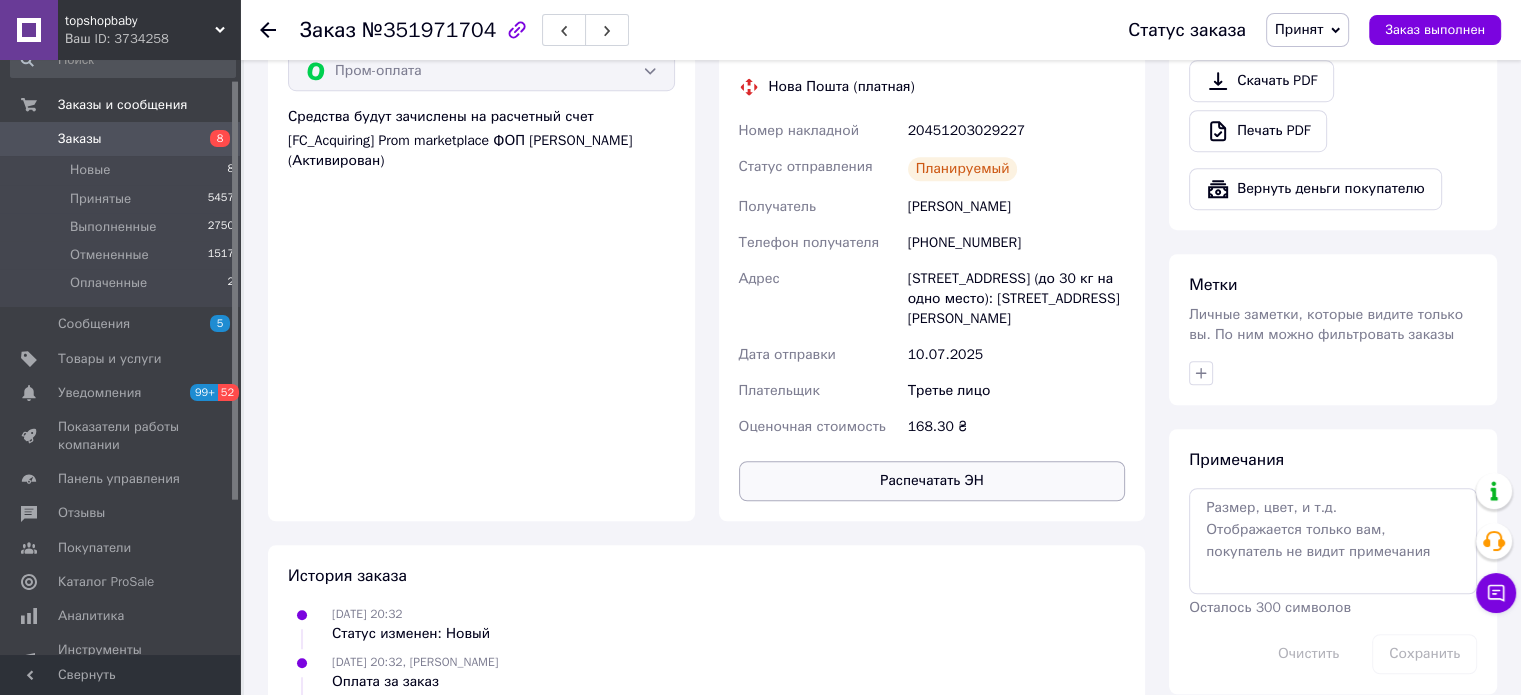 click on "Распечатать ЭН" at bounding box center (932, 481) 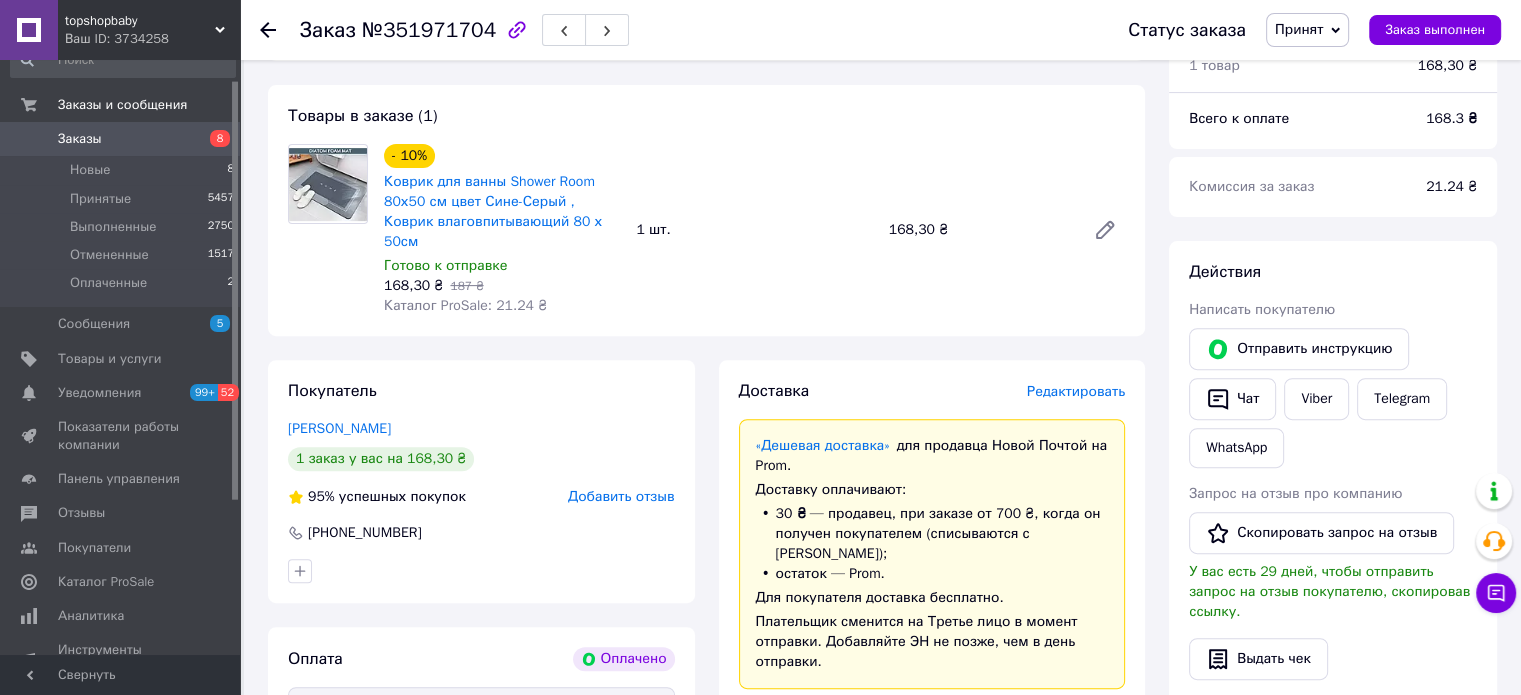 scroll, scrollTop: 480, scrollLeft: 0, axis: vertical 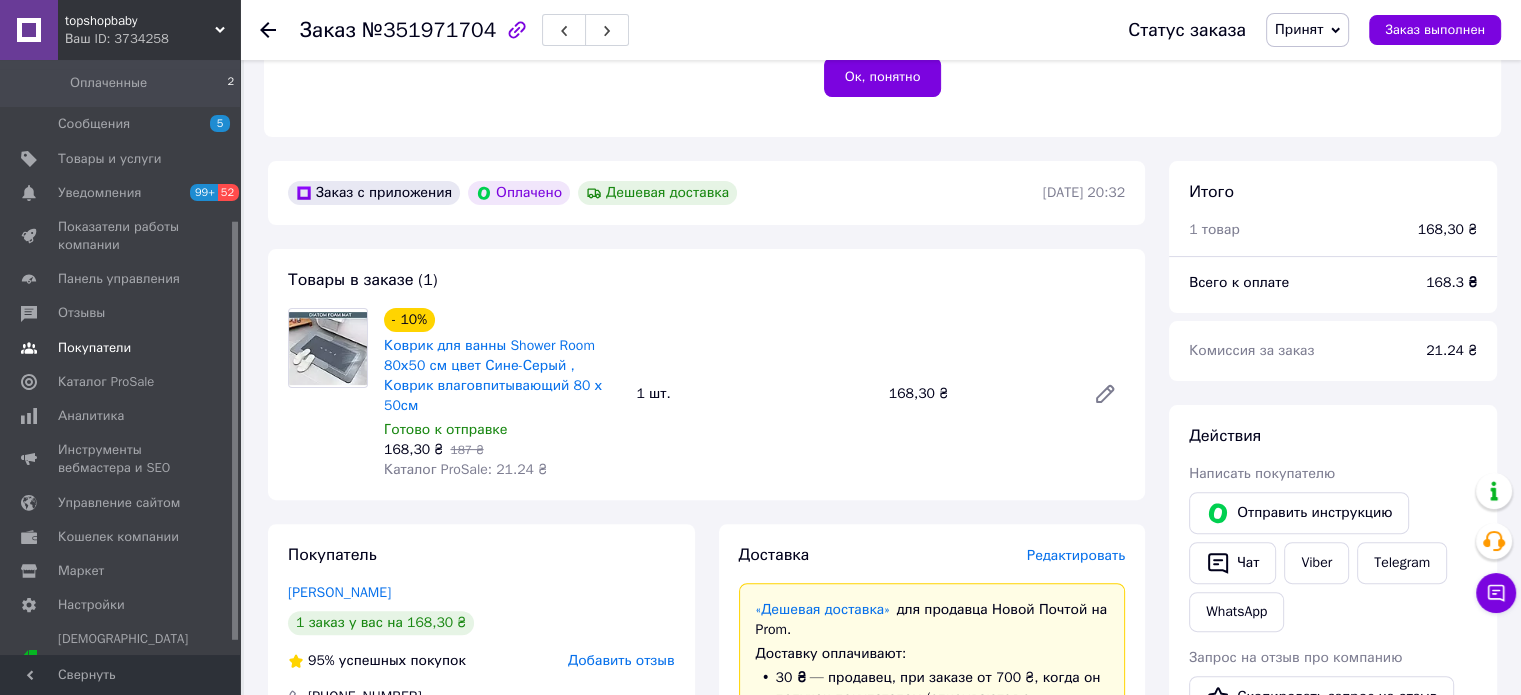 click on "Покупатели" at bounding box center [94, 348] 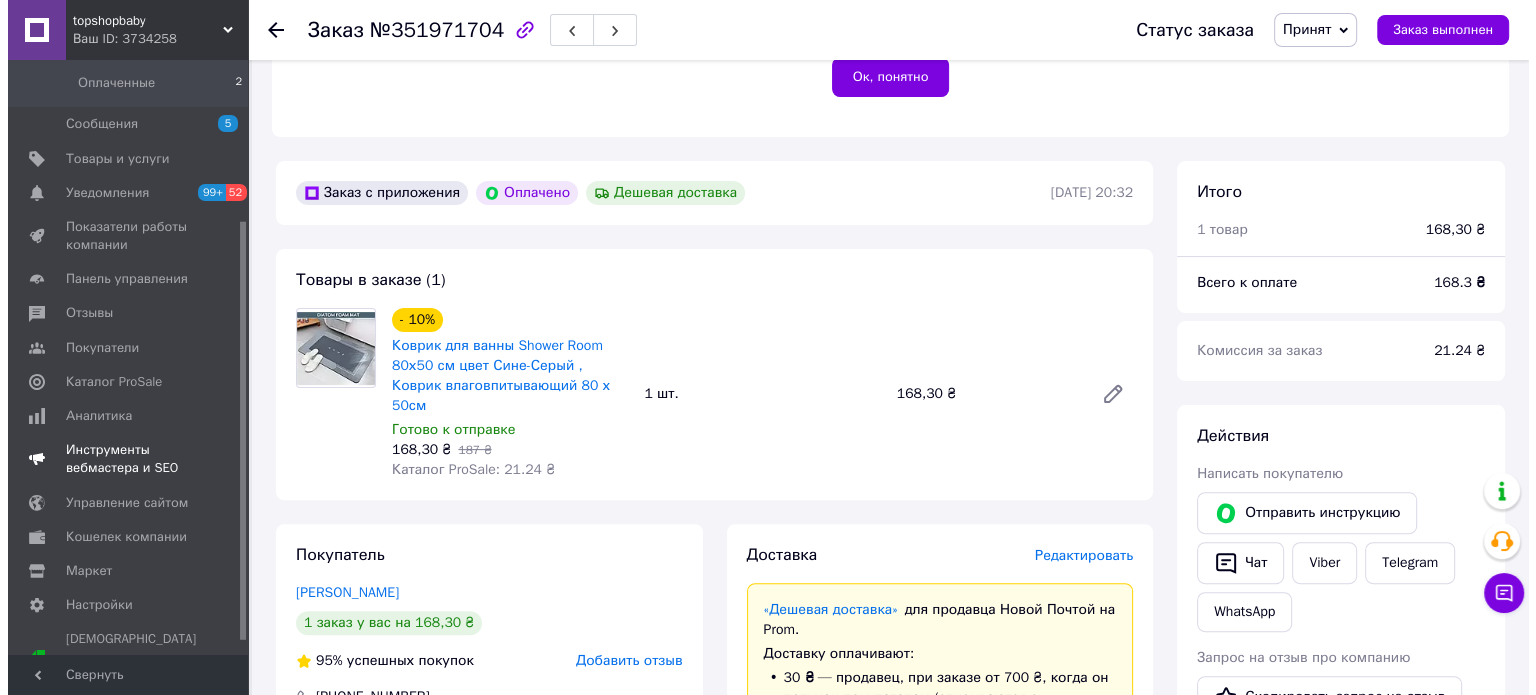 scroll, scrollTop: 0, scrollLeft: 0, axis: both 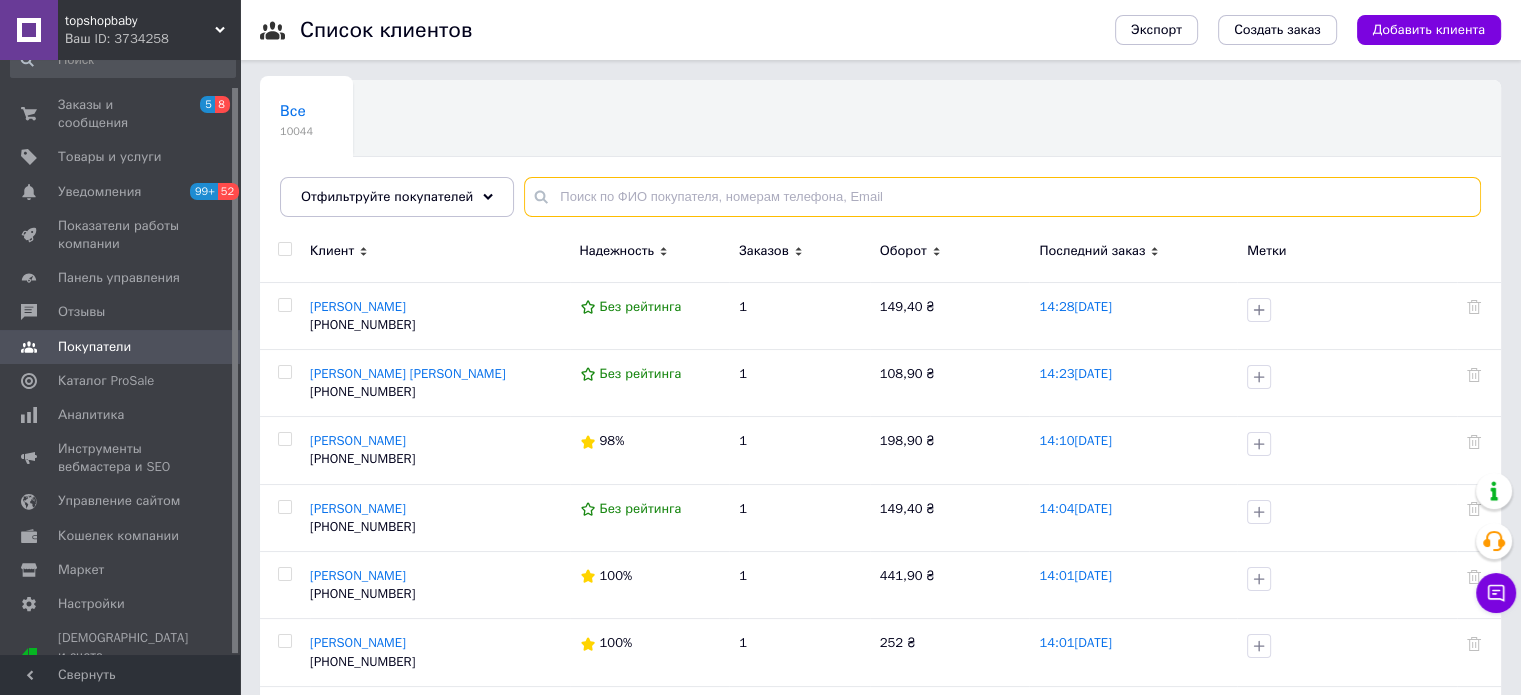 click at bounding box center [1002, 197] 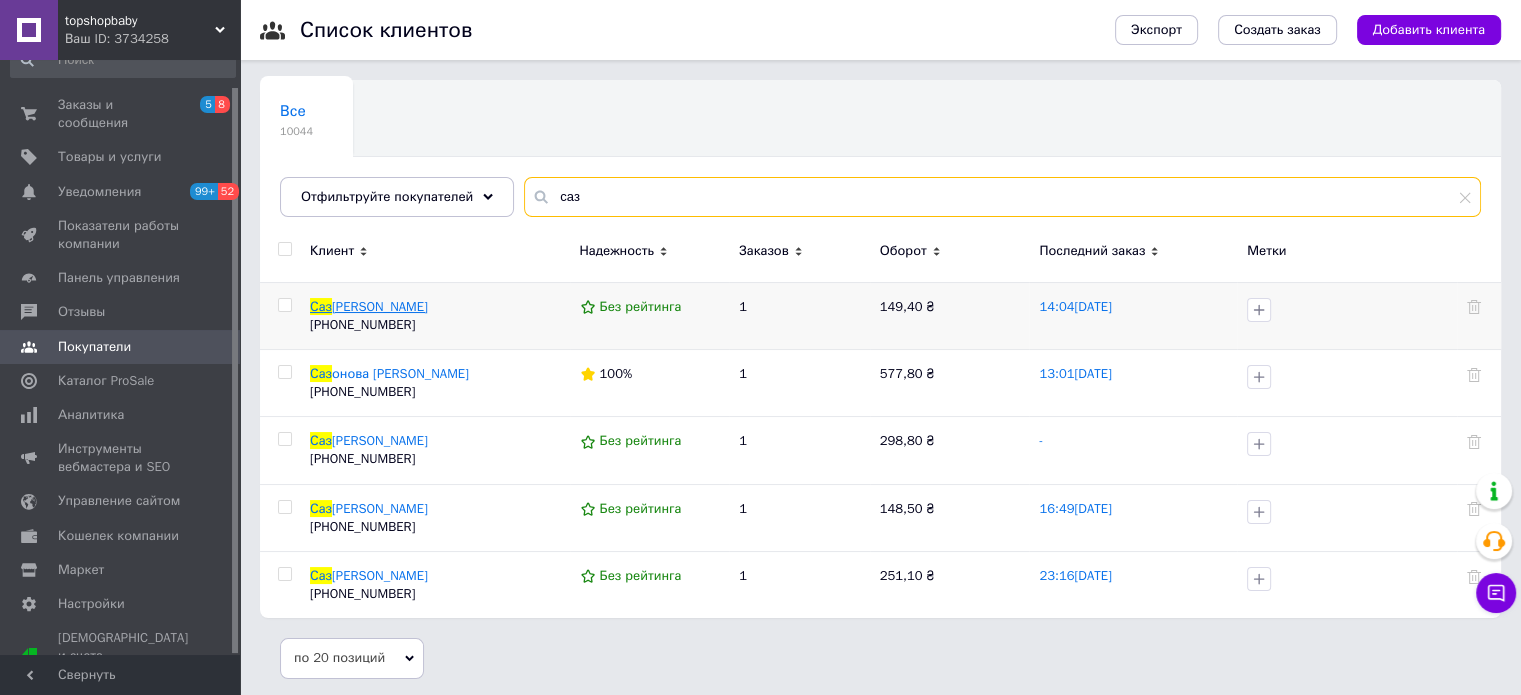 type on "саз" 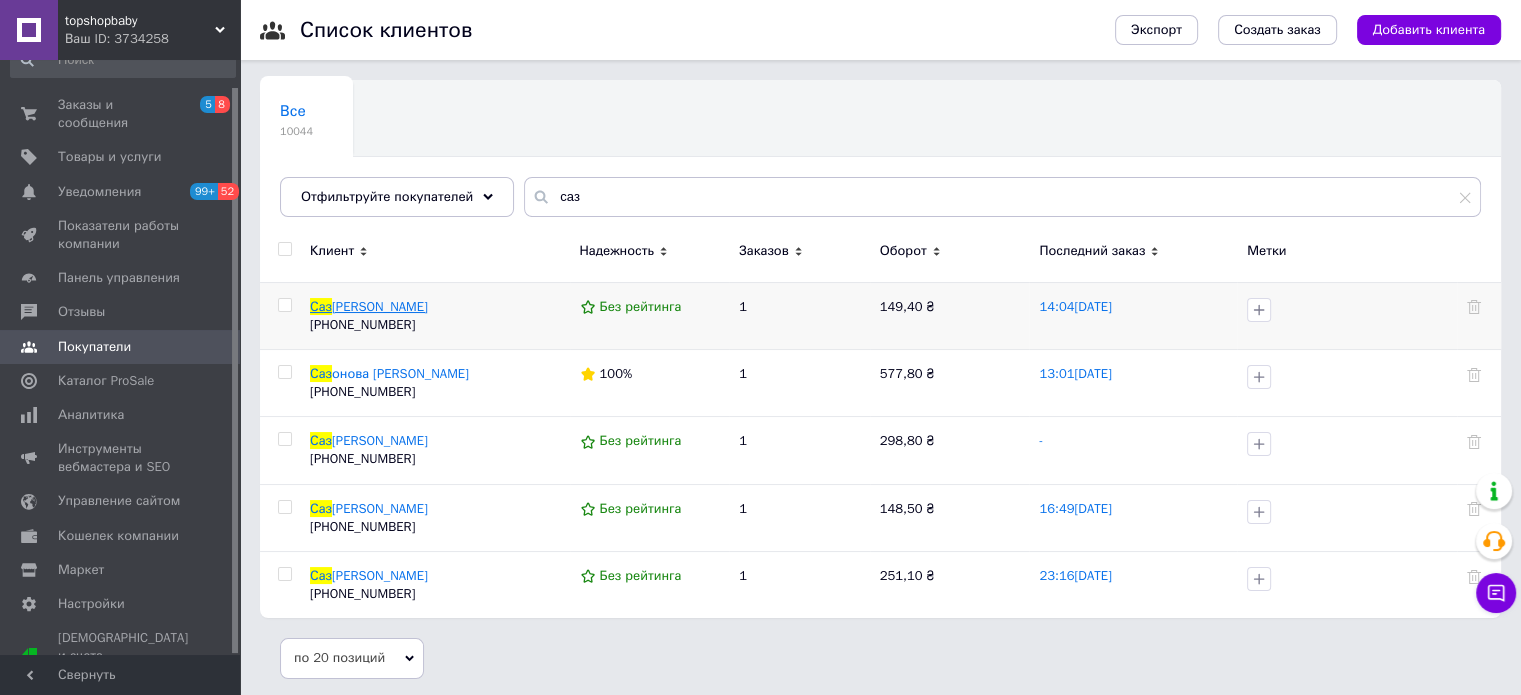 click on "онов Констянтин" at bounding box center [380, 306] 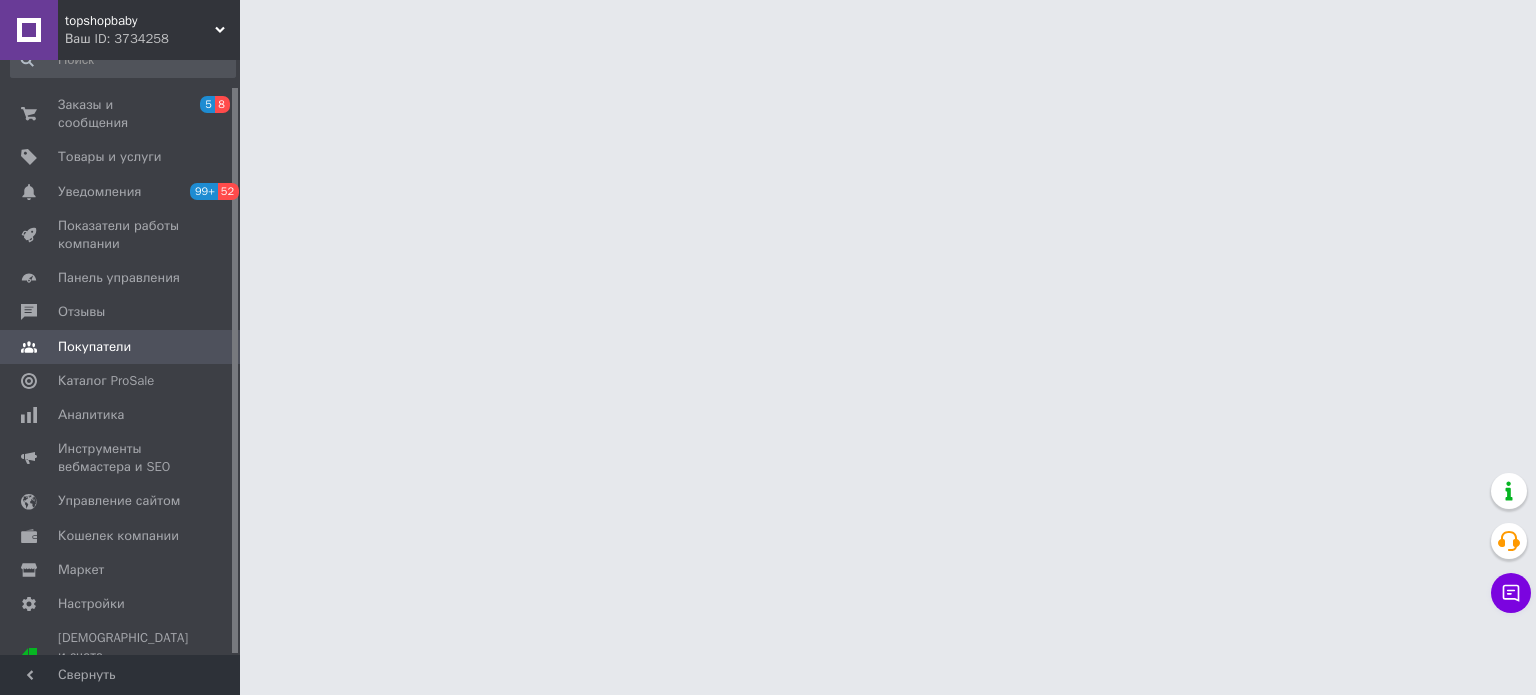 click on "Покупатели" at bounding box center [94, 347] 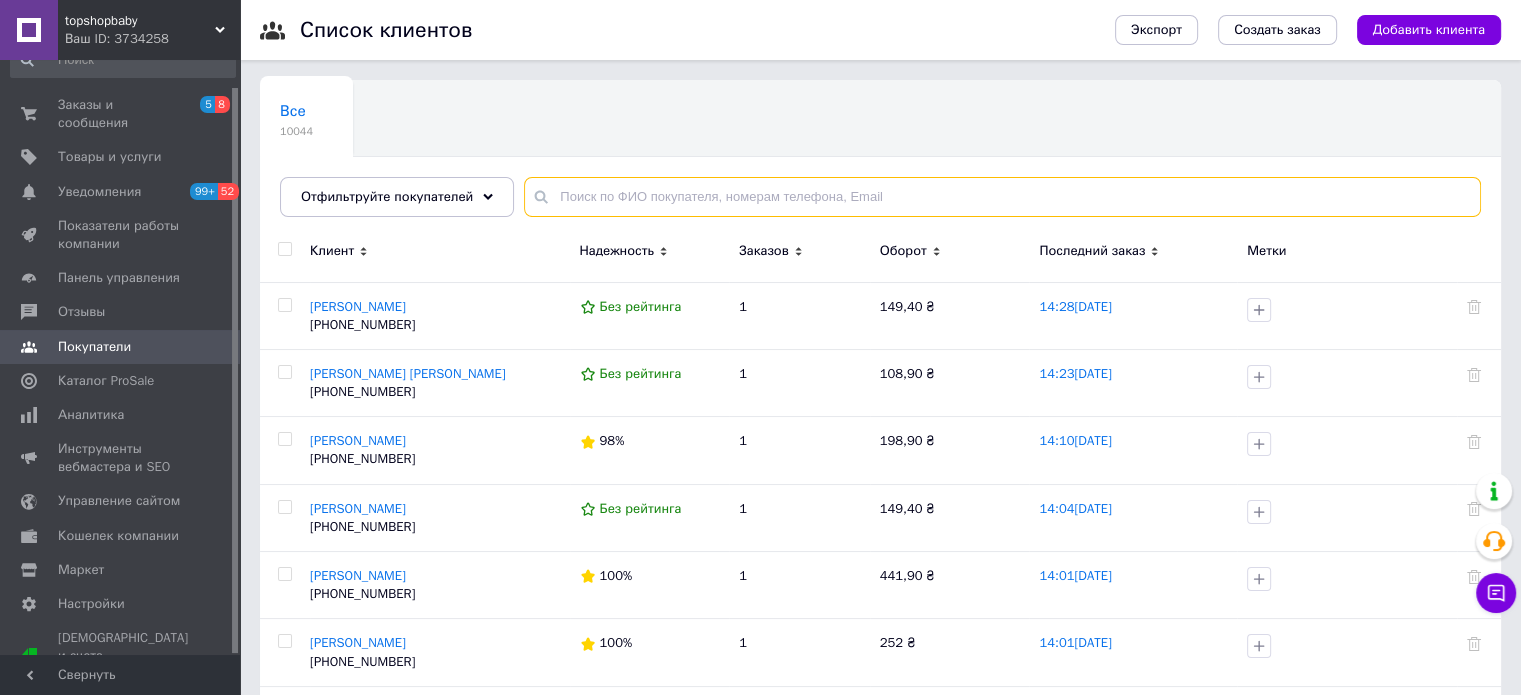 drag, startPoint x: 595, startPoint y: 195, endPoint x: 607, endPoint y: 190, distance: 13 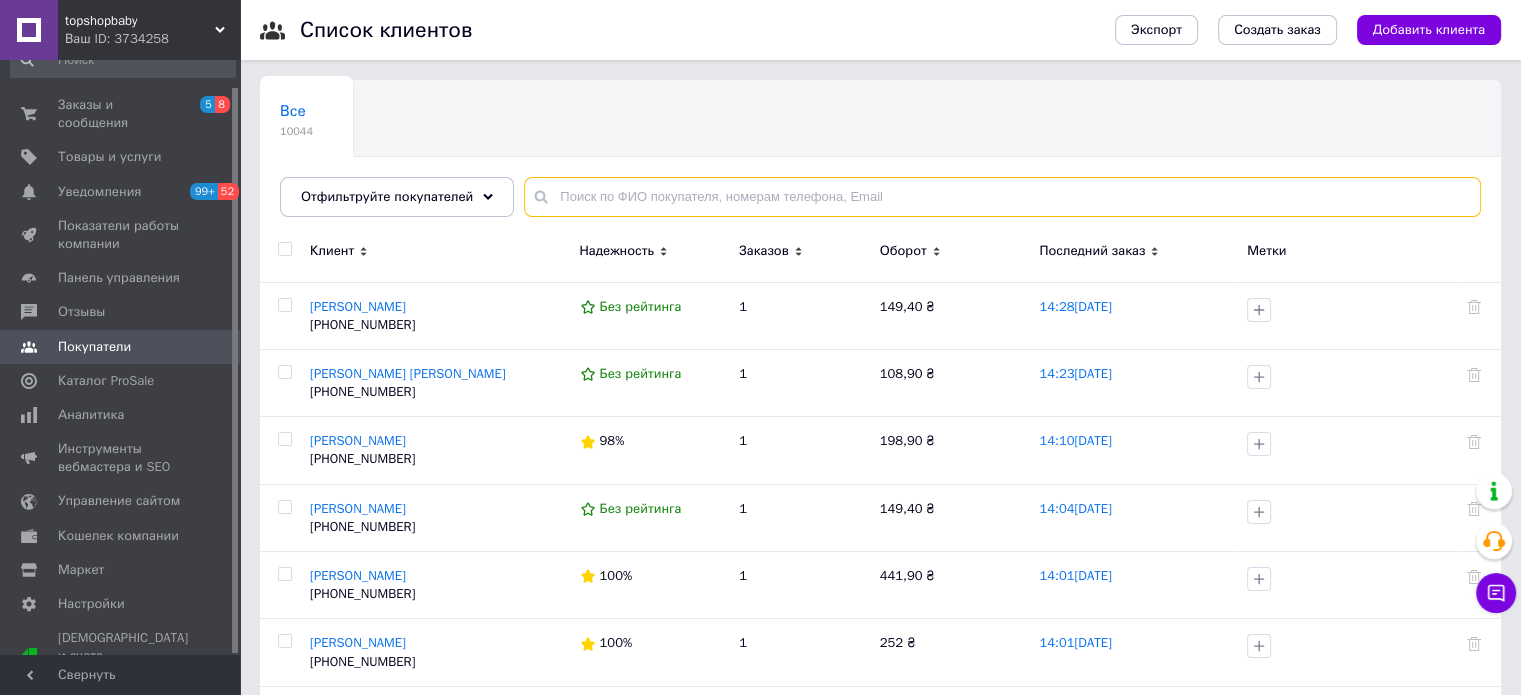 click at bounding box center (1002, 197) 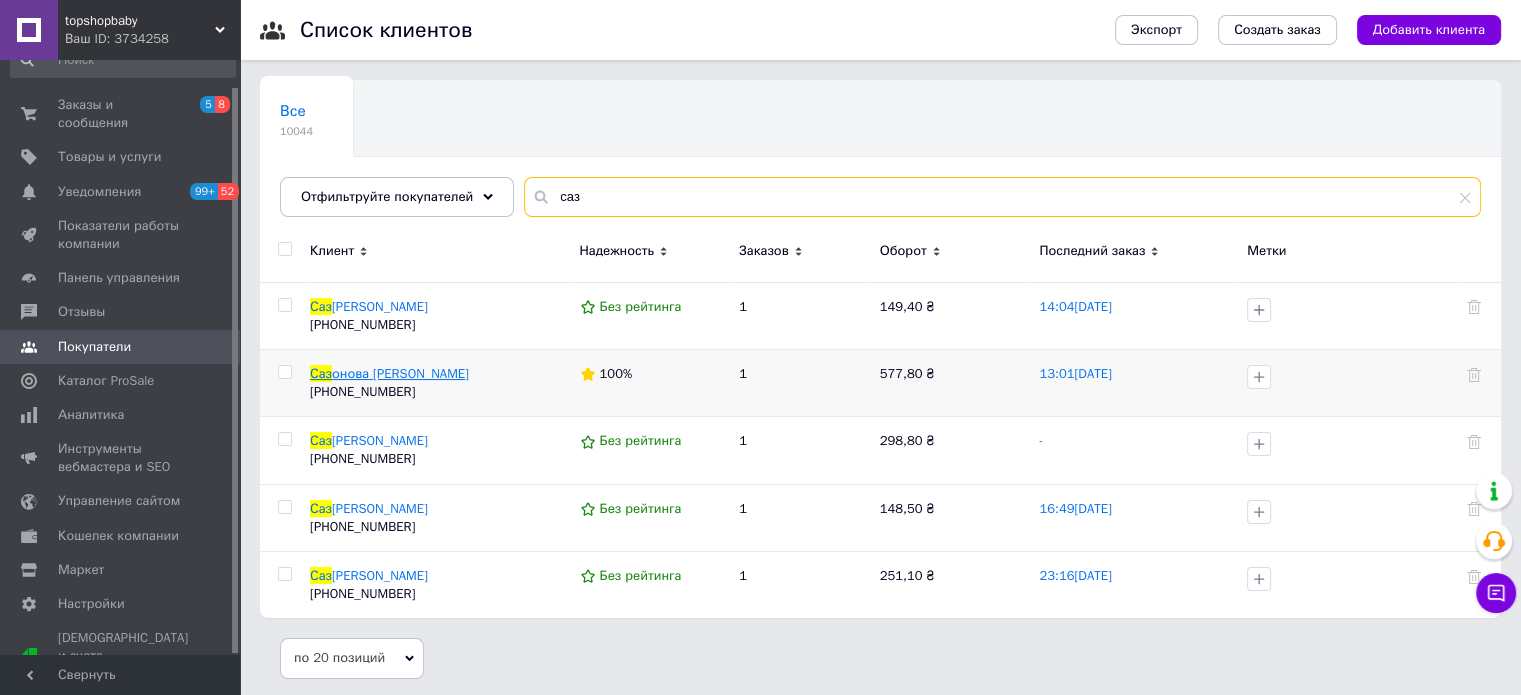 type on "саз" 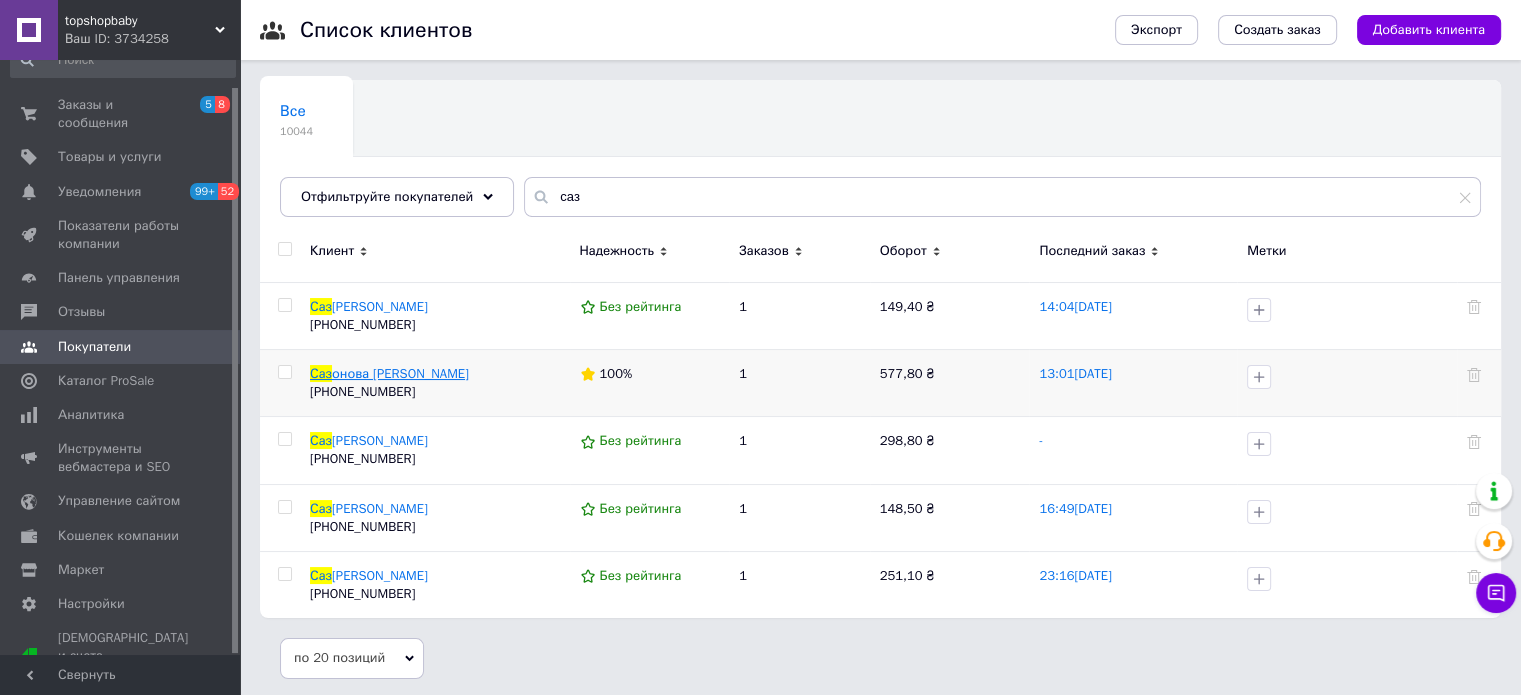 click on "онова Ирина" at bounding box center (400, 373) 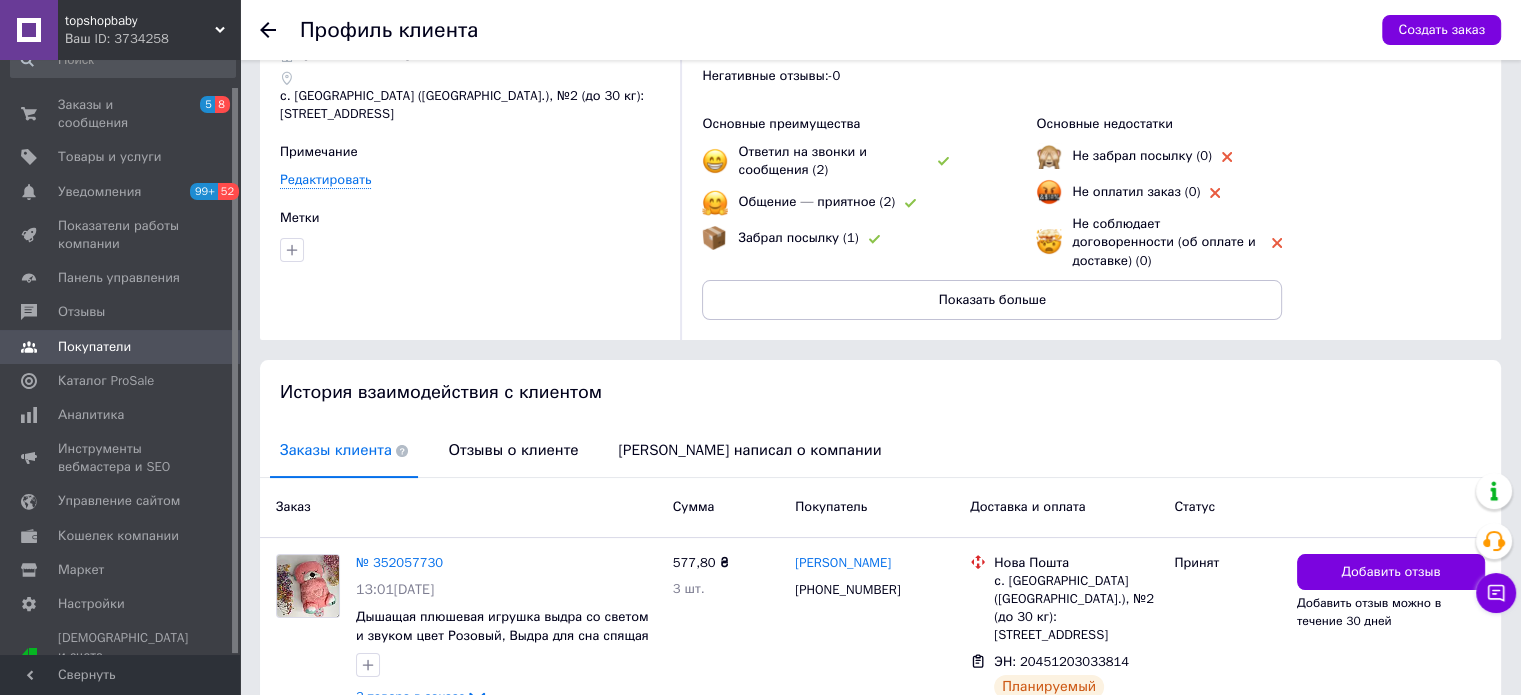 scroll, scrollTop: 186, scrollLeft: 0, axis: vertical 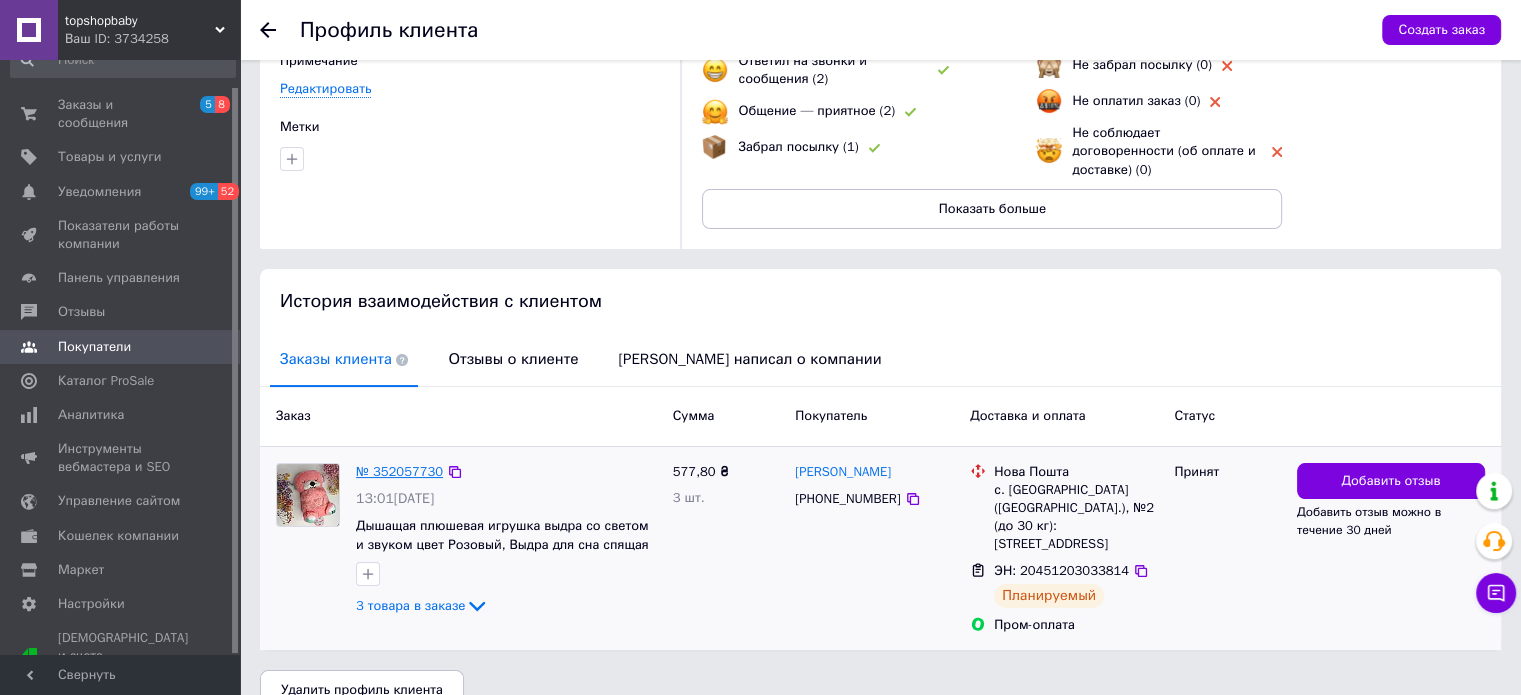 click on "№ 352057730" at bounding box center (399, 471) 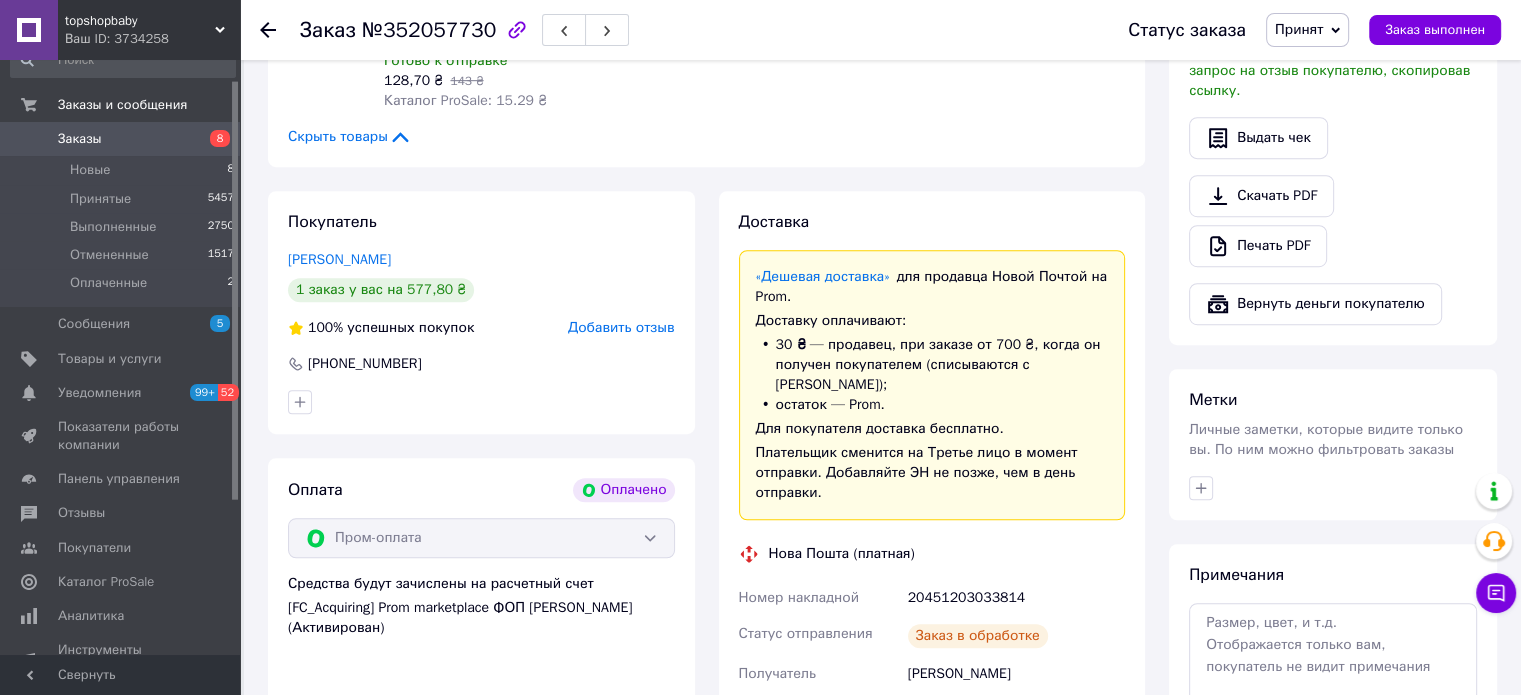 scroll, scrollTop: 1565, scrollLeft: 0, axis: vertical 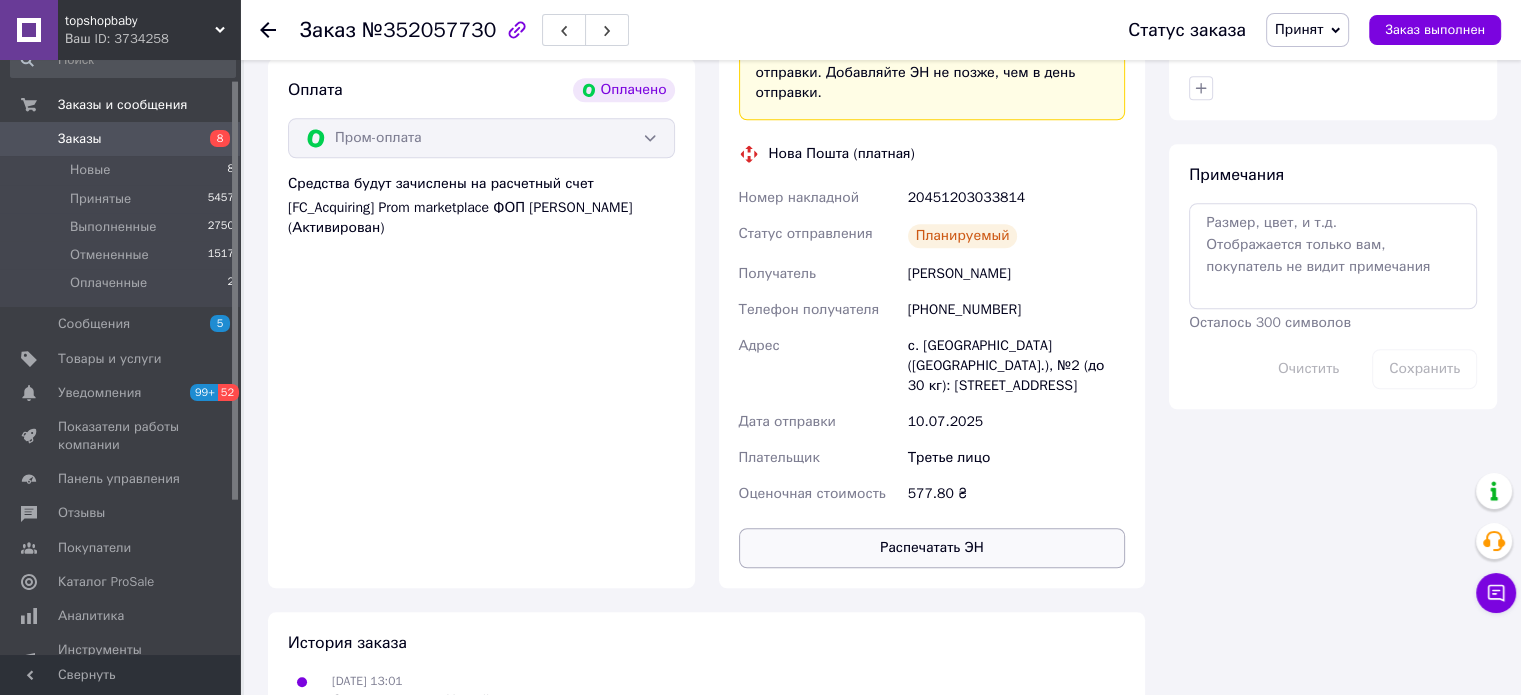 click on "Распечатать ЭН" at bounding box center (932, 548) 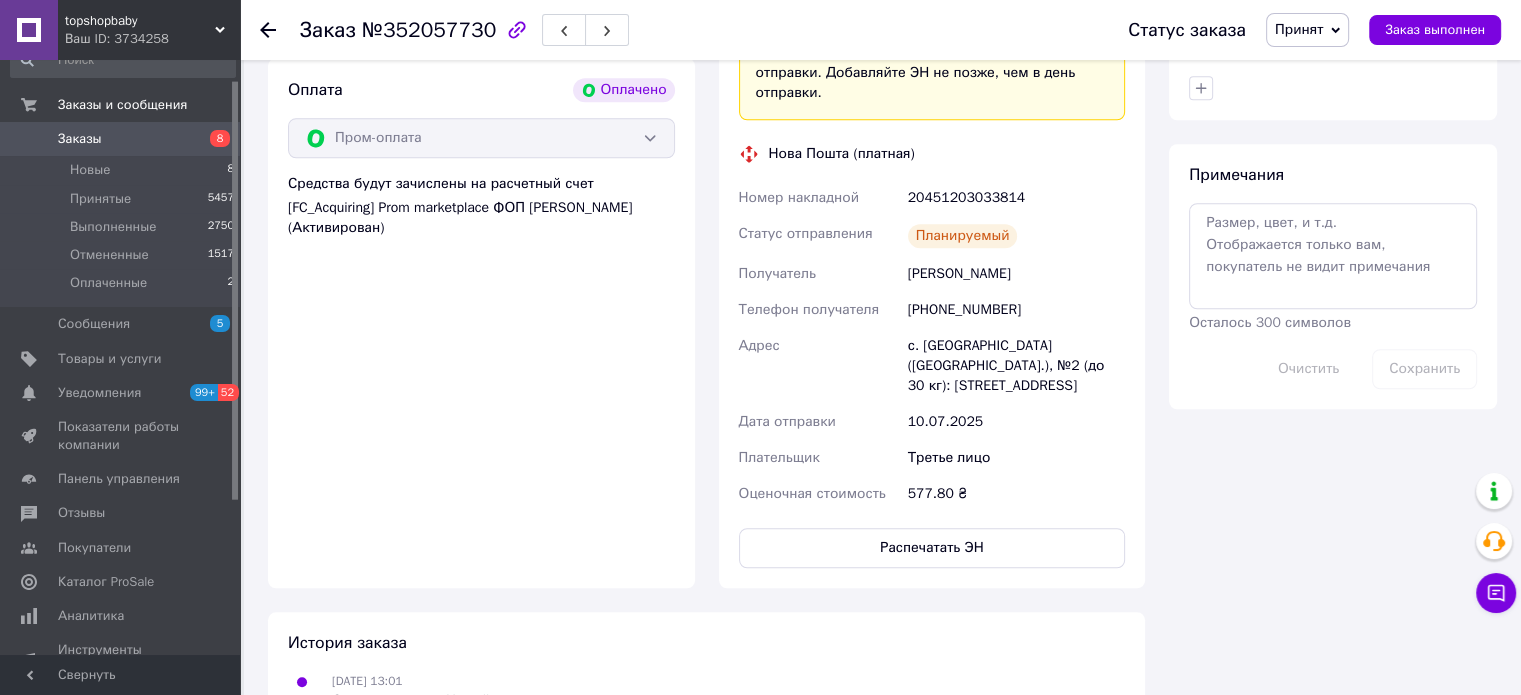 click on "Покупатели" at bounding box center [94, 548] 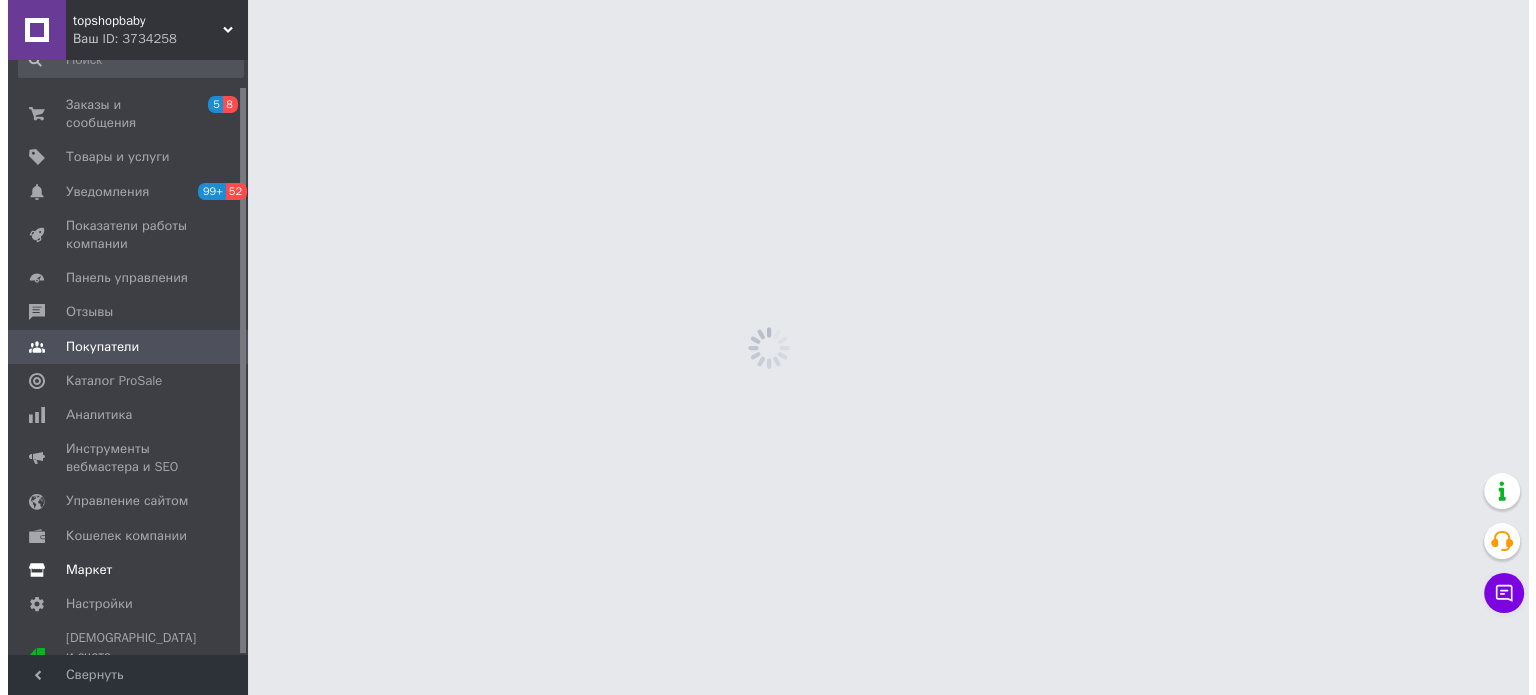 scroll, scrollTop: 0, scrollLeft: 0, axis: both 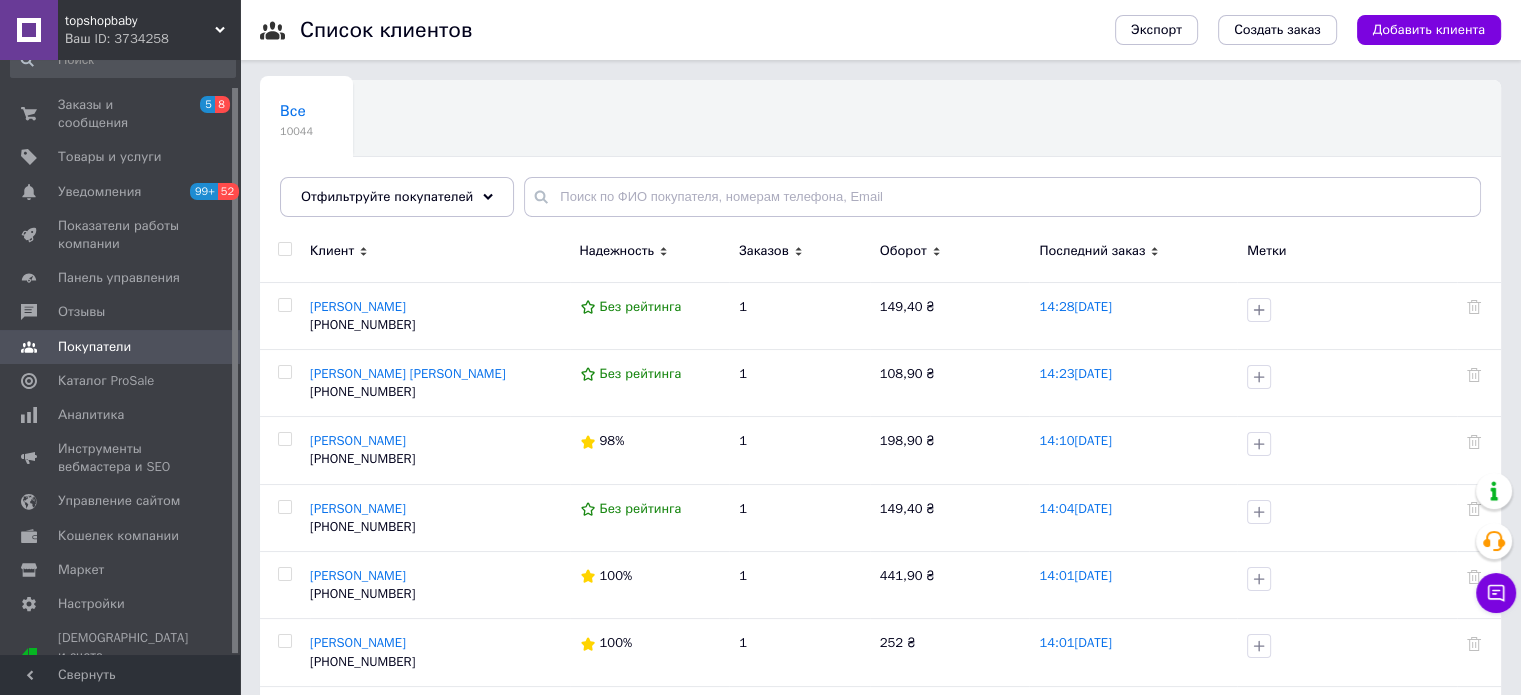 click on "Все 10044 Ok Отфильтровано...  Сохранить" at bounding box center [880, 158] 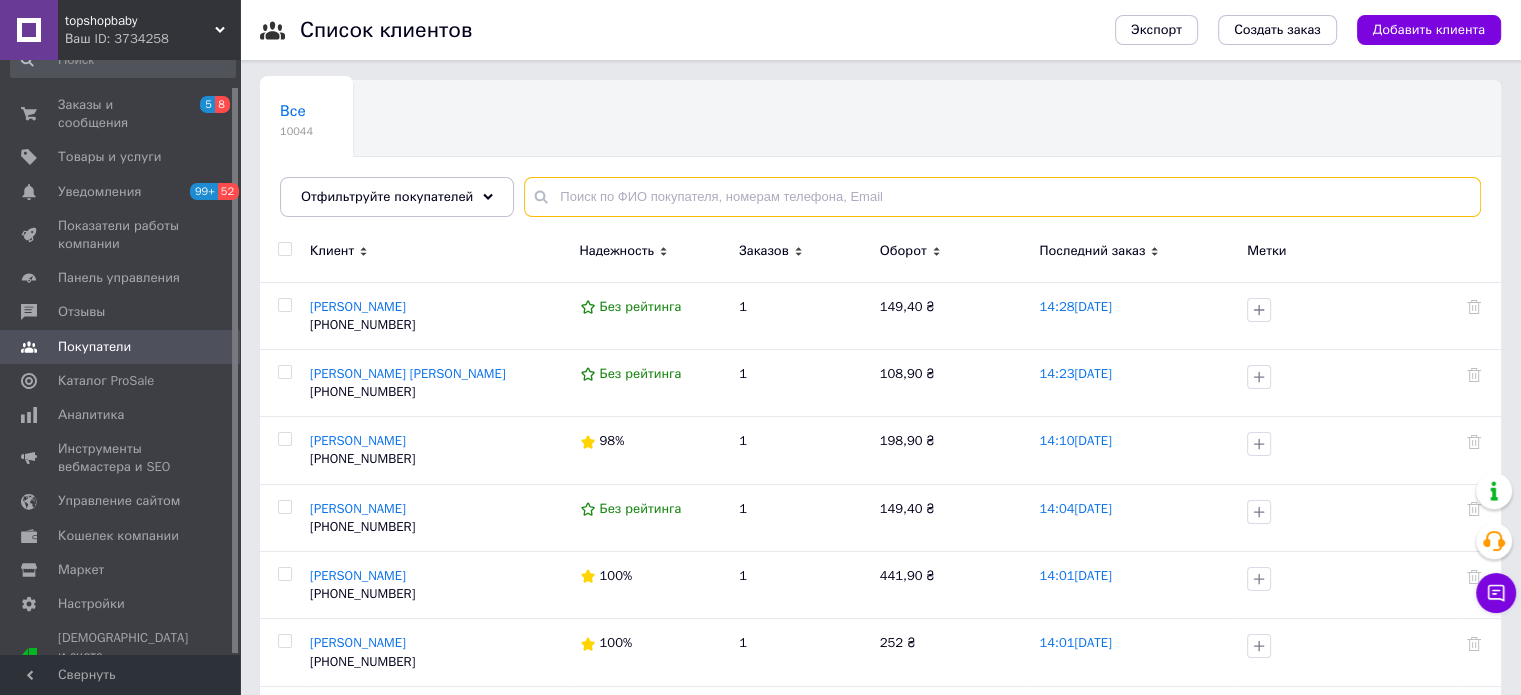 click at bounding box center (1002, 197) 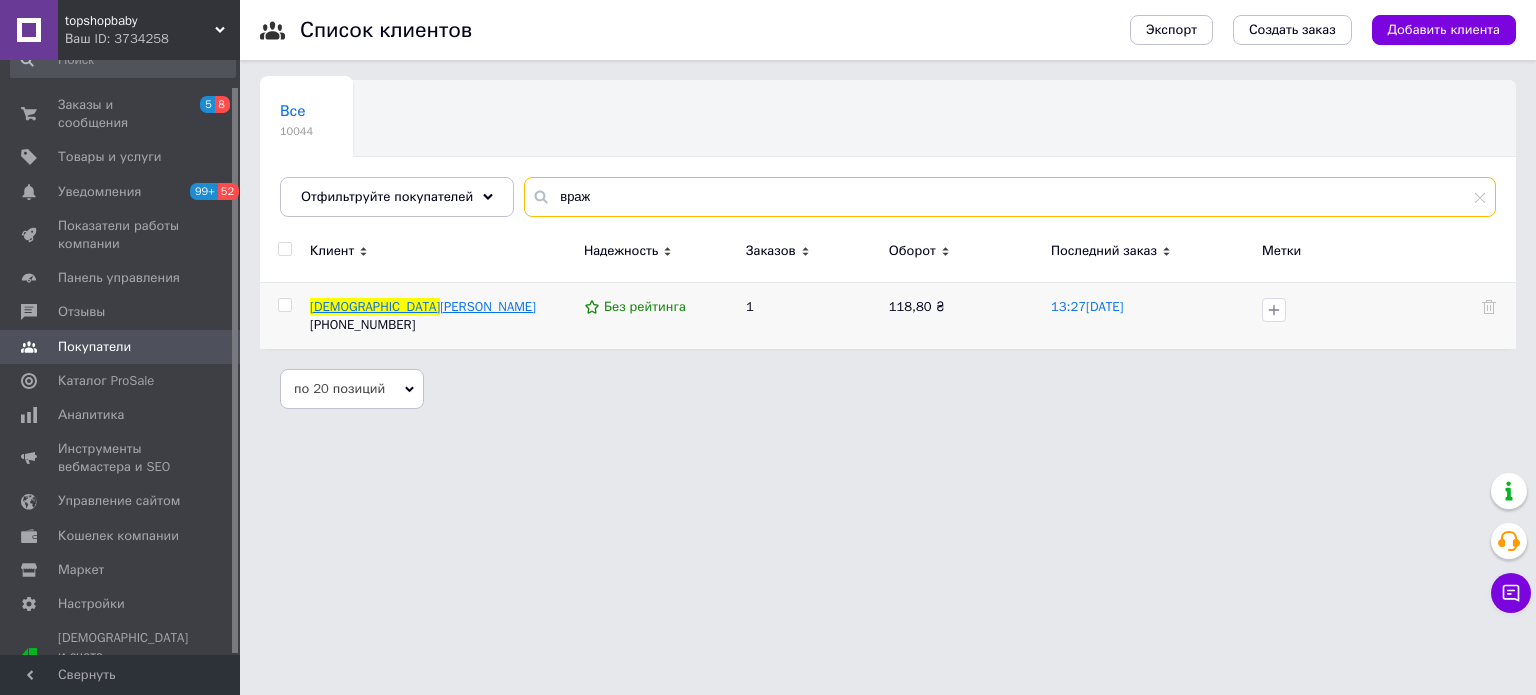 type on "враж" 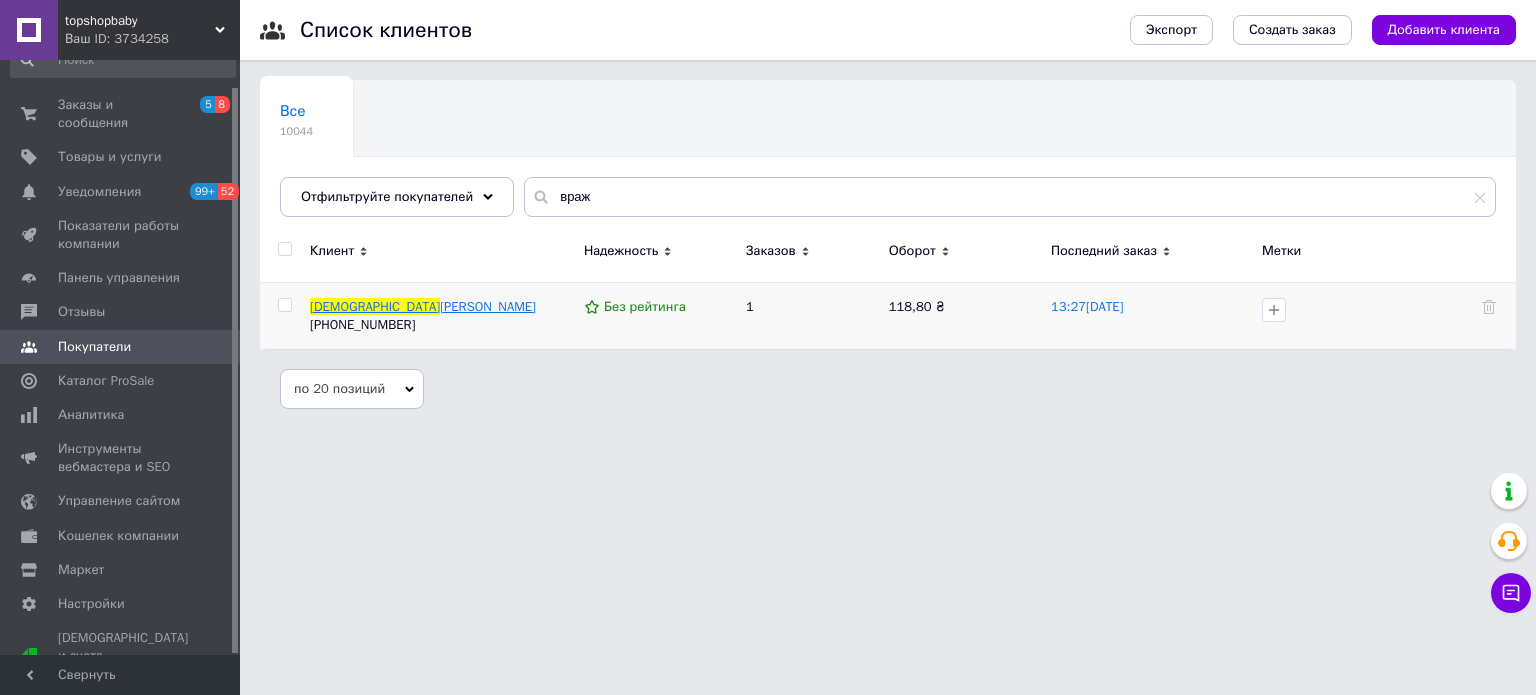click on "[PERSON_NAME]" at bounding box center [488, 306] 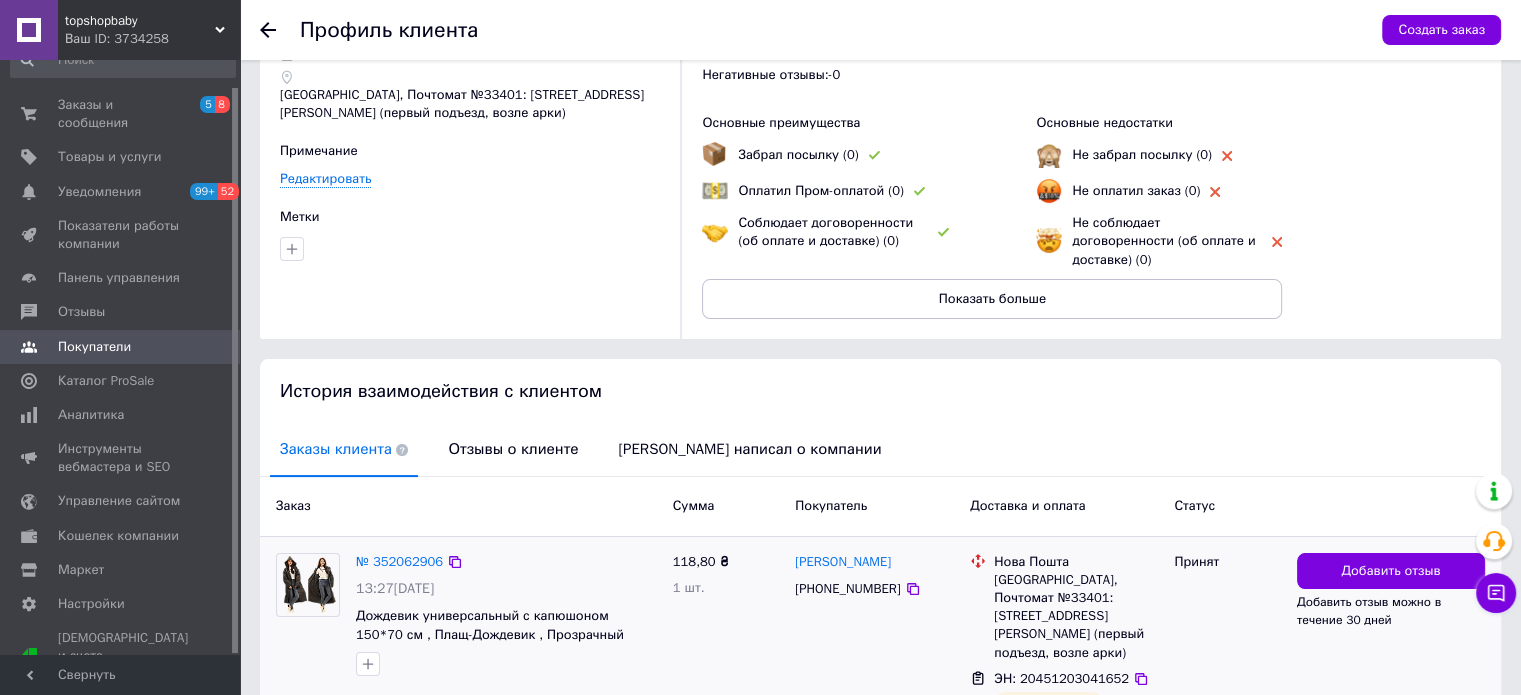 scroll, scrollTop: 220, scrollLeft: 0, axis: vertical 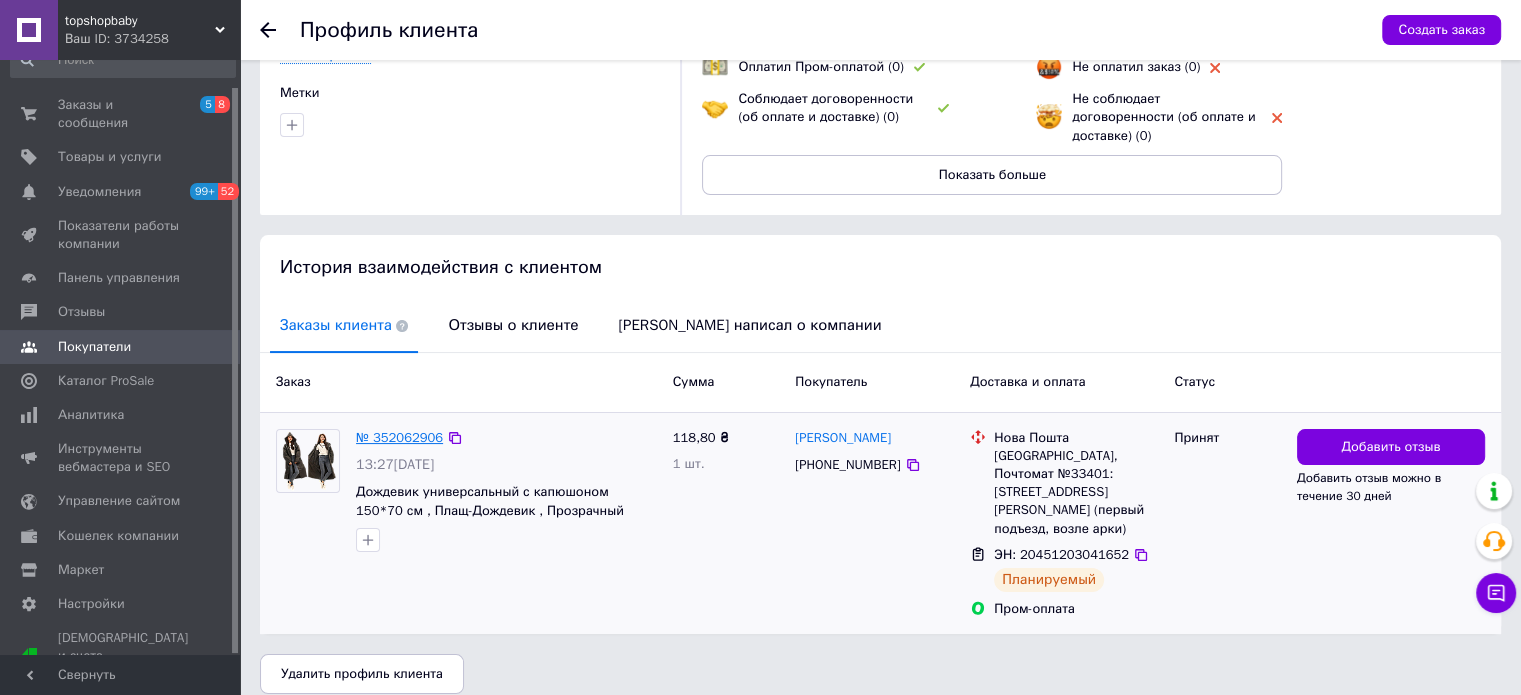 click on "№ 352062906" at bounding box center (399, 437) 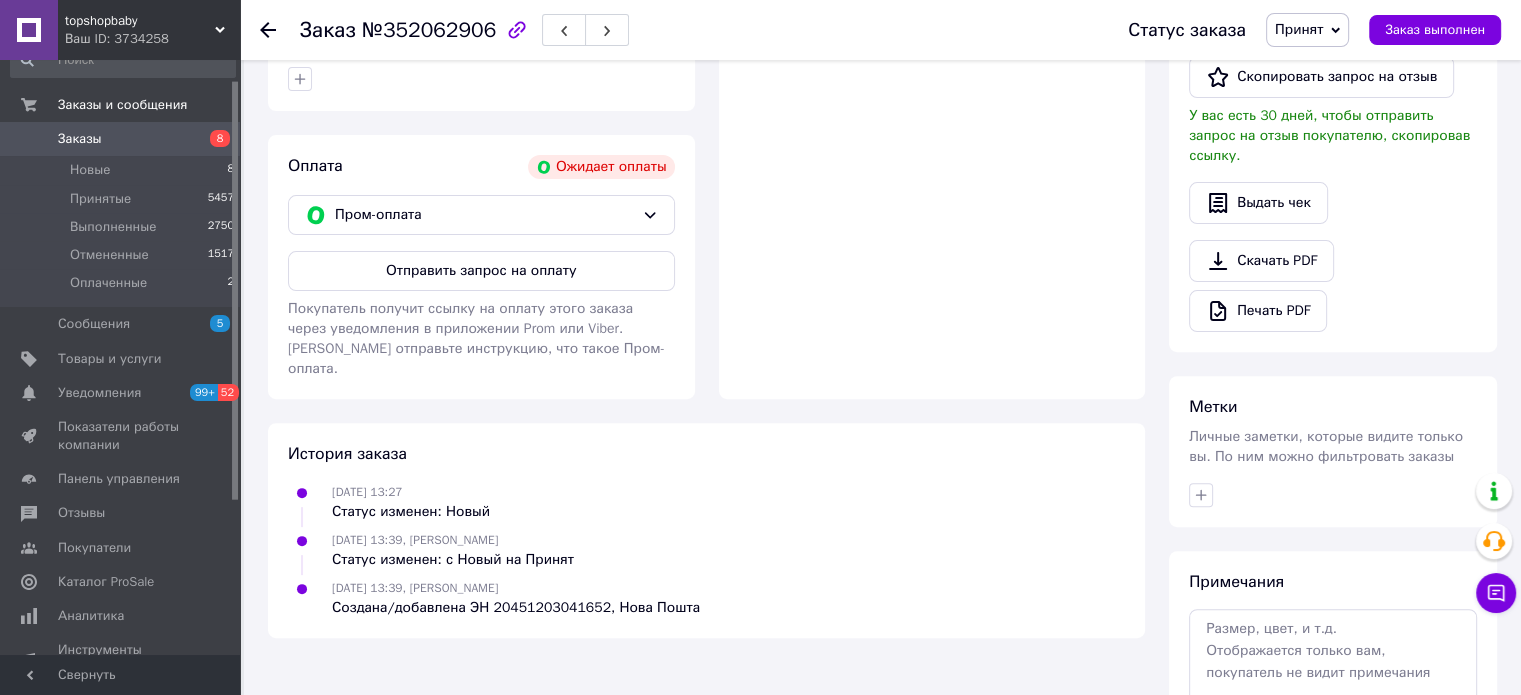 scroll, scrollTop: 736, scrollLeft: 0, axis: vertical 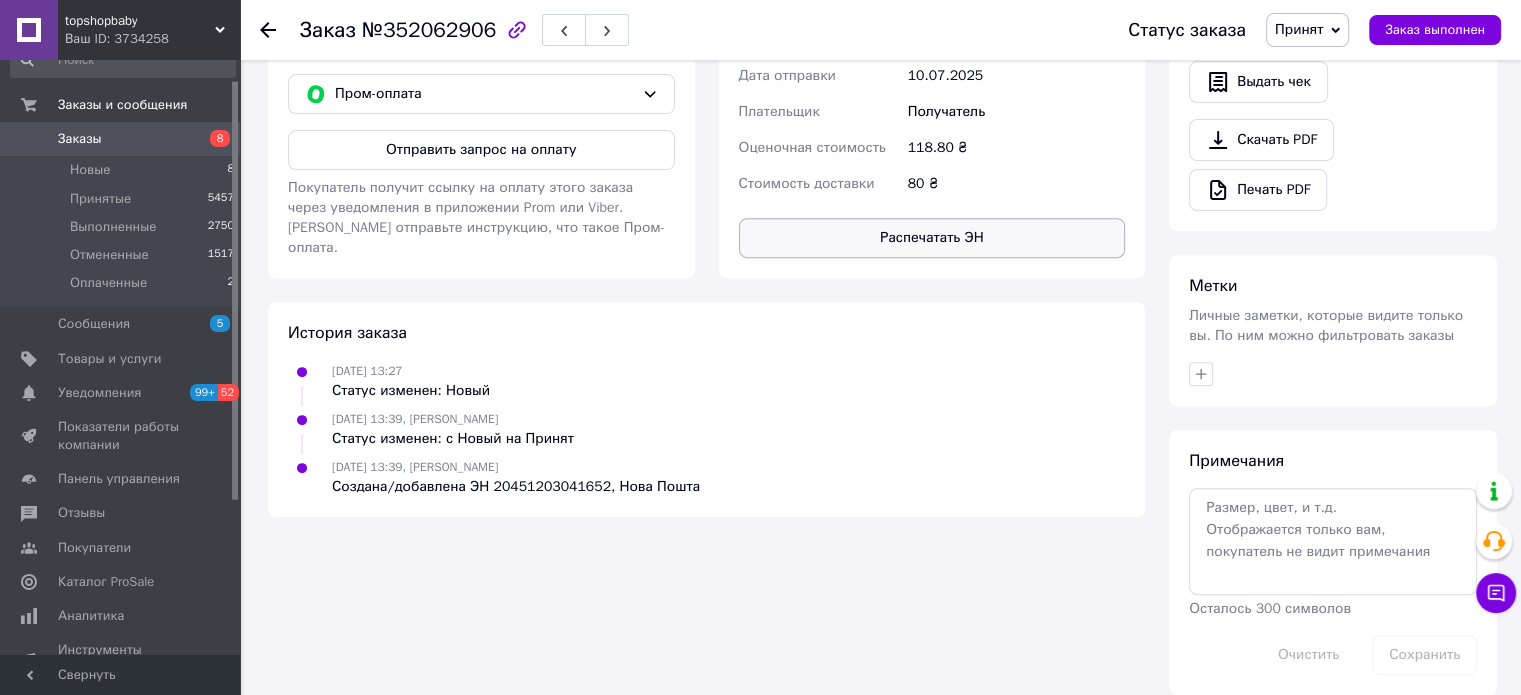 click on "Распечатать ЭН" at bounding box center (932, 238) 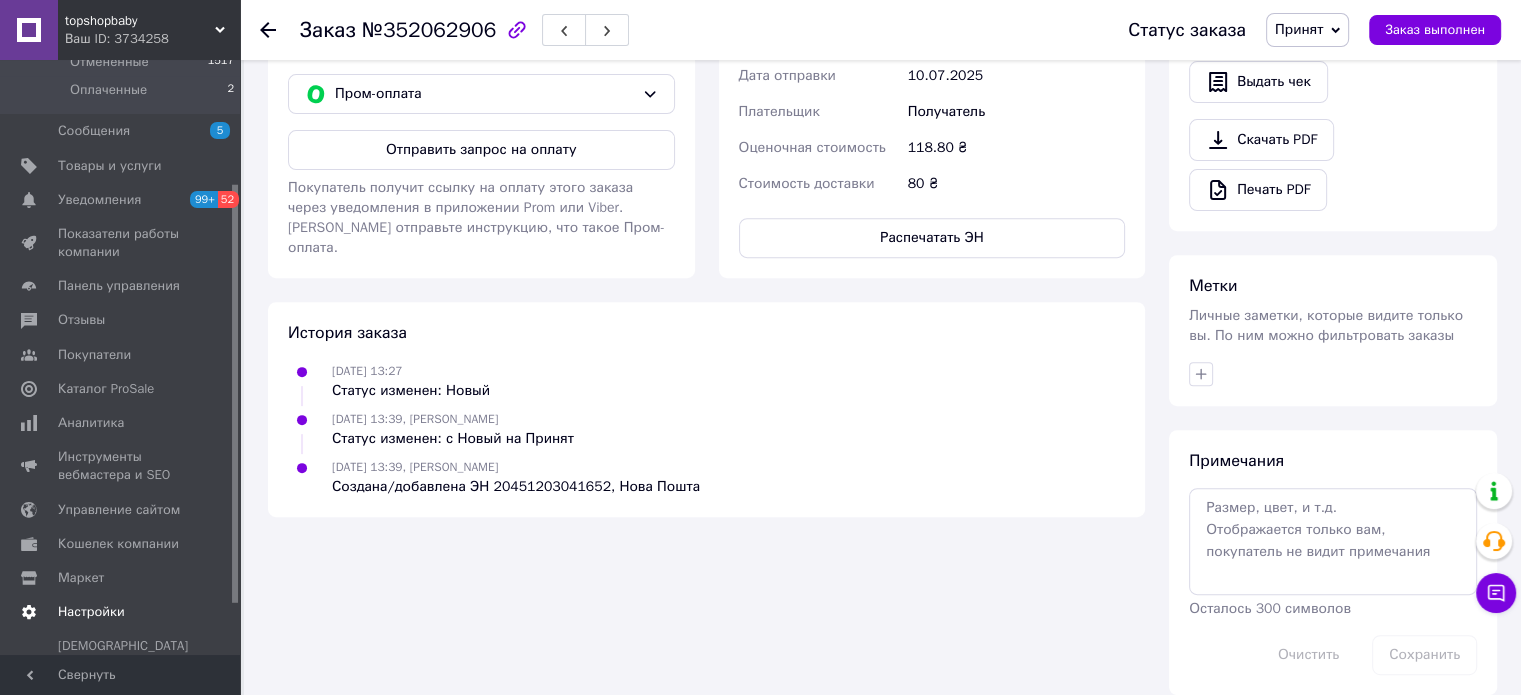 scroll, scrollTop: 228, scrollLeft: 0, axis: vertical 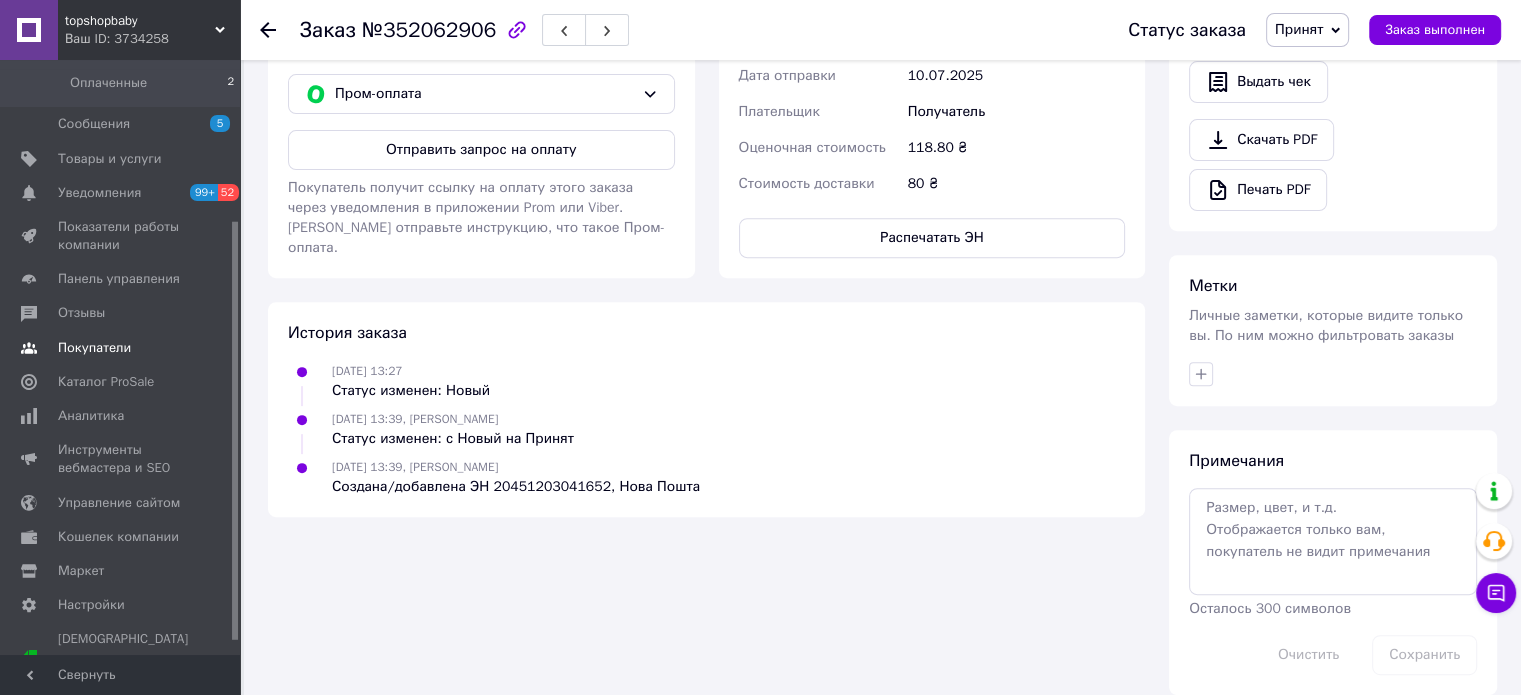click on "Покупатели" at bounding box center [94, 348] 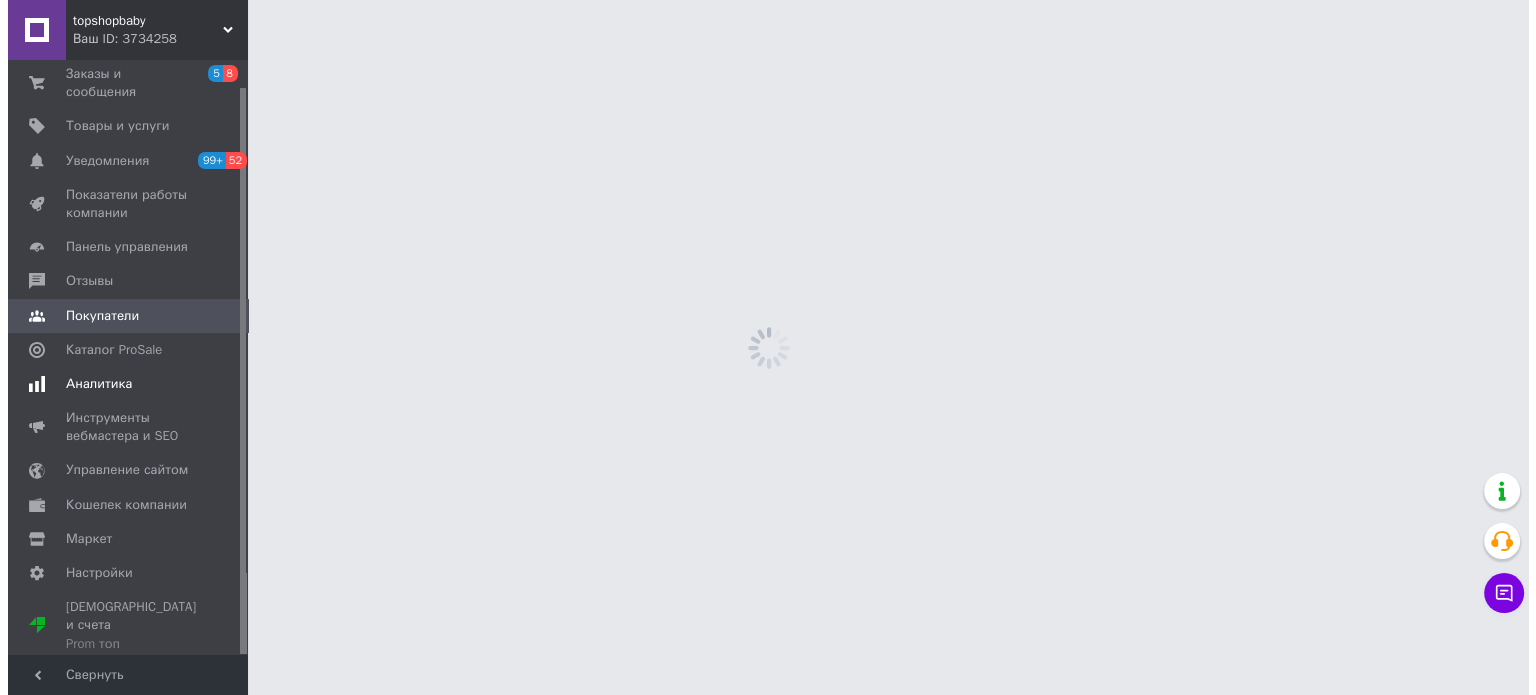 scroll, scrollTop: 0, scrollLeft: 0, axis: both 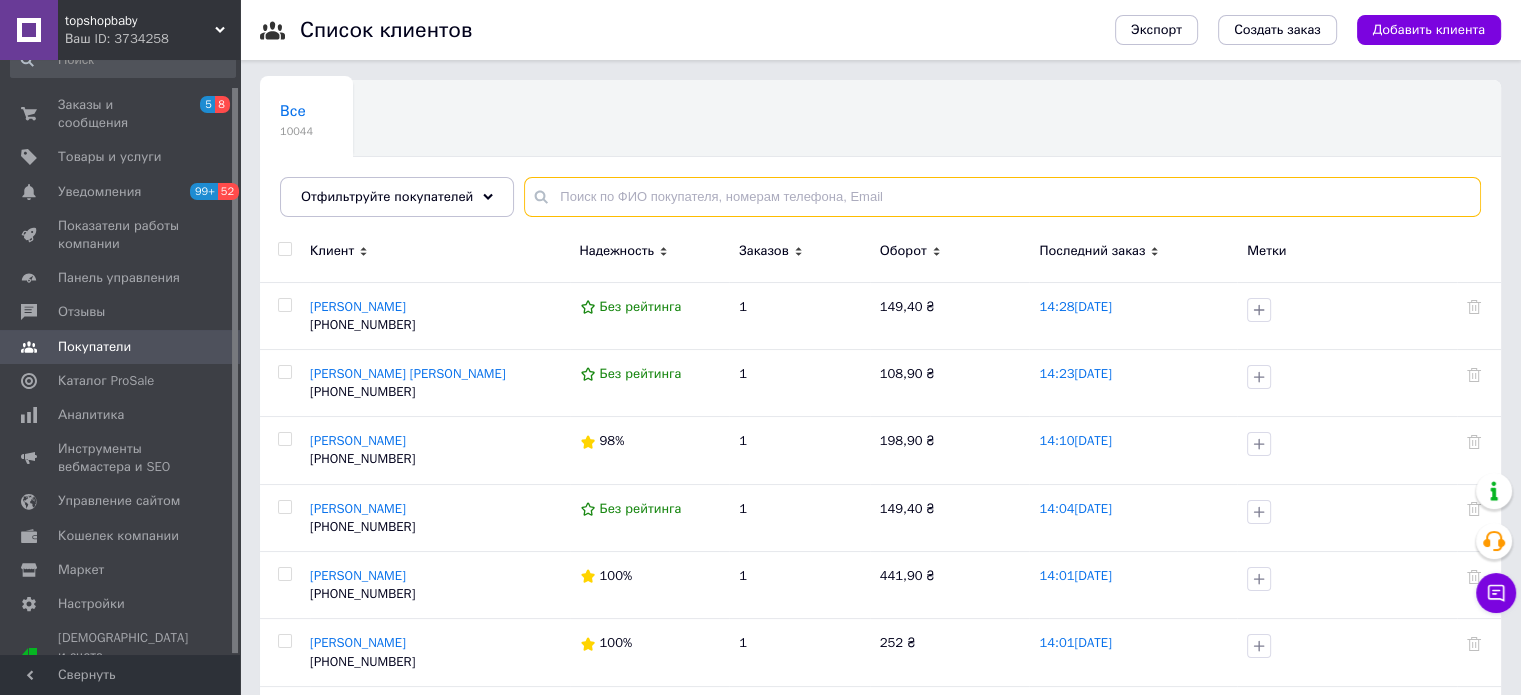 click at bounding box center [1002, 197] 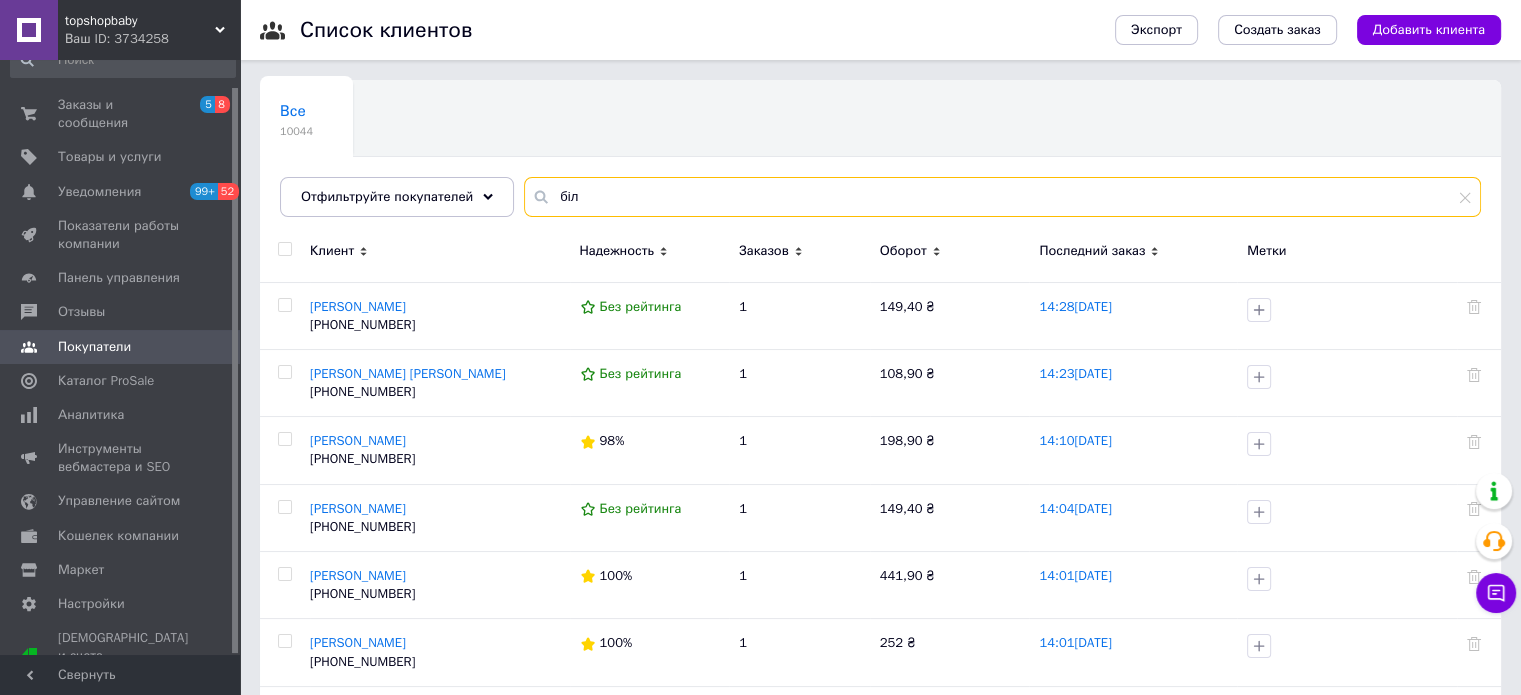 type on "біл" 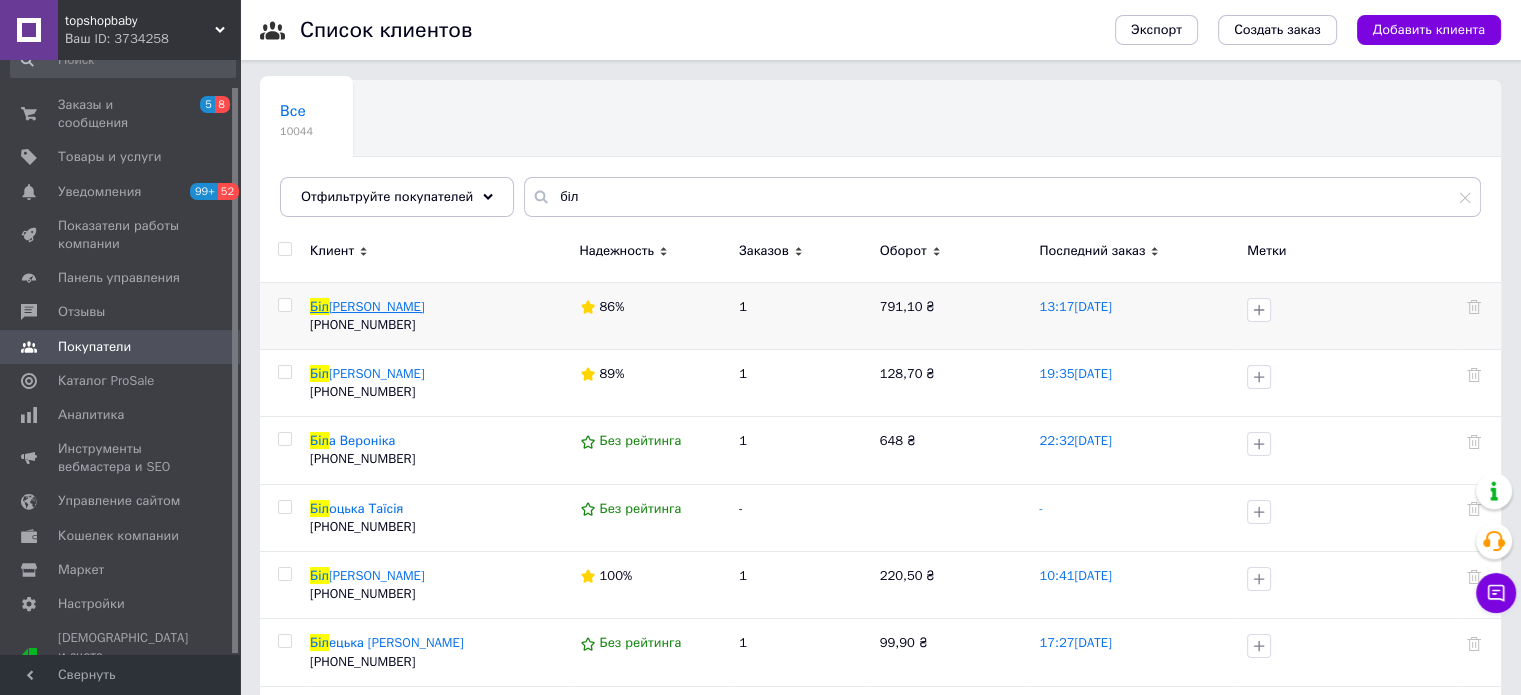 click on "ик Анна" at bounding box center [377, 306] 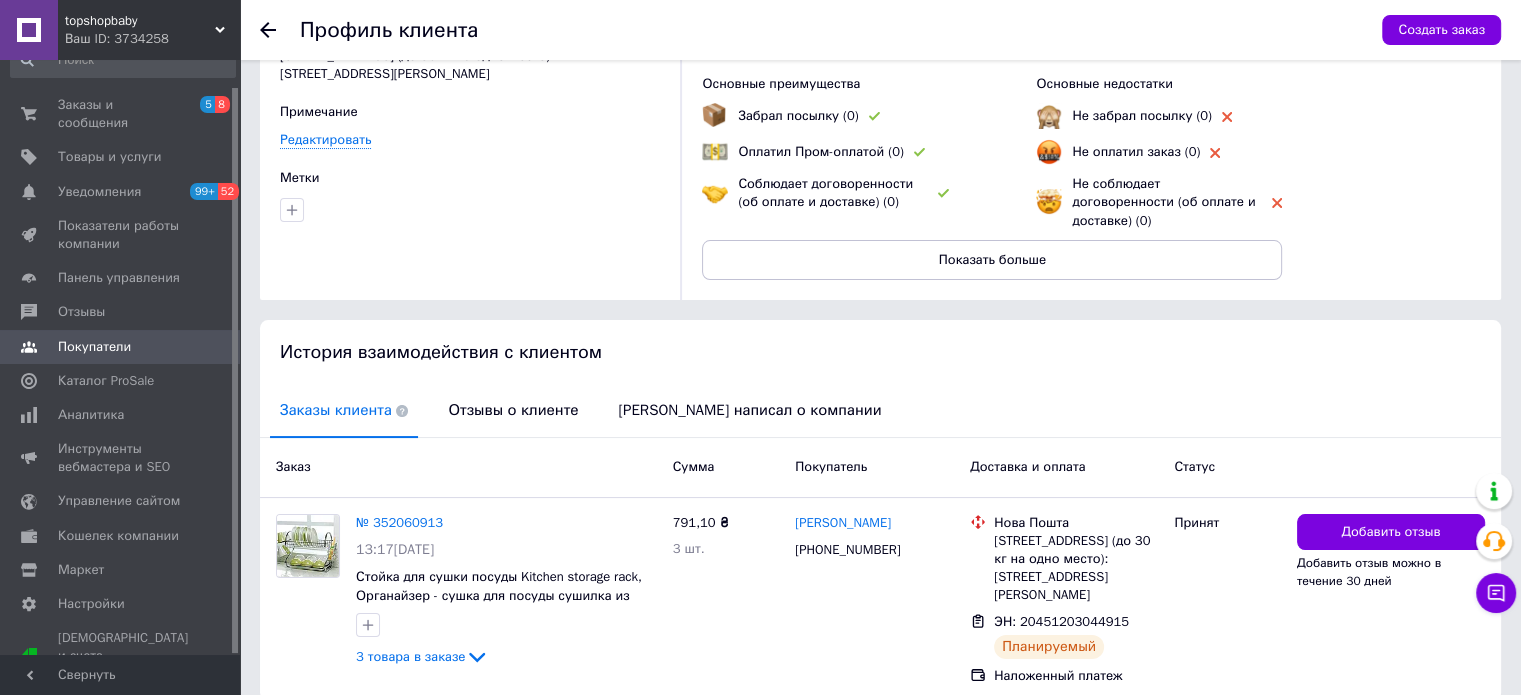 scroll, scrollTop: 202, scrollLeft: 0, axis: vertical 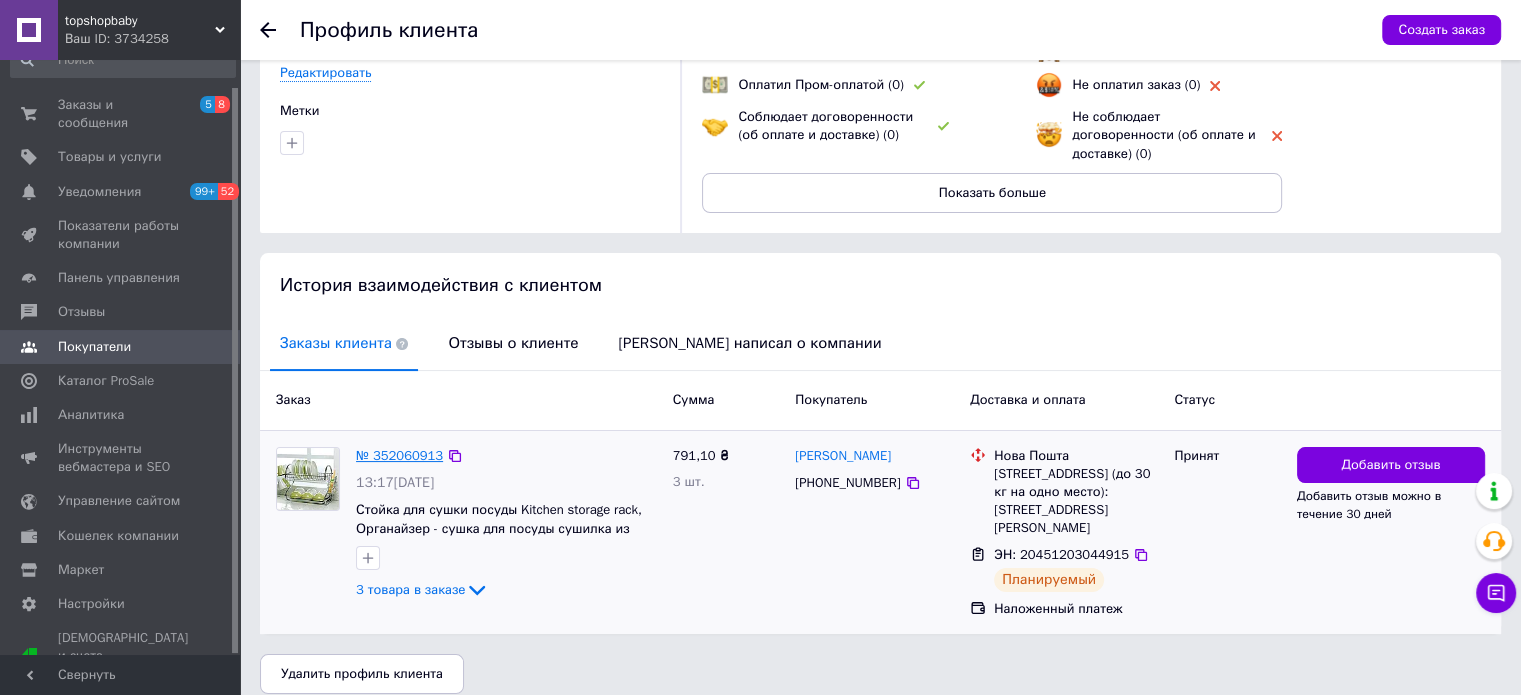 click on "№ 352060913" at bounding box center [399, 455] 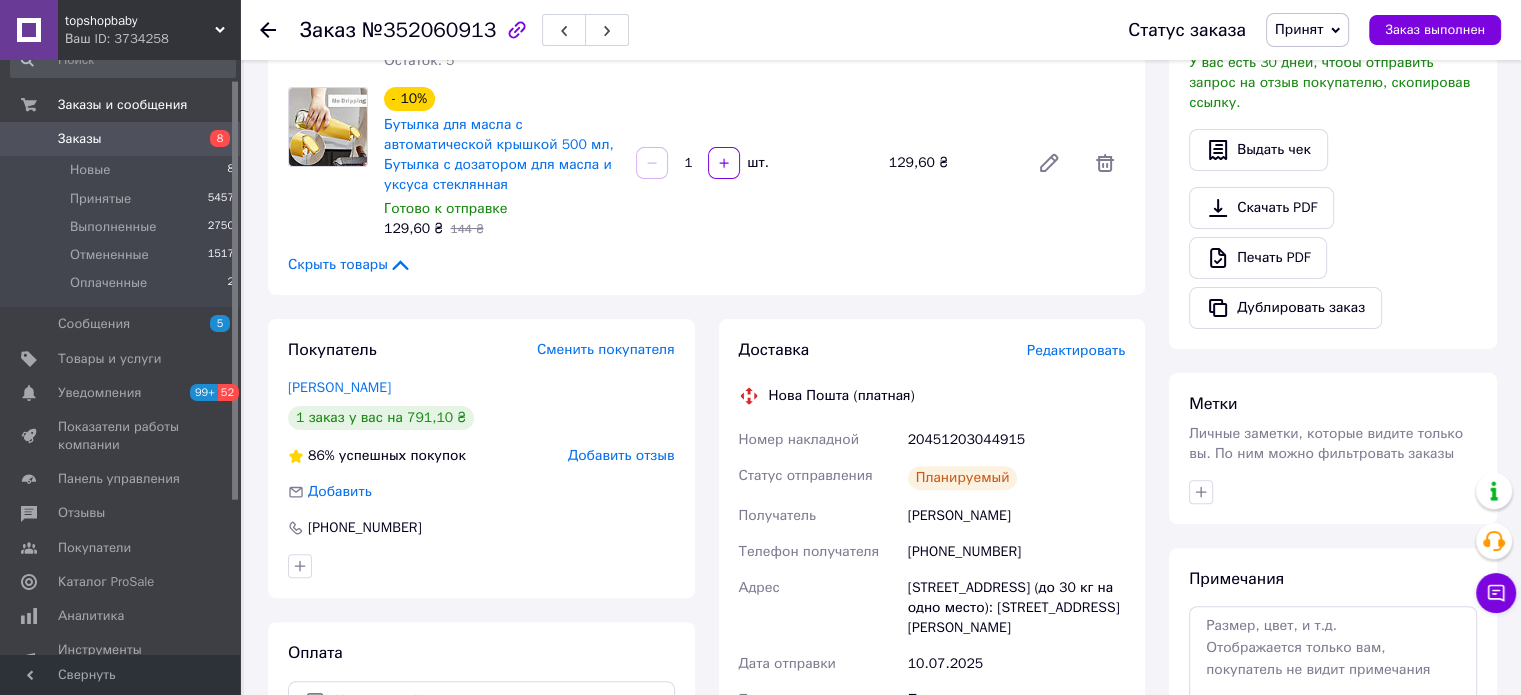 scroll, scrollTop: 1000, scrollLeft: 0, axis: vertical 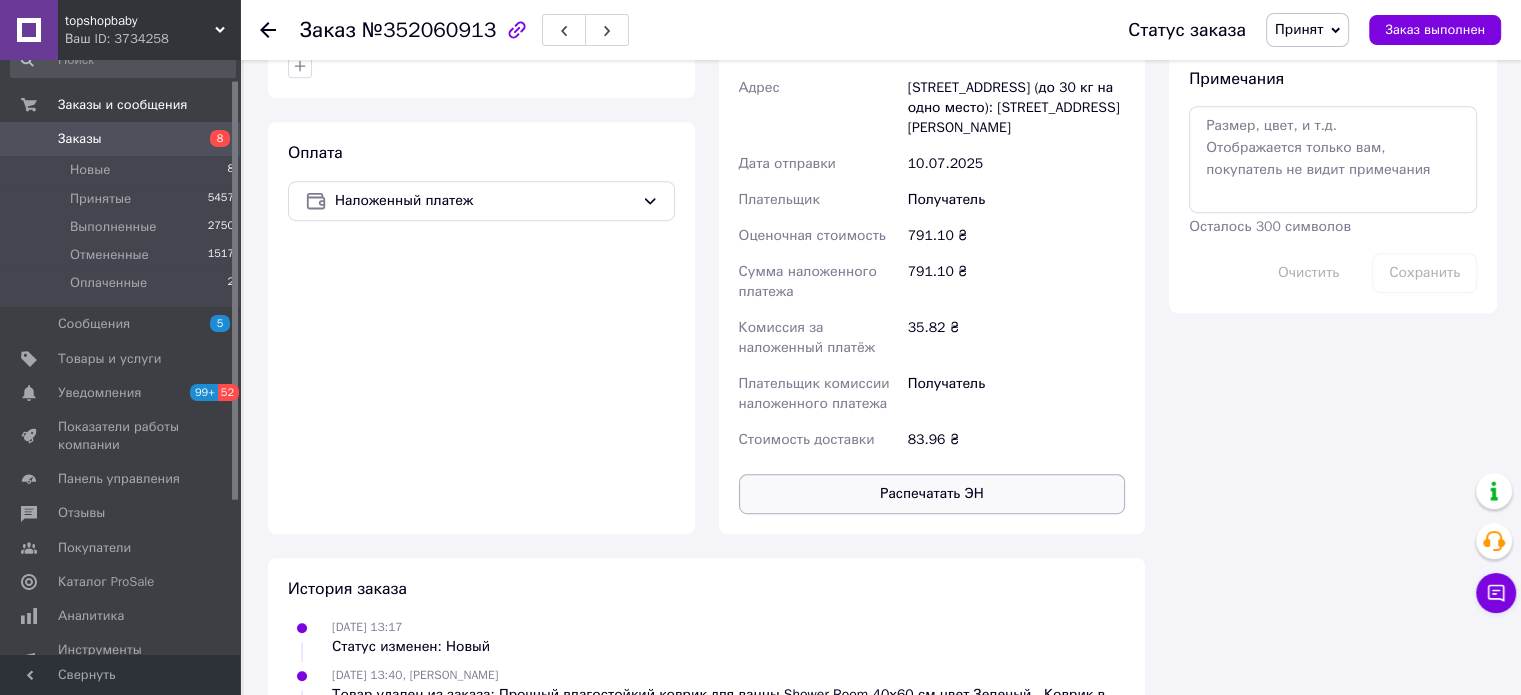 click on "Распечатать ЭН" at bounding box center [932, 494] 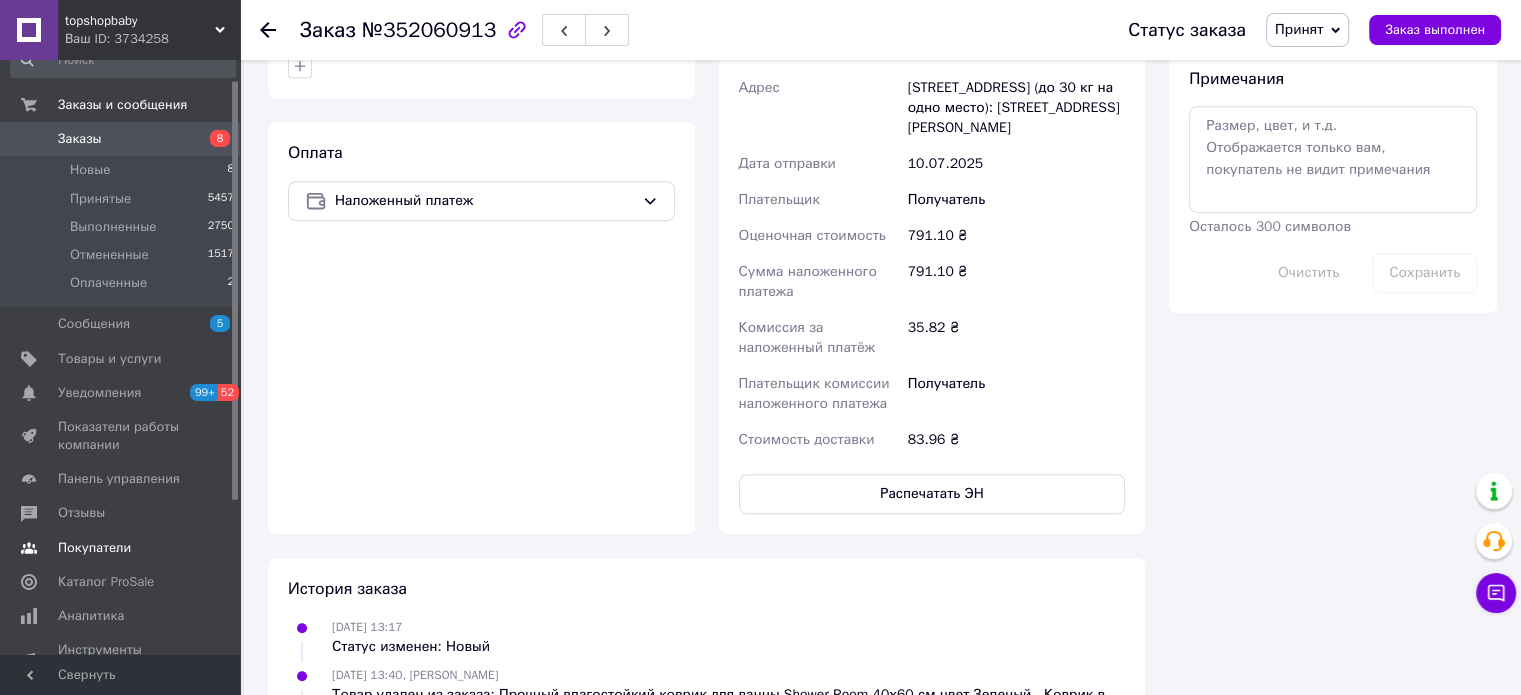 click on "Покупатели" at bounding box center [94, 548] 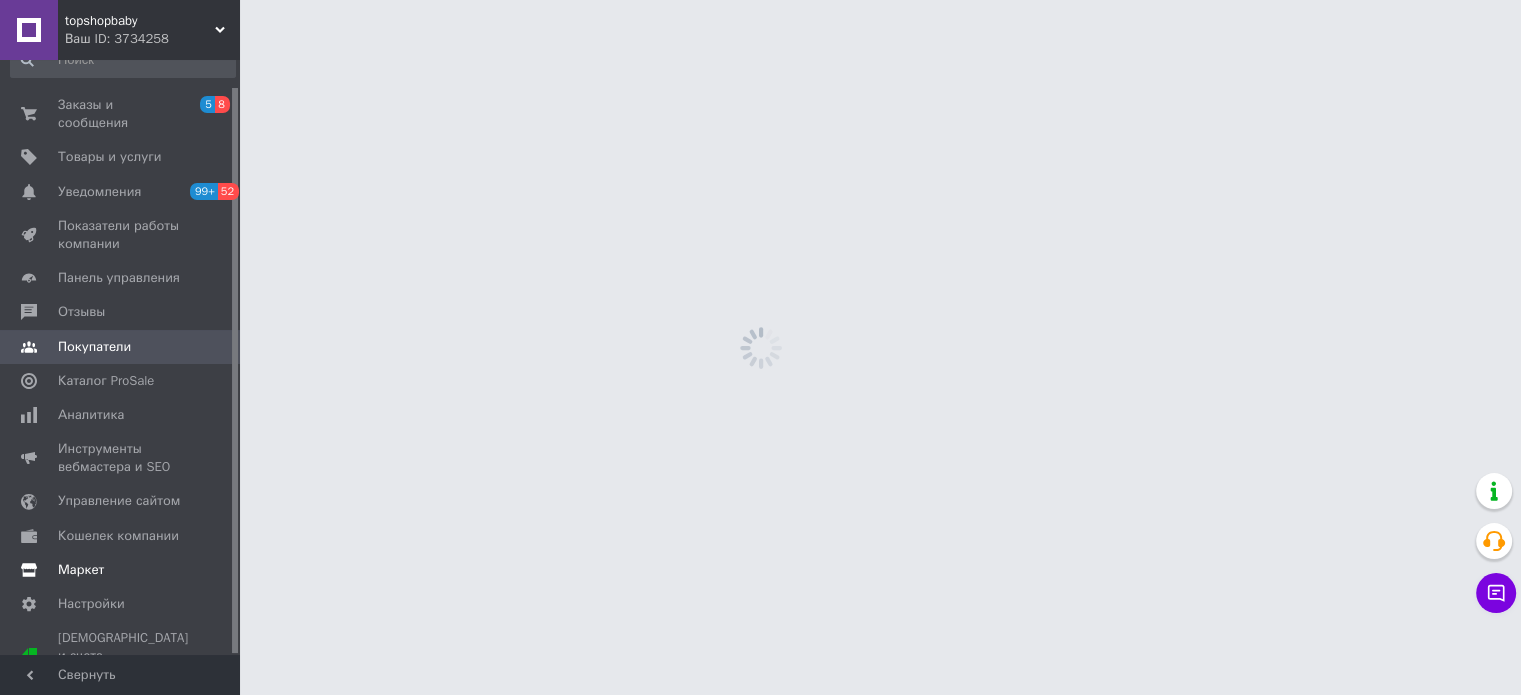 scroll, scrollTop: 0, scrollLeft: 0, axis: both 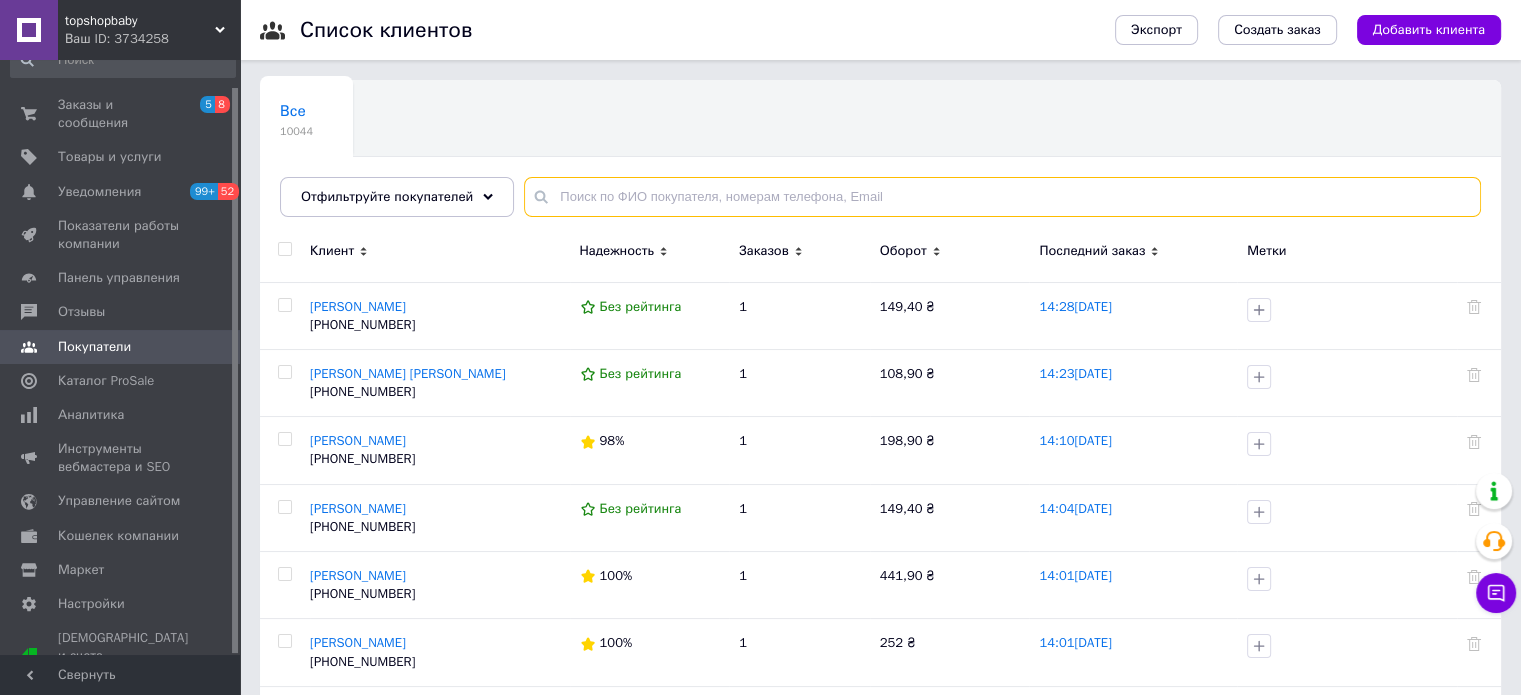 click at bounding box center [1002, 197] 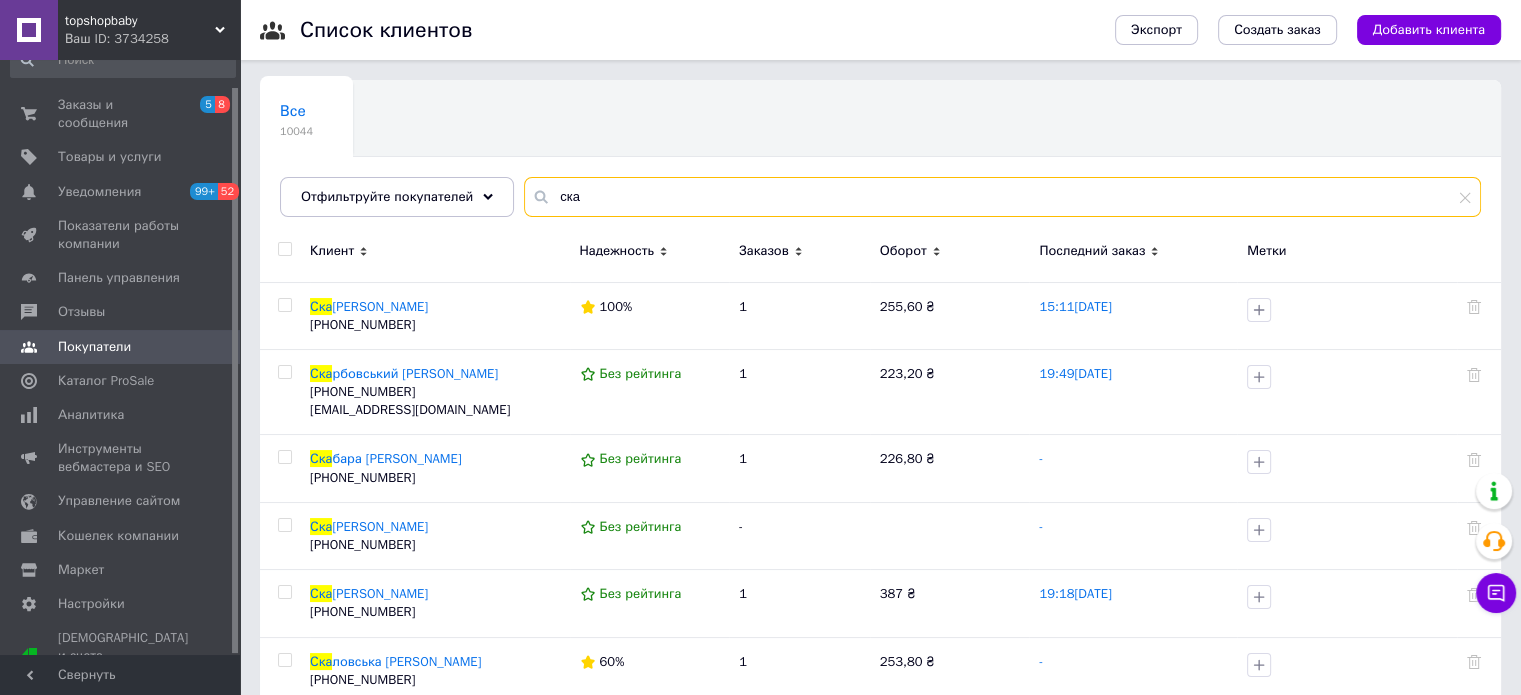 drag, startPoint x: 579, startPoint y: 200, endPoint x: 506, endPoint y: 200, distance: 73 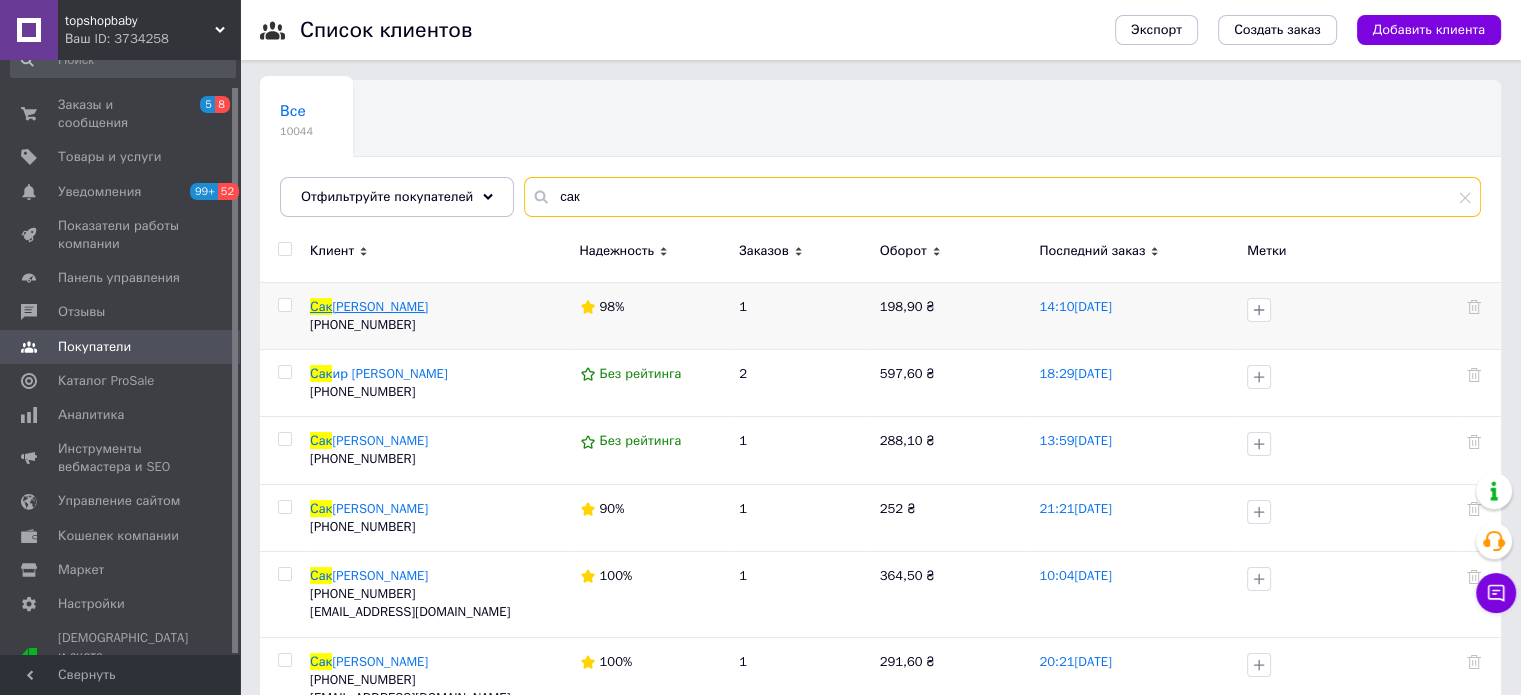 type on "сак" 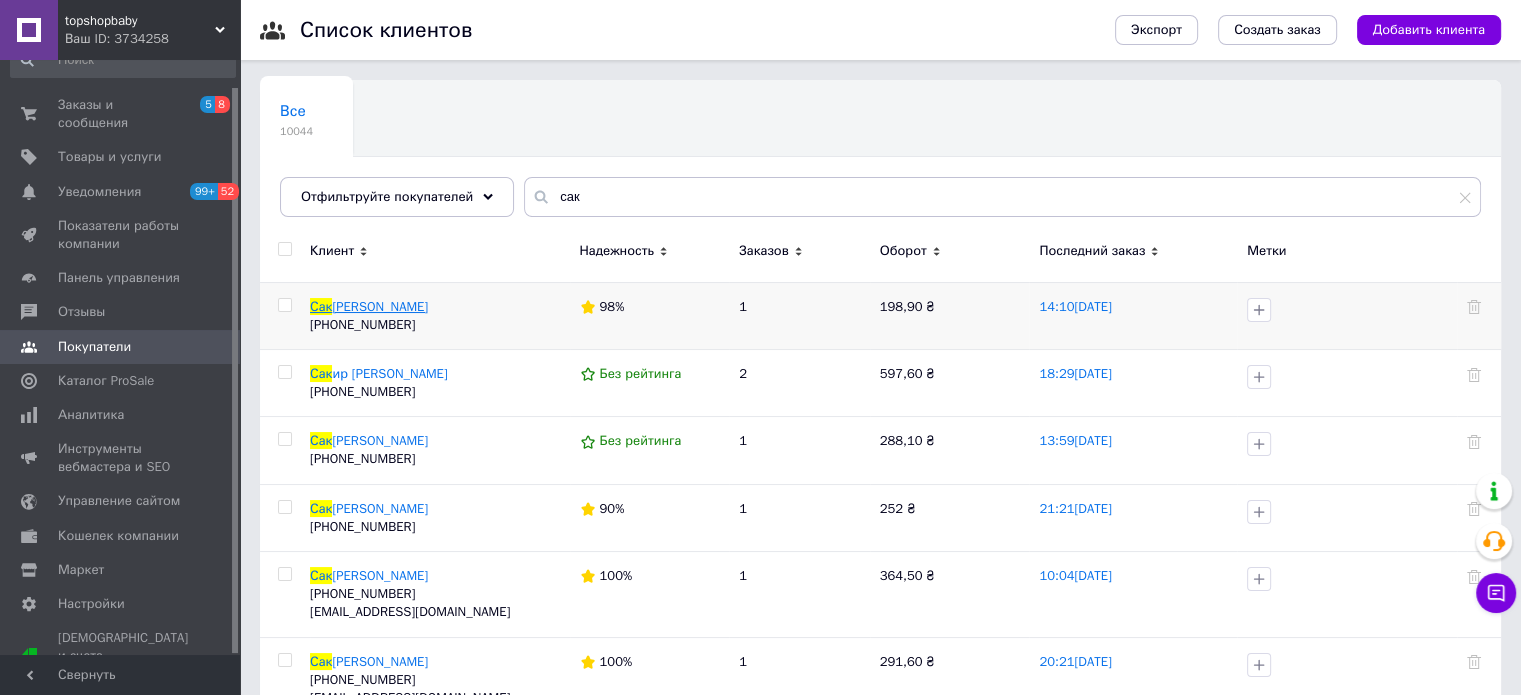 click on "лакова Ольга" at bounding box center (380, 306) 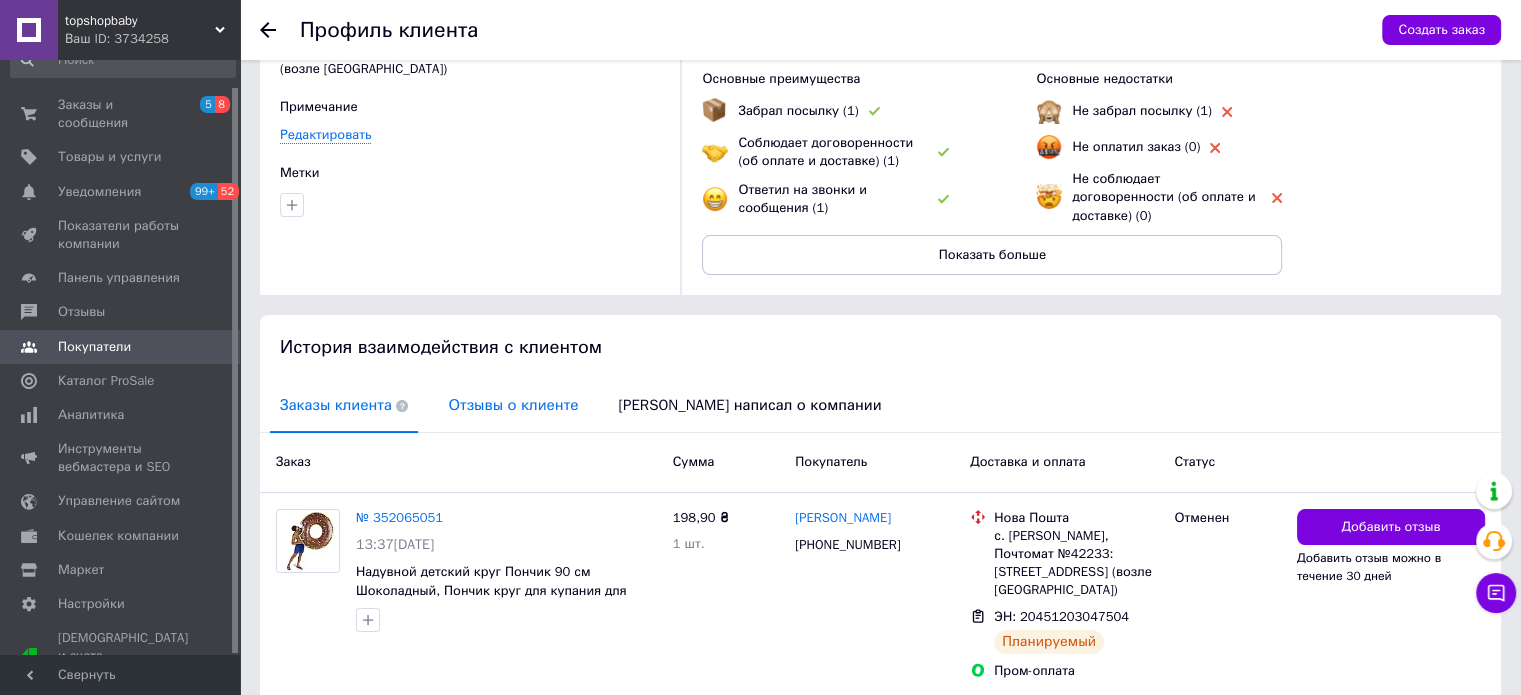 scroll, scrollTop: 416, scrollLeft: 0, axis: vertical 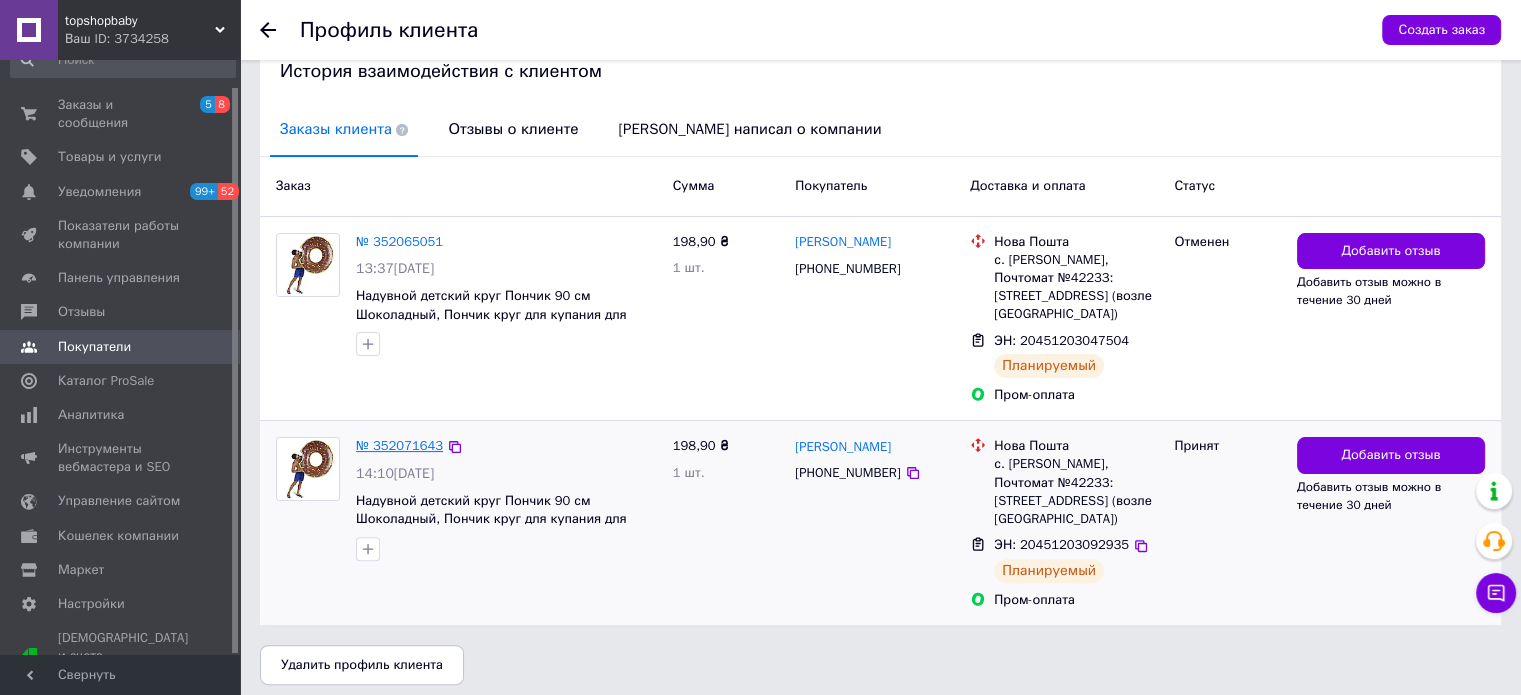 click on "№ 352071643" at bounding box center (399, 445) 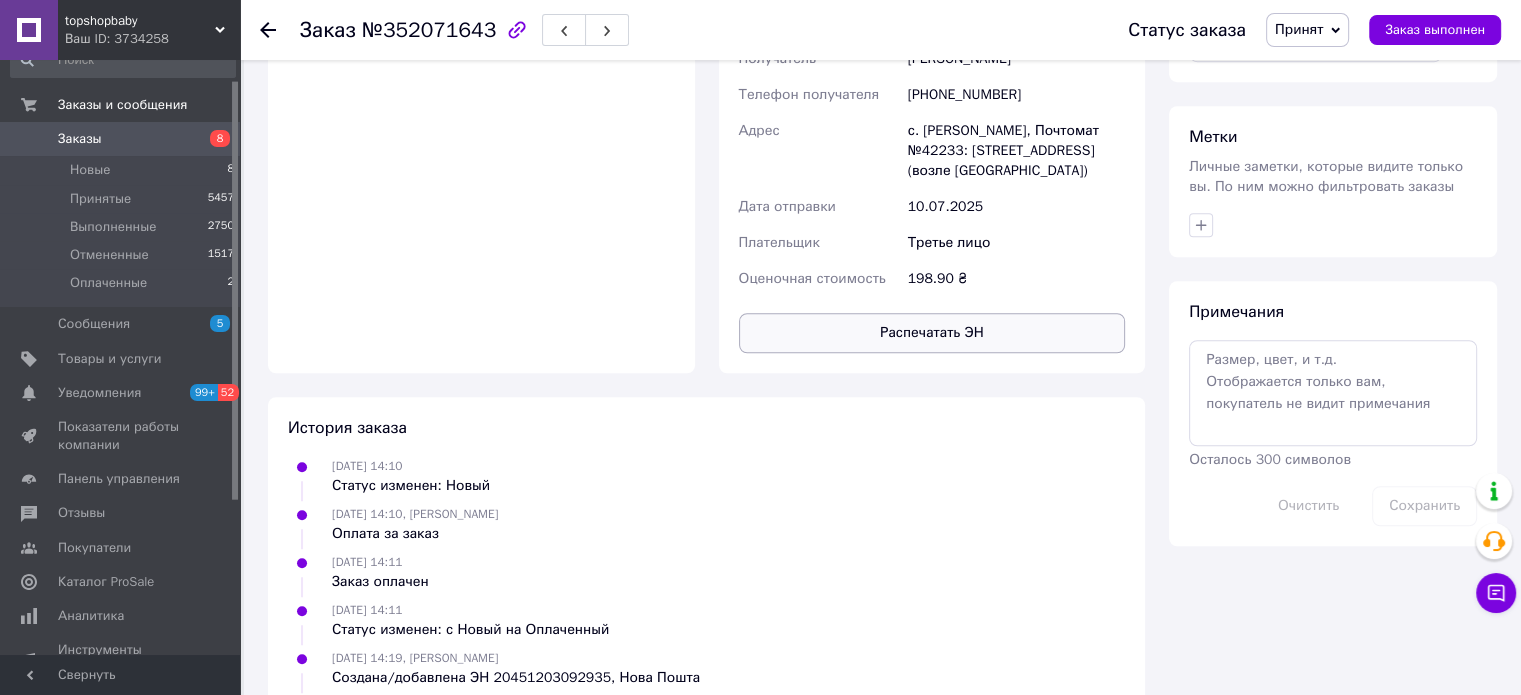 scroll, scrollTop: 1432, scrollLeft: 0, axis: vertical 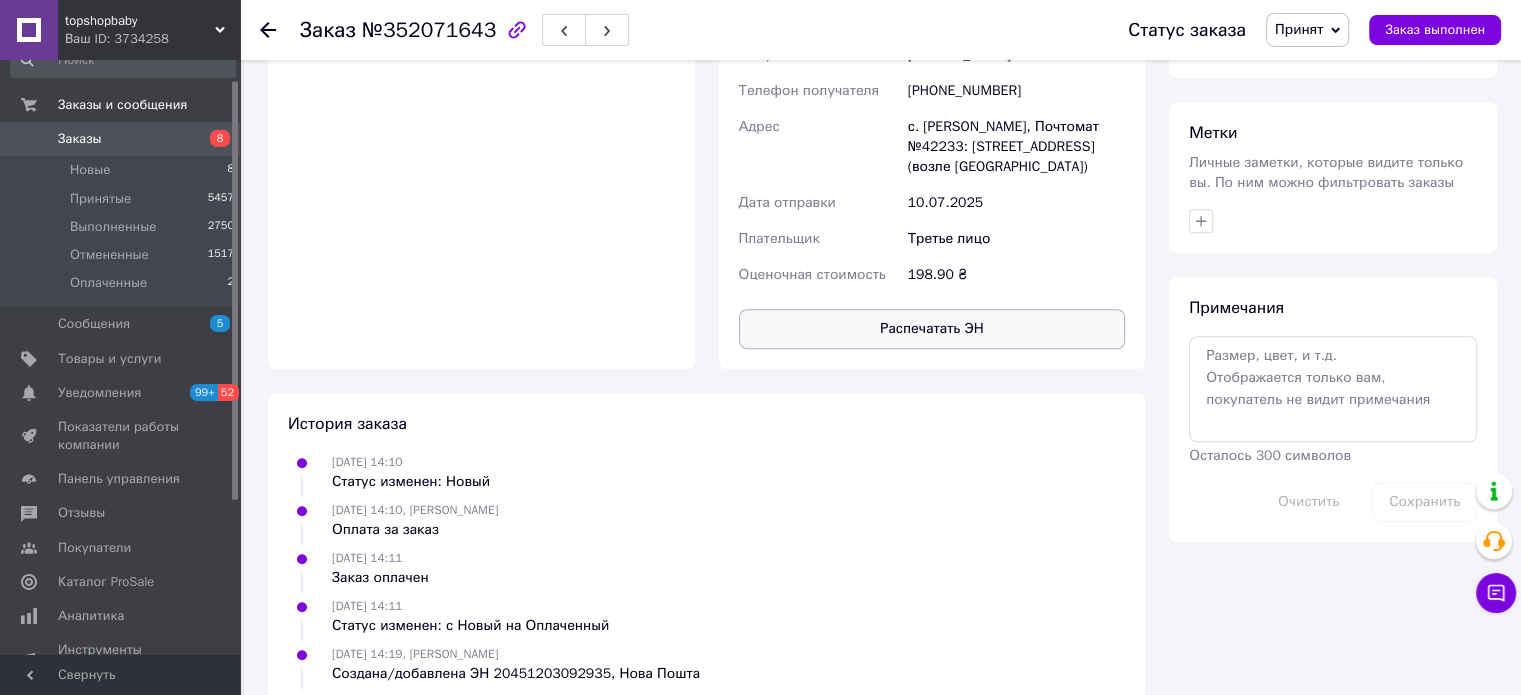 click on "Распечатать ЭН" at bounding box center [932, 329] 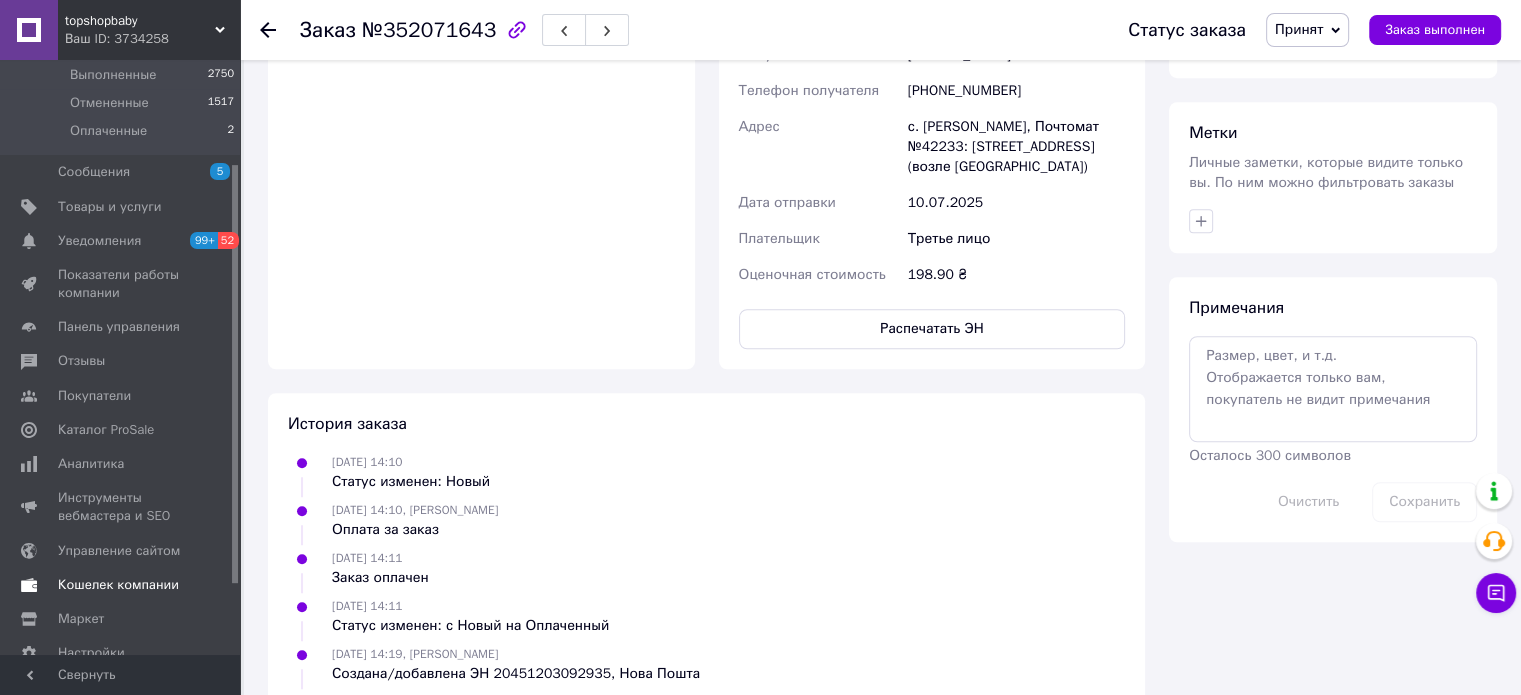 scroll, scrollTop: 147, scrollLeft: 0, axis: vertical 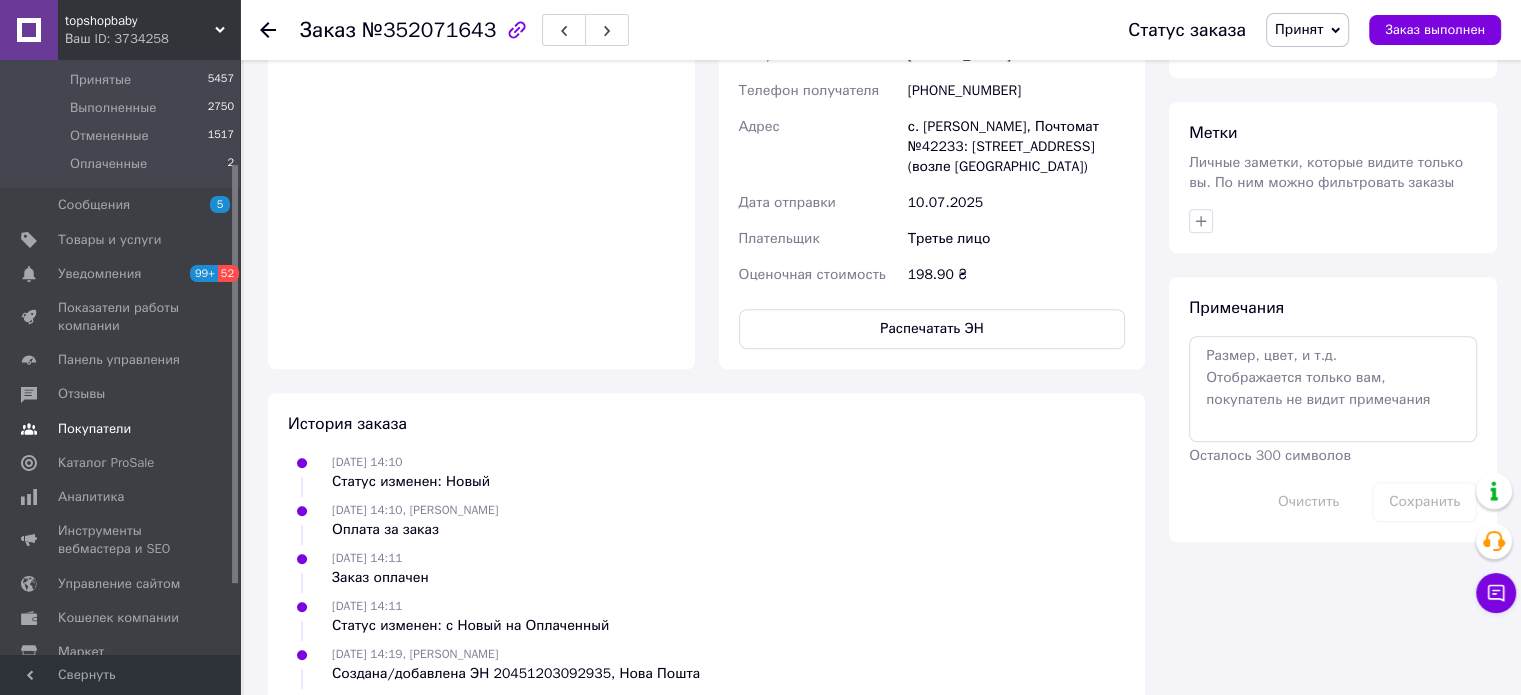 click on "Покупатели" at bounding box center (94, 429) 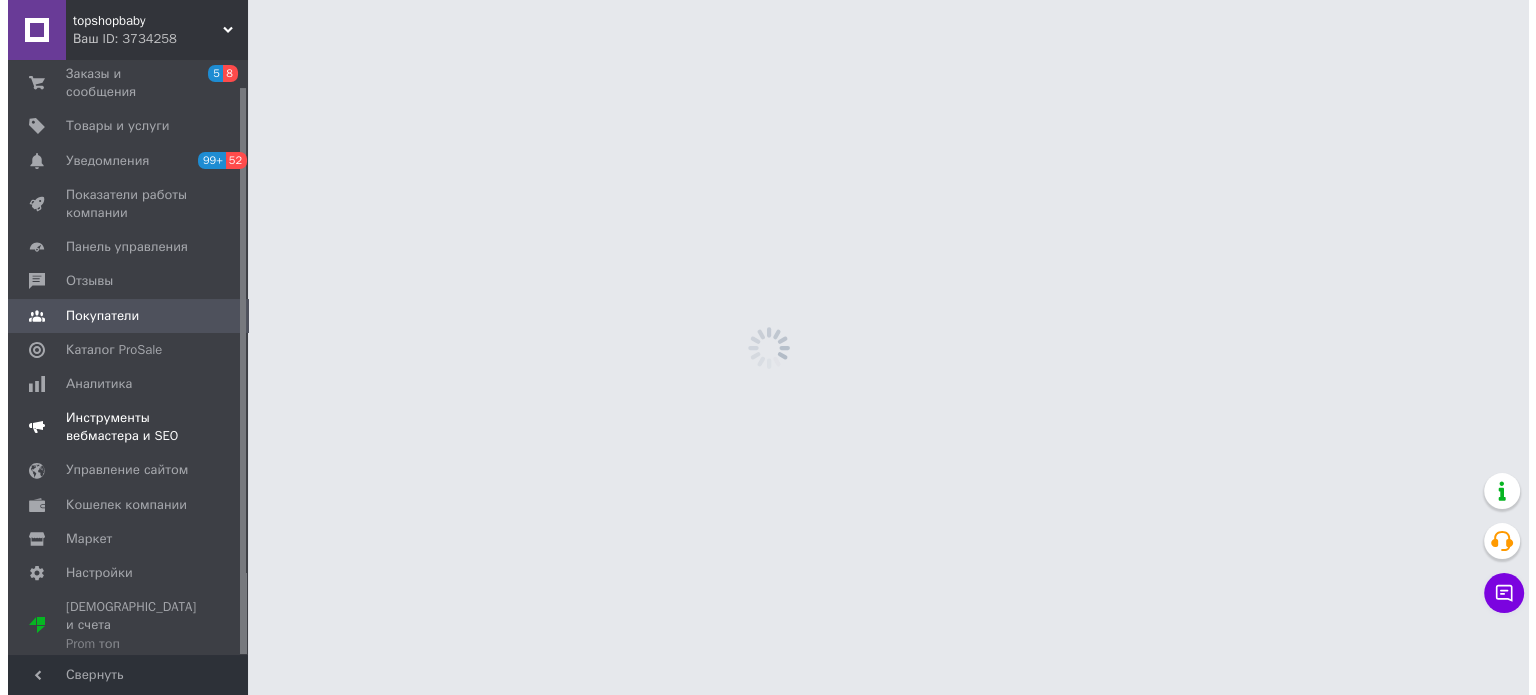 scroll, scrollTop: 0, scrollLeft: 0, axis: both 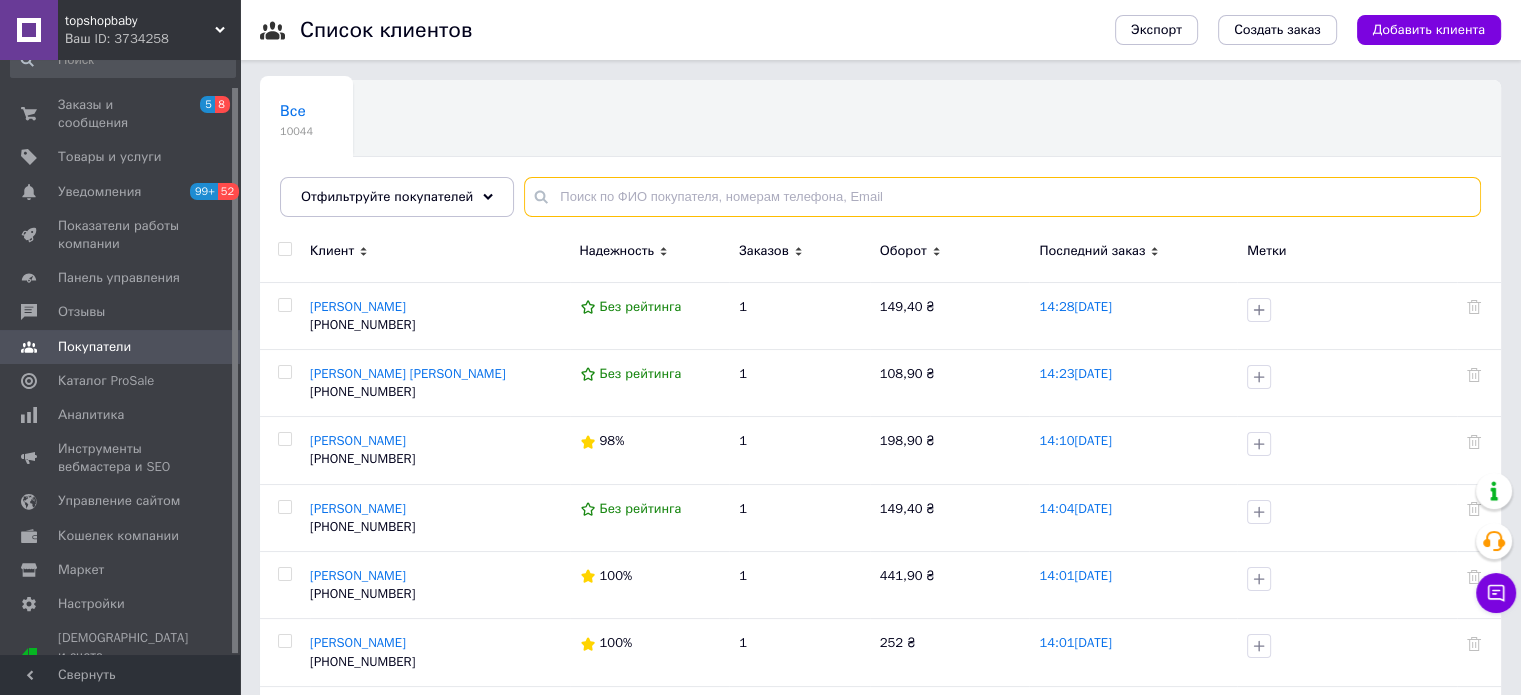 click at bounding box center [1002, 197] 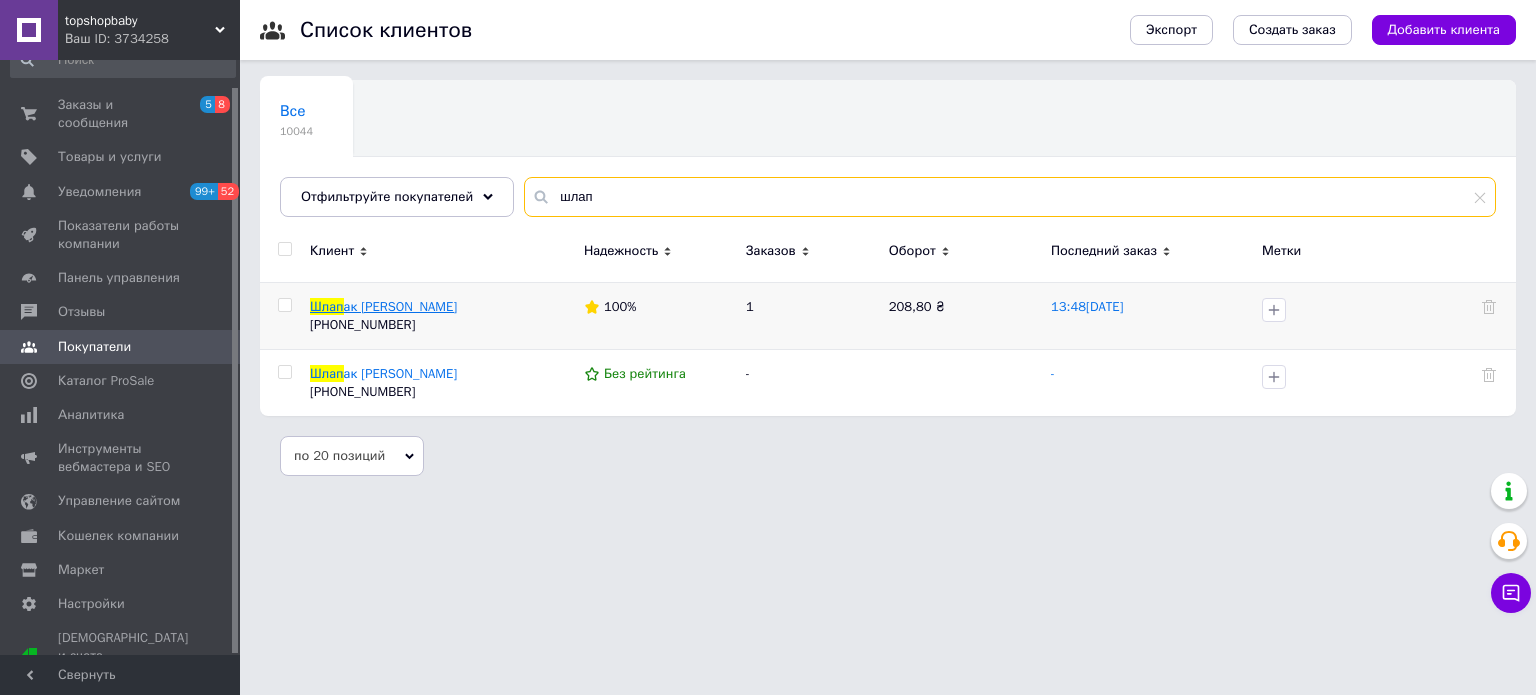 type on "шлап" 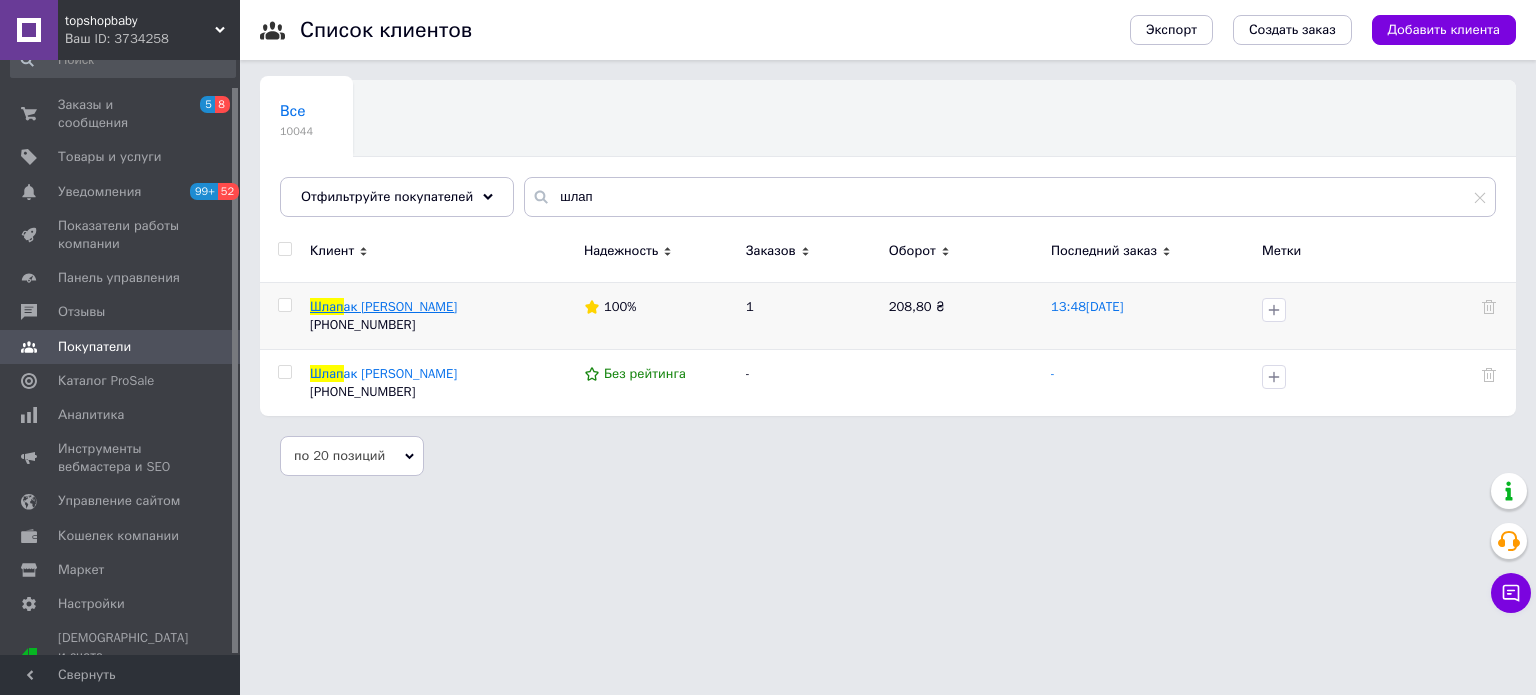 click on "ак Марина" at bounding box center (401, 306) 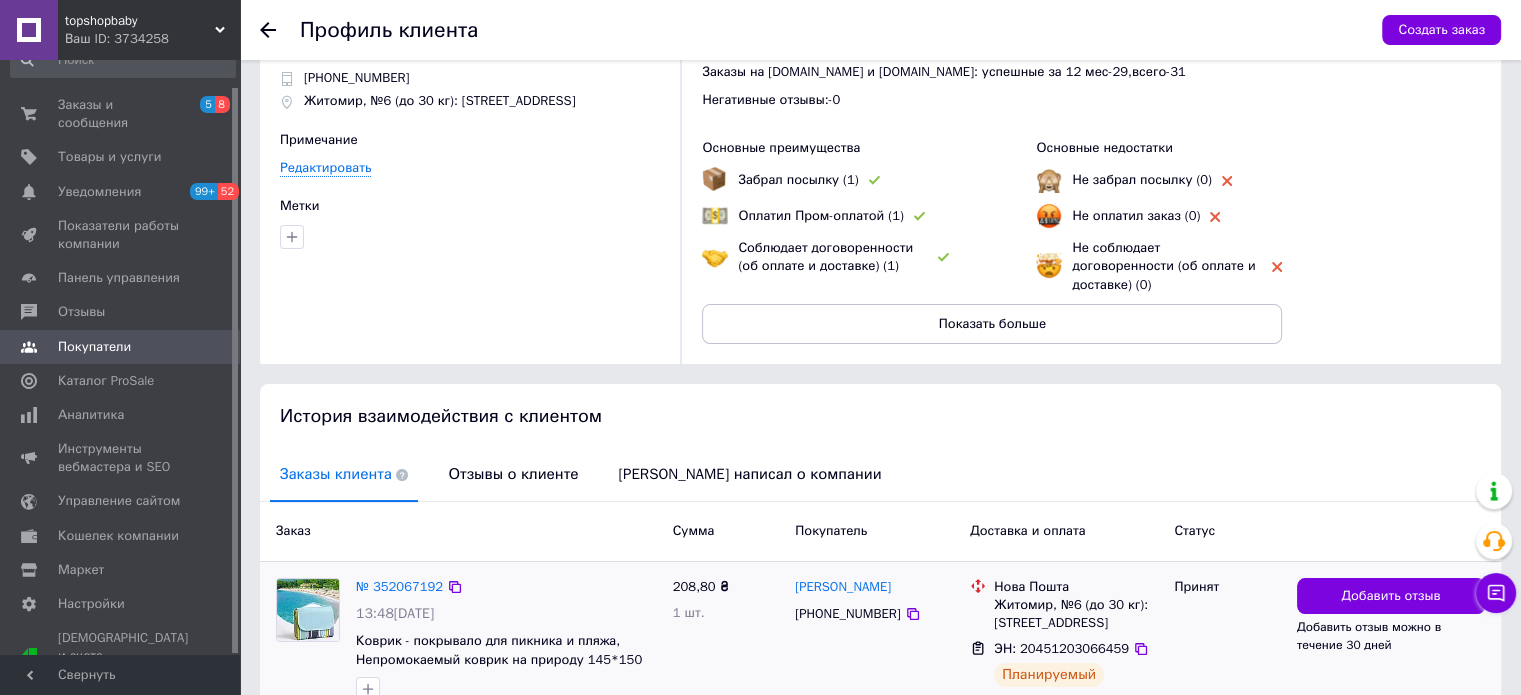 scroll, scrollTop: 165, scrollLeft: 0, axis: vertical 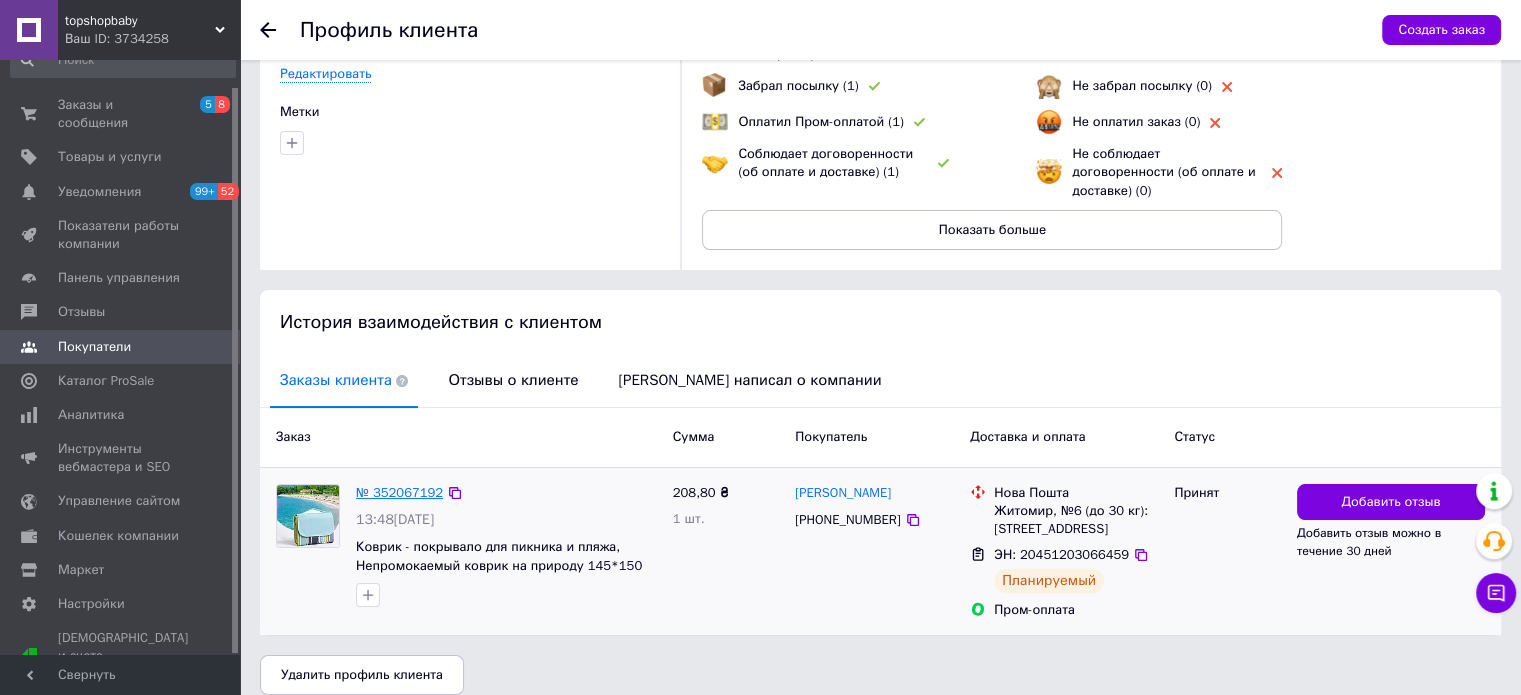 click on "№ 352067192" at bounding box center [399, 492] 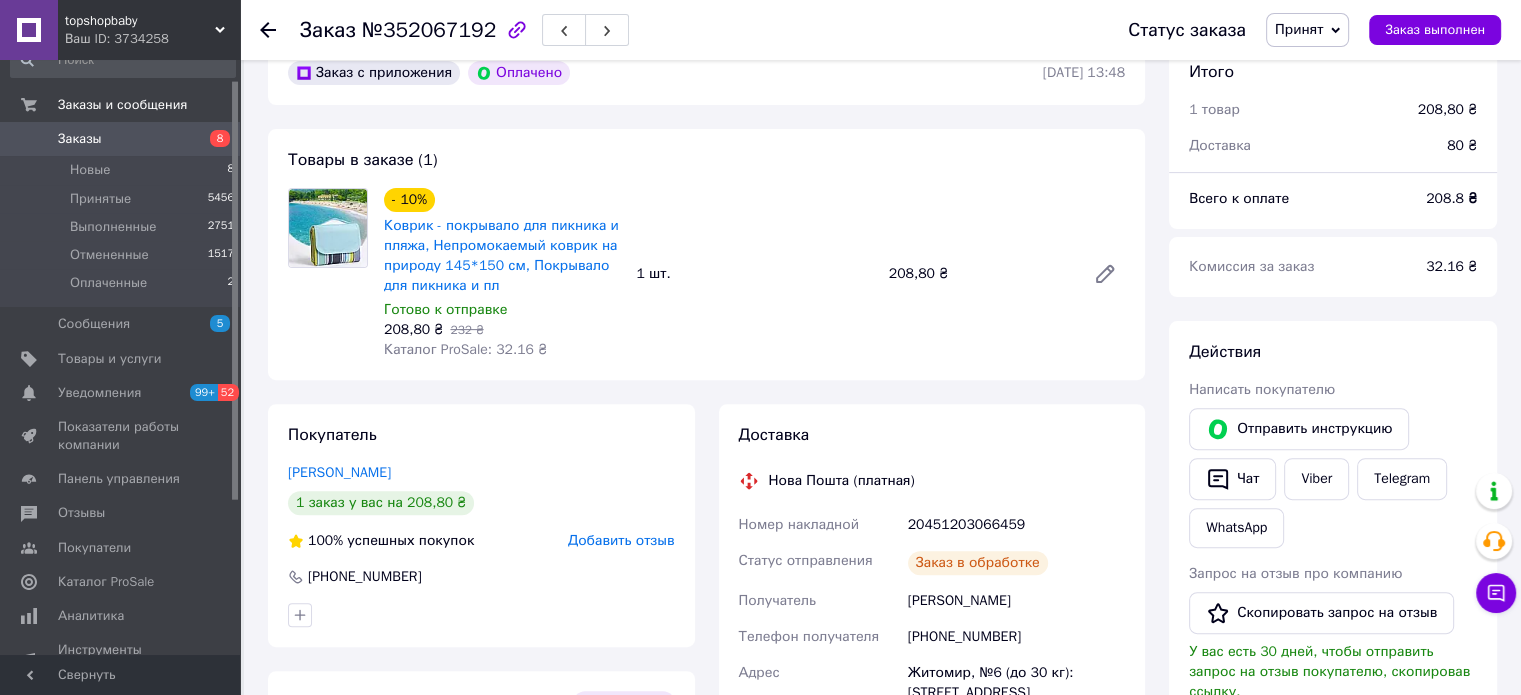 scroll, scrollTop: 1100, scrollLeft: 0, axis: vertical 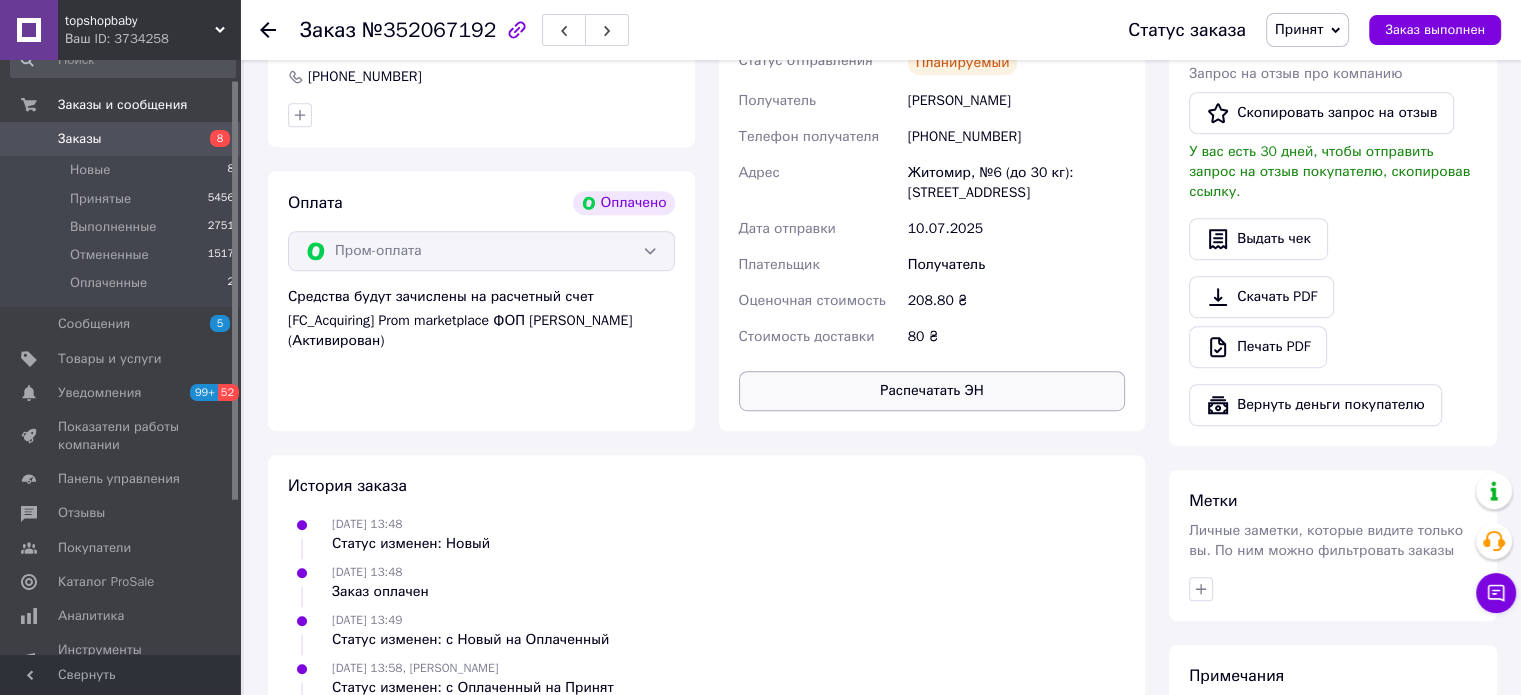 click on "Распечатать ЭН" at bounding box center [932, 391] 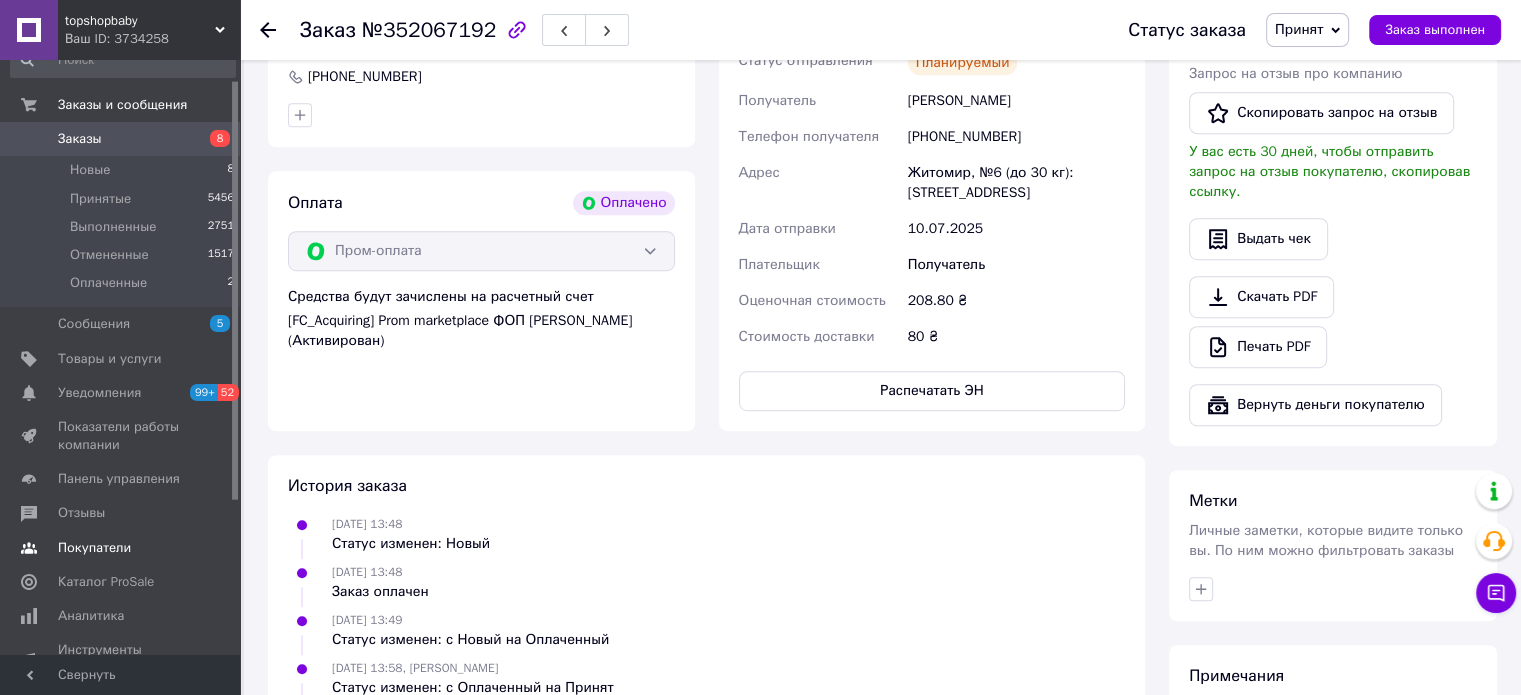 click on "Покупатели" at bounding box center (94, 548) 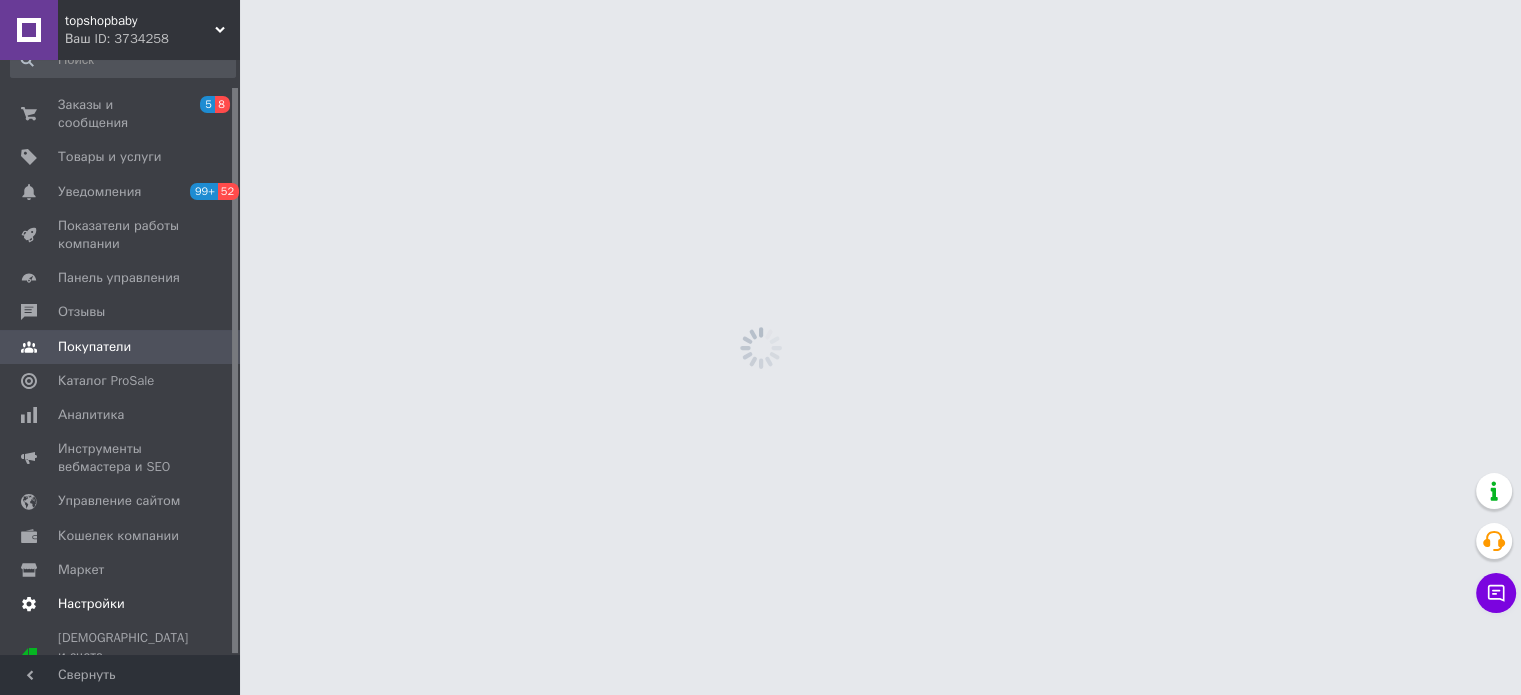 scroll, scrollTop: 0, scrollLeft: 0, axis: both 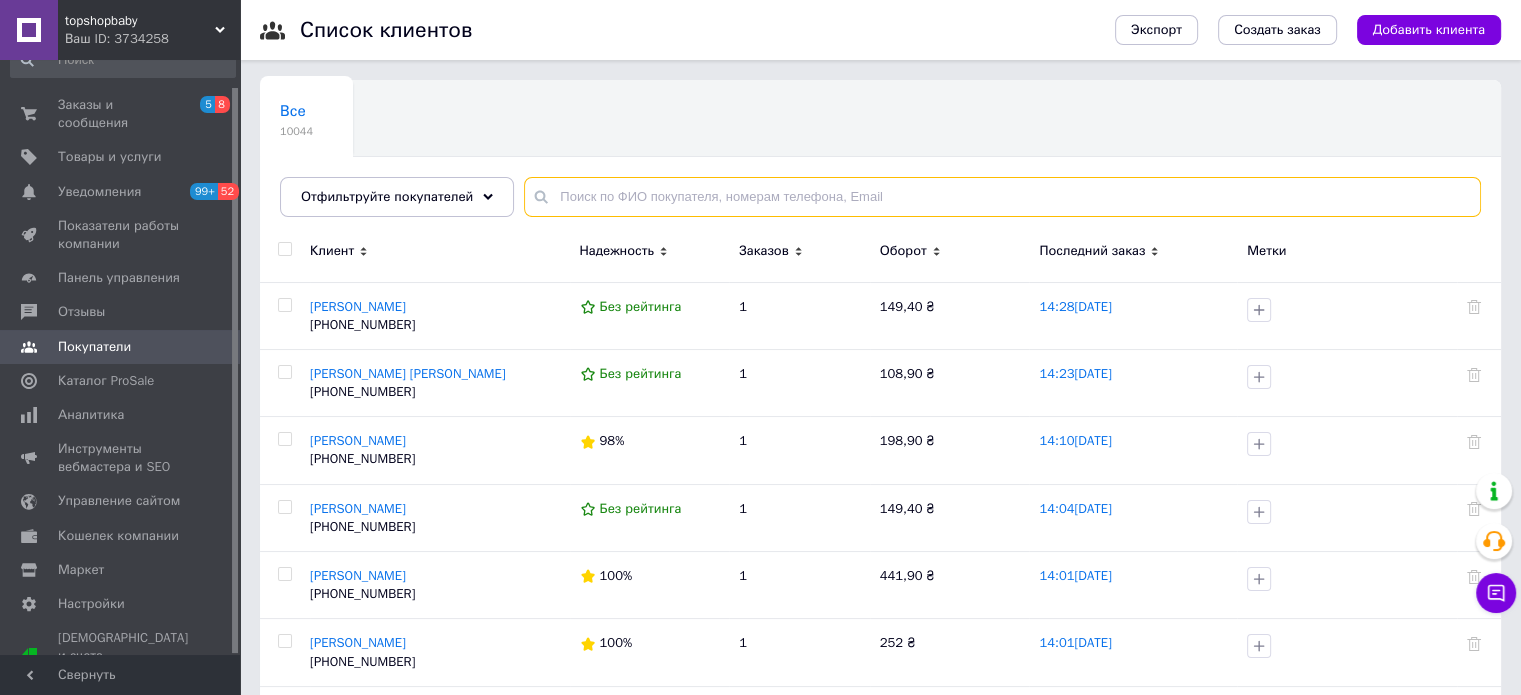 click at bounding box center [1002, 197] 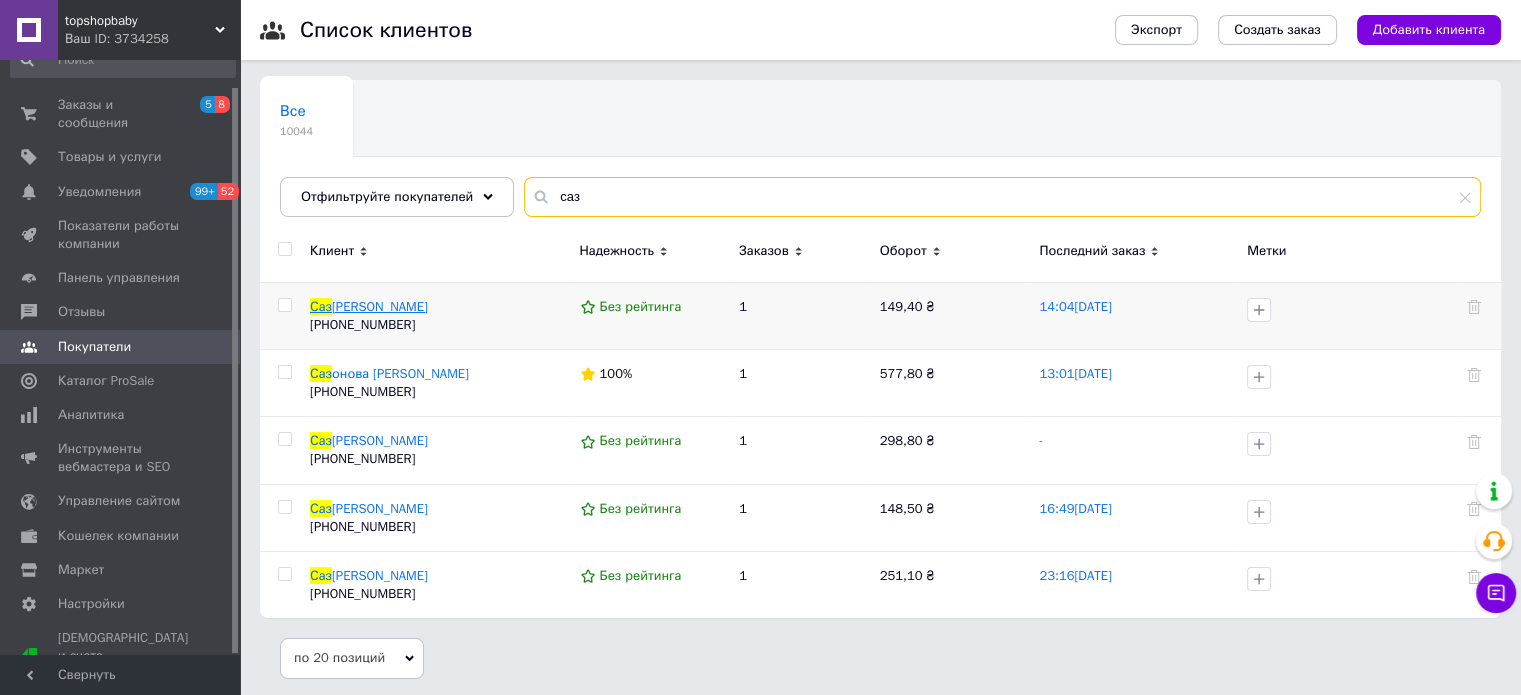 type on "саз" 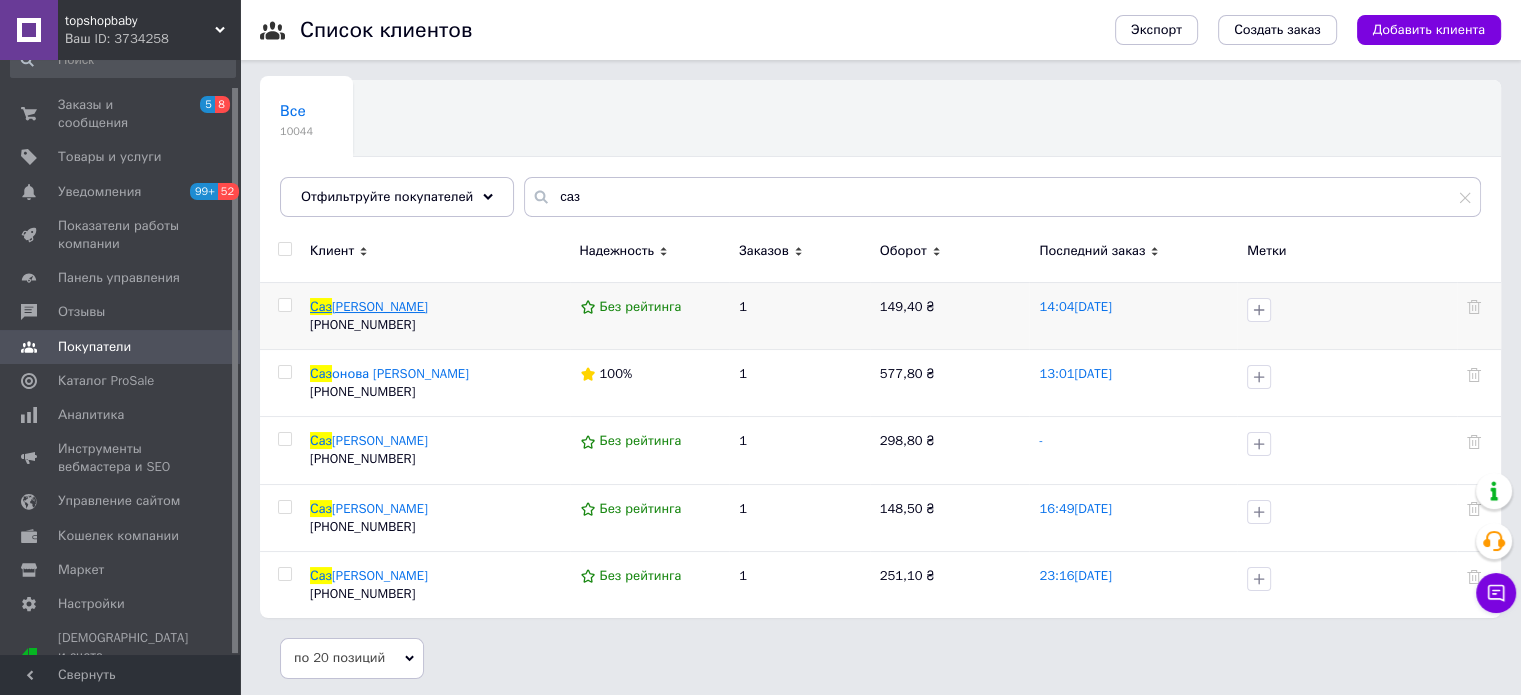 click on "онов Констянтин" at bounding box center (380, 306) 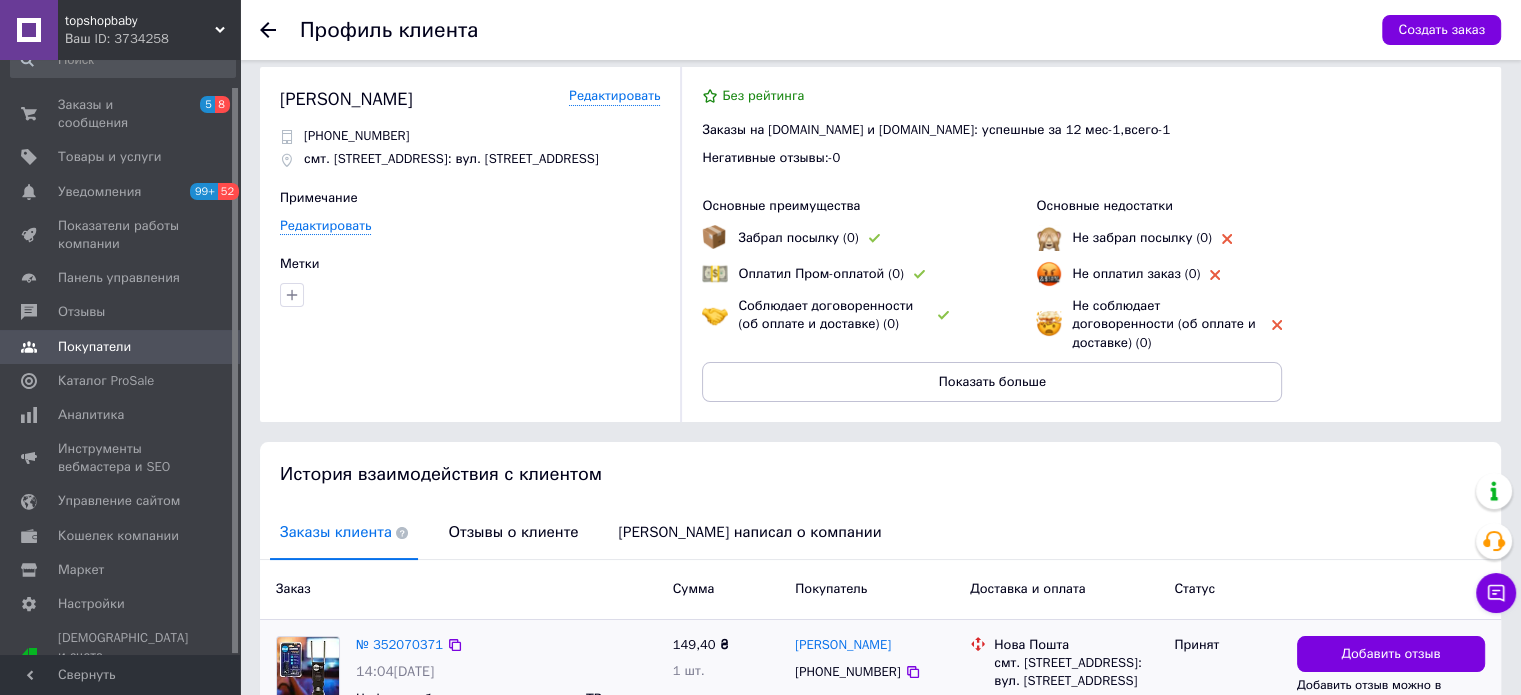 scroll, scrollTop: 165, scrollLeft: 0, axis: vertical 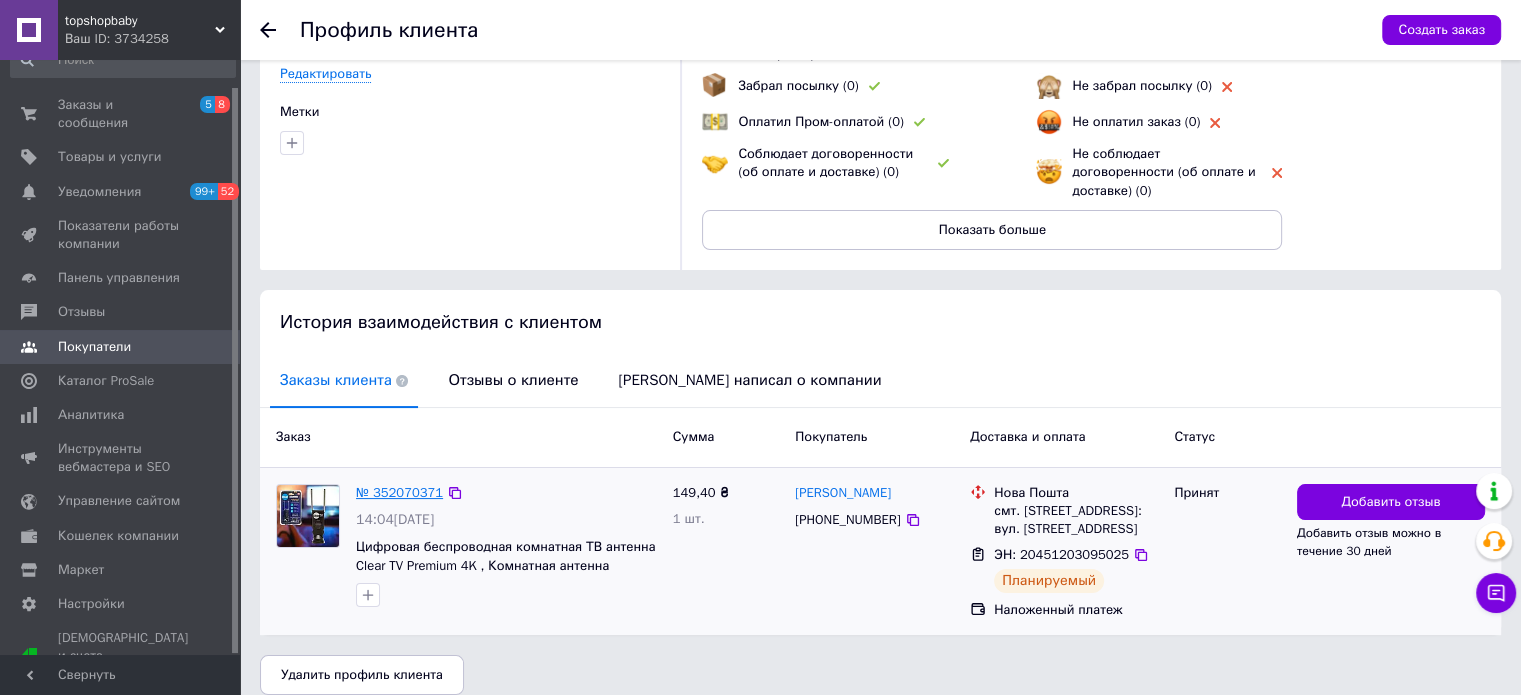 click on "№ 352070371" at bounding box center (399, 492) 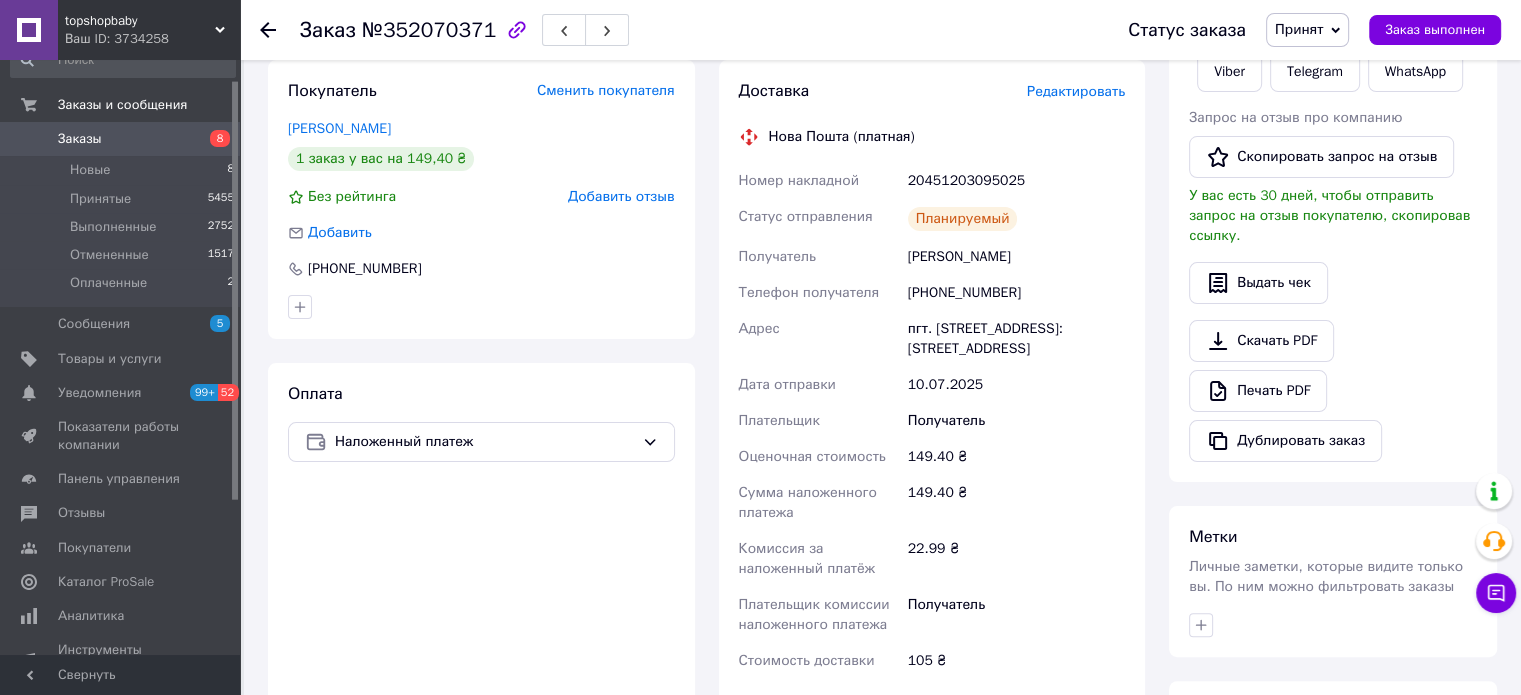 scroll, scrollTop: 707, scrollLeft: 0, axis: vertical 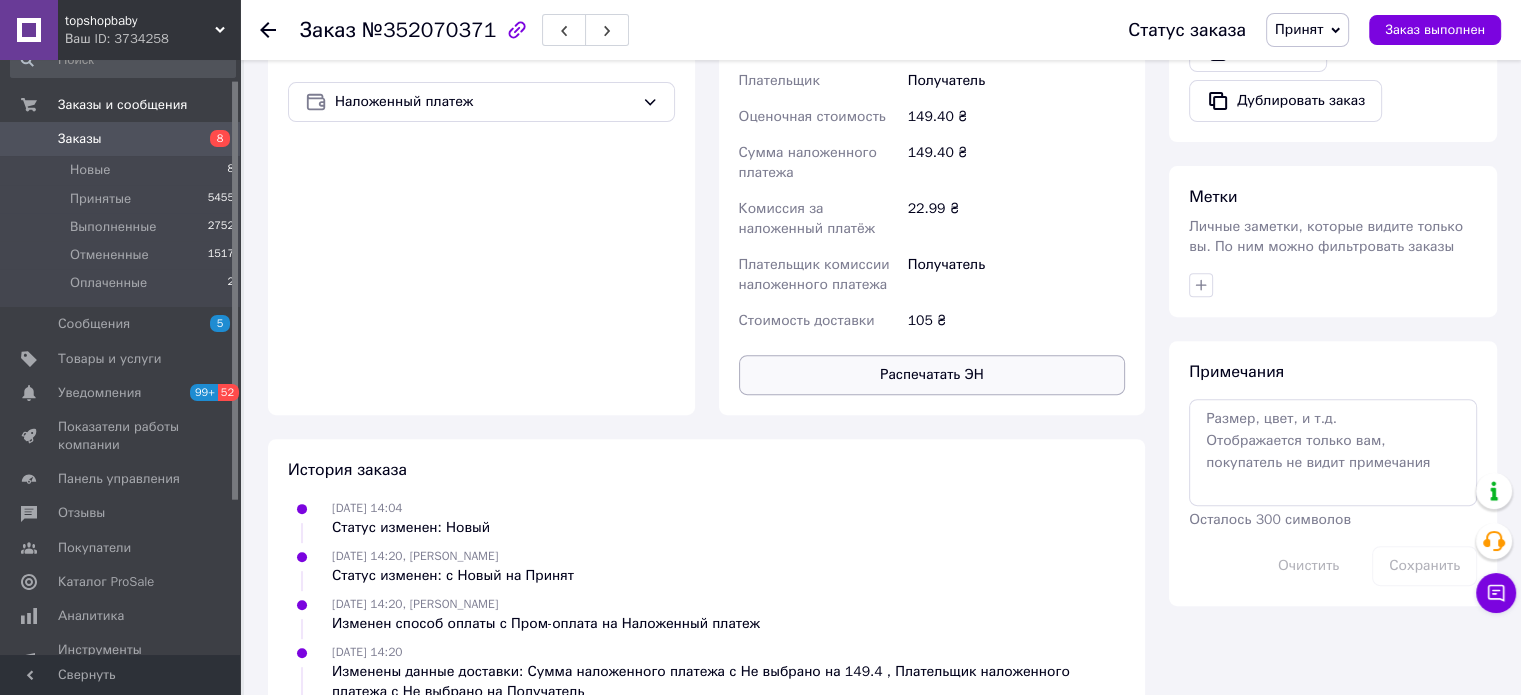 click on "Распечатать ЭН" at bounding box center (932, 375) 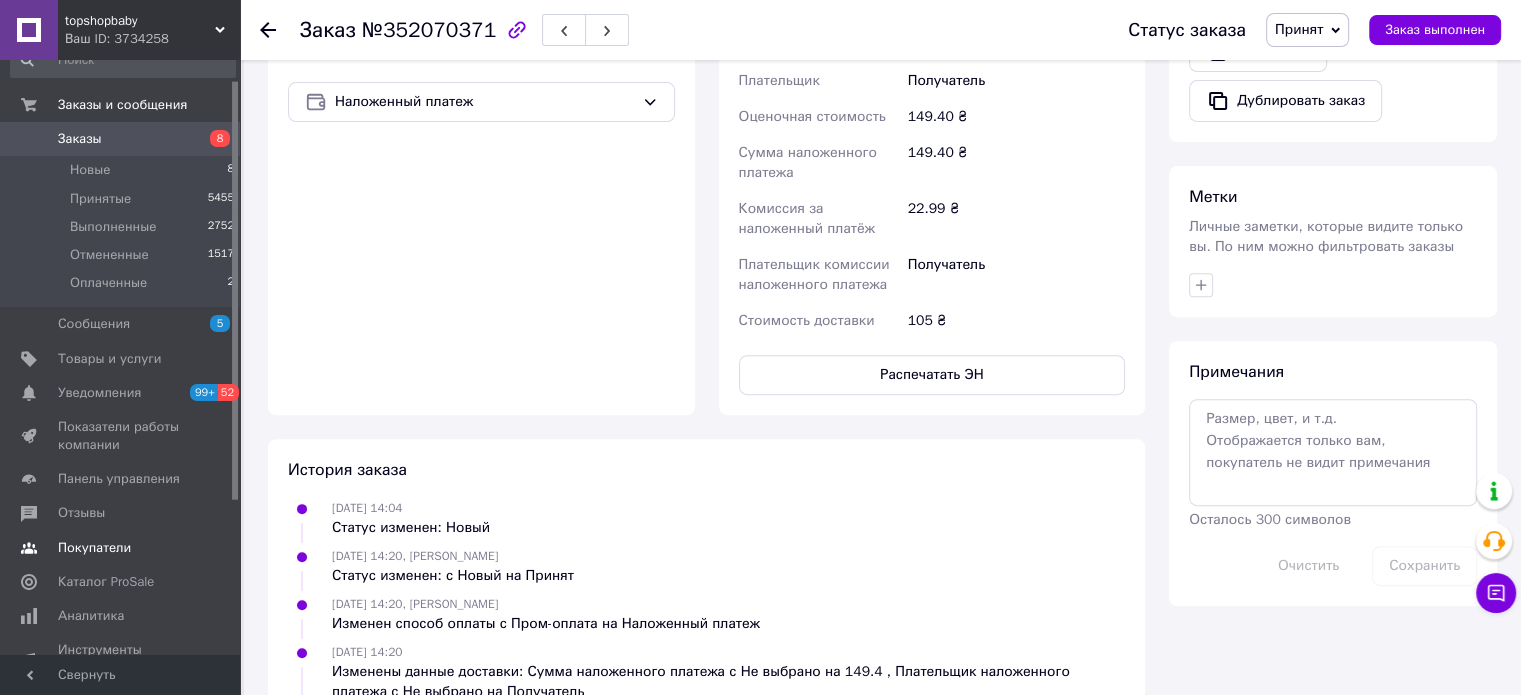 scroll, scrollTop: 228, scrollLeft: 0, axis: vertical 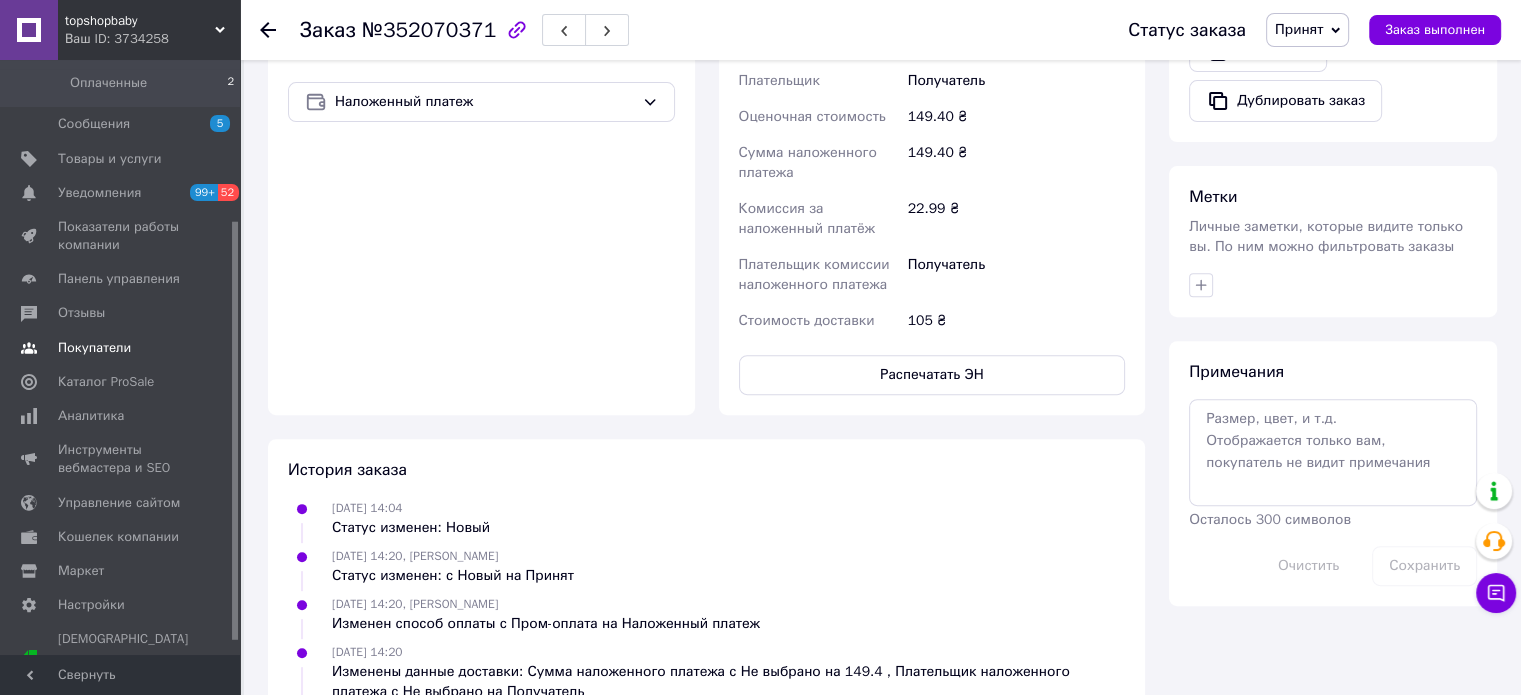 click on "Покупатели" at bounding box center [94, 348] 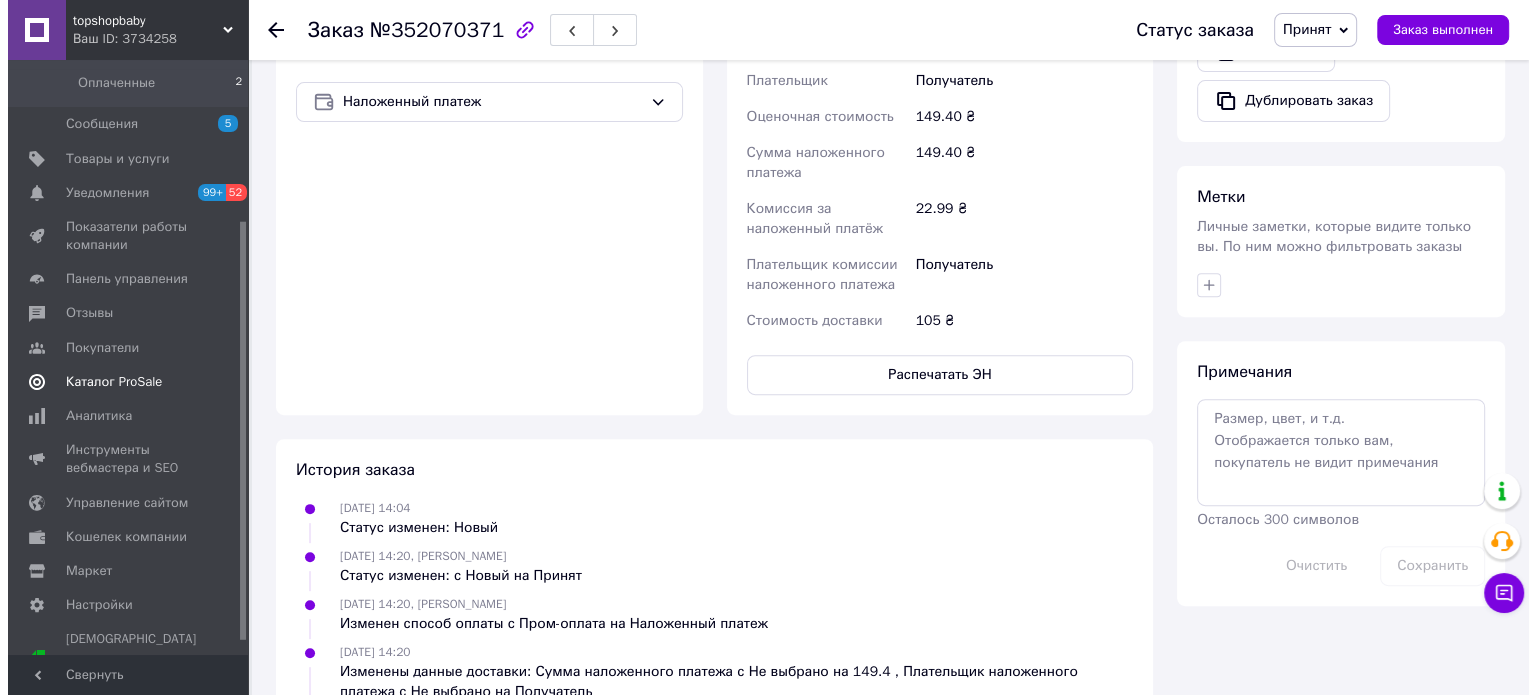scroll, scrollTop: 0, scrollLeft: 0, axis: both 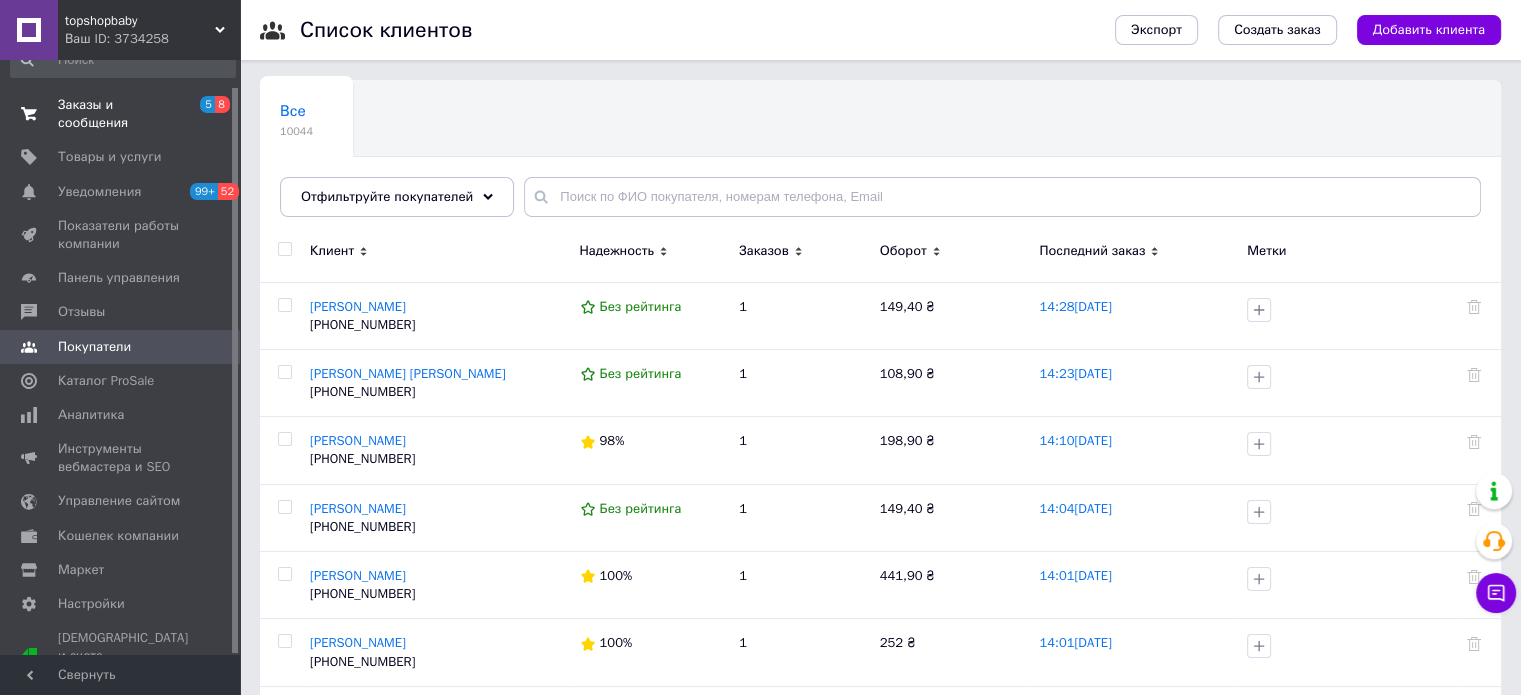 click on "Заказы и сообщения" at bounding box center [121, 114] 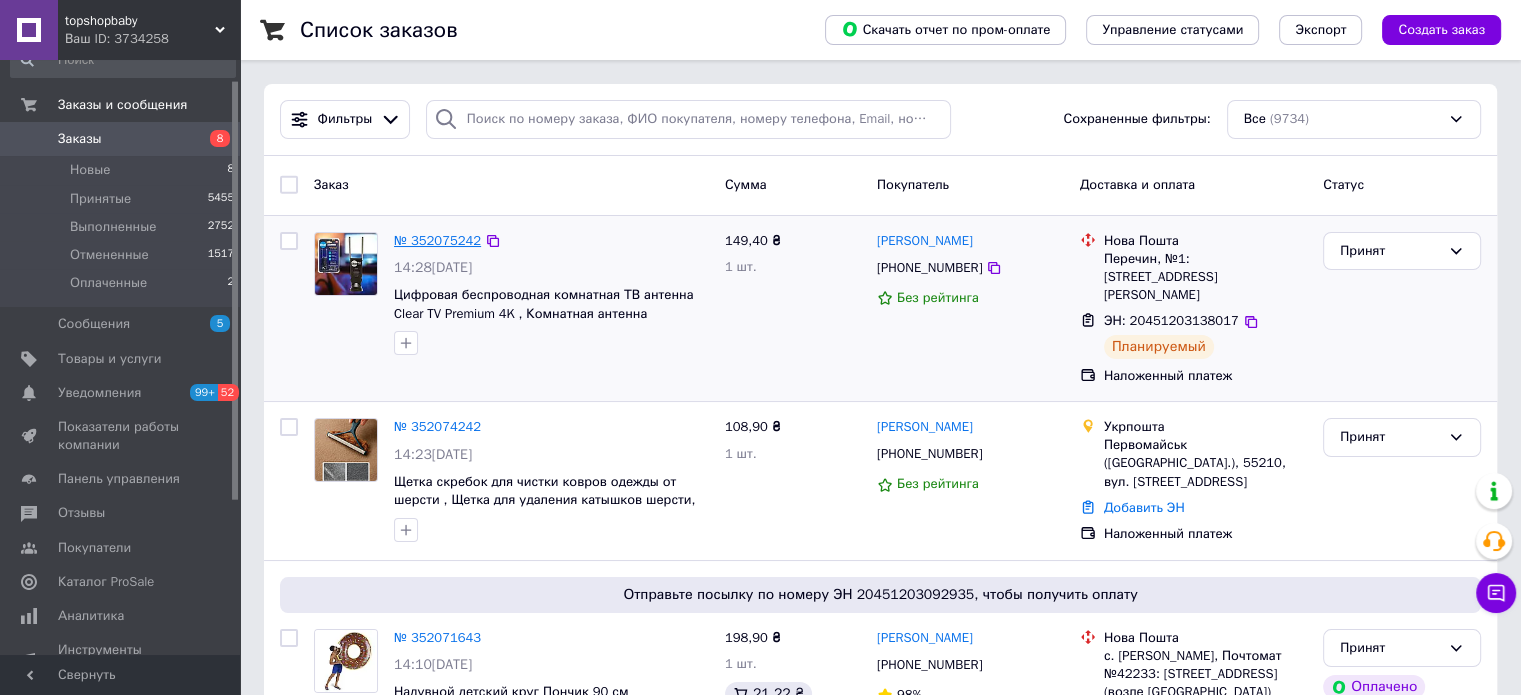 click on "№ 352075242" at bounding box center (437, 240) 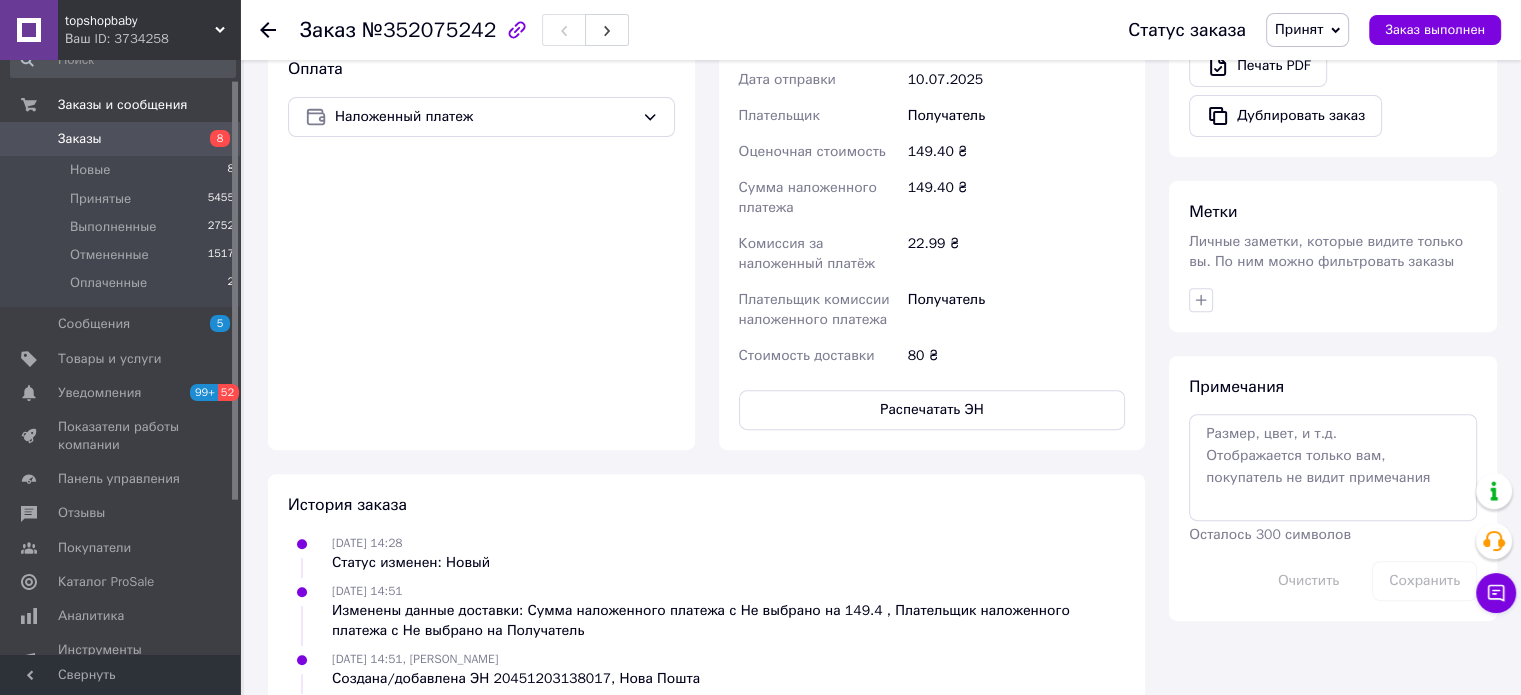 scroll, scrollTop: 707, scrollLeft: 0, axis: vertical 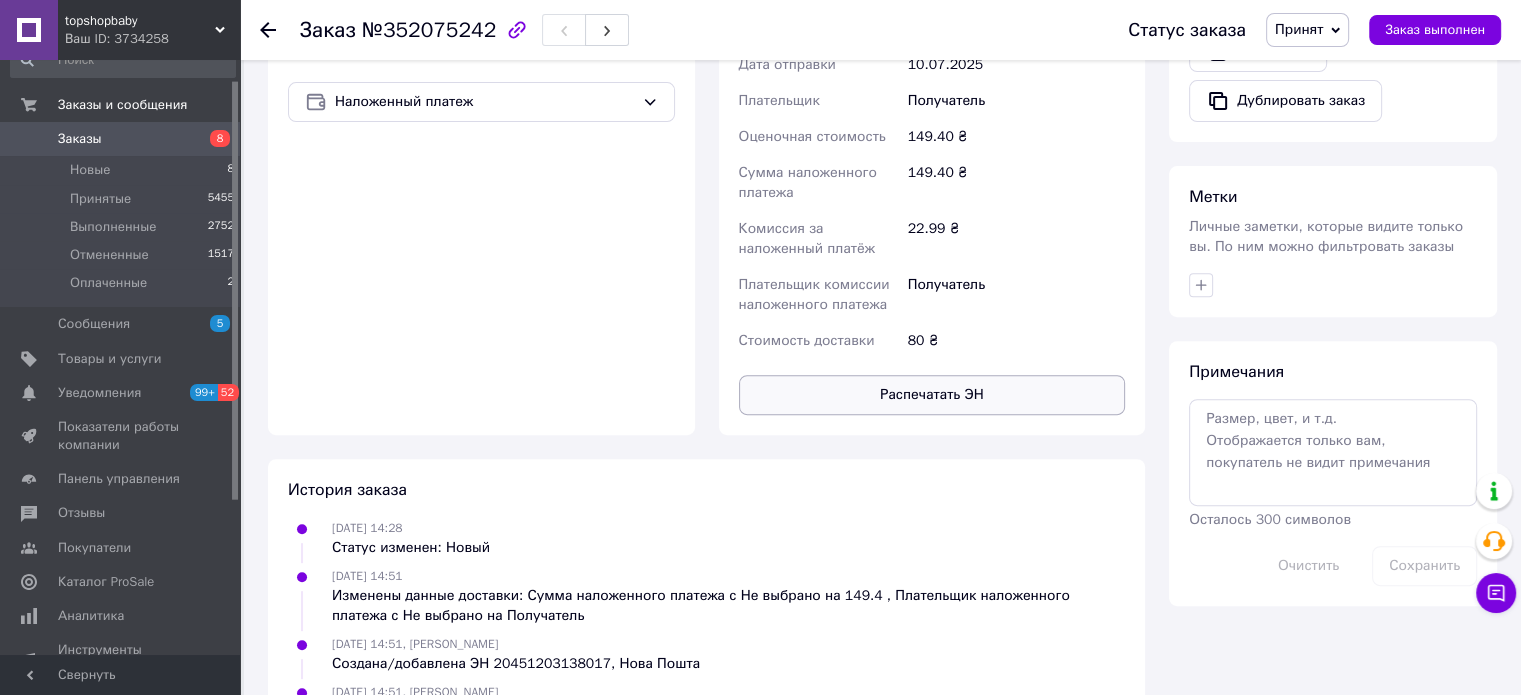 click on "Распечатать ЭН" at bounding box center (932, 395) 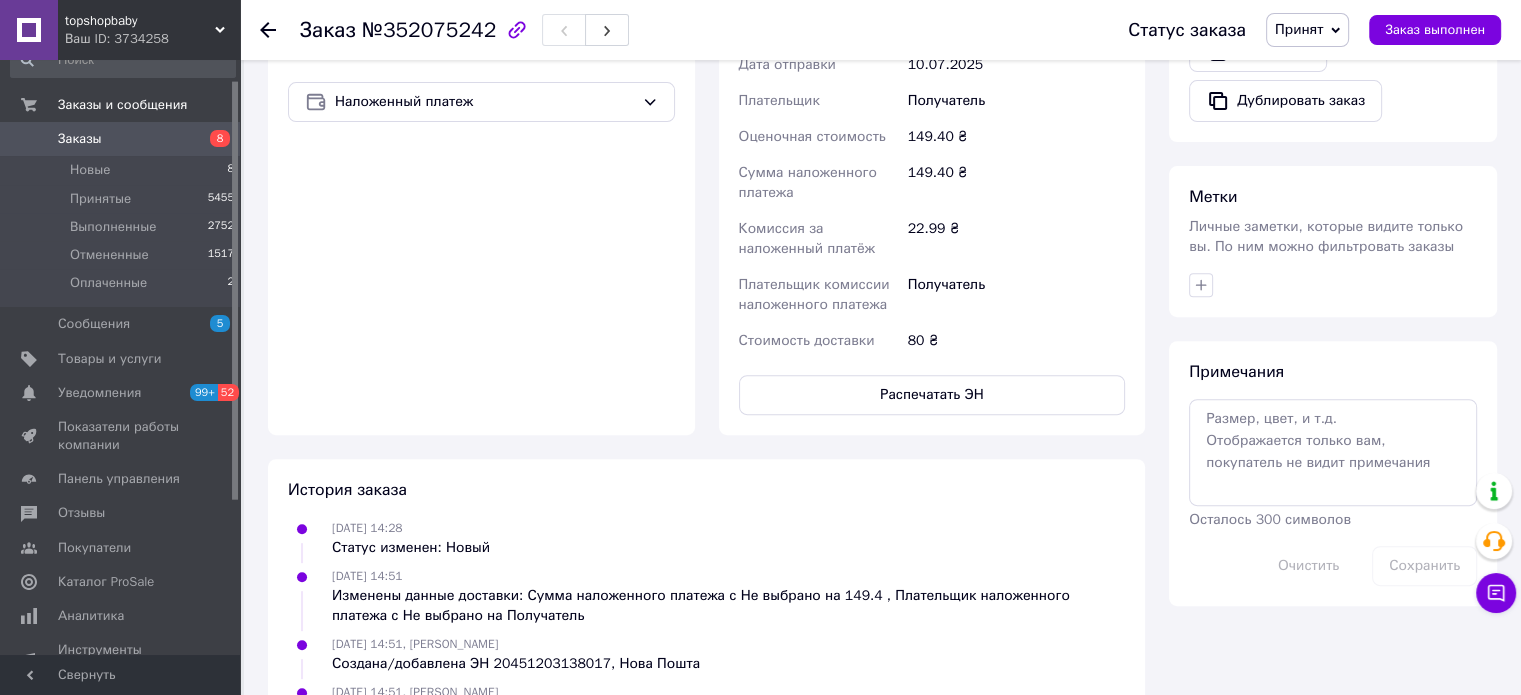 click on "Заказы" at bounding box center (121, 139) 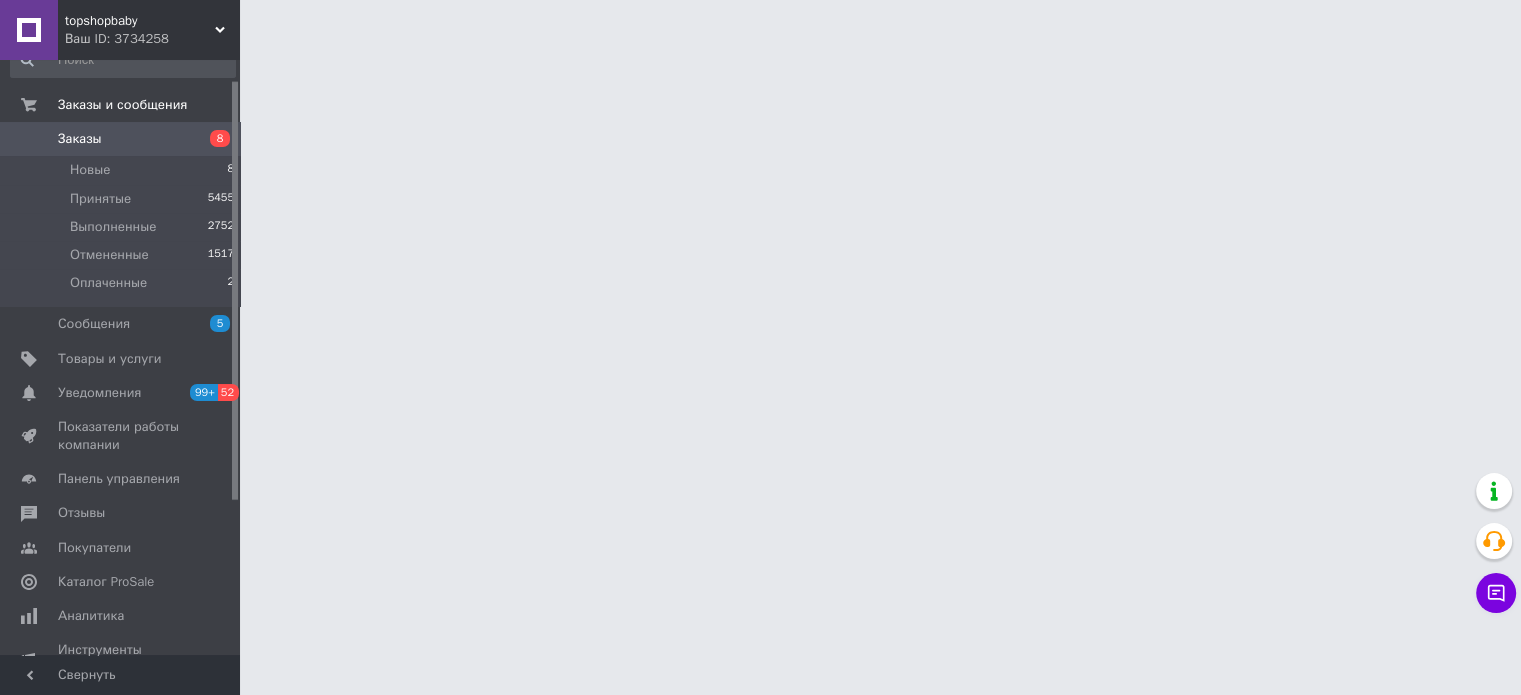 scroll, scrollTop: 0, scrollLeft: 0, axis: both 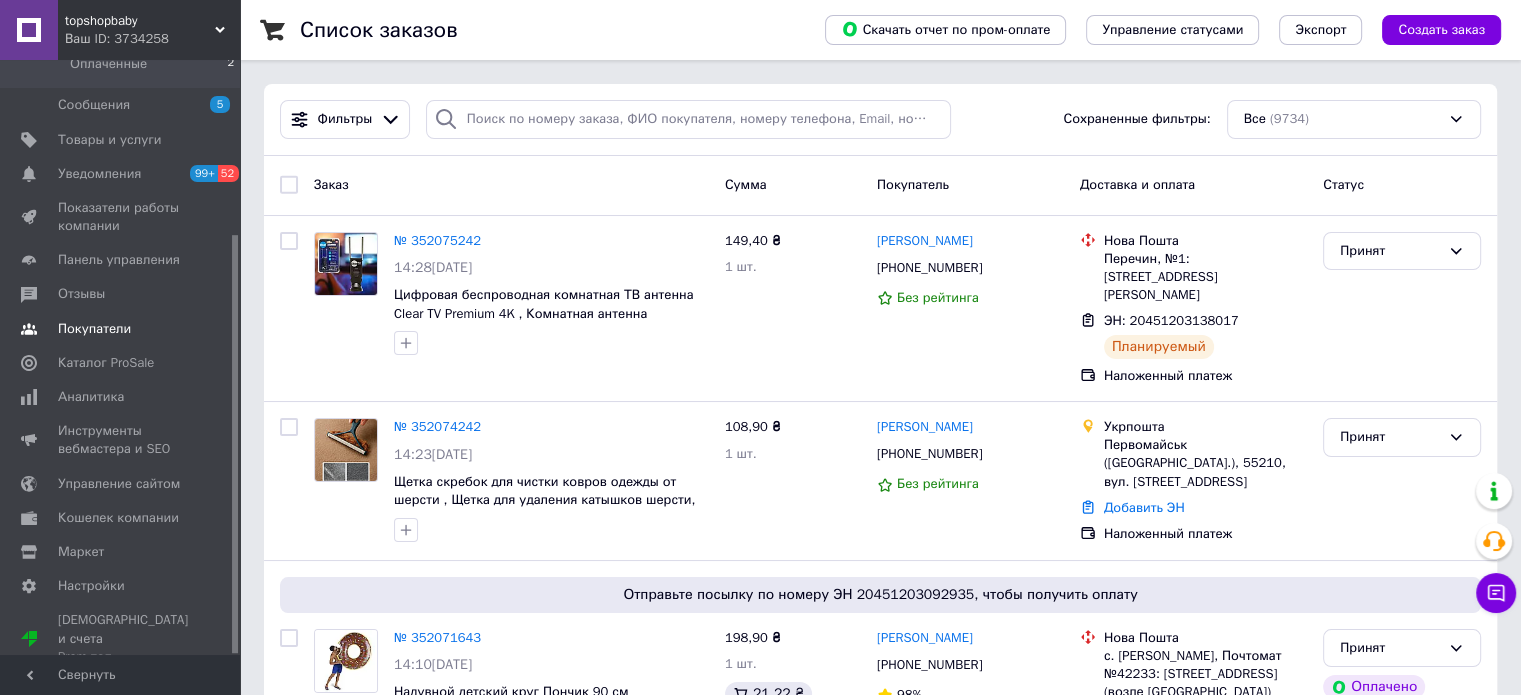 click on "Покупатели" at bounding box center [94, 329] 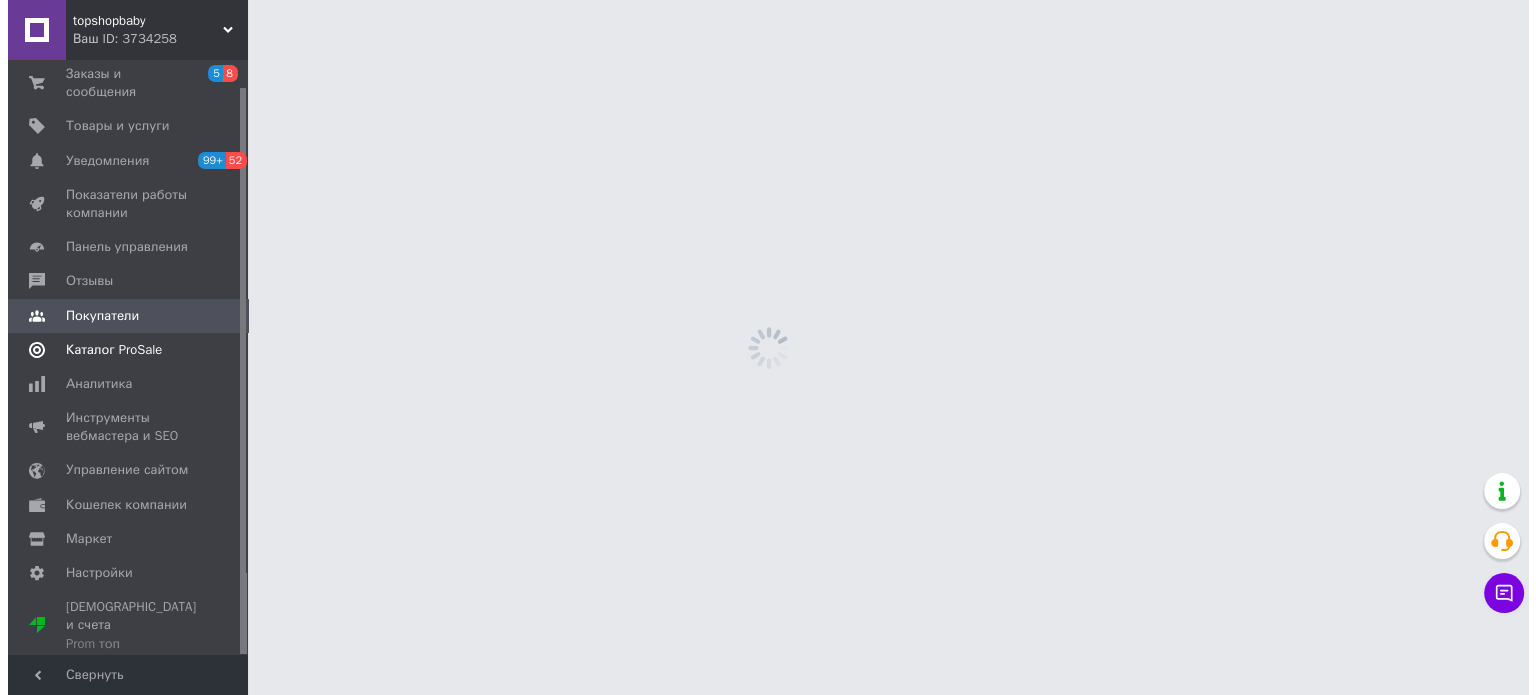 scroll, scrollTop: 28, scrollLeft: 0, axis: vertical 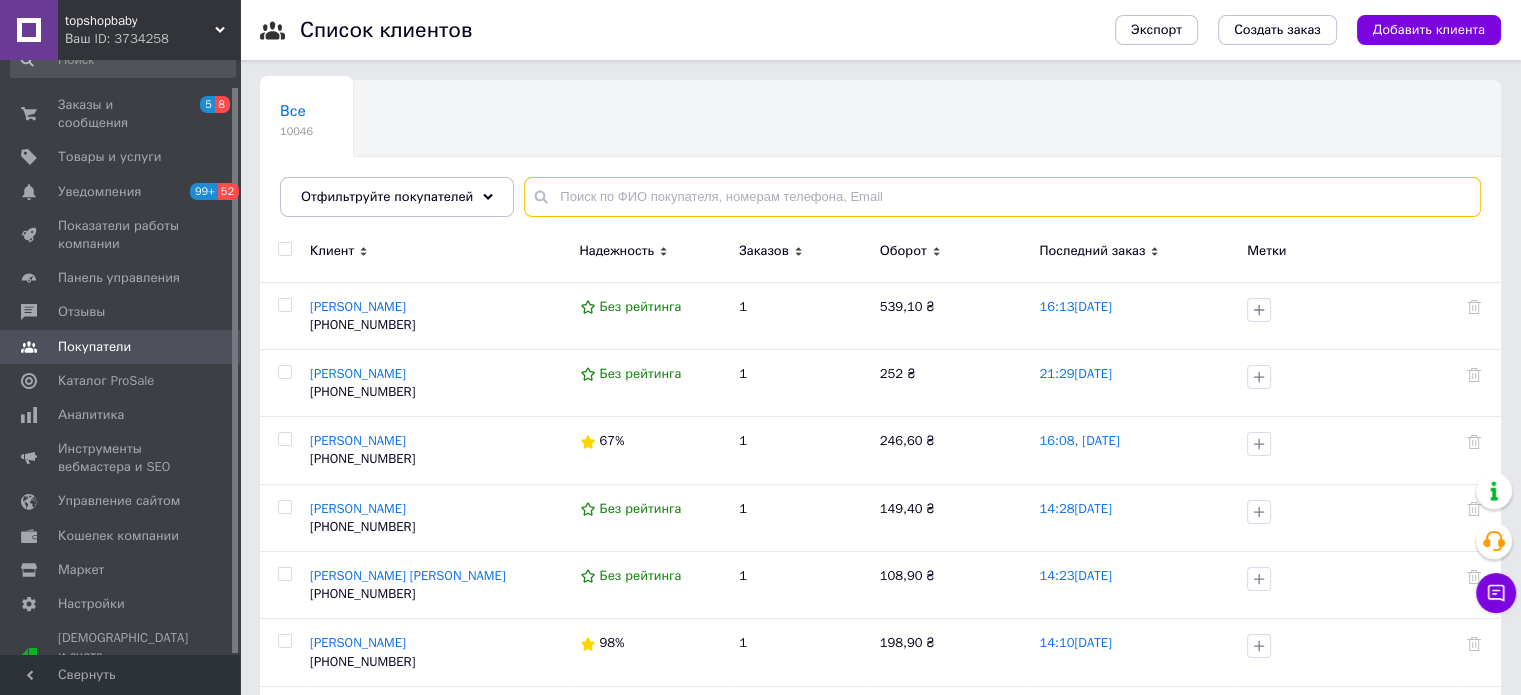 click at bounding box center [1002, 197] 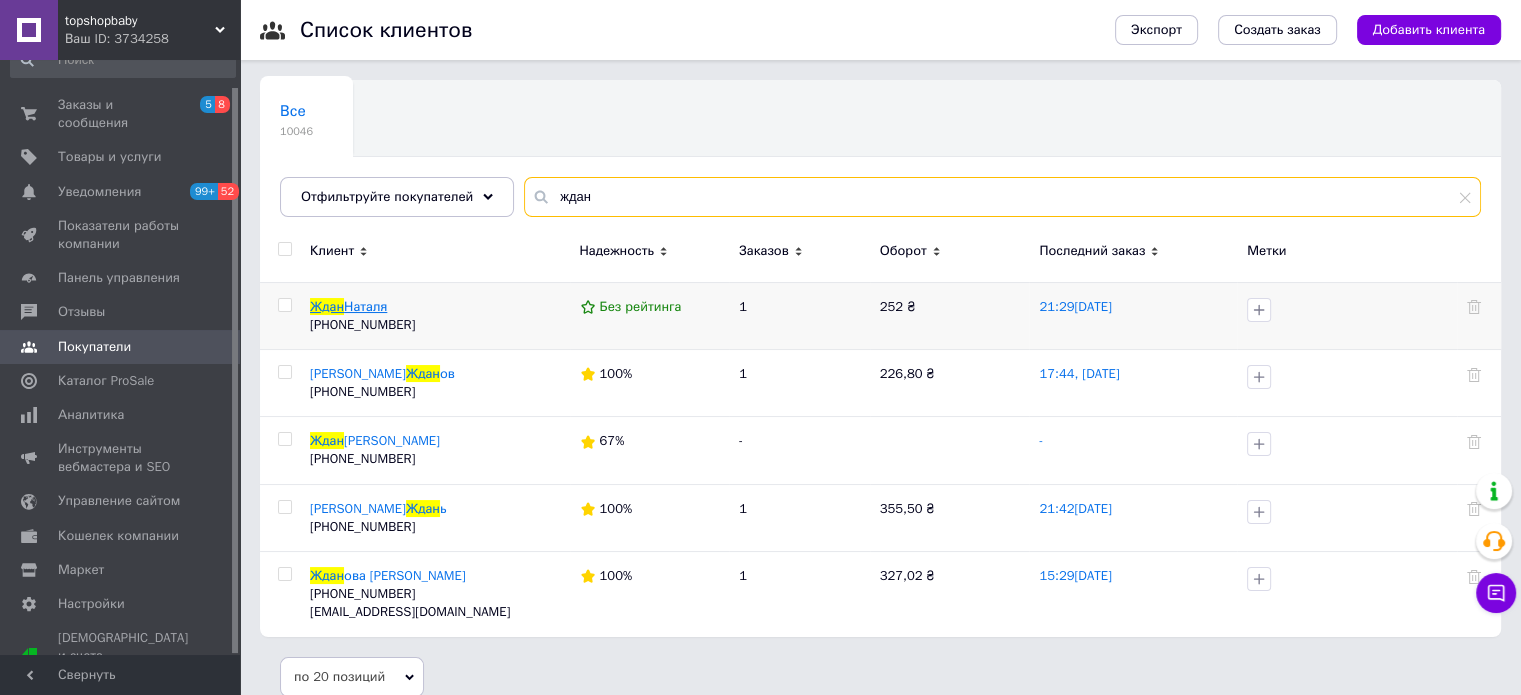 type on "ждан" 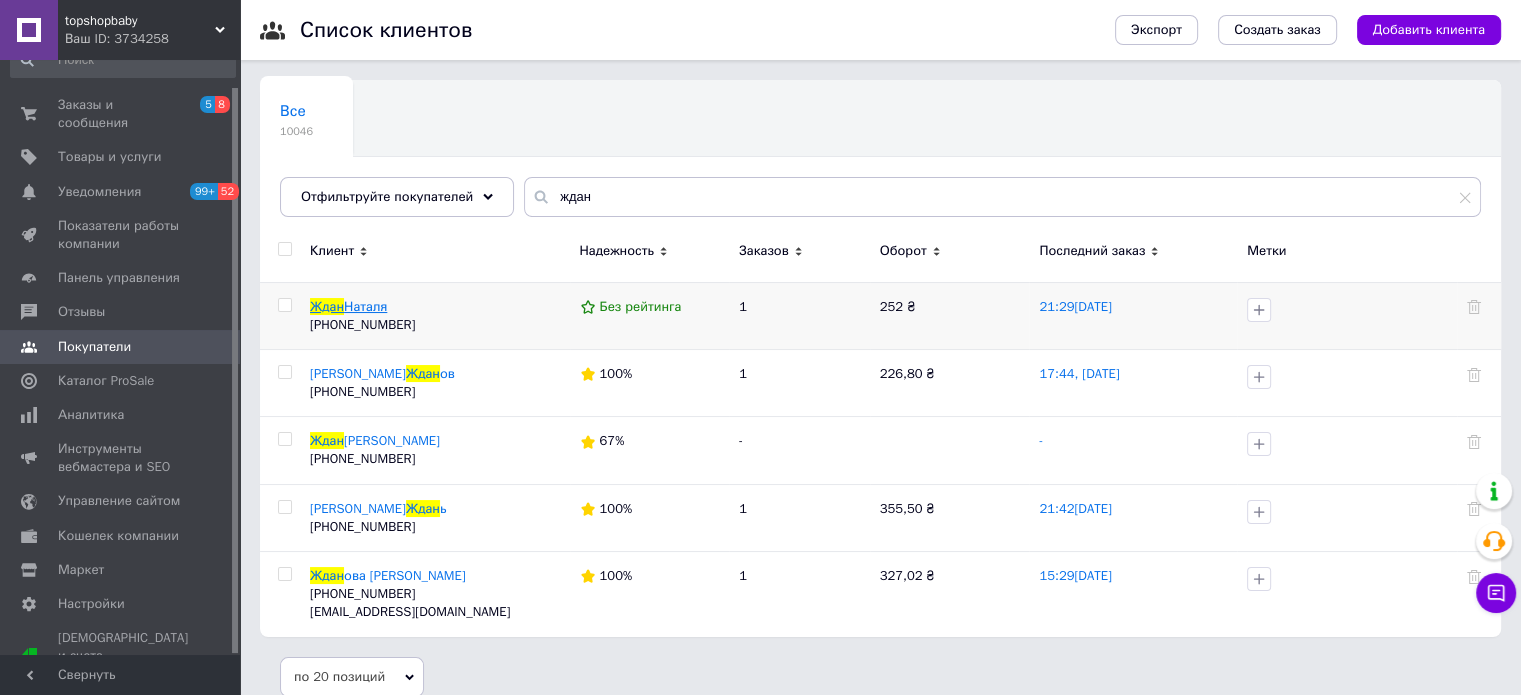 click on "Наталя" at bounding box center [365, 306] 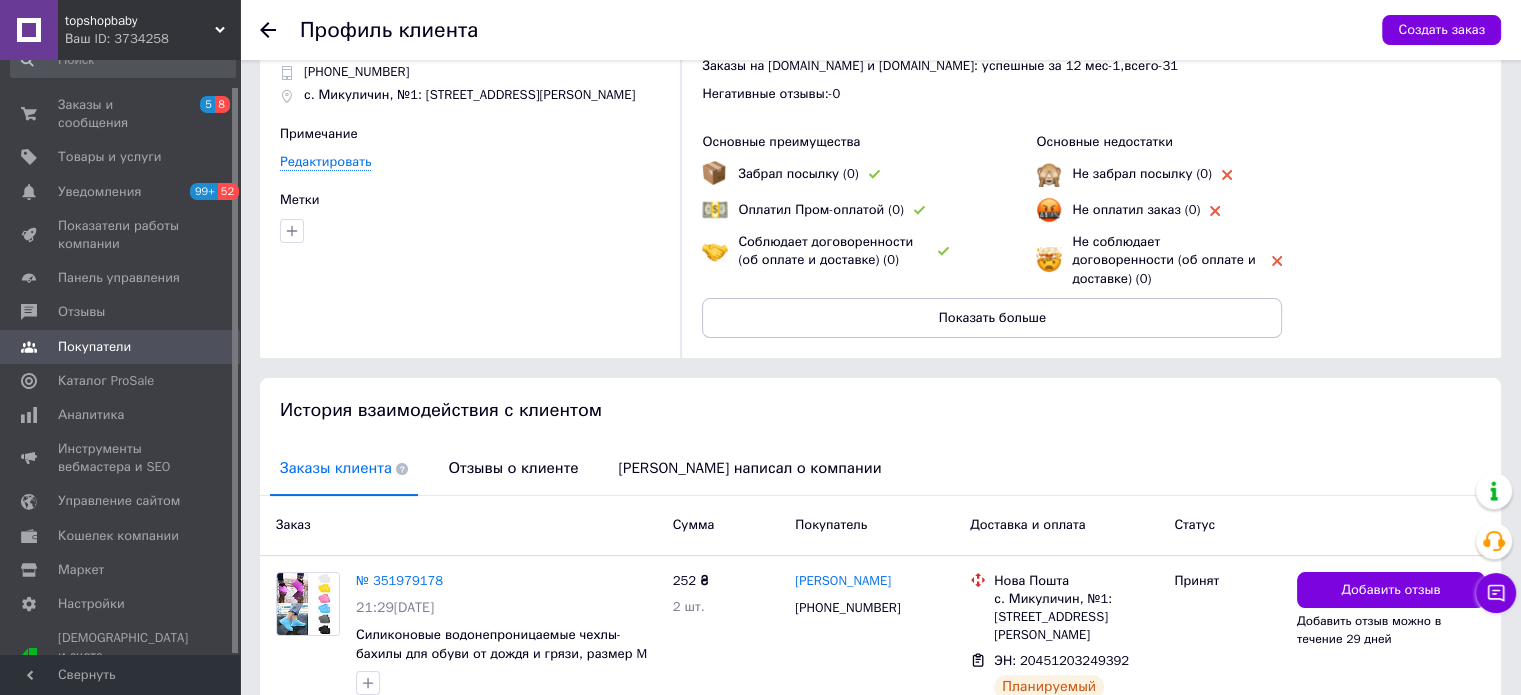 scroll, scrollTop: 165, scrollLeft: 0, axis: vertical 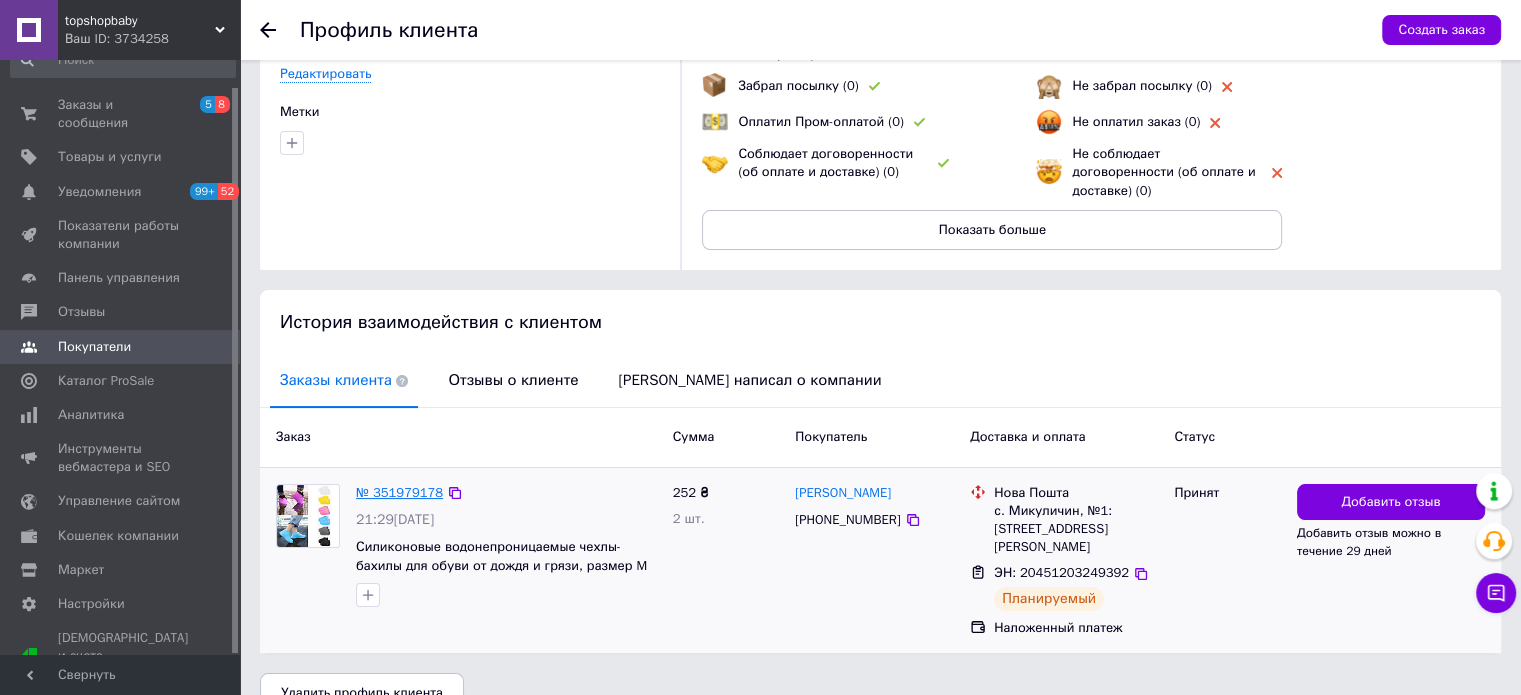 click on "№ 351979178" at bounding box center (399, 492) 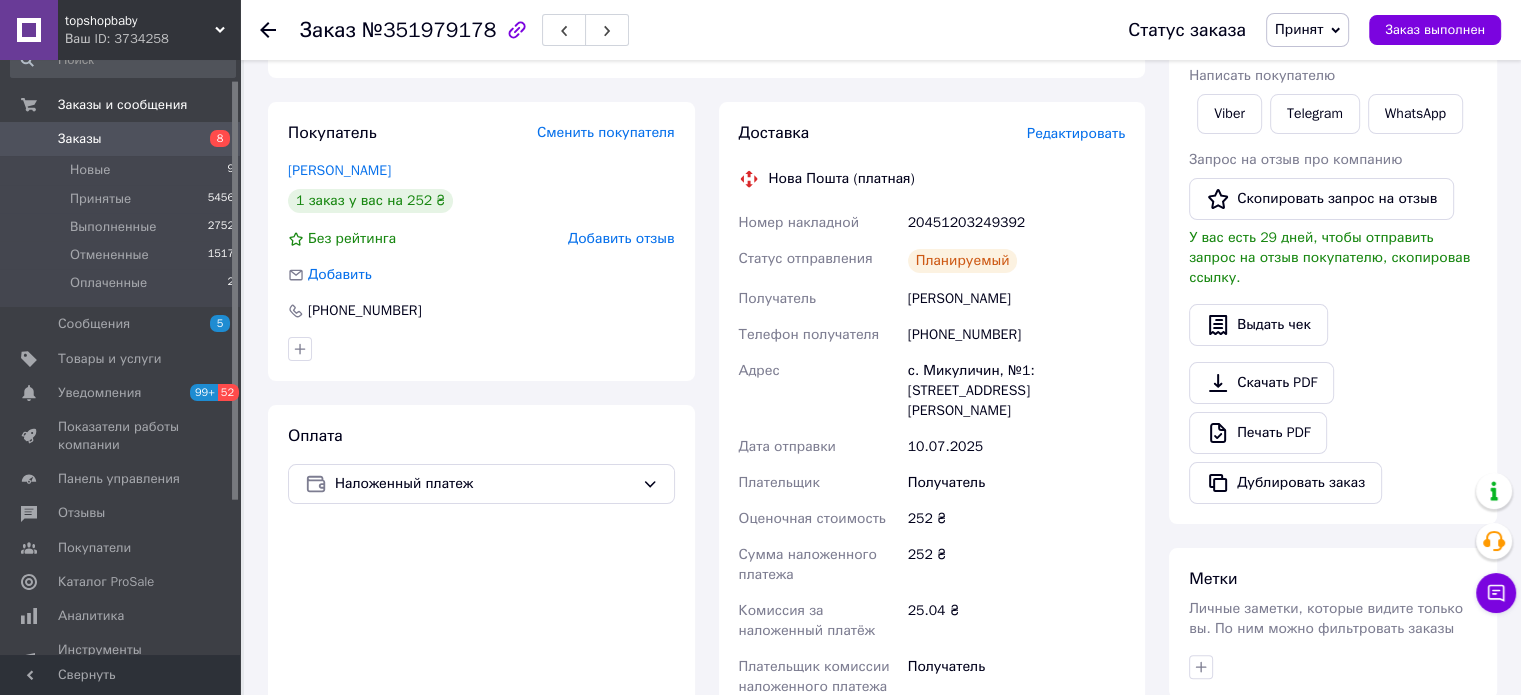 scroll, scrollTop: 600, scrollLeft: 0, axis: vertical 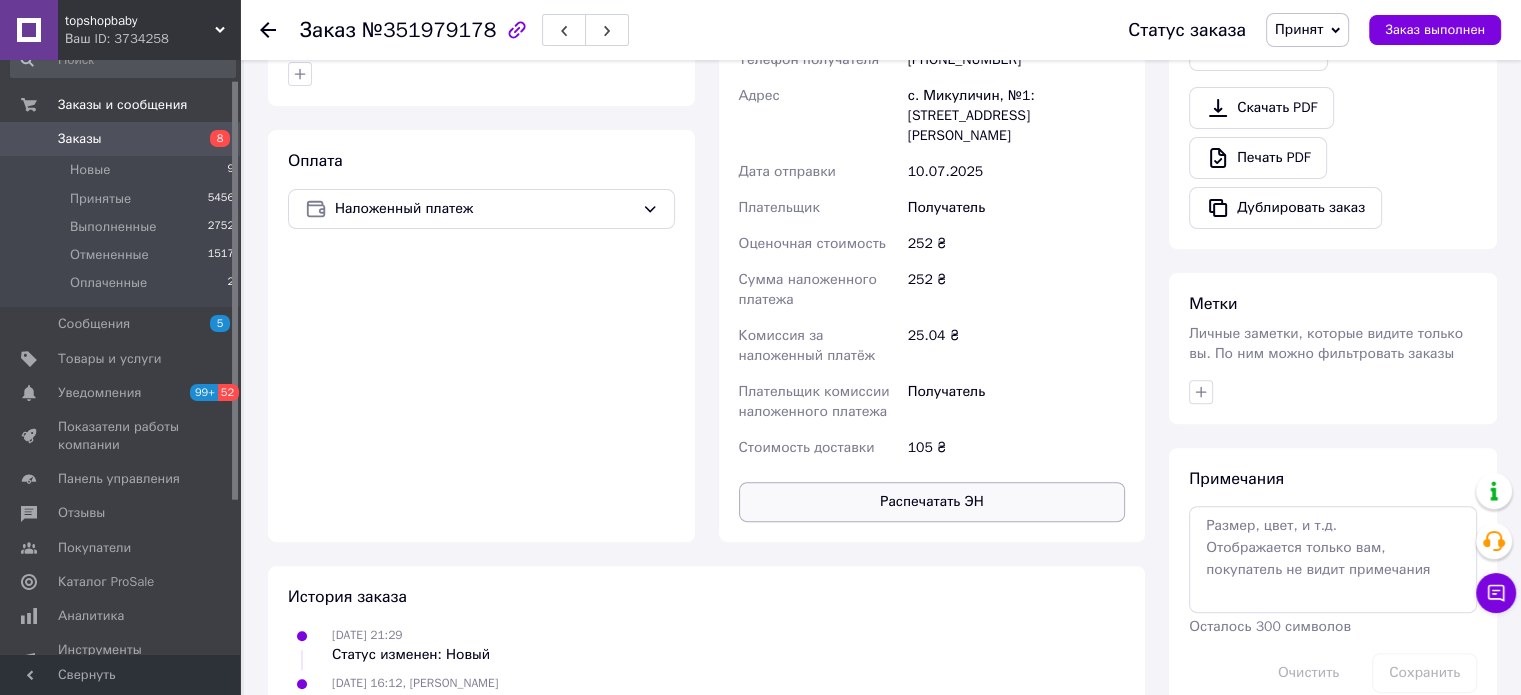 click on "Распечатать ЭН" at bounding box center (932, 502) 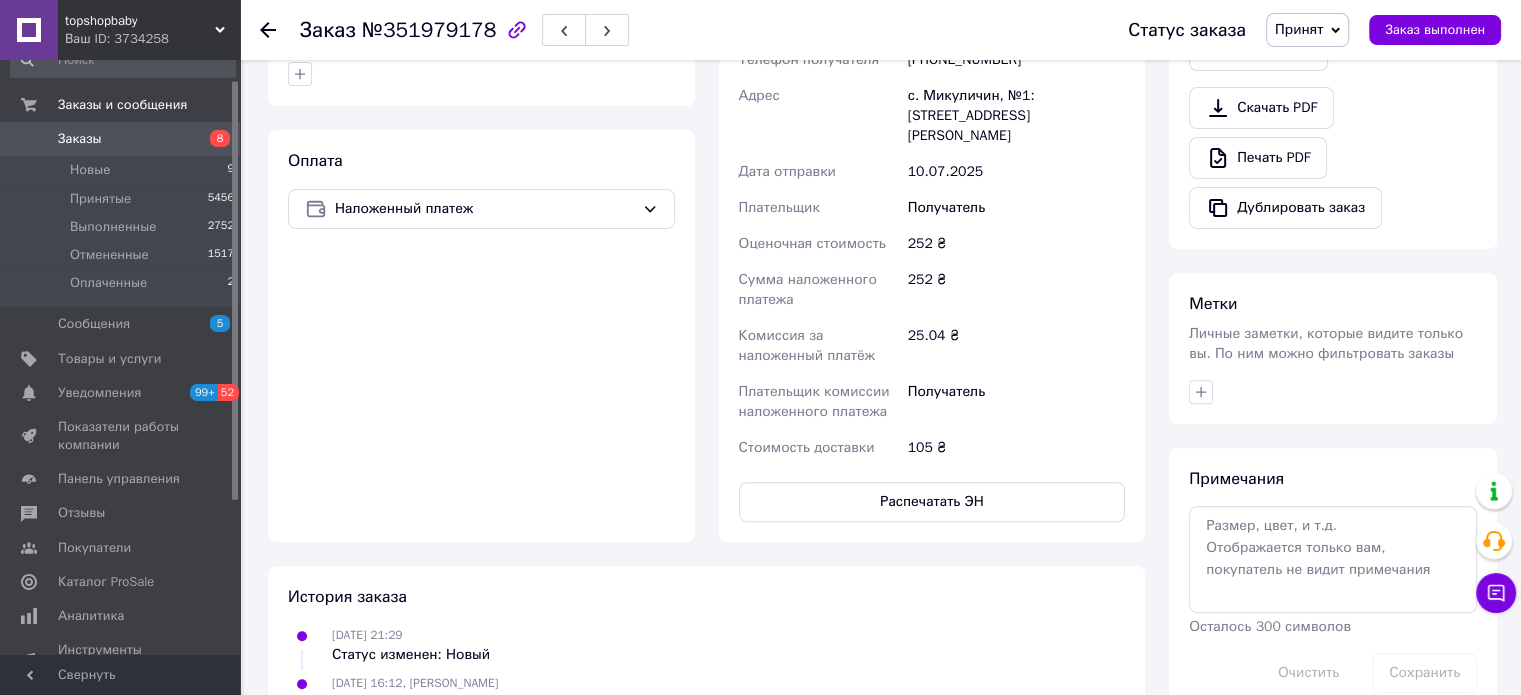 click on "Заказы" at bounding box center (121, 139) 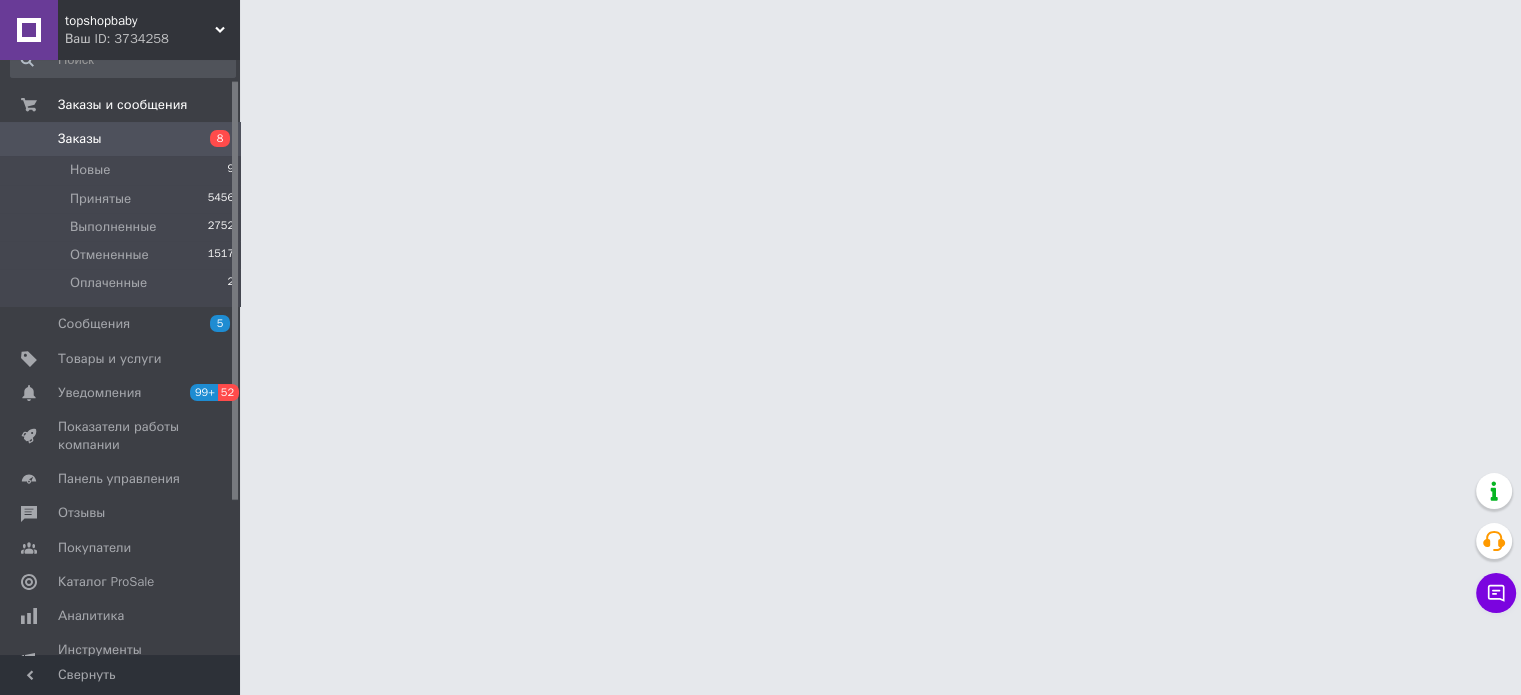 scroll, scrollTop: 0, scrollLeft: 0, axis: both 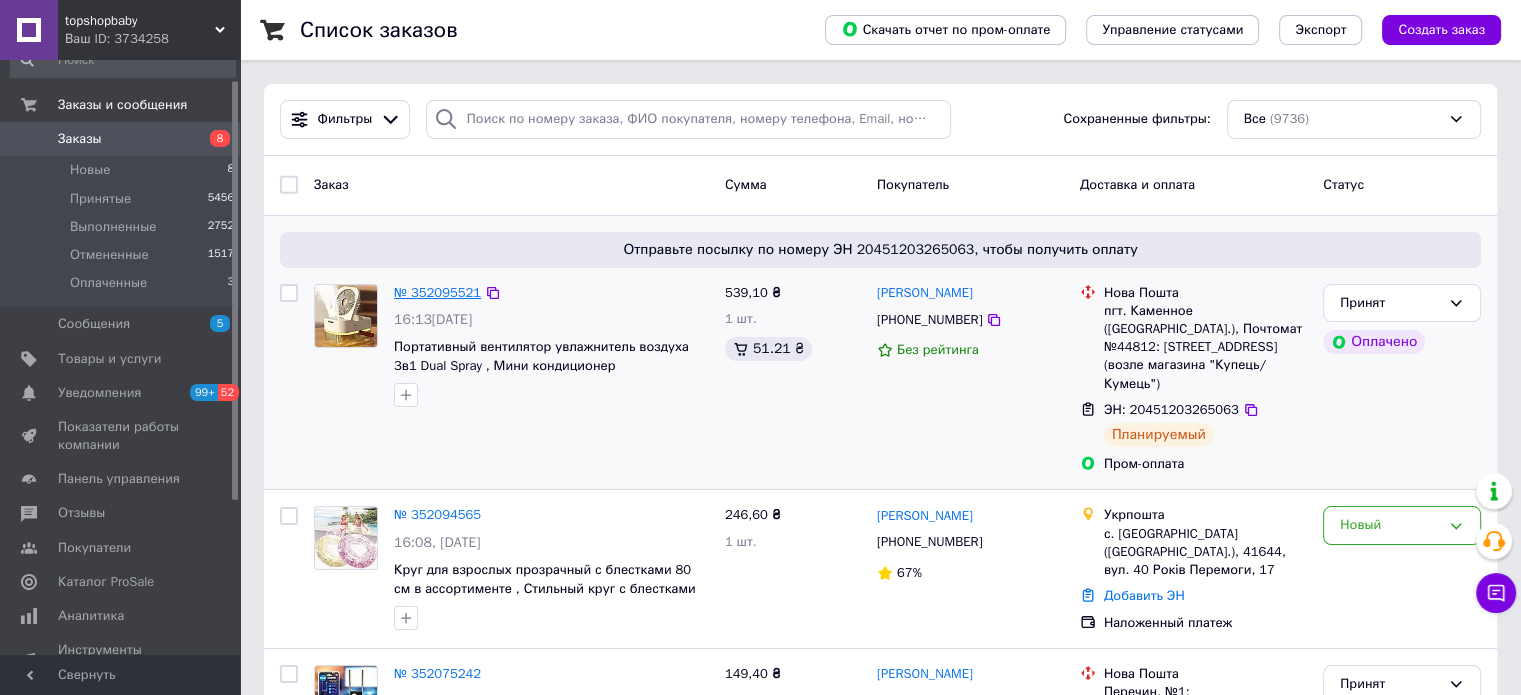 click on "№ 352095521" at bounding box center [437, 292] 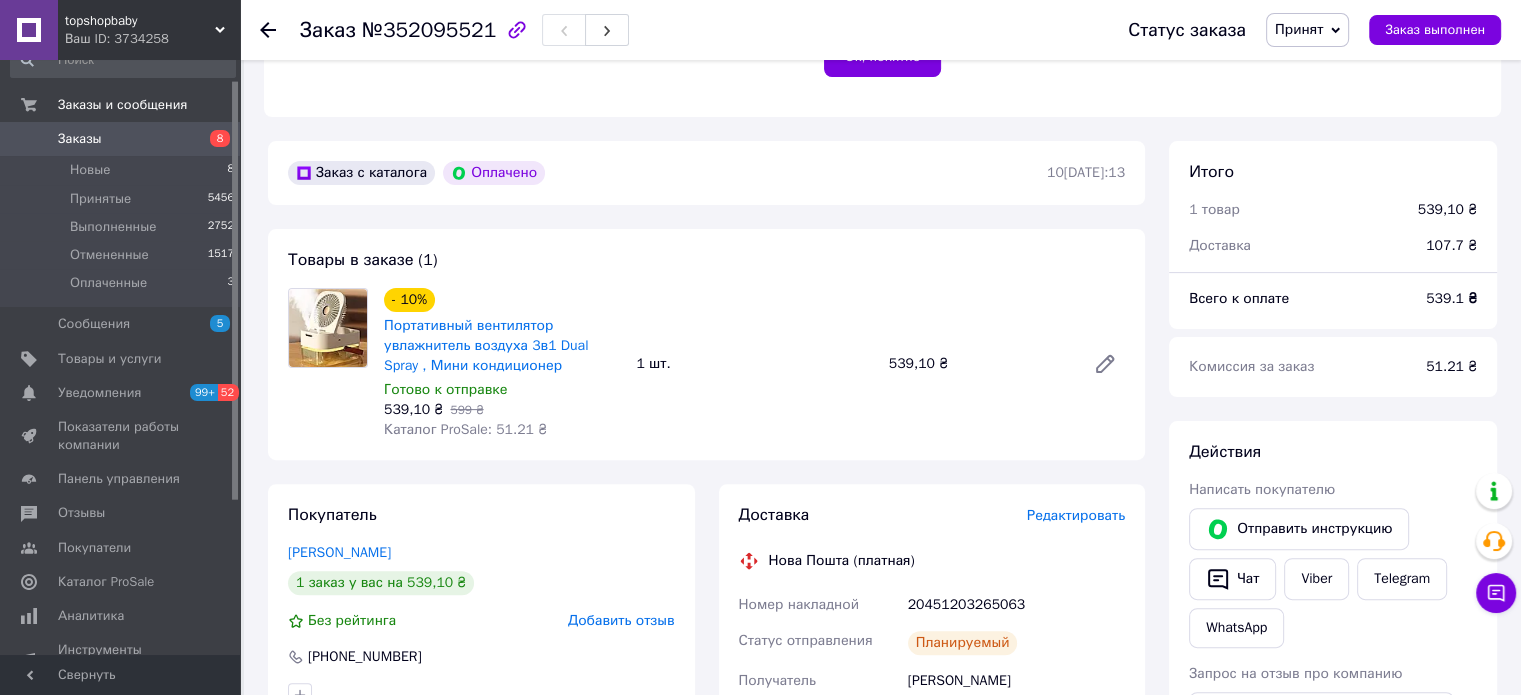 scroll, scrollTop: 1000, scrollLeft: 0, axis: vertical 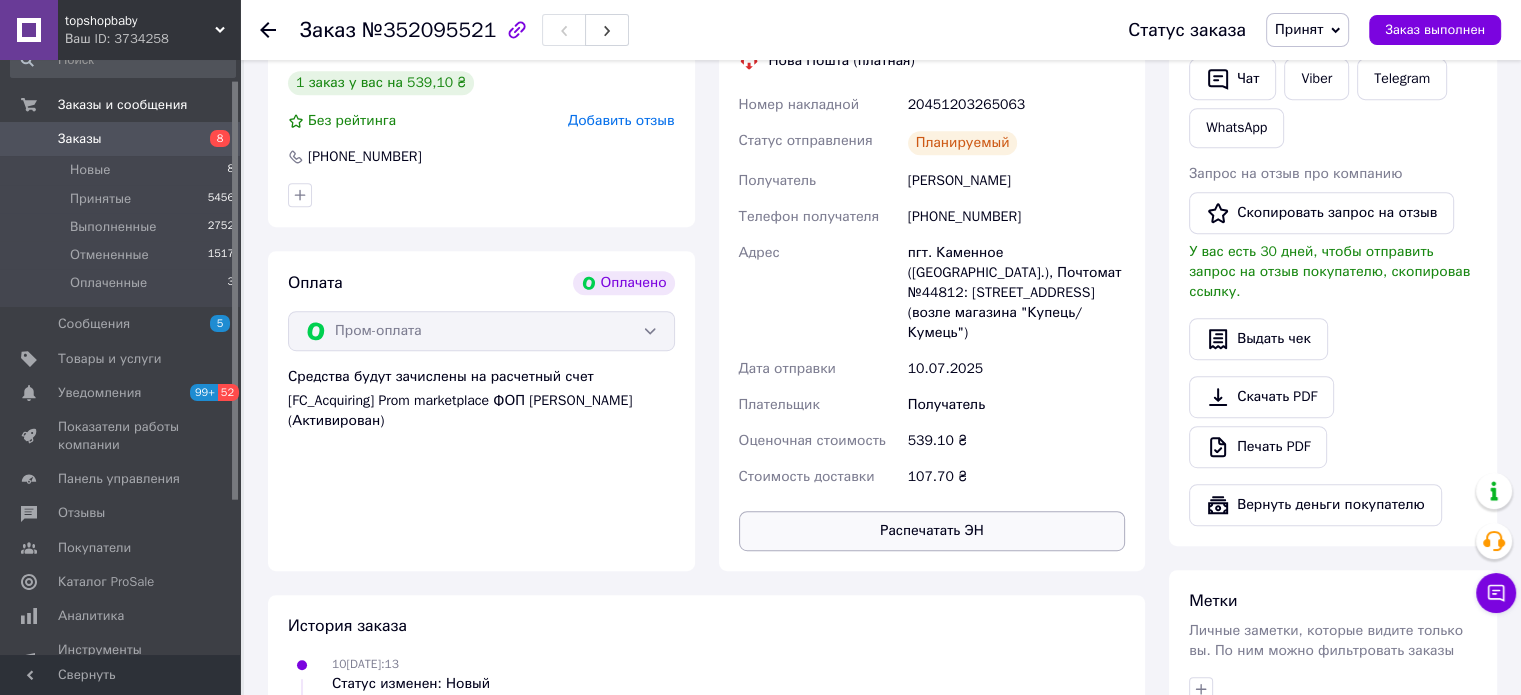 click on "Распечатать ЭН" at bounding box center [932, 531] 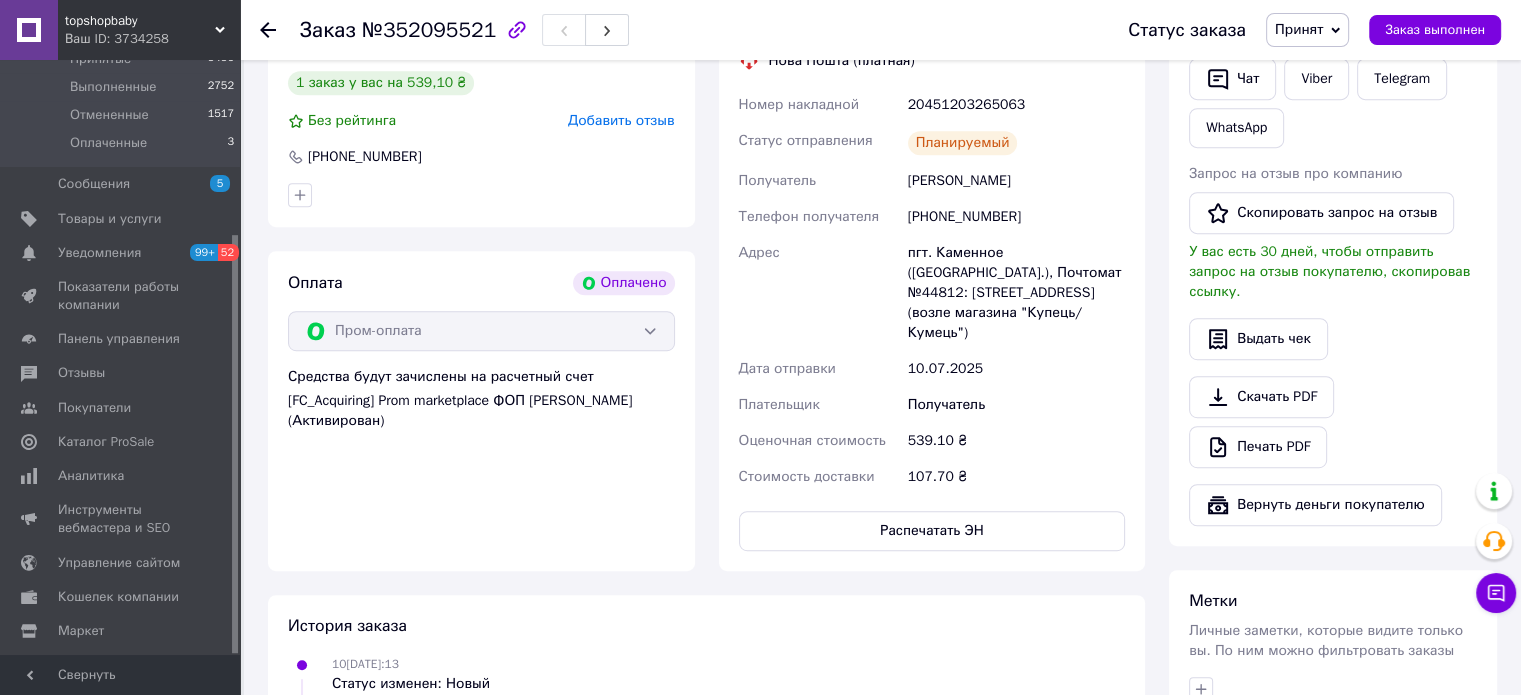 scroll, scrollTop: 247, scrollLeft: 0, axis: vertical 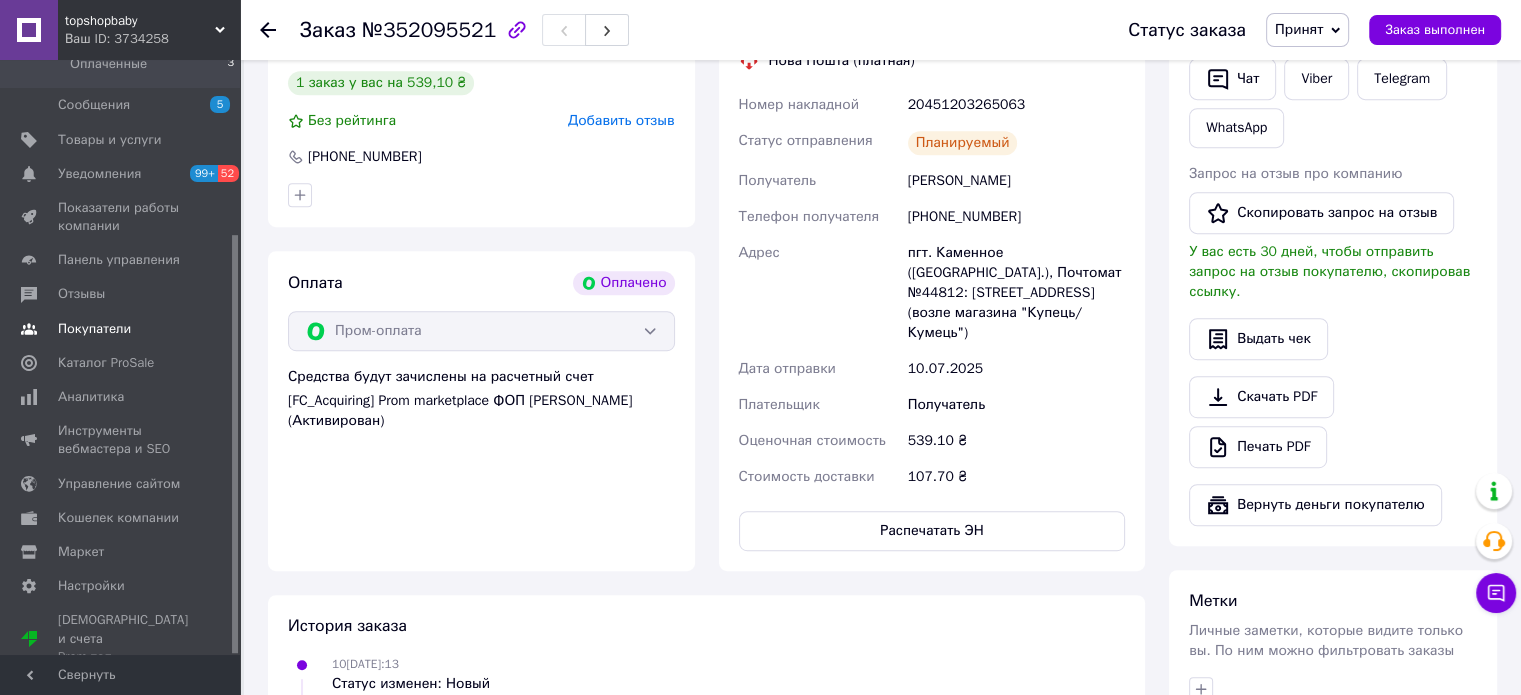 click on "Покупатели" at bounding box center (94, 329) 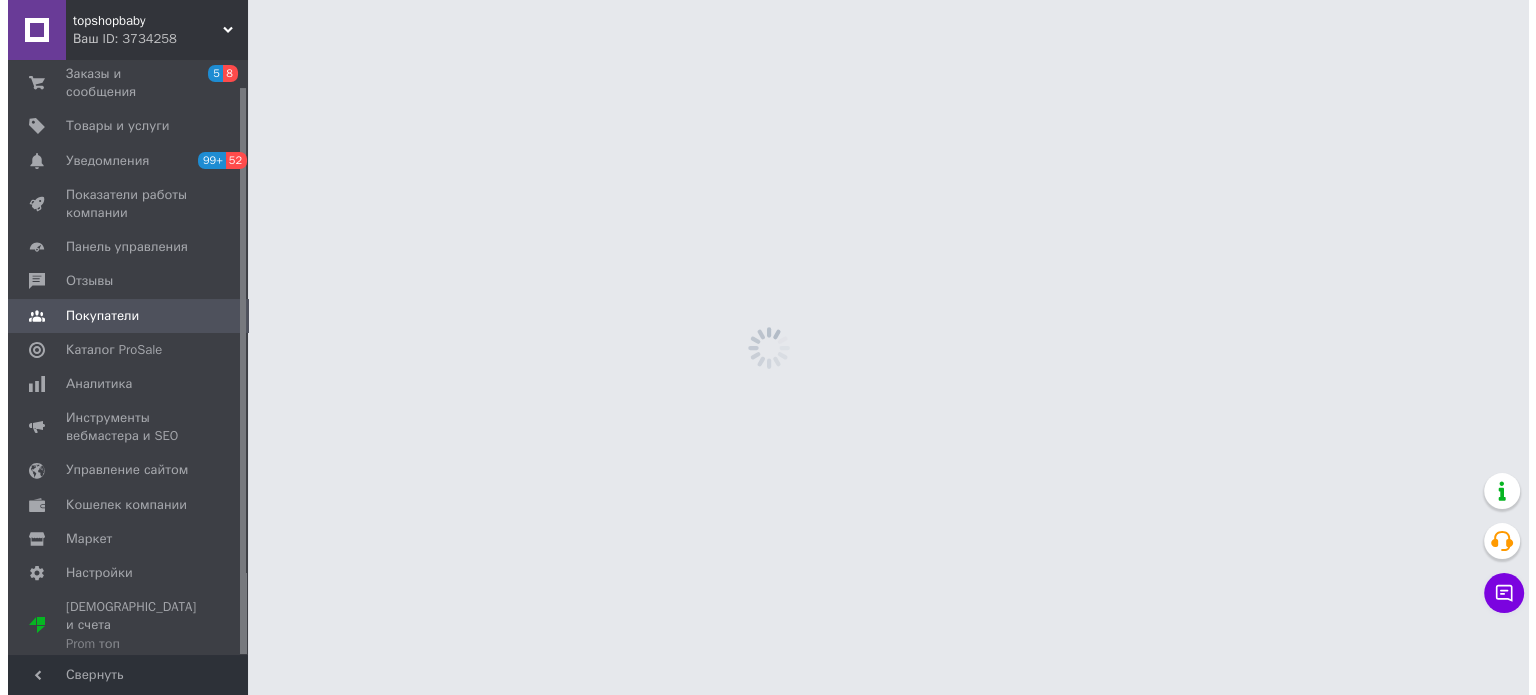 scroll, scrollTop: 0, scrollLeft: 0, axis: both 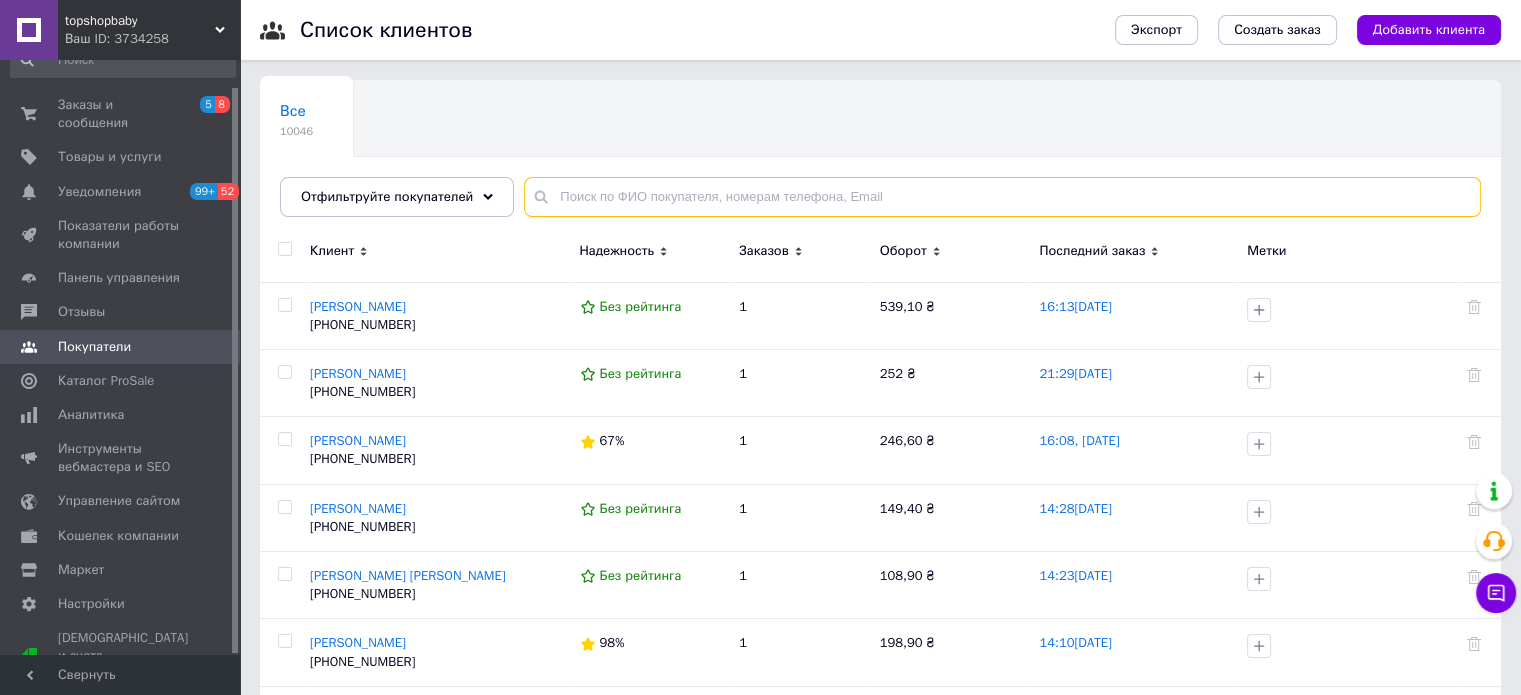 click at bounding box center [1002, 197] 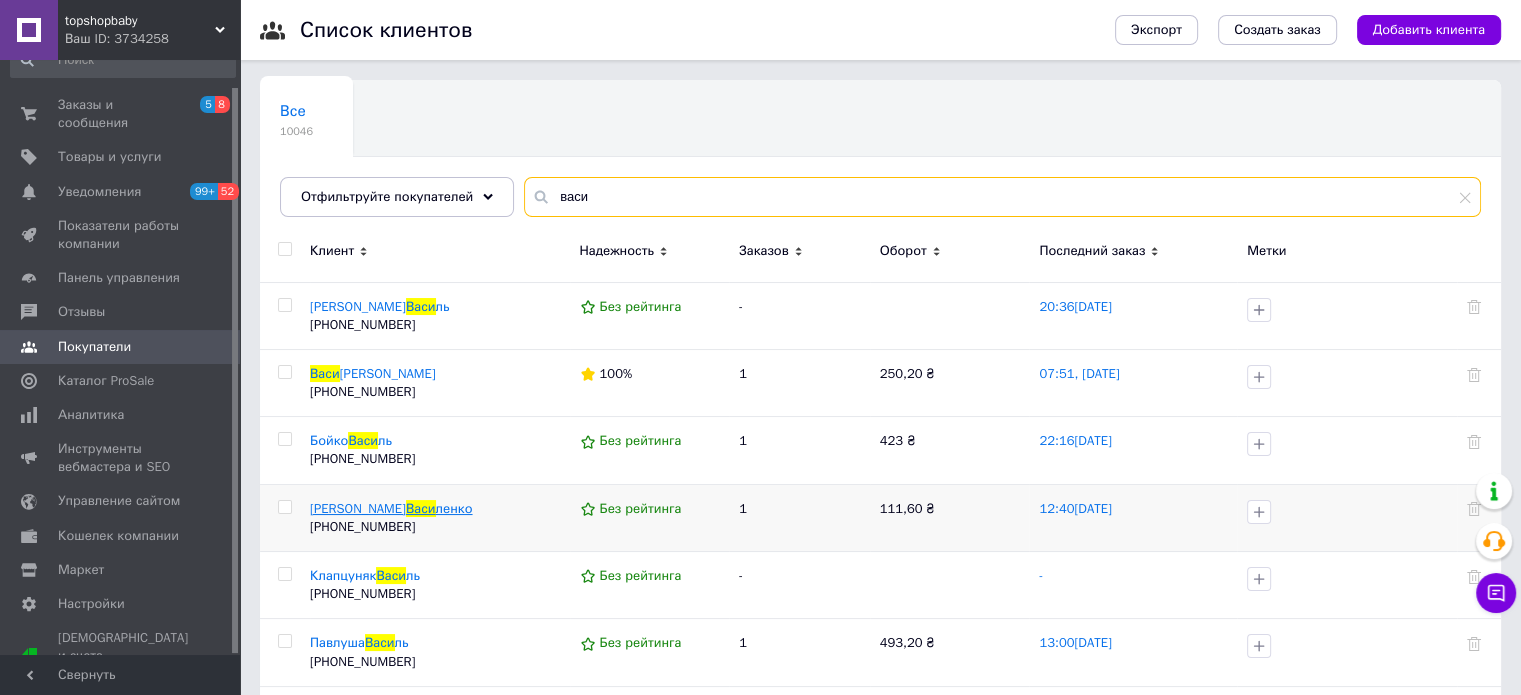 type on "васи" 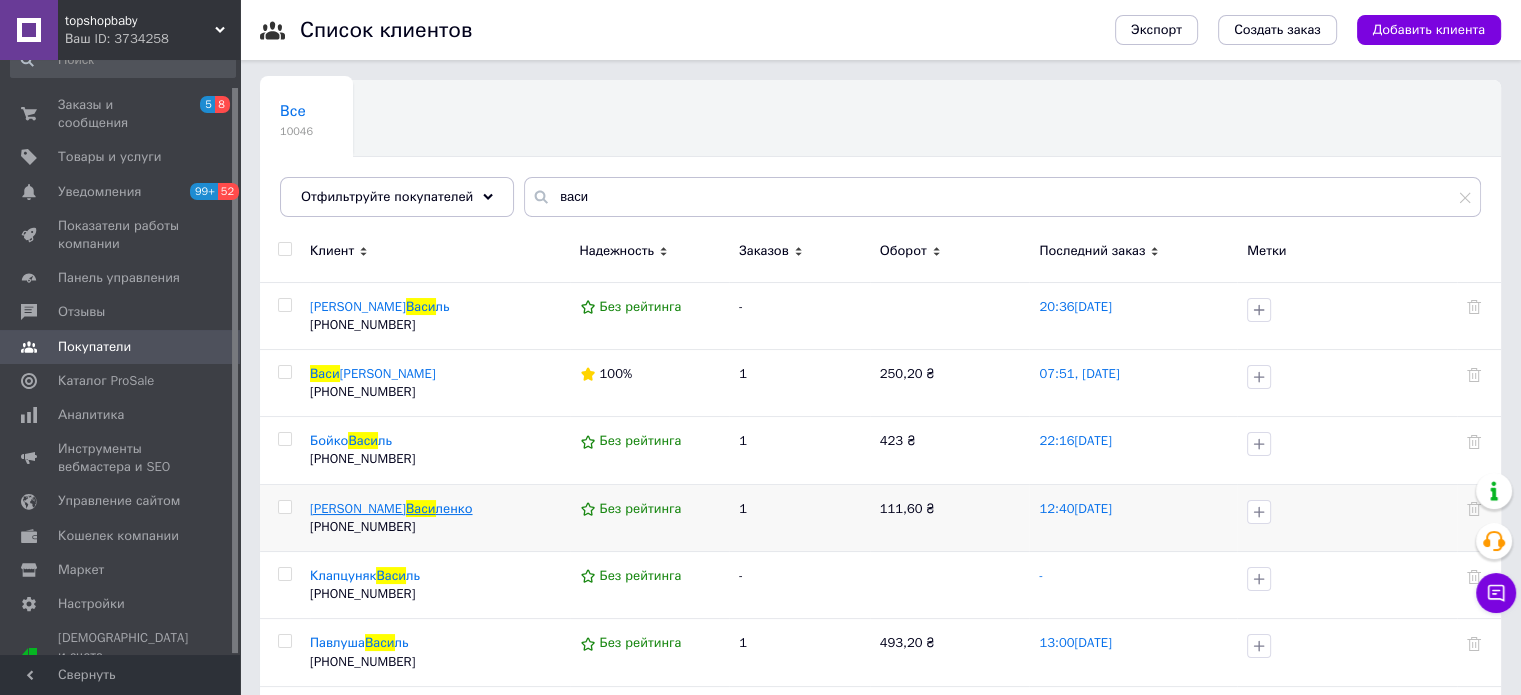 click on "Васи" at bounding box center [421, 508] 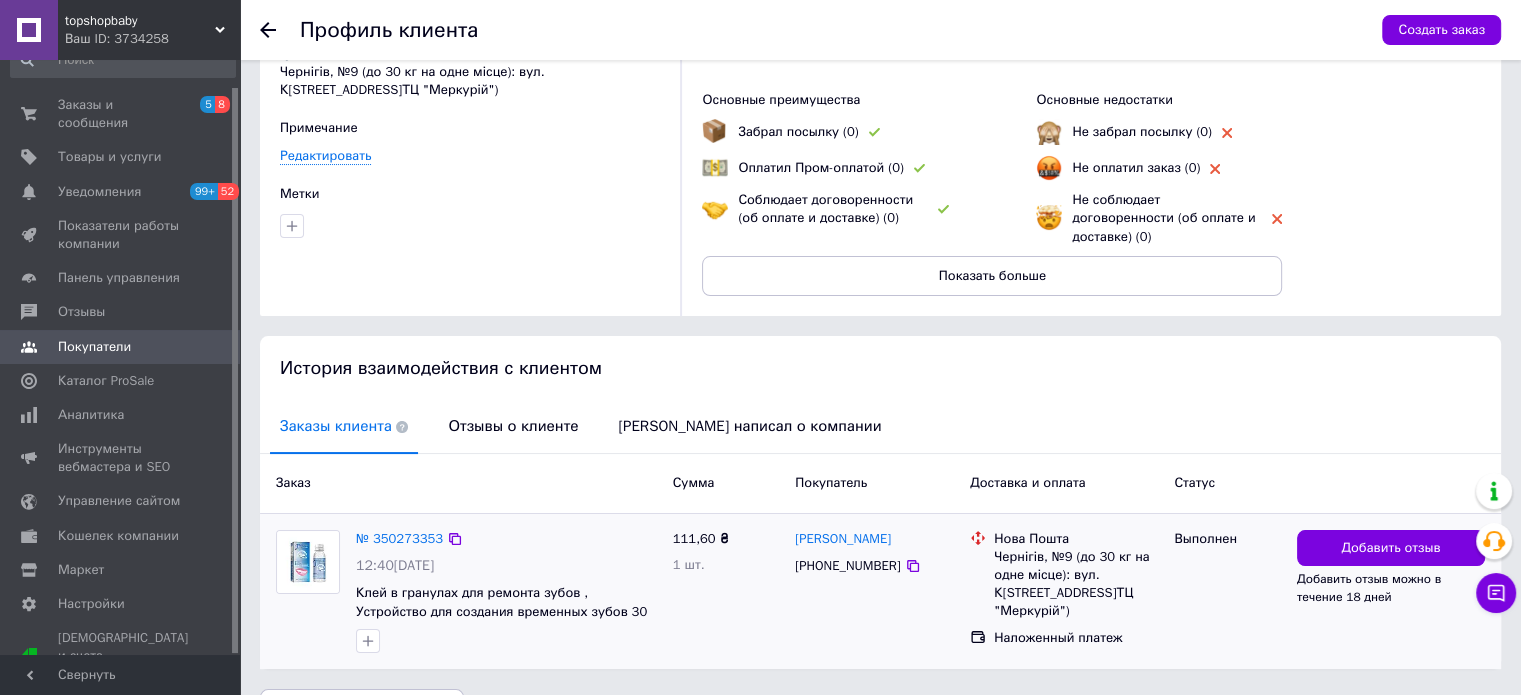 scroll, scrollTop: 154, scrollLeft: 0, axis: vertical 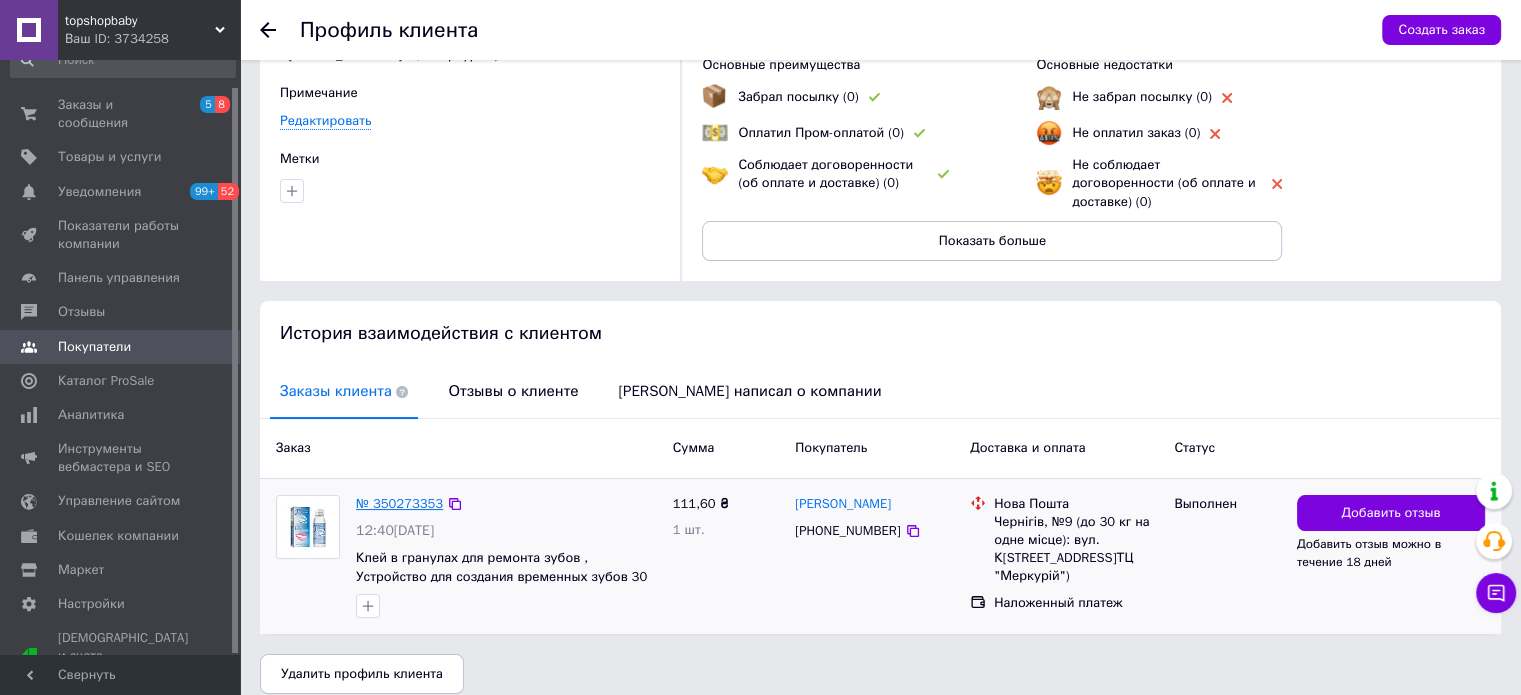 click on "№ 350273353" at bounding box center (399, 503) 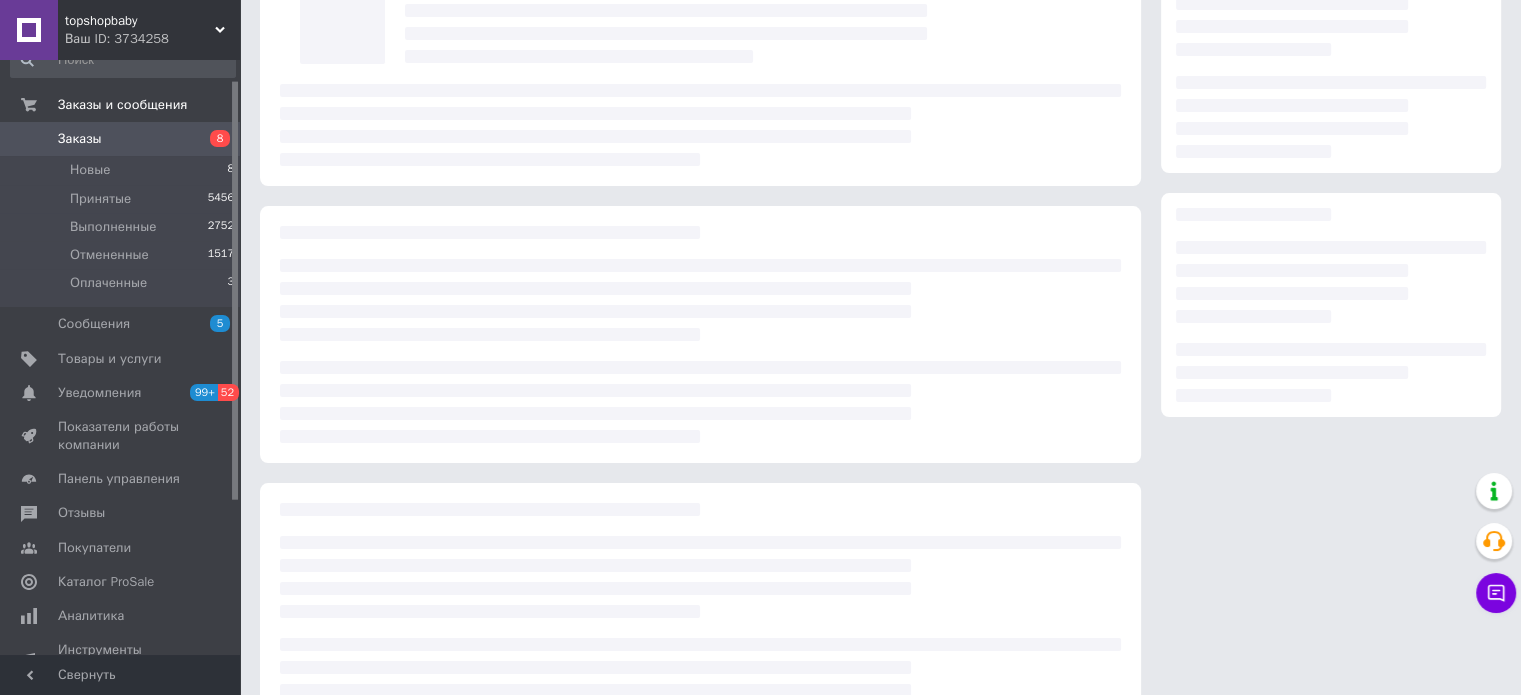 scroll, scrollTop: 0, scrollLeft: 0, axis: both 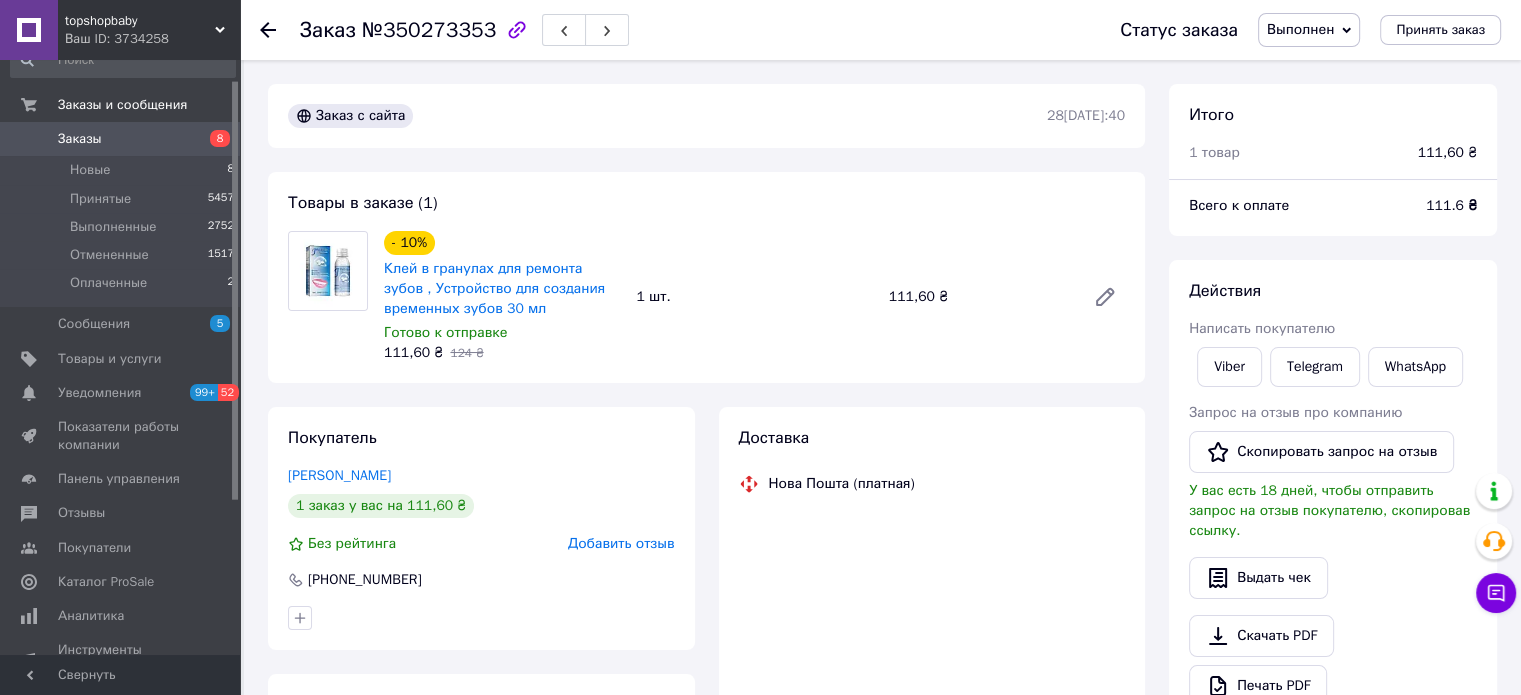 click on "Выполнен" at bounding box center [1309, 30] 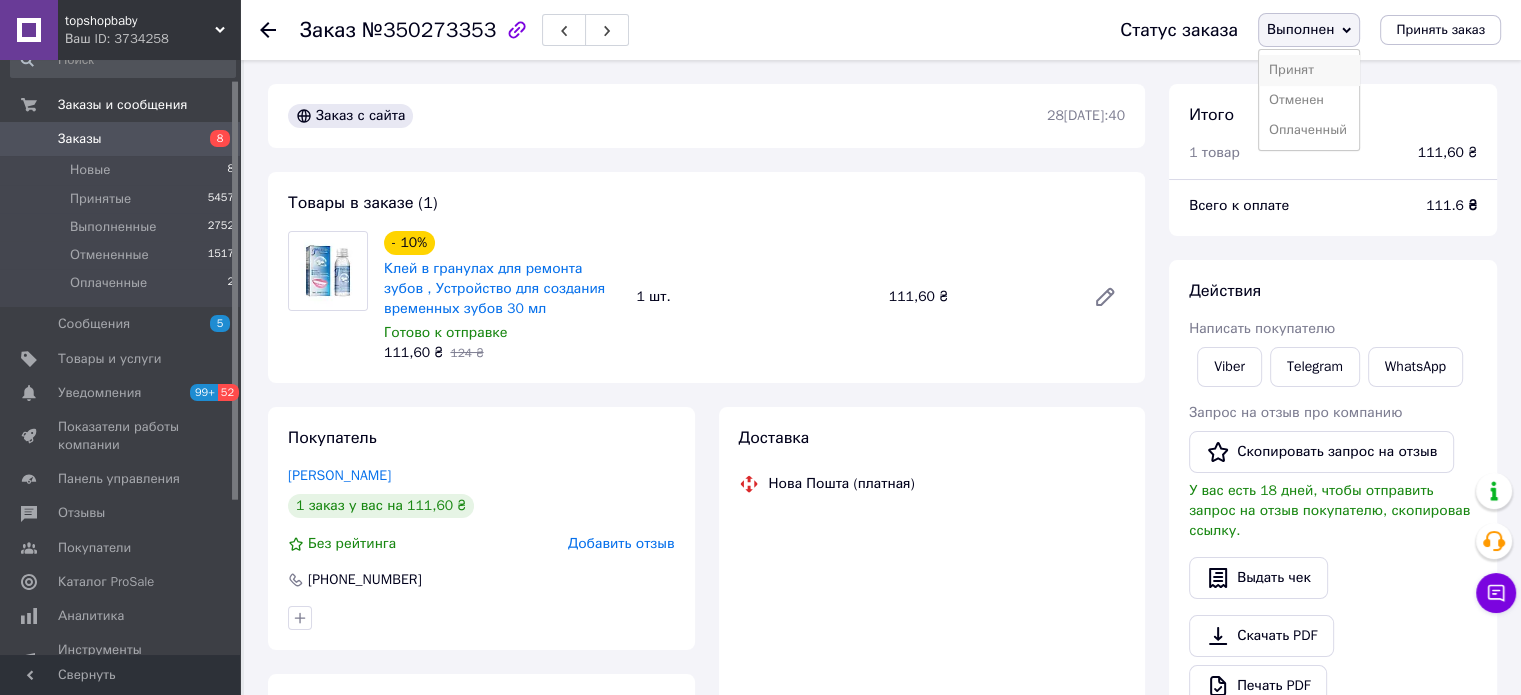 click on "Принят" at bounding box center [1309, 70] 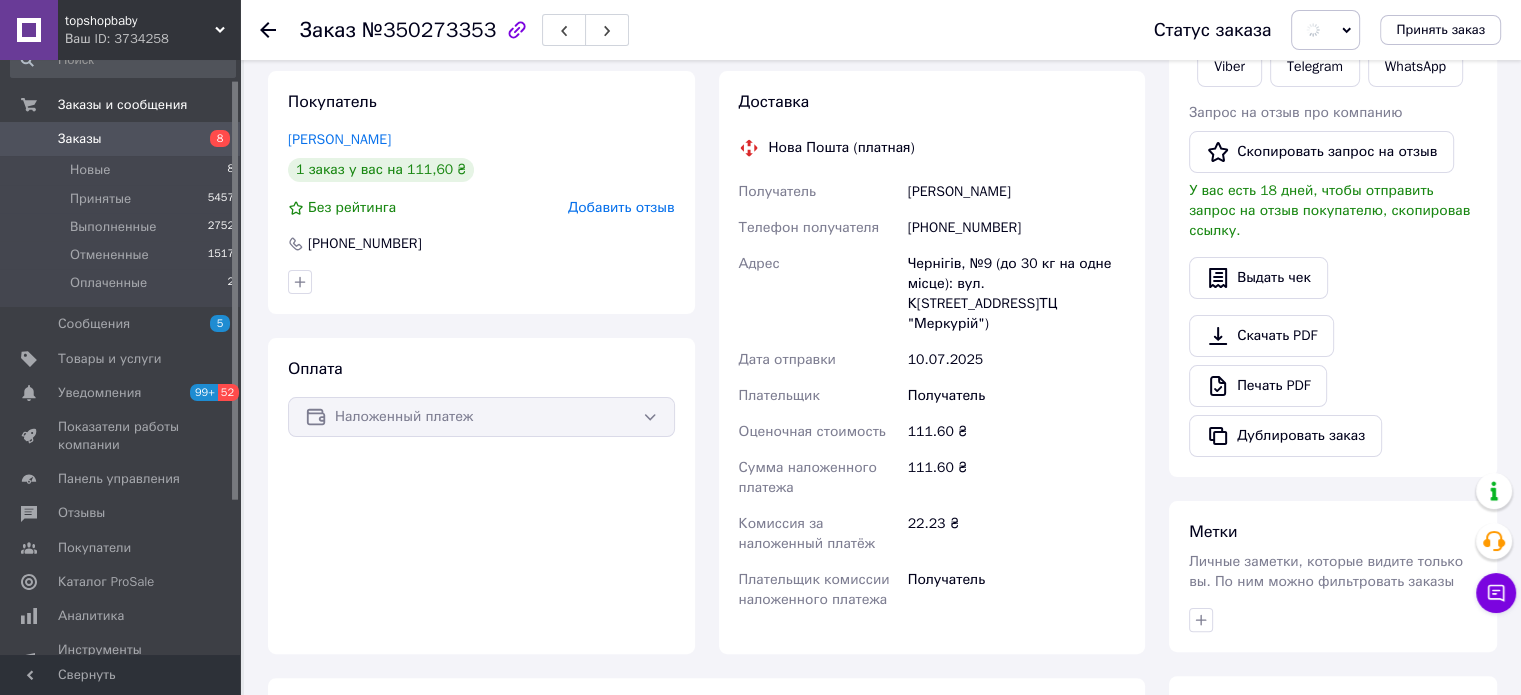 scroll, scrollTop: 500, scrollLeft: 0, axis: vertical 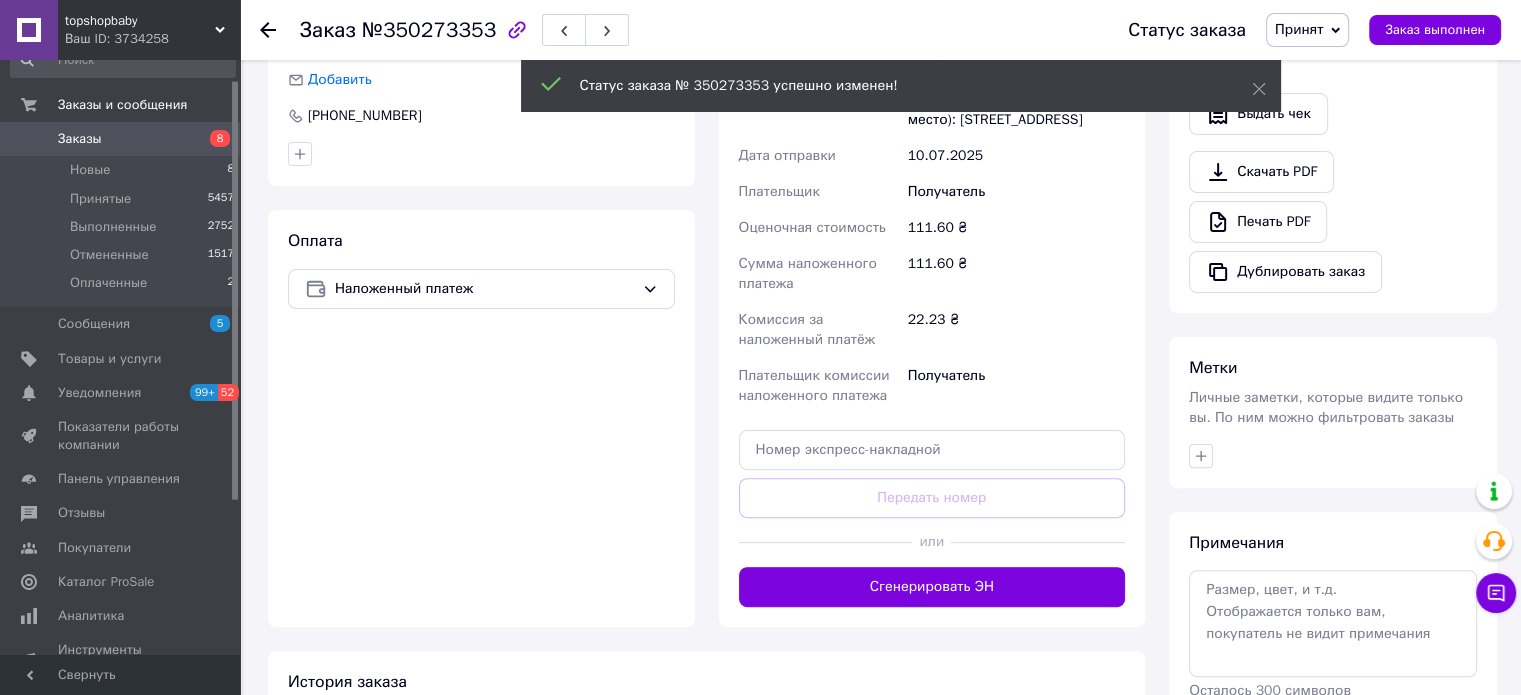 click on "Сгенерировать ЭН" at bounding box center (932, 587) 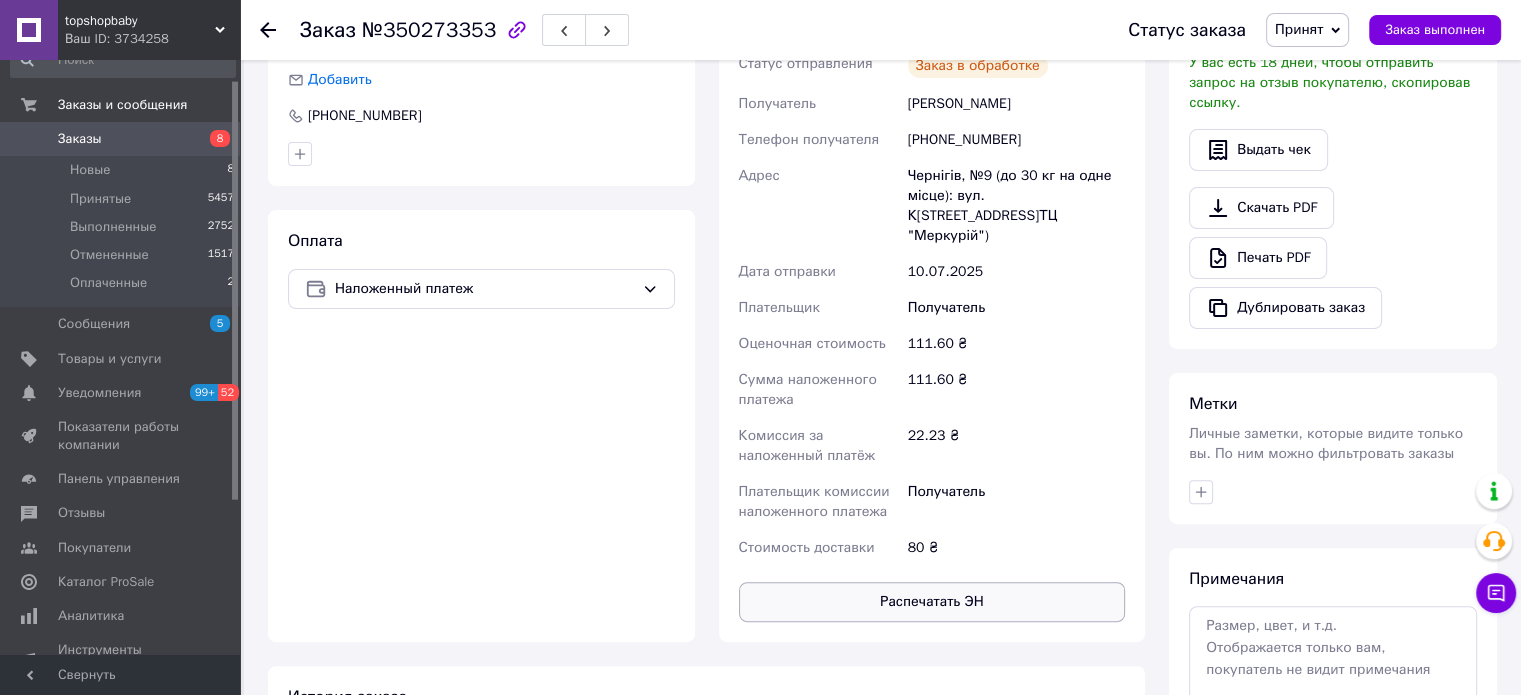 click on "Распечатать ЭН" at bounding box center (932, 602) 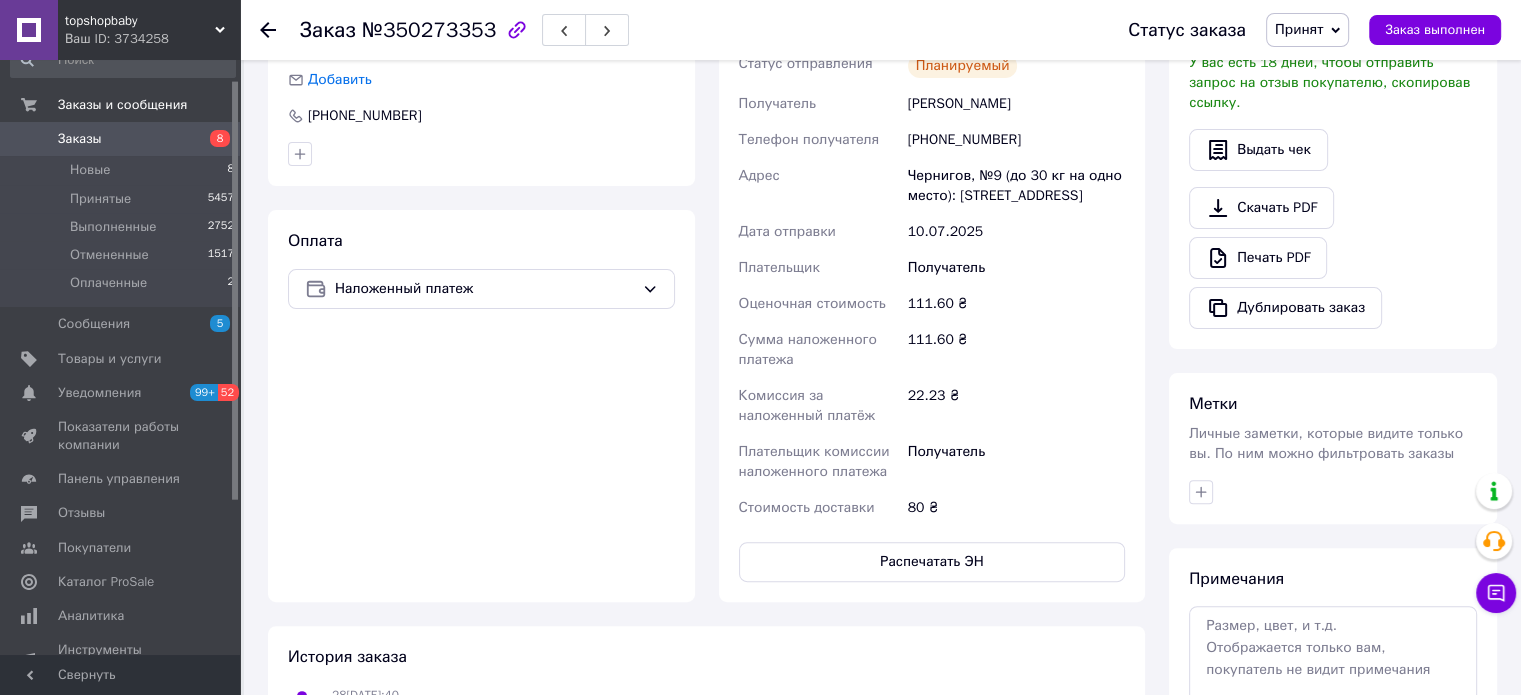 click on "Заказы" at bounding box center (80, 139) 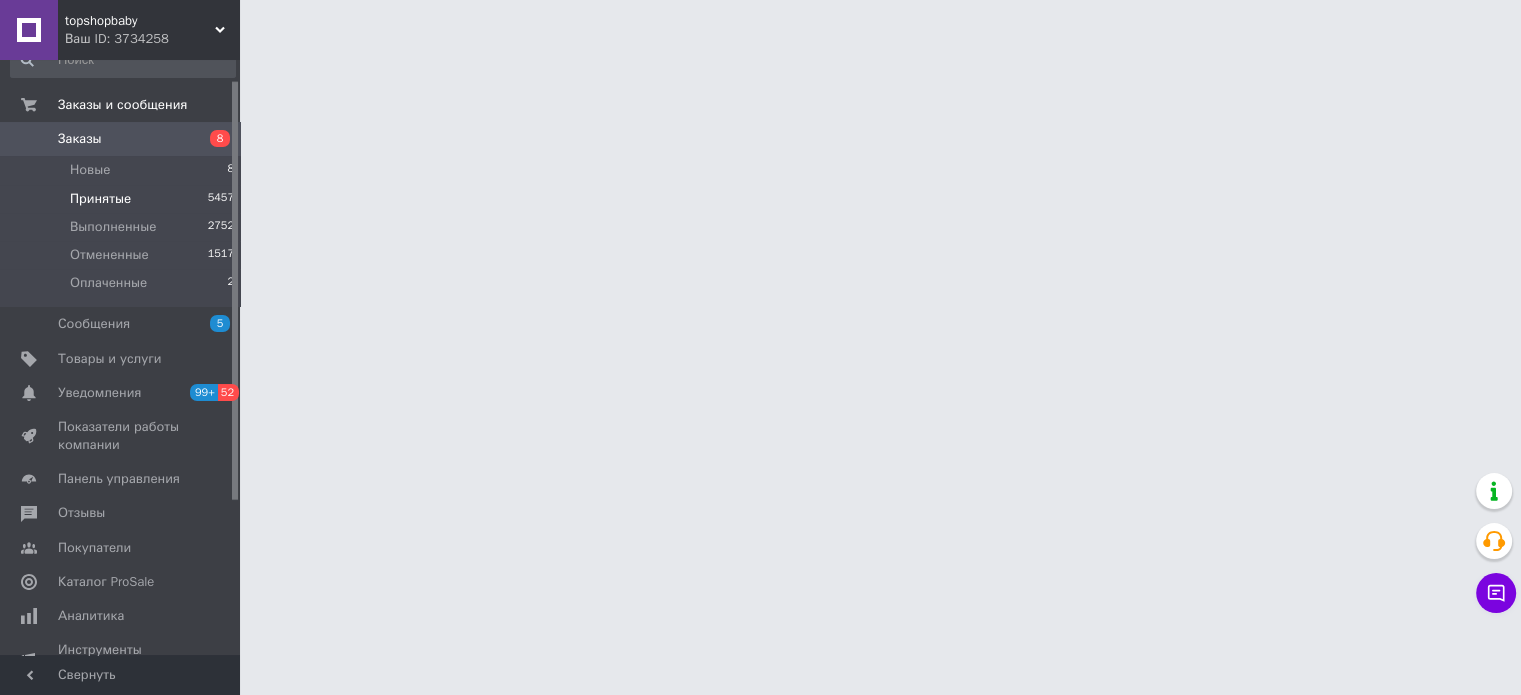 scroll, scrollTop: 0, scrollLeft: 0, axis: both 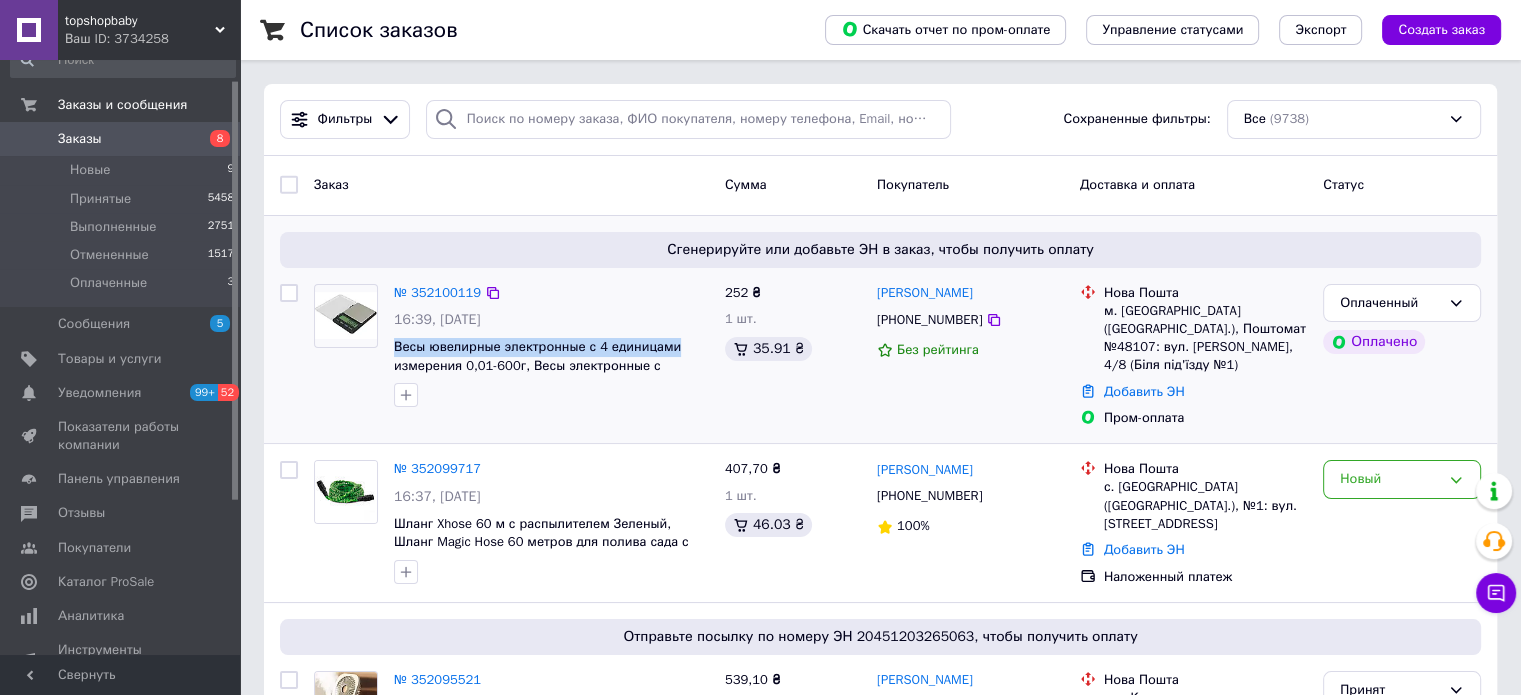 drag, startPoint x: 387, startPoint y: 336, endPoint x: 680, endPoint y: 343, distance: 293.08362 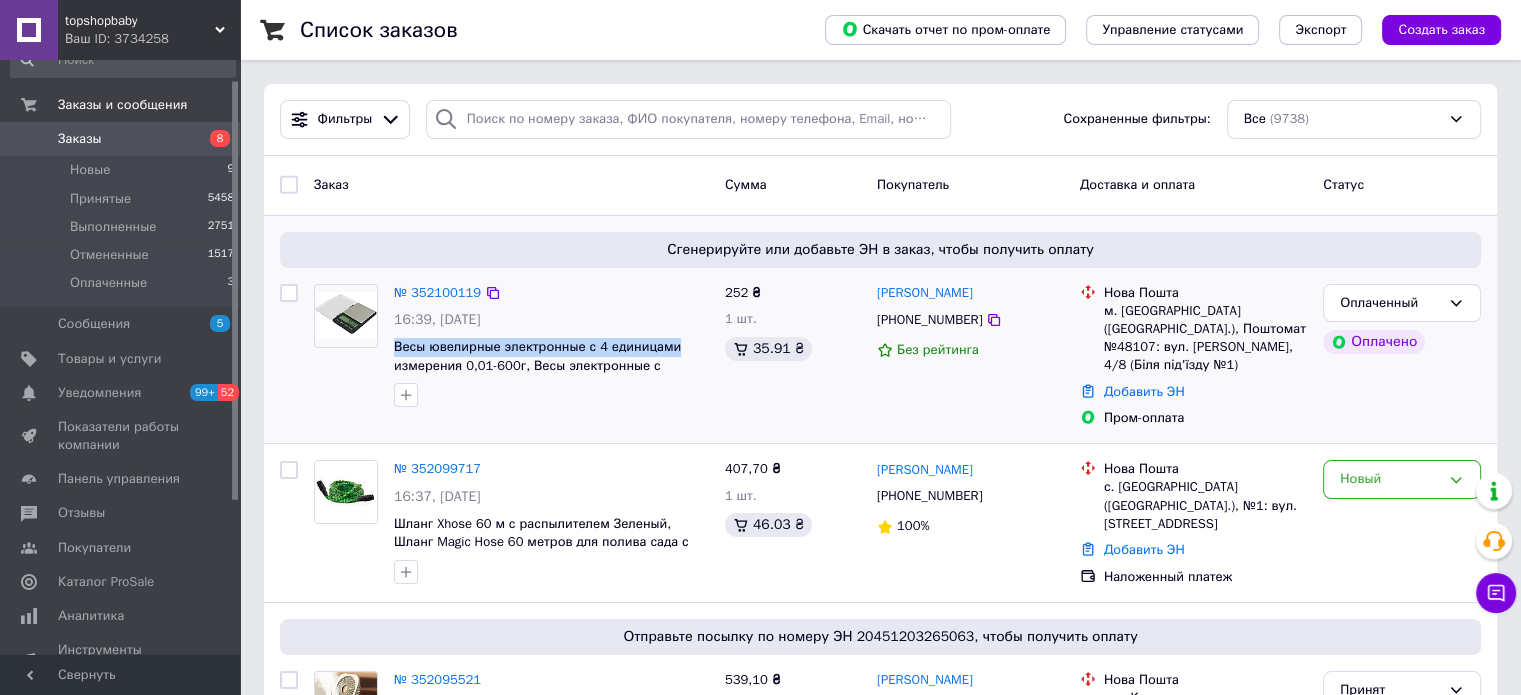 click on "№ 352100119 16:39[DATE] Весы ювелирные электронные с 4 единицами измерения  0,01-600г, Весы электронные с высокую точность" at bounding box center [551, 346] 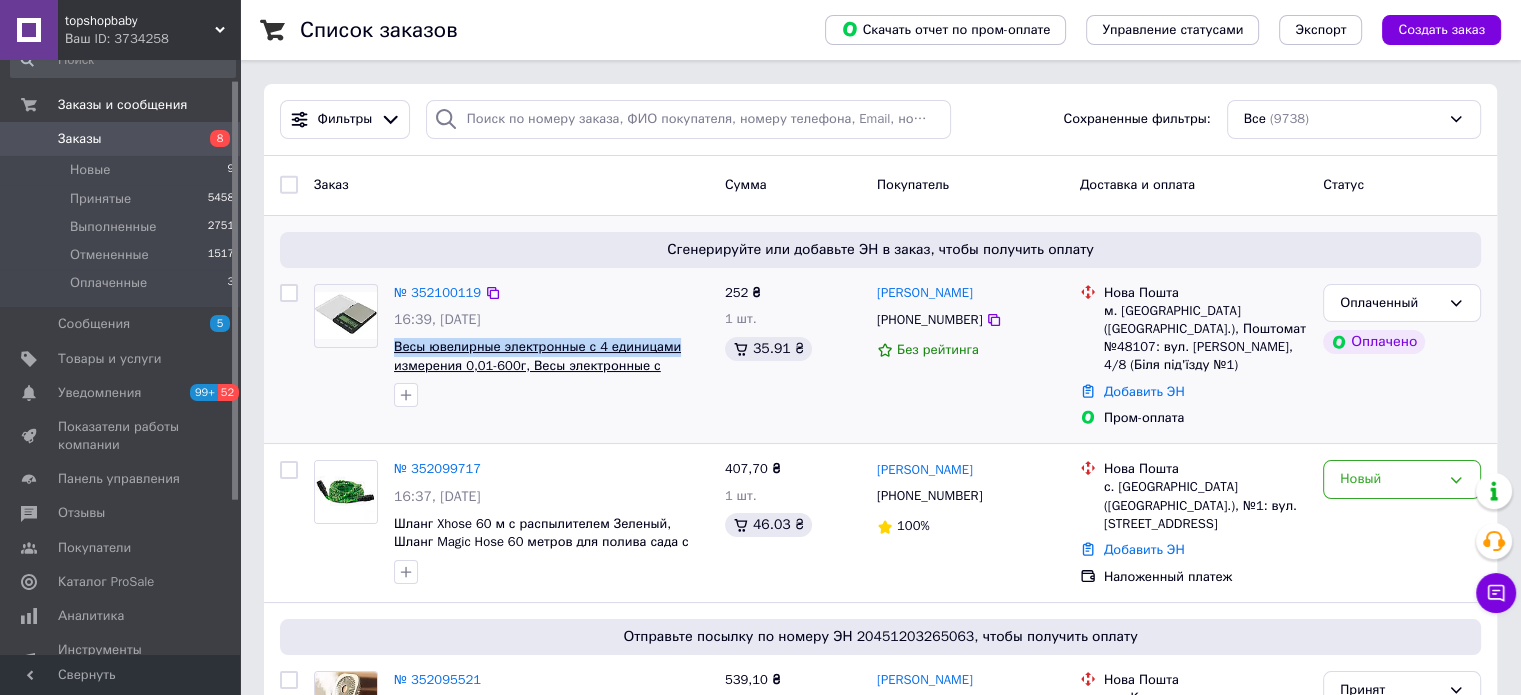 copy on "Весы ювелирные электронные с 4 единицами" 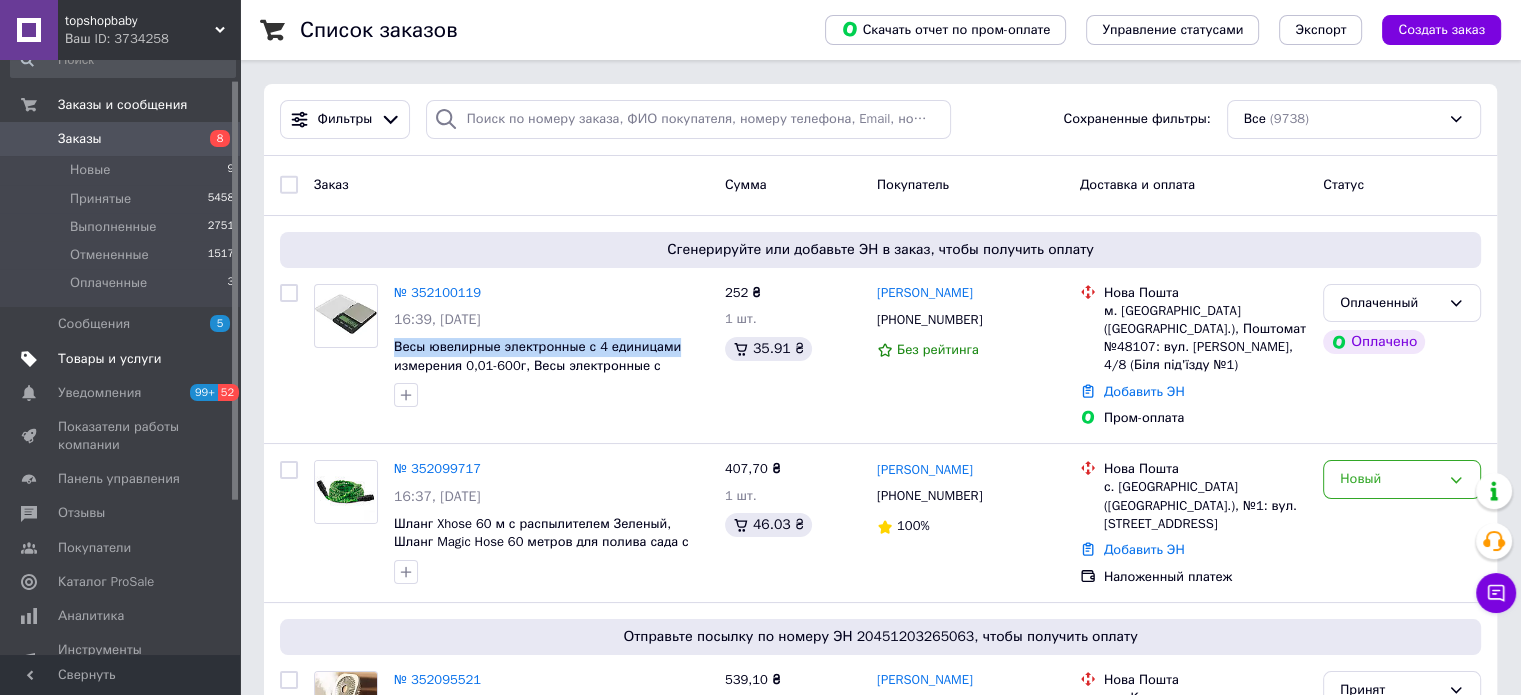 click on "Товары и услуги" at bounding box center (110, 359) 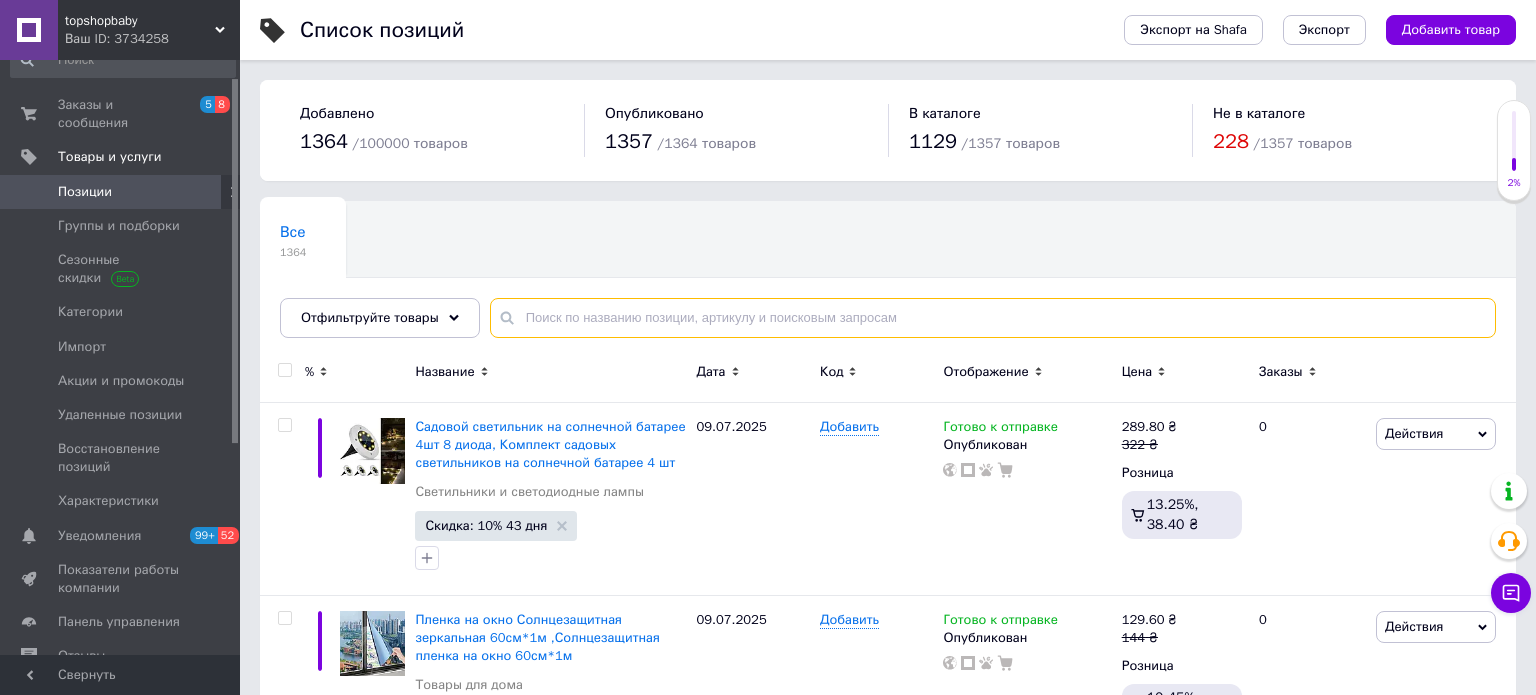 click at bounding box center [993, 318] 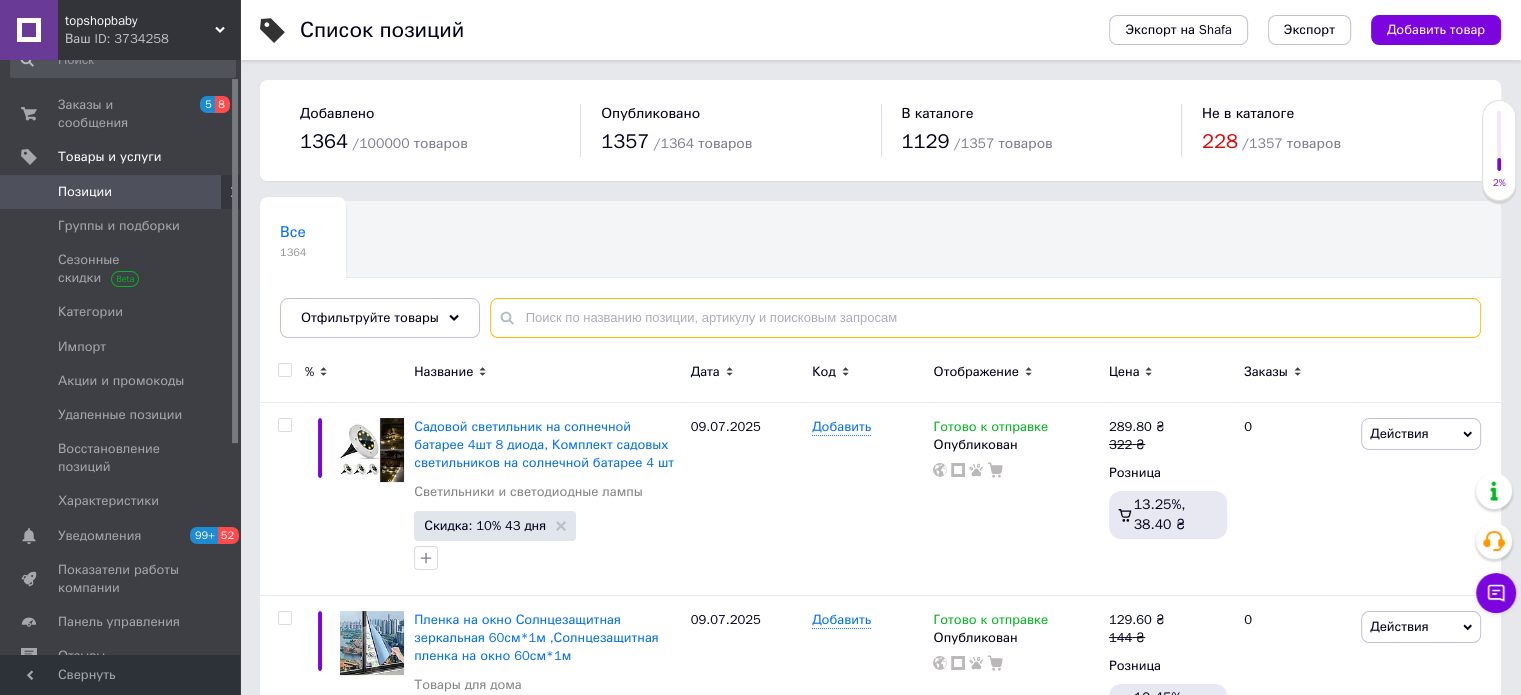 paste on "Весы ювелирные электронные с 4 единицами" 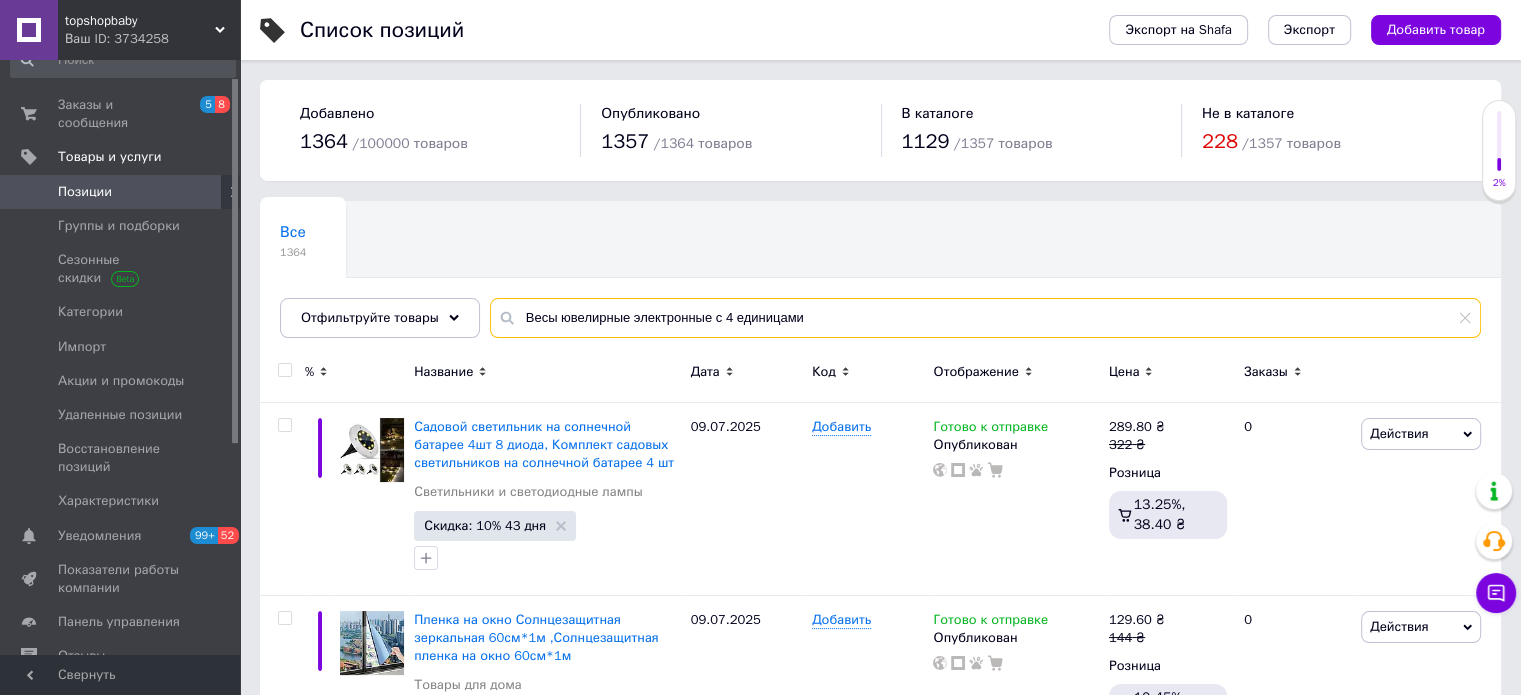 type on "Весы ювелирные электронные с 4 единицами" 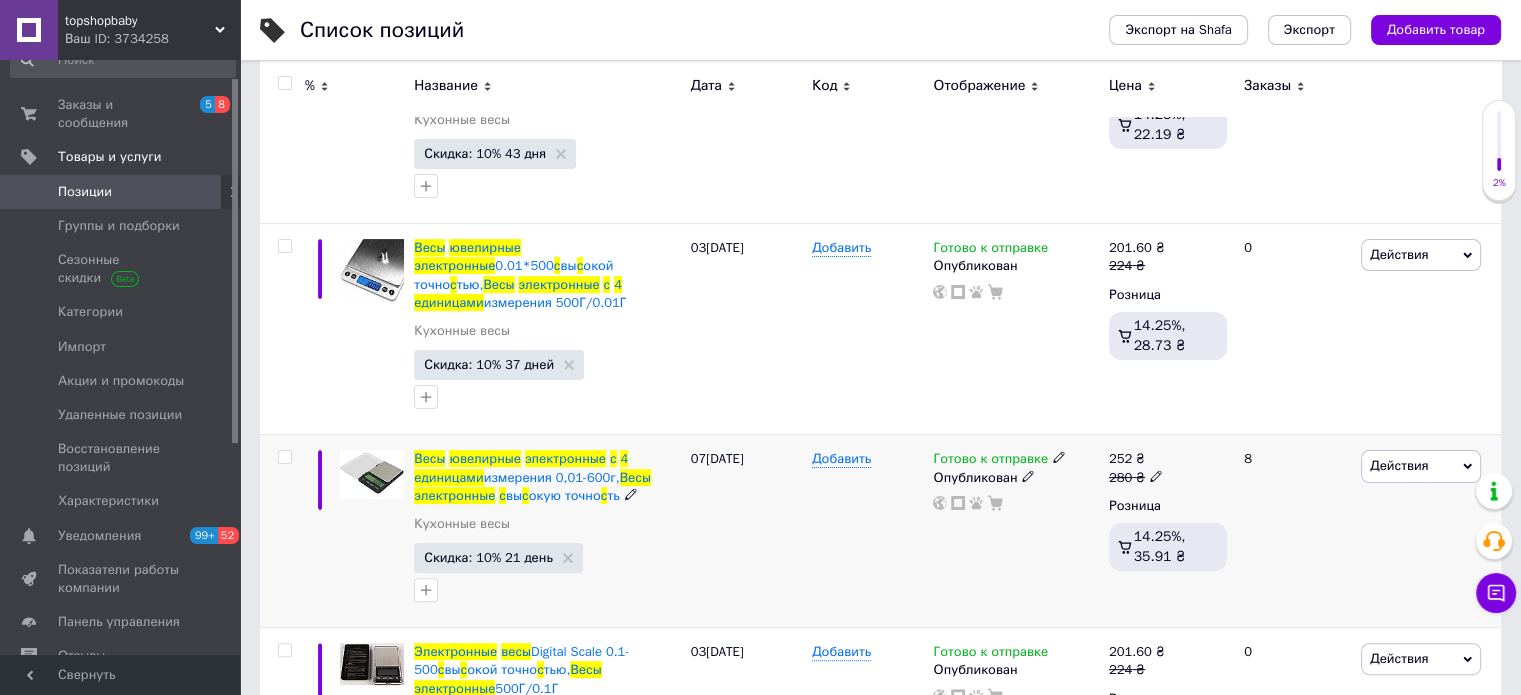 scroll, scrollTop: 497, scrollLeft: 0, axis: vertical 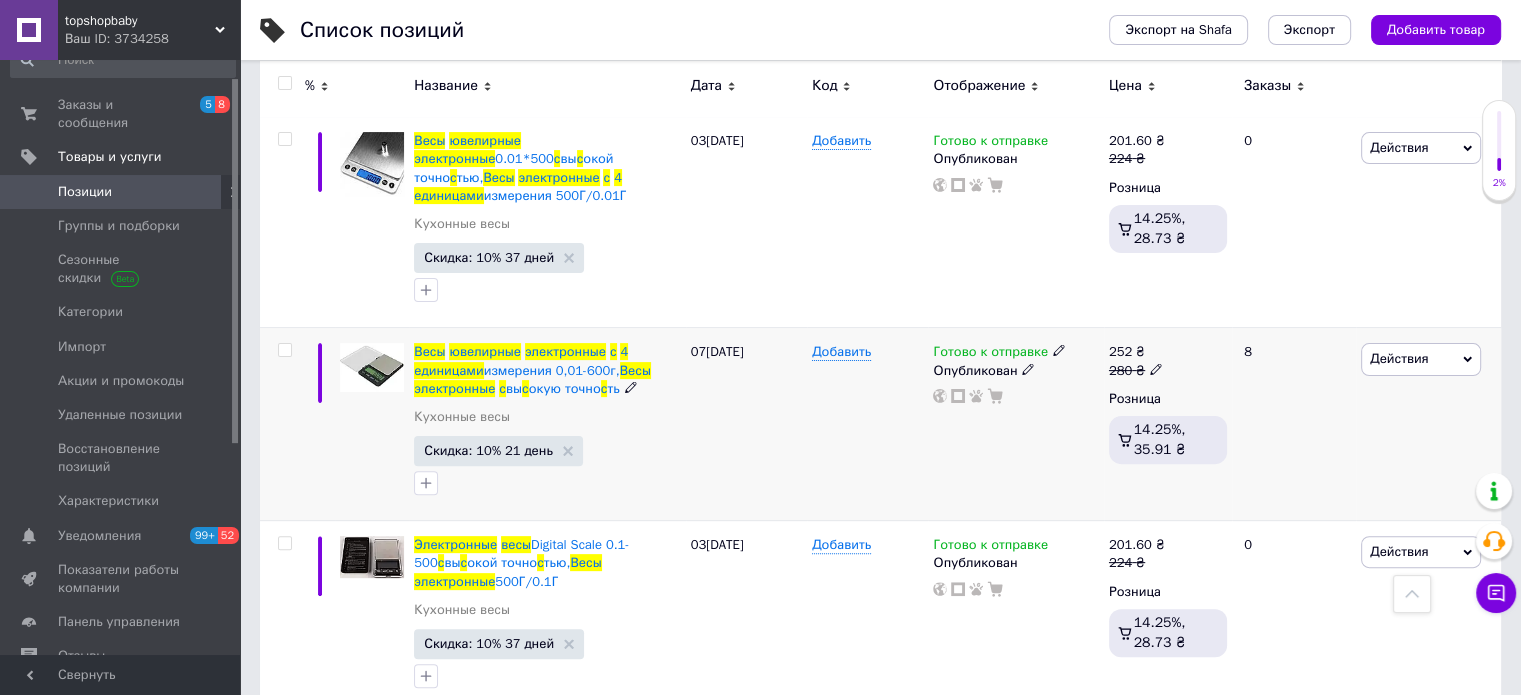 click 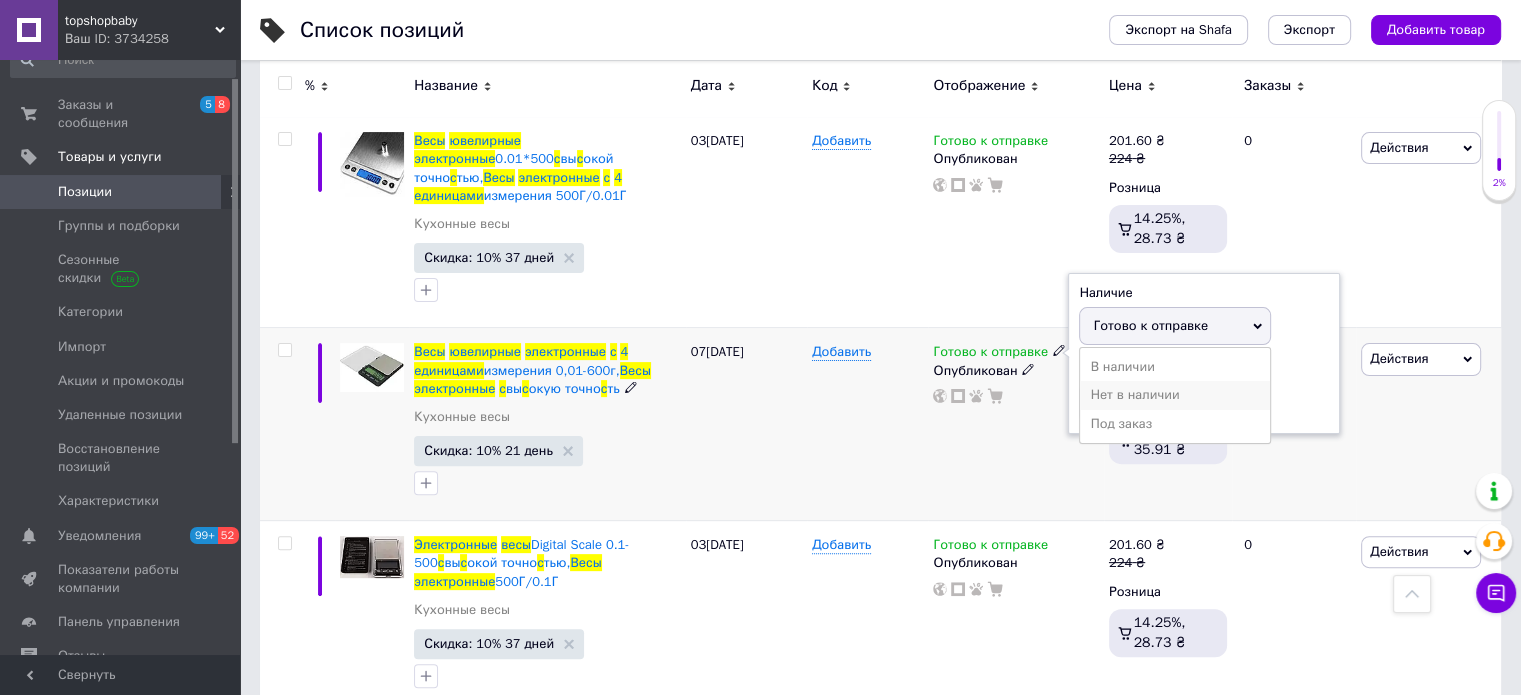 click on "Нет в наличии" at bounding box center (1175, 395) 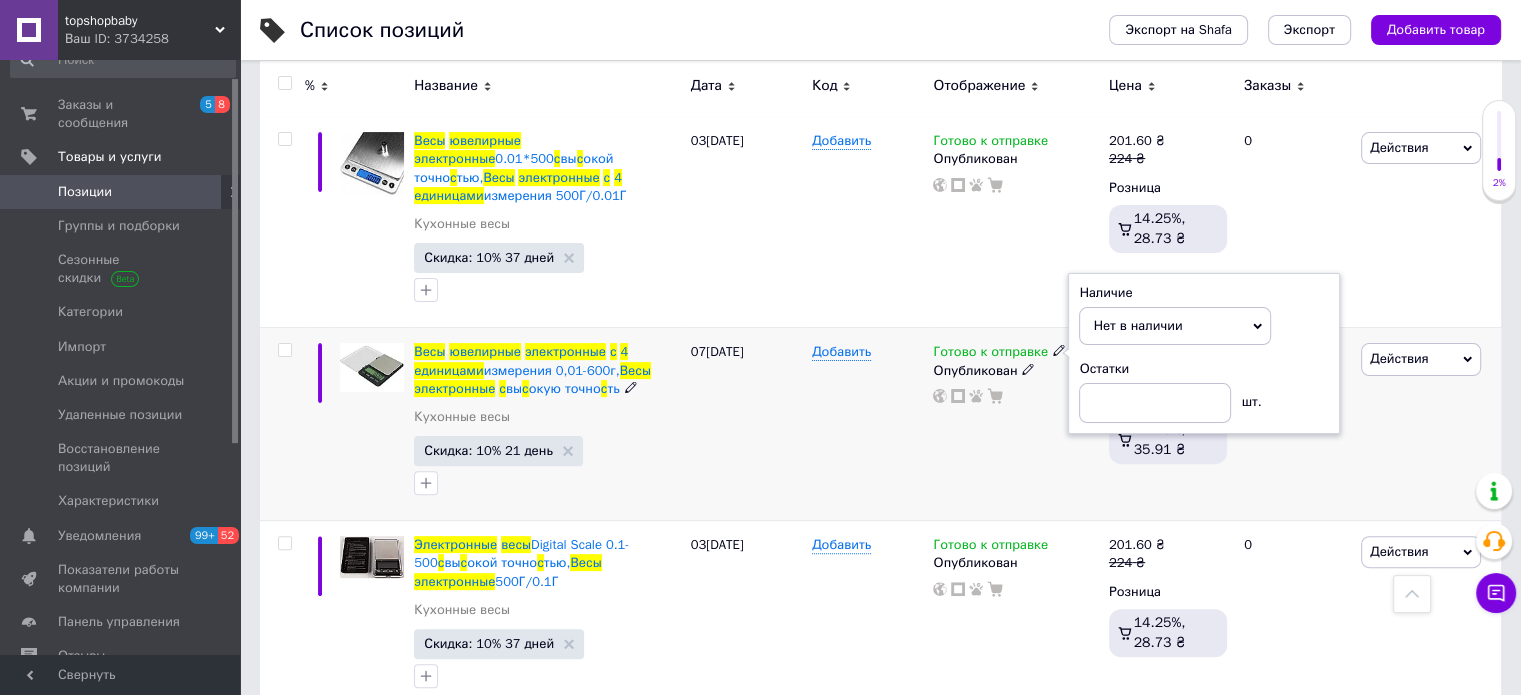 click on "Добавить" at bounding box center (867, 424) 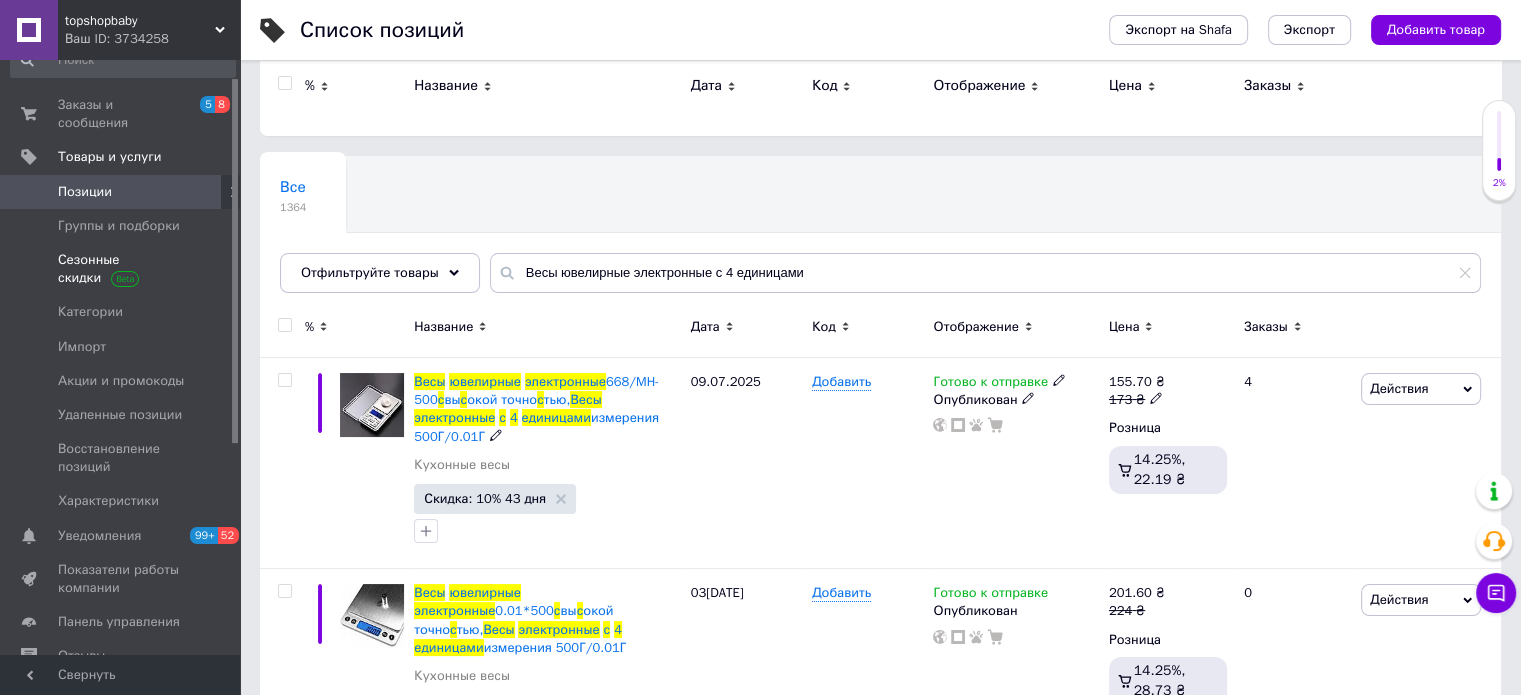 scroll, scrollTop: 0, scrollLeft: 0, axis: both 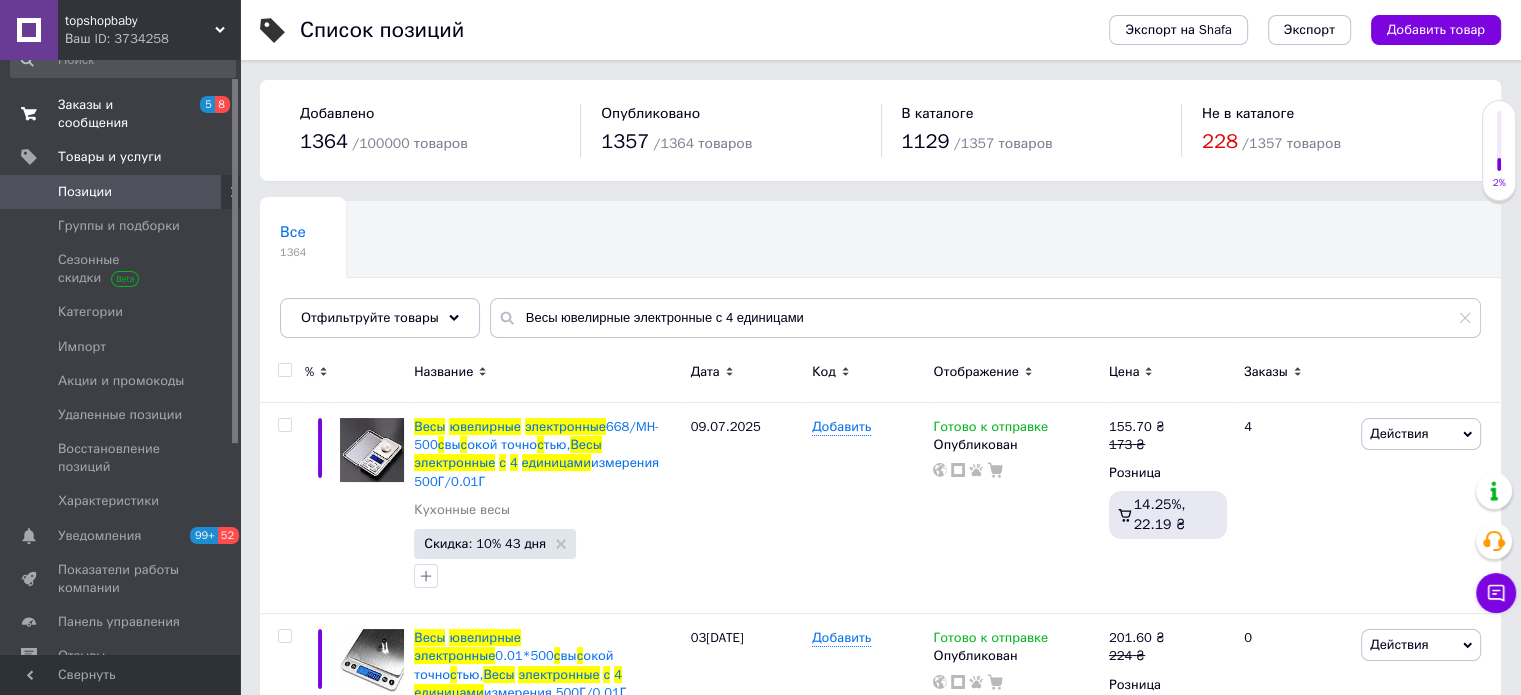 click on "Заказы и сообщения" at bounding box center (121, 114) 